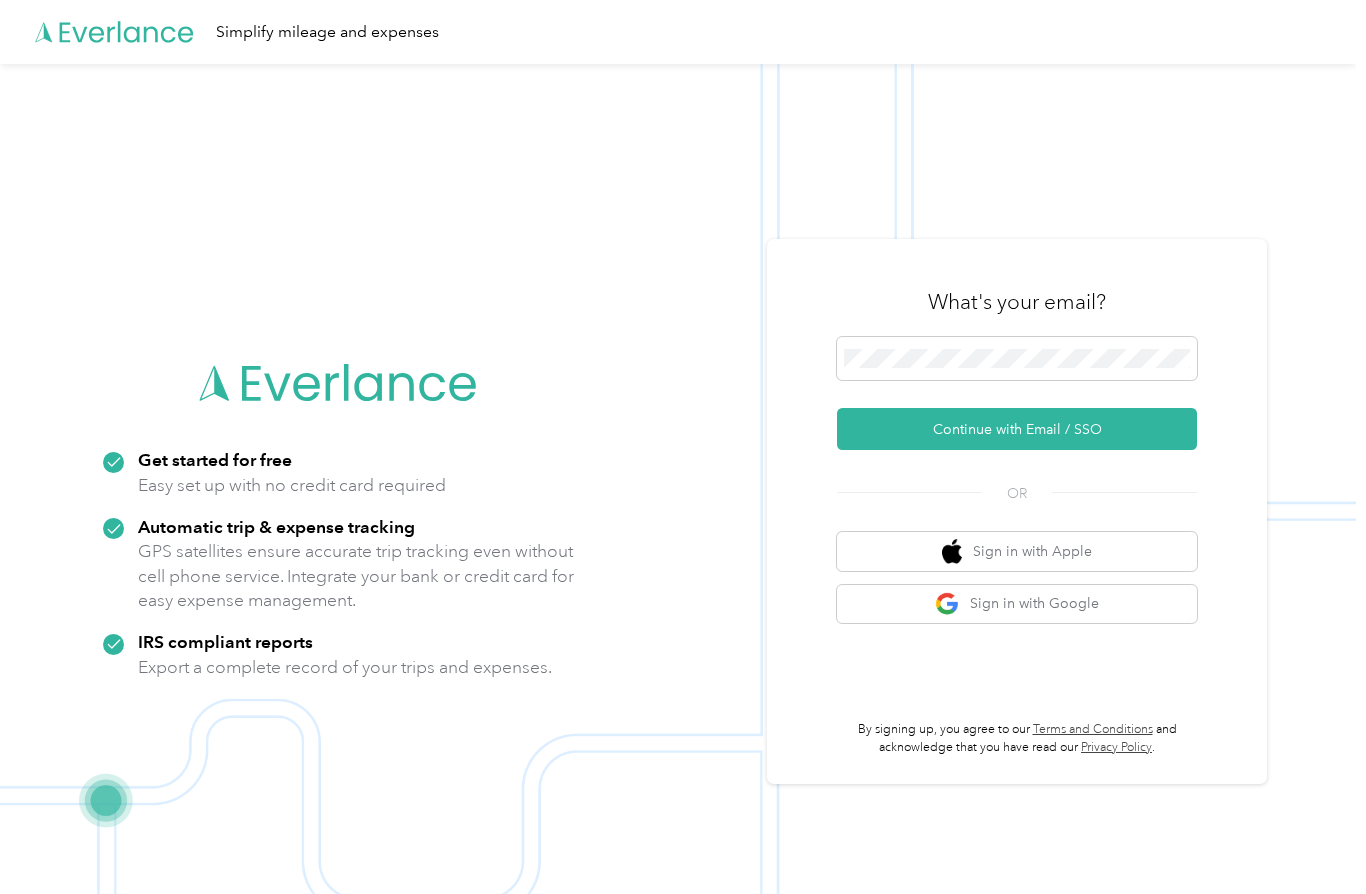scroll, scrollTop: 0, scrollLeft: 0, axis: both 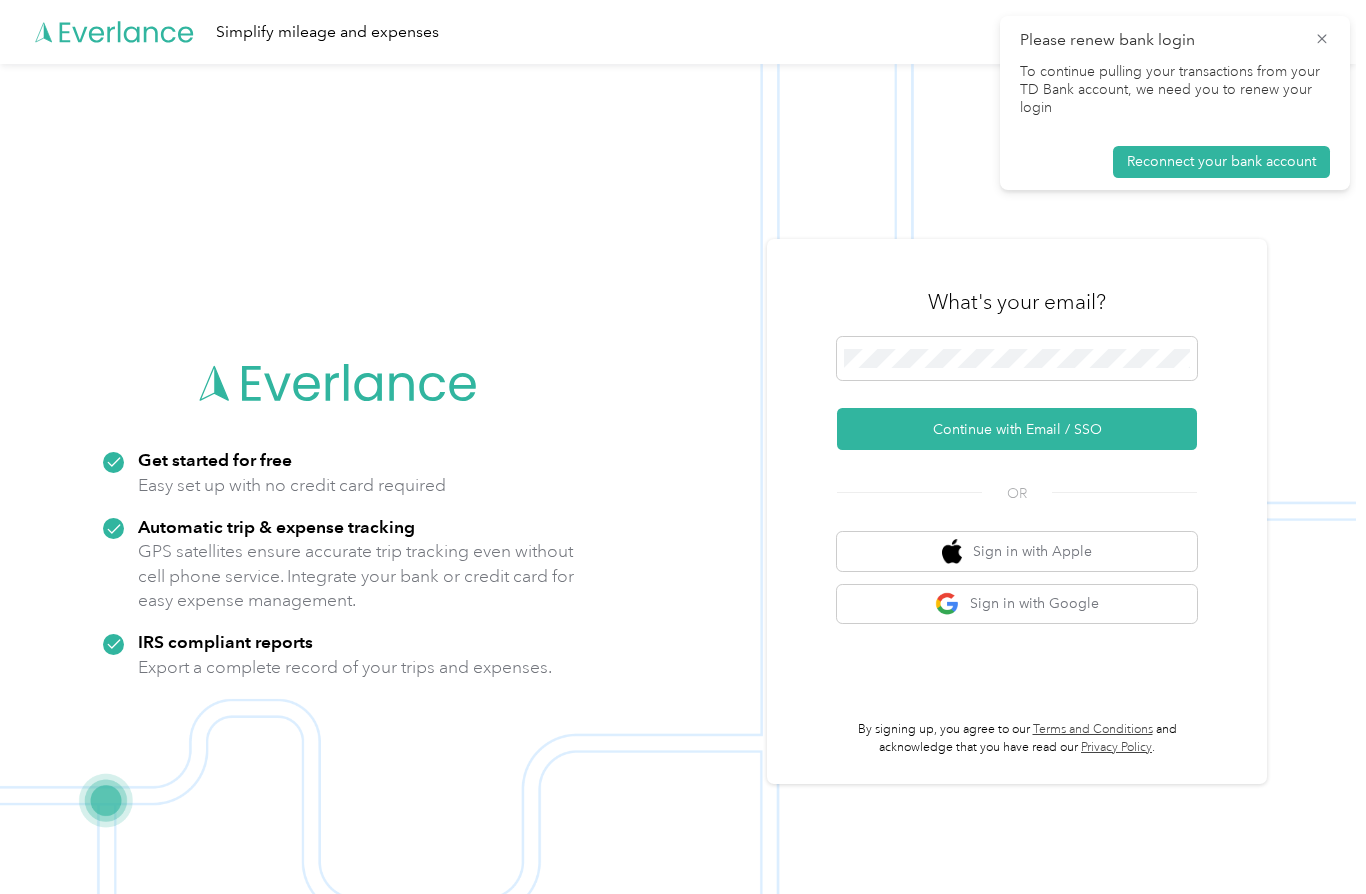click on "Reconnect your bank account" at bounding box center [1221, 162] 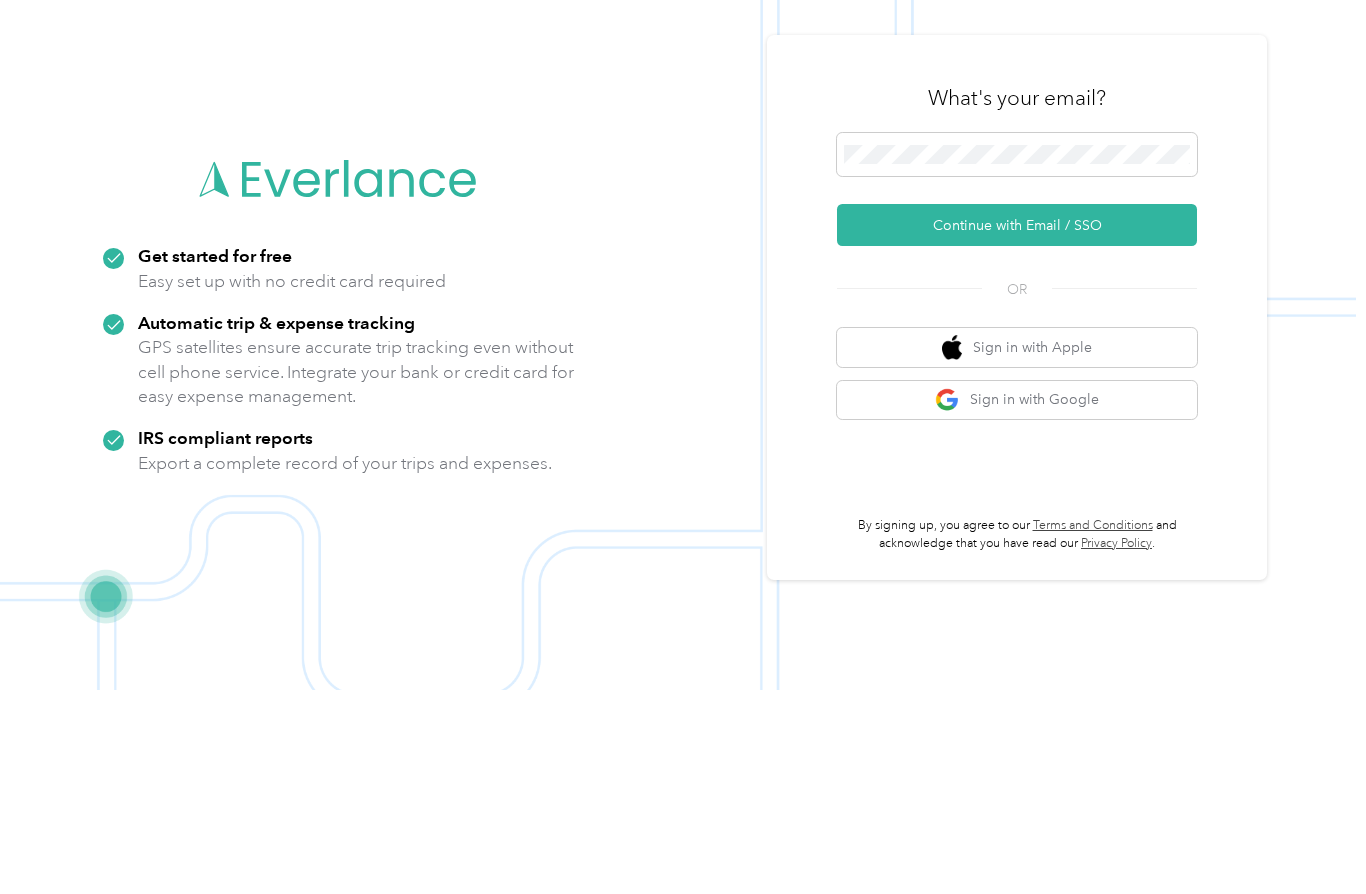 scroll, scrollTop: 151, scrollLeft: 0, axis: vertical 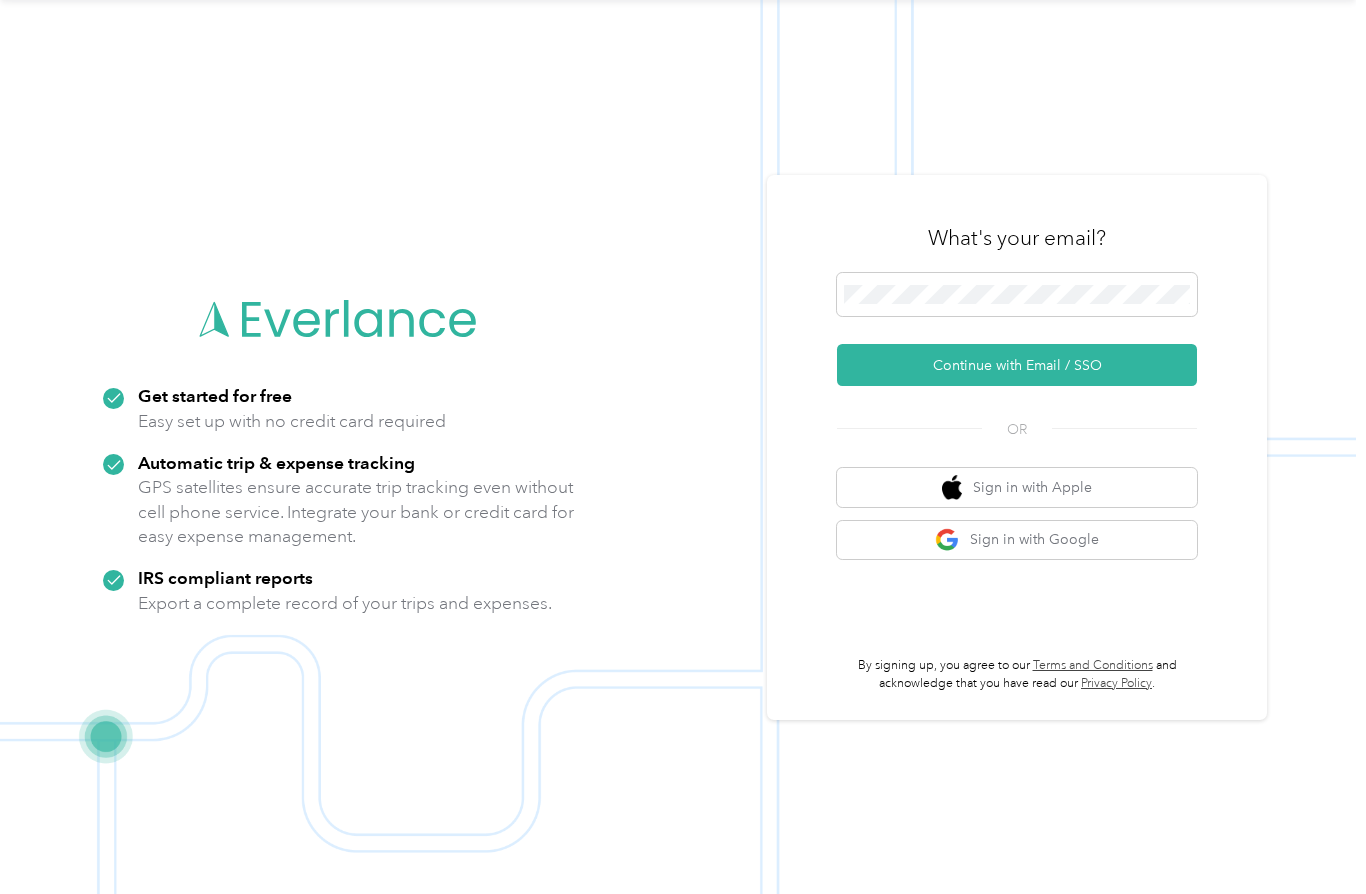 click on "Continue with Email / SSO" at bounding box center (1017, 365) 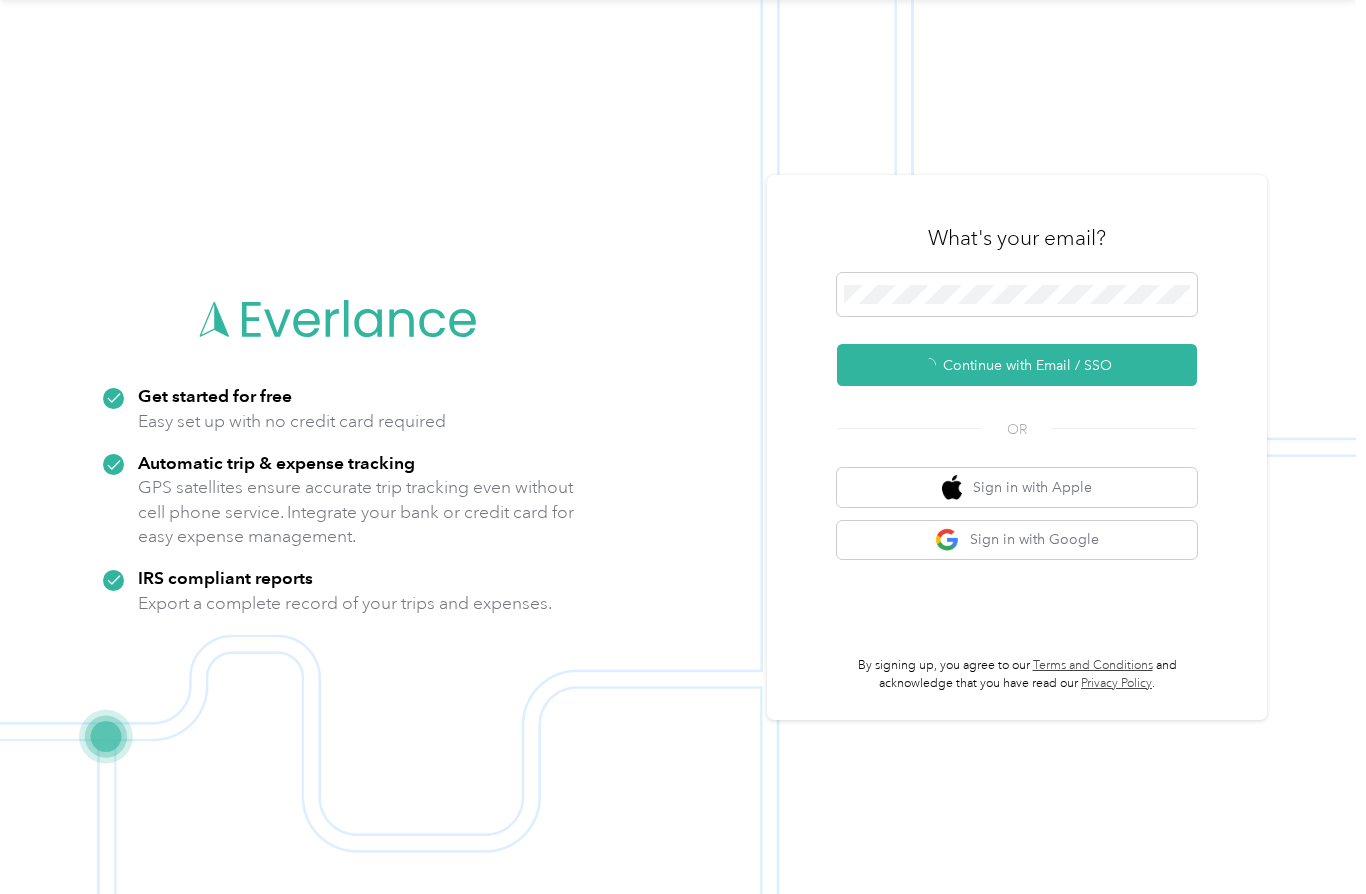 scroll, scrollTop: 34, scrollLeft: 0, axis: vertical 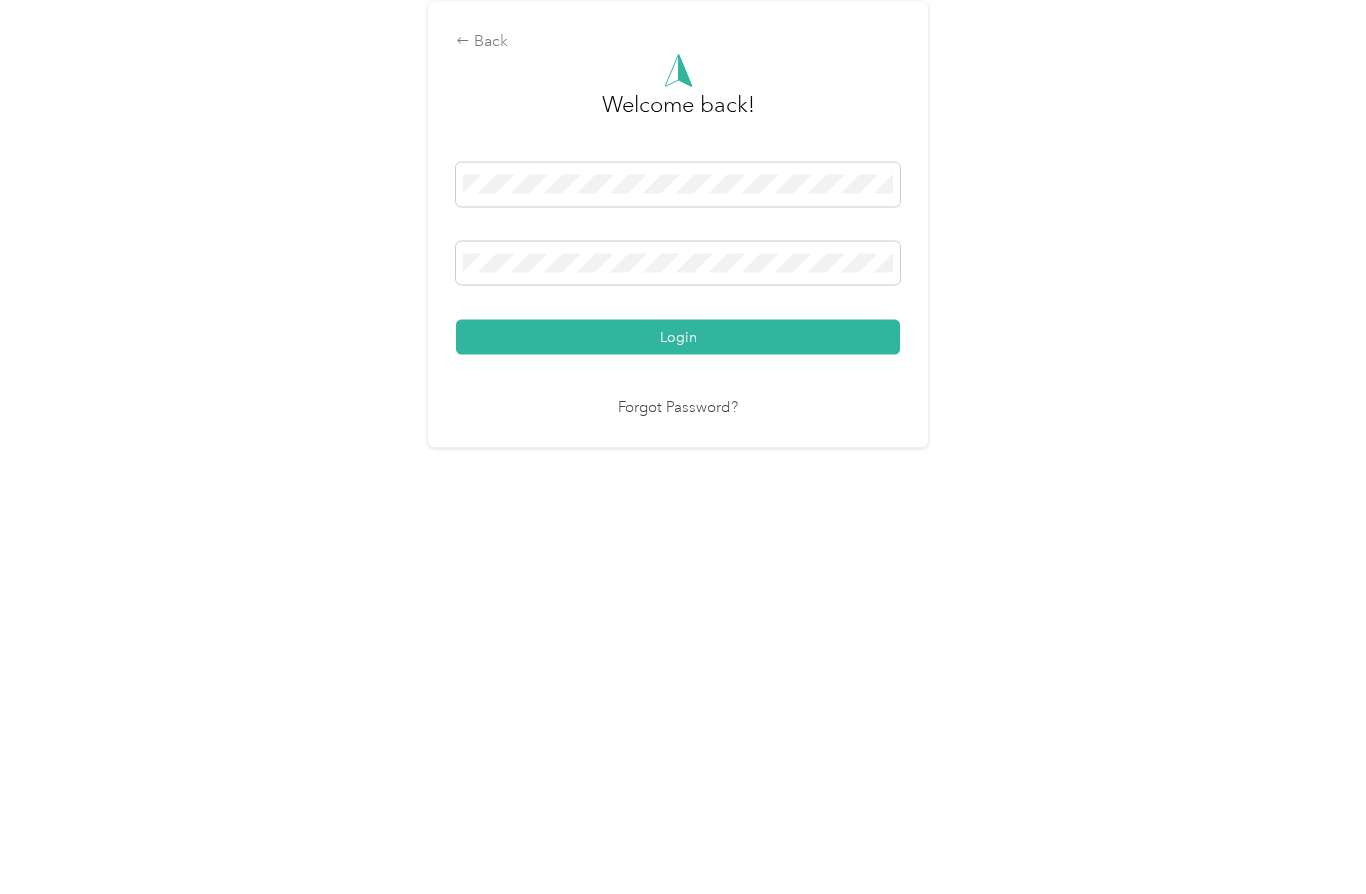 click on "Login" at bounding box center (678, 561) 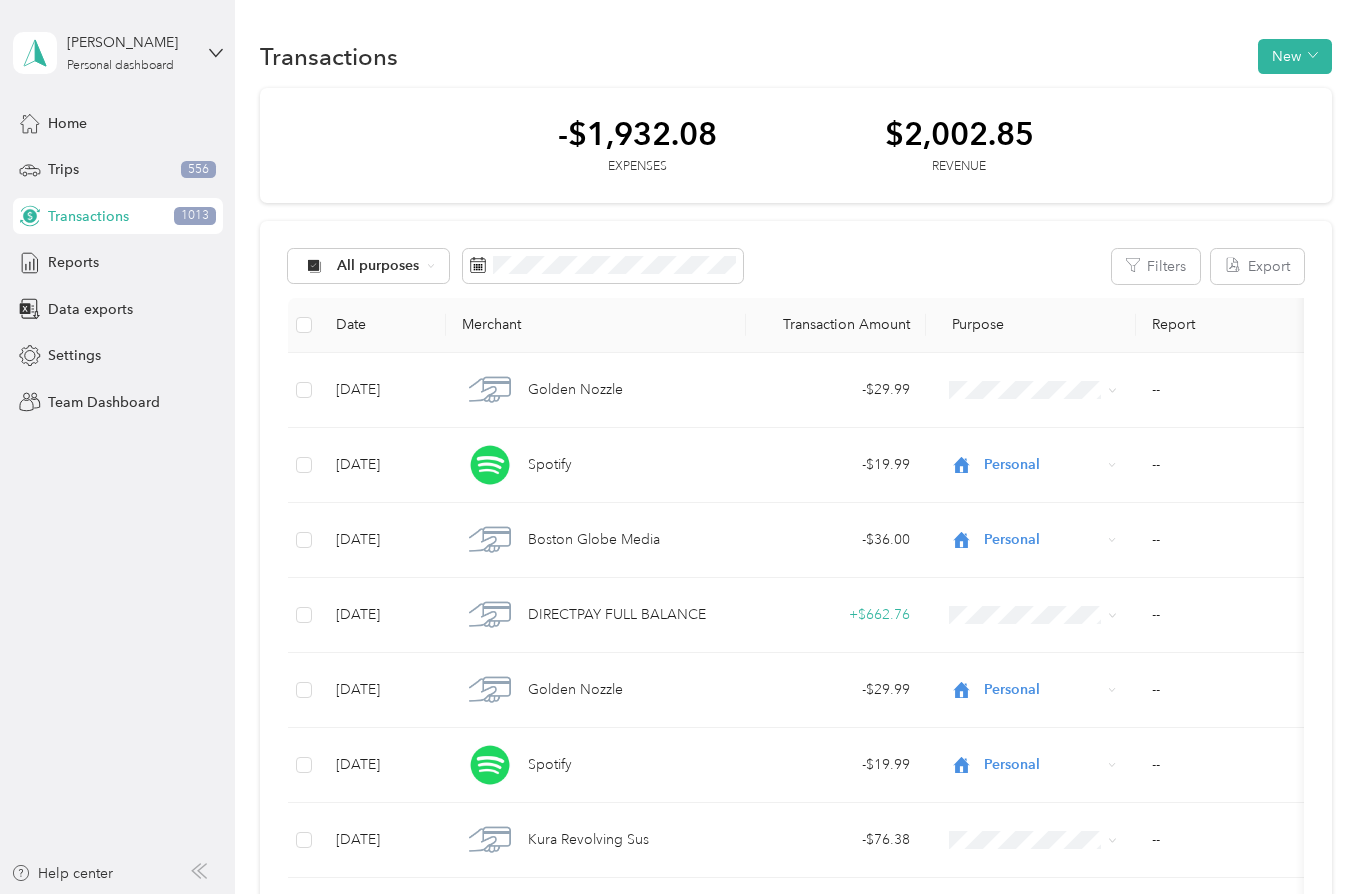 scroll, scrollTop: 35, scrollLeft: 0, axis: vertical 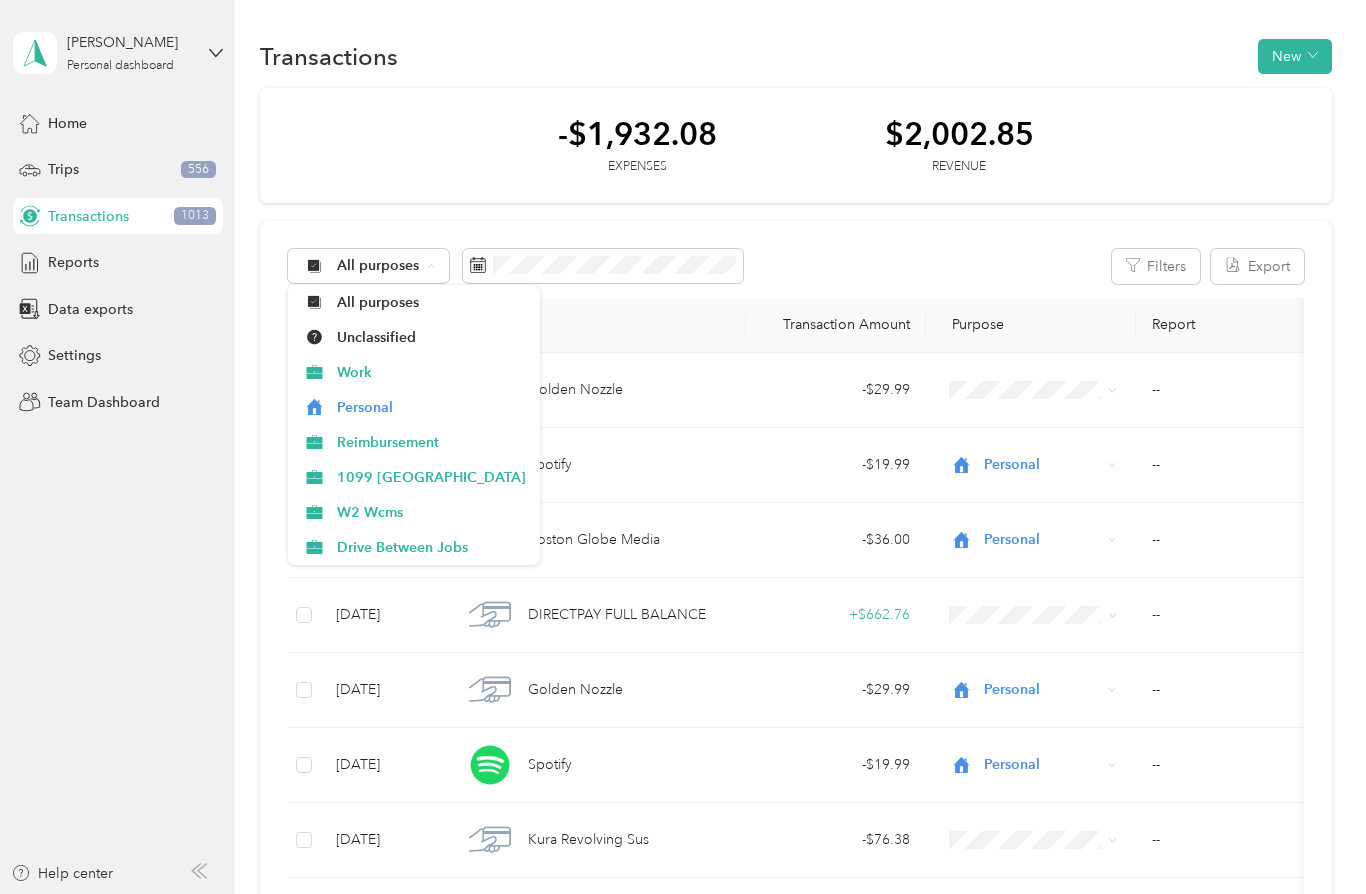 click on "Unclassified" at bounding box center (431, 337) 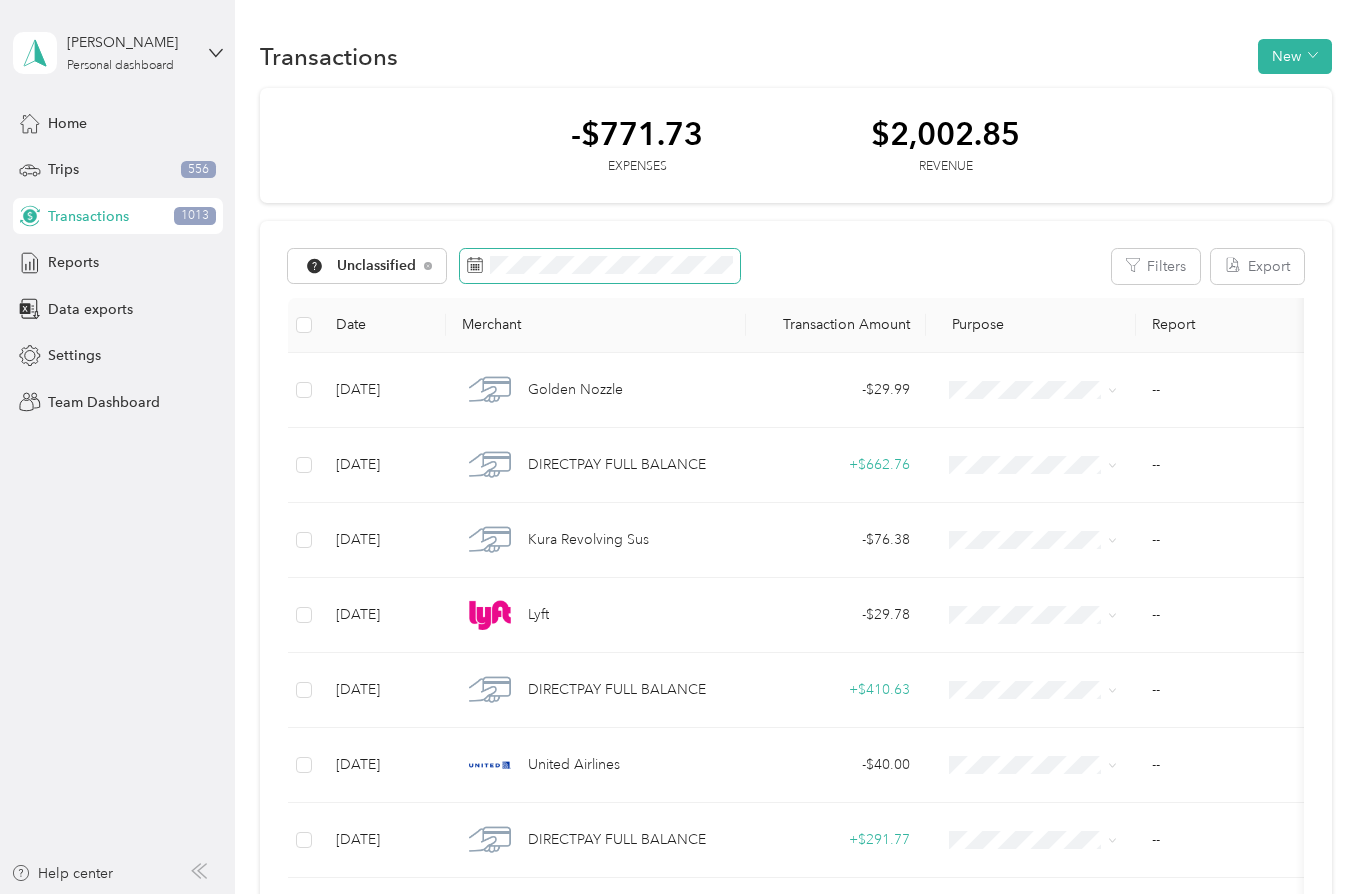 scroll, scrollTop: 34, scrollLeft: 0, axis: vertical 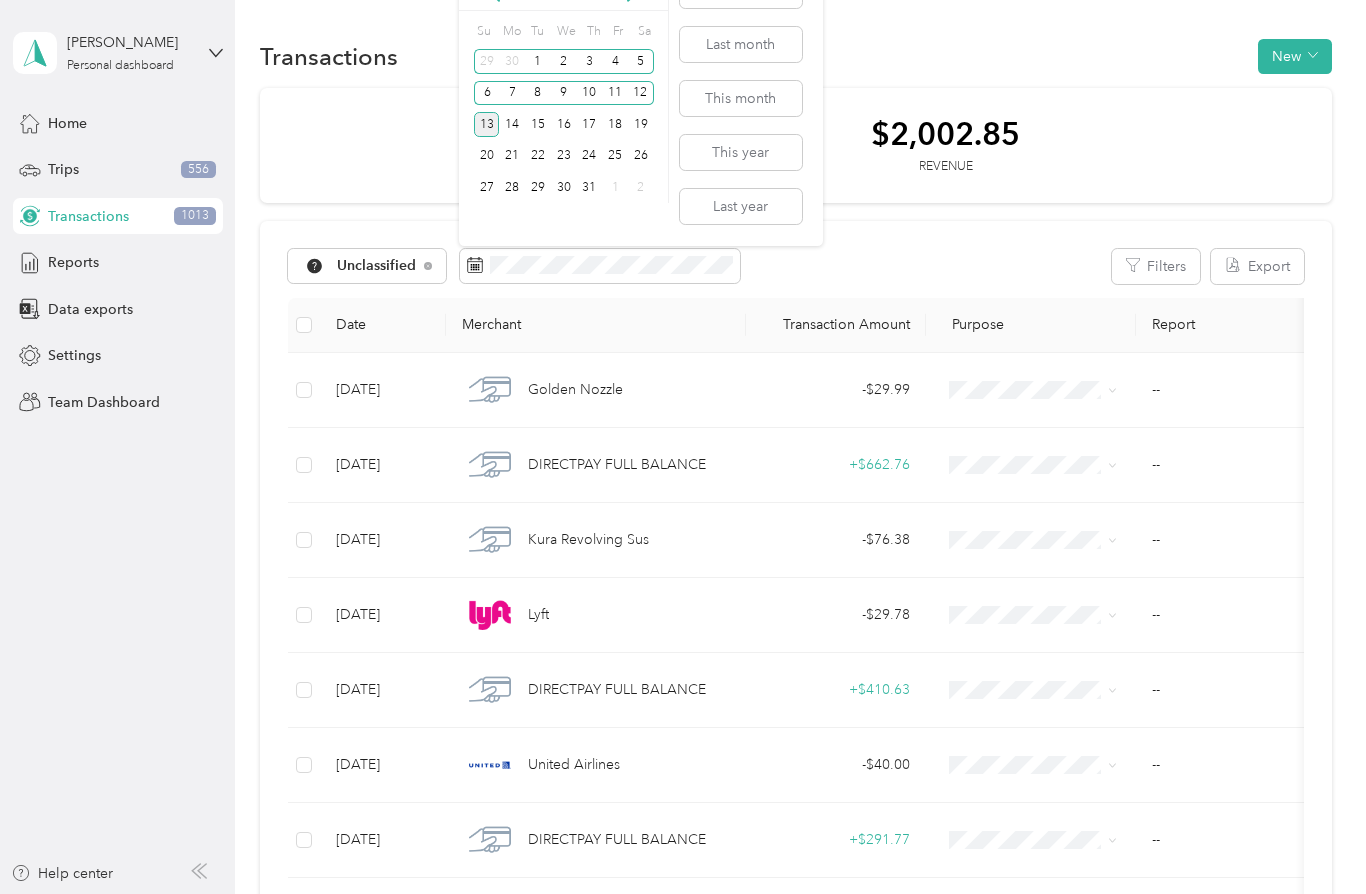 click on "Last year" at bounding box center (741, 206) 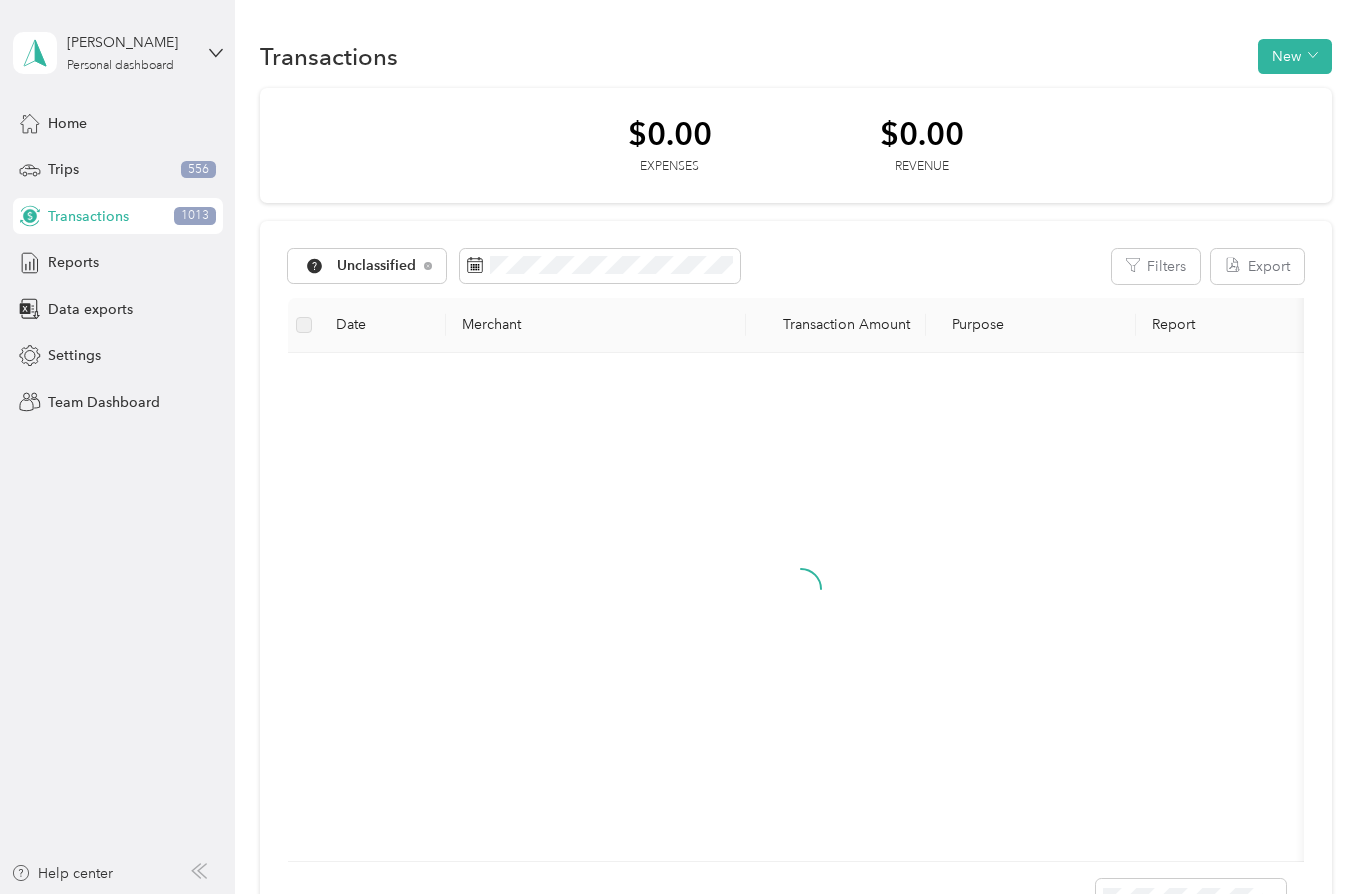 scroll, scrollTop: 35, scrollLeft: 0, axis: vertical 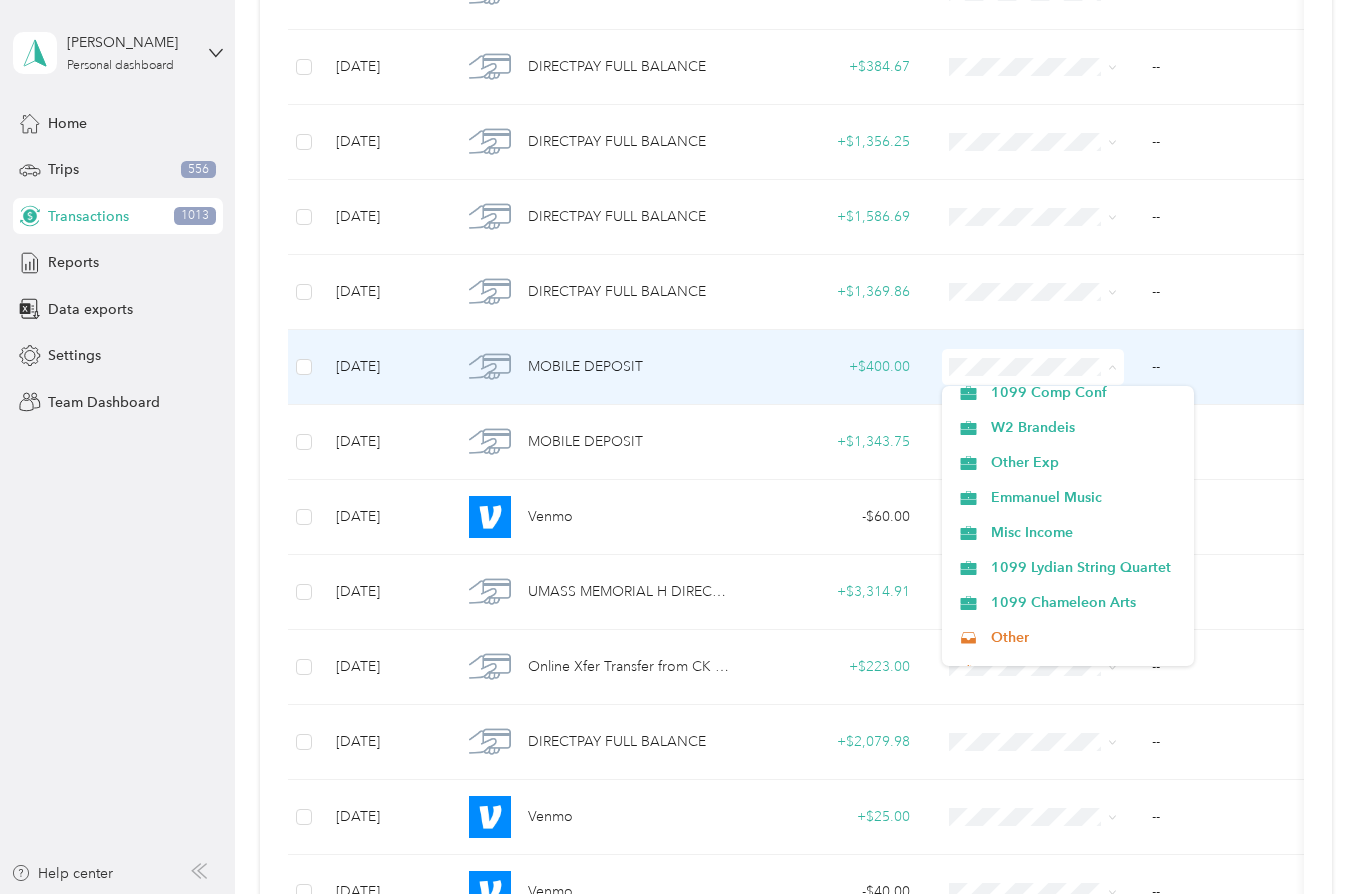 click on "+  $400.00" at bounding box center [836, 367] 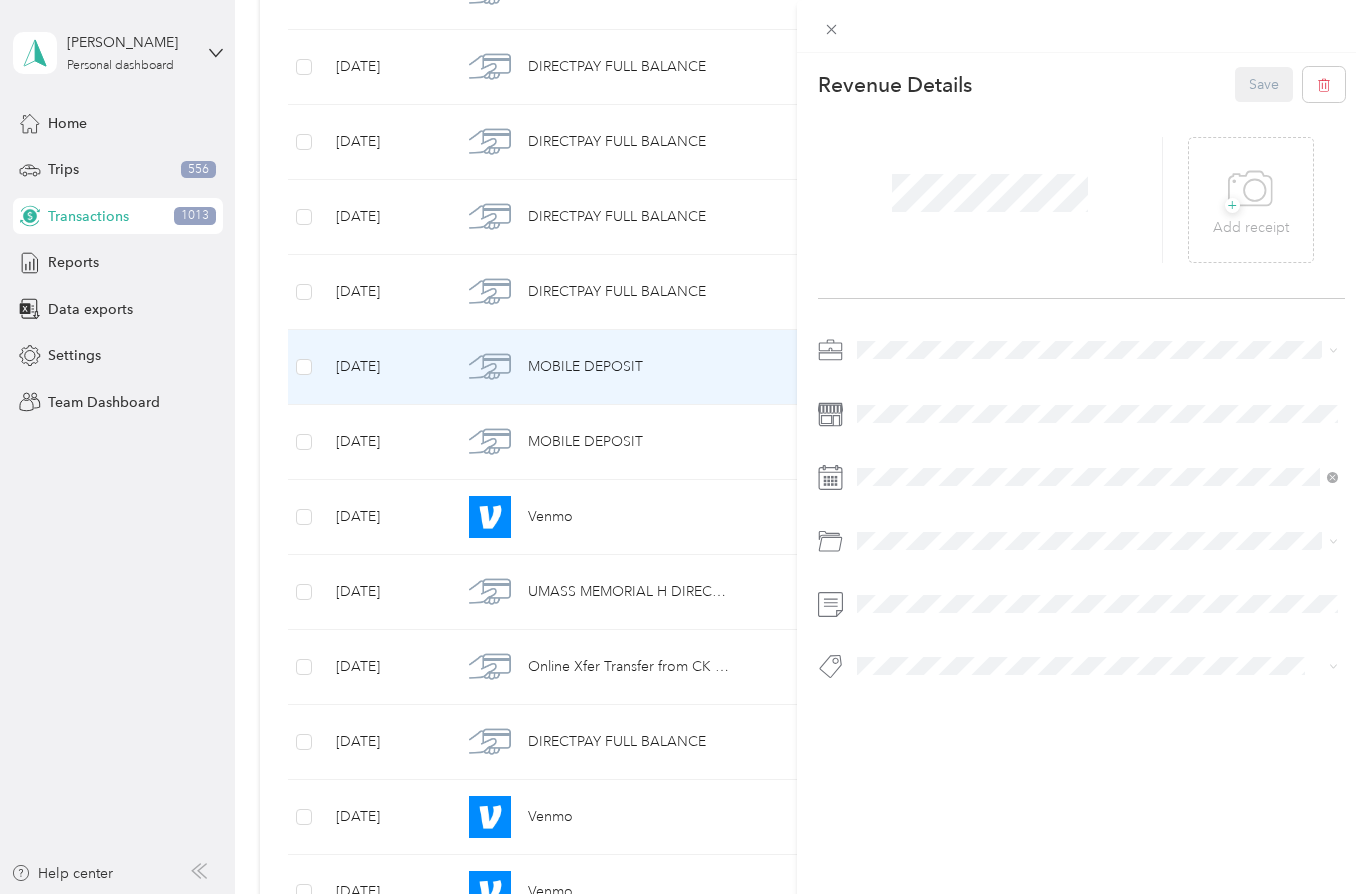 click on "This  revenue  cannot be edited because it is either under review, approved, or paid. Contact your Team Manager to edit it.  Revenue Details Save + Add receipt" at bounding box center (683, 447) 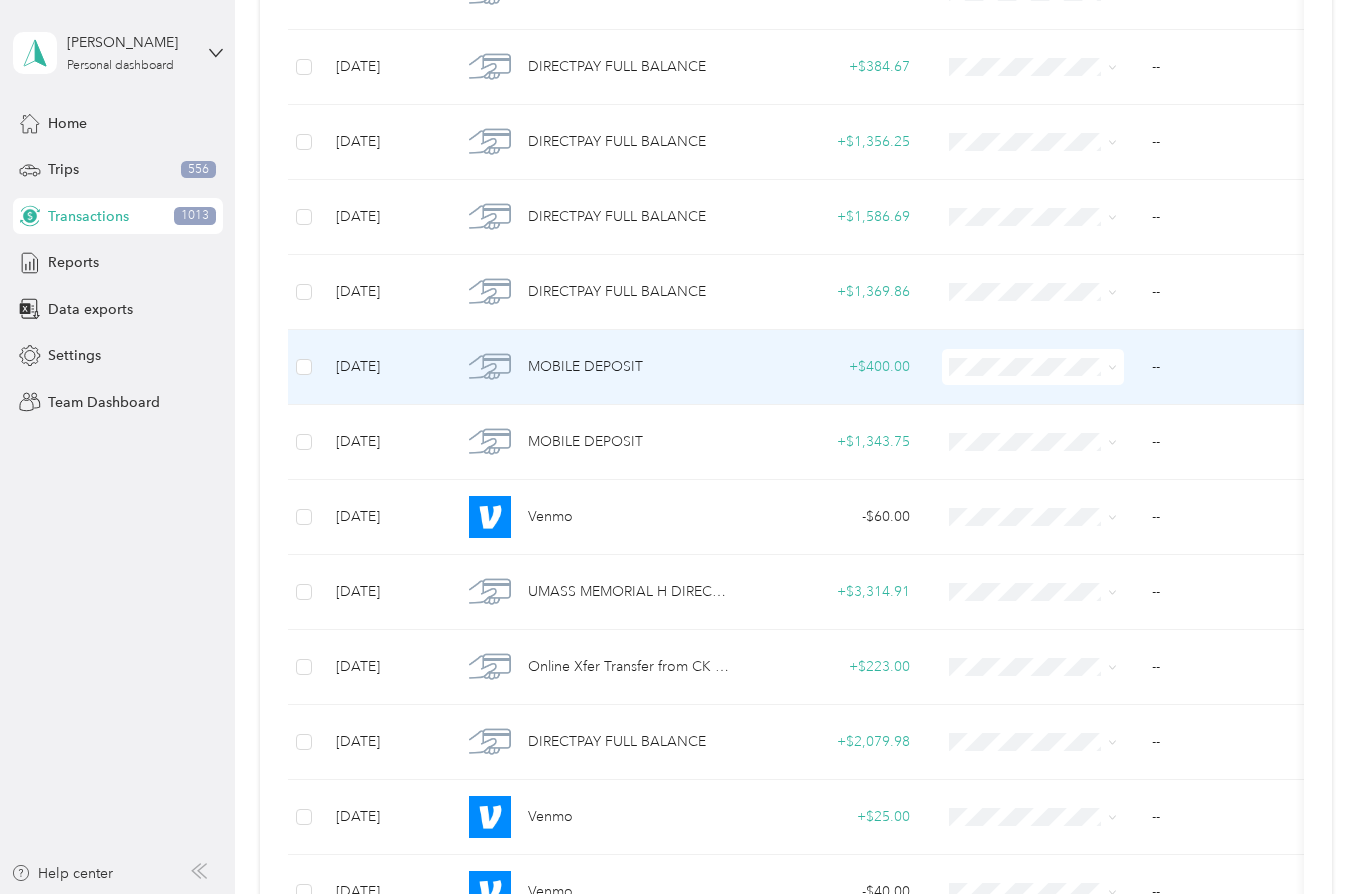 click on "+  $400.00" at bounding box center [836, 367] 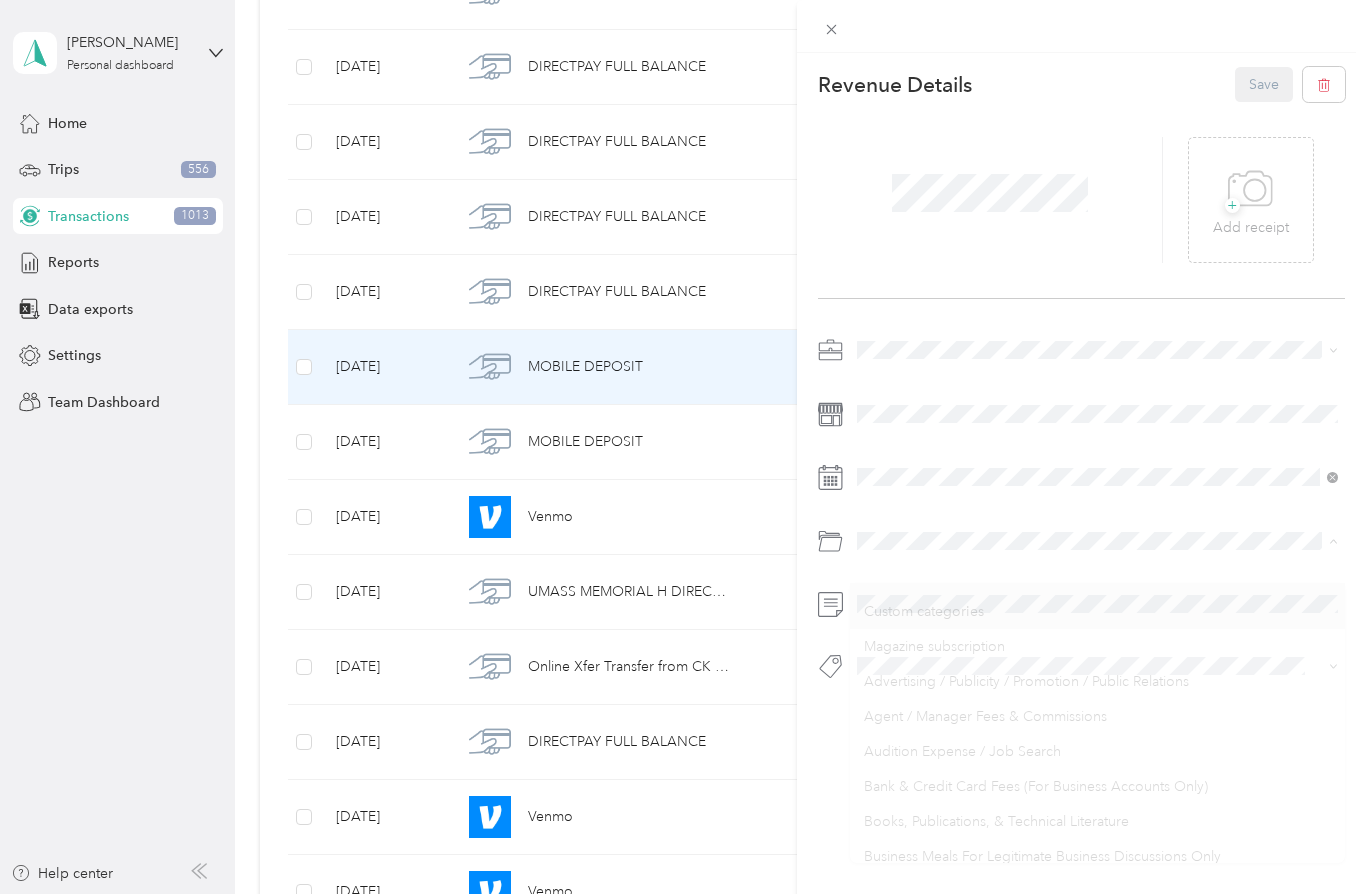 scroll, scrollTop: 34, scrollLeft: 0, axis: vertical 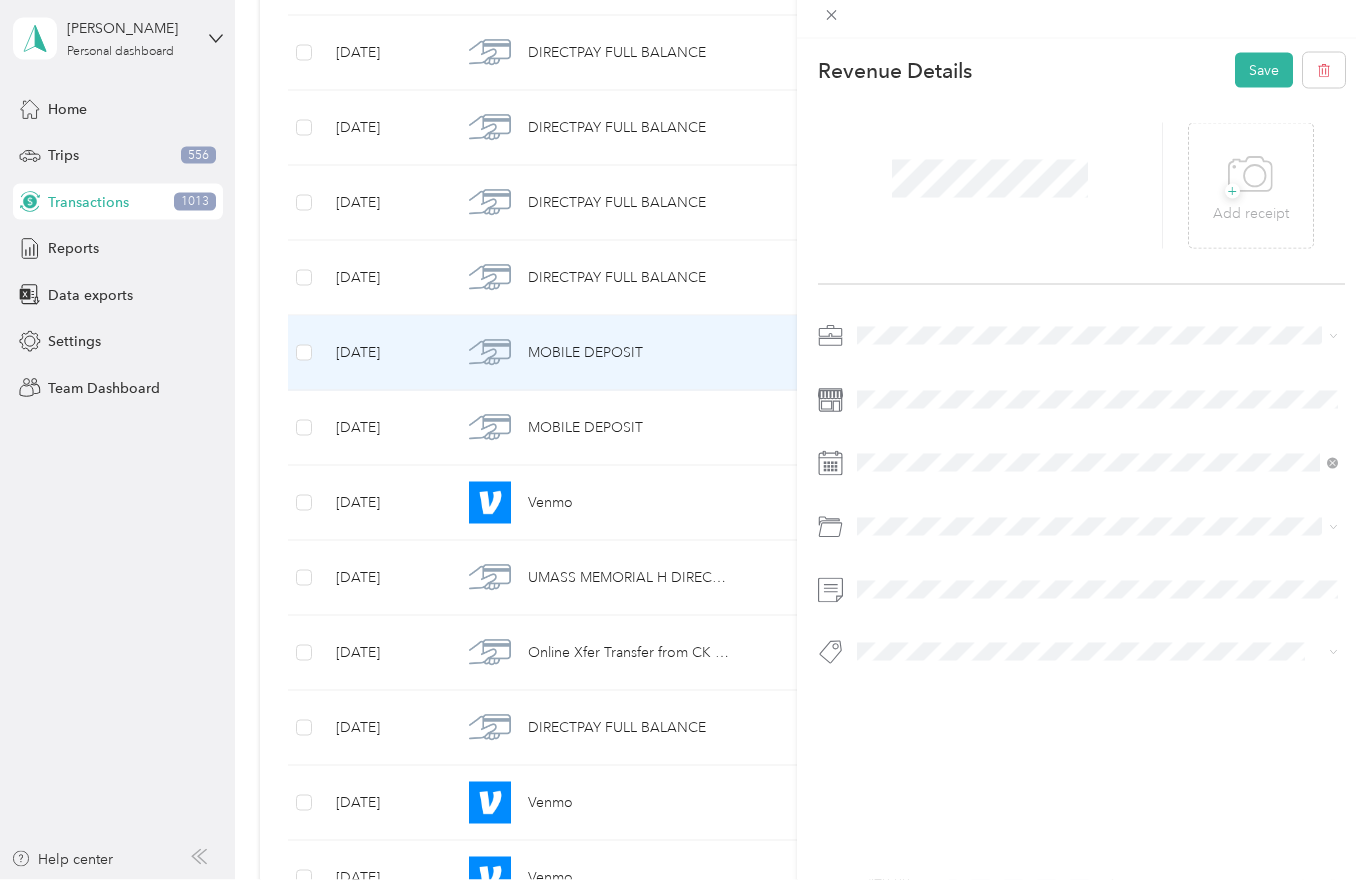 click at bounding box center [1097, 350] 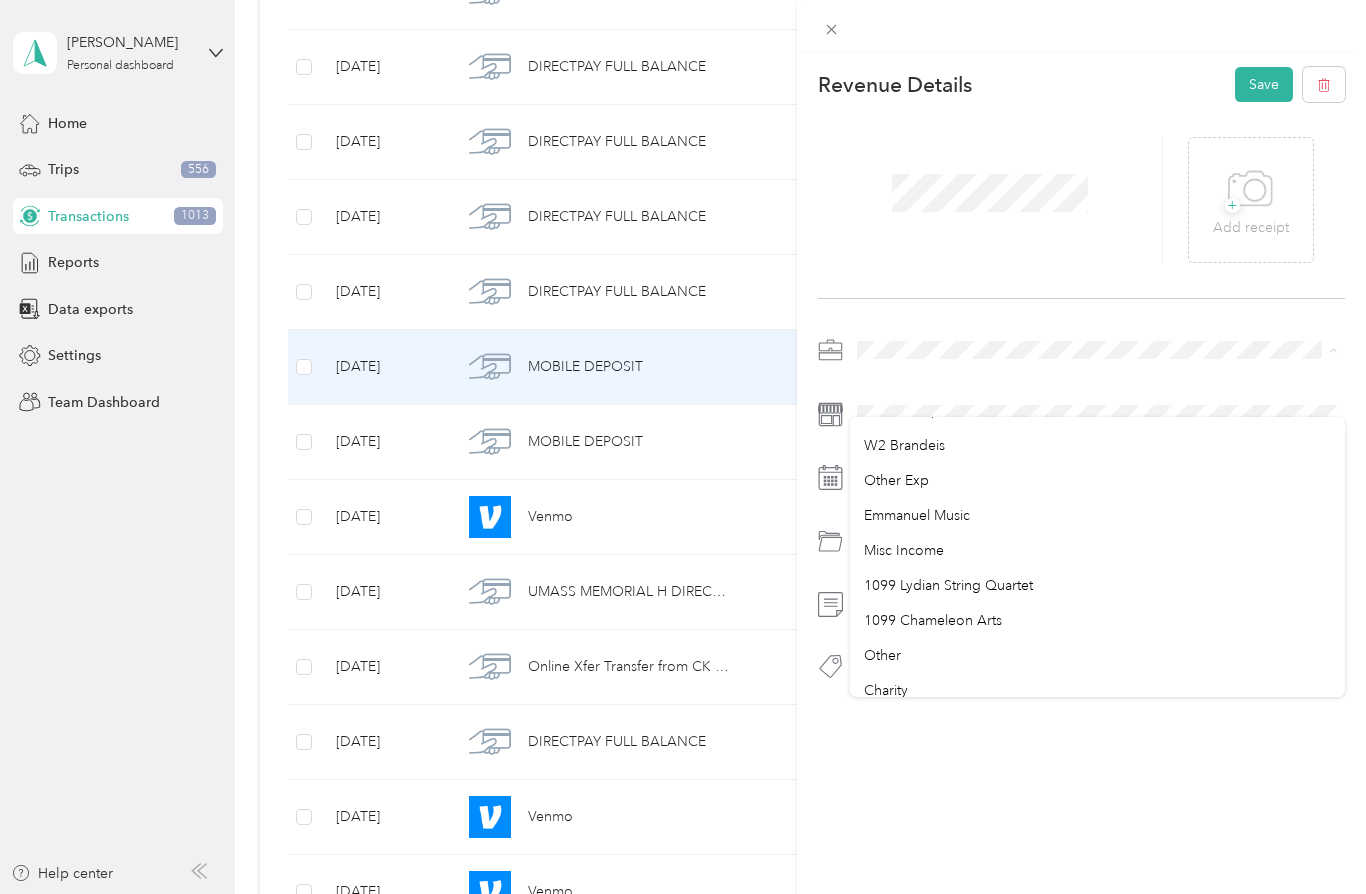 scroll, scrollTop: 270, scrollLeft: 0, axis: vertical 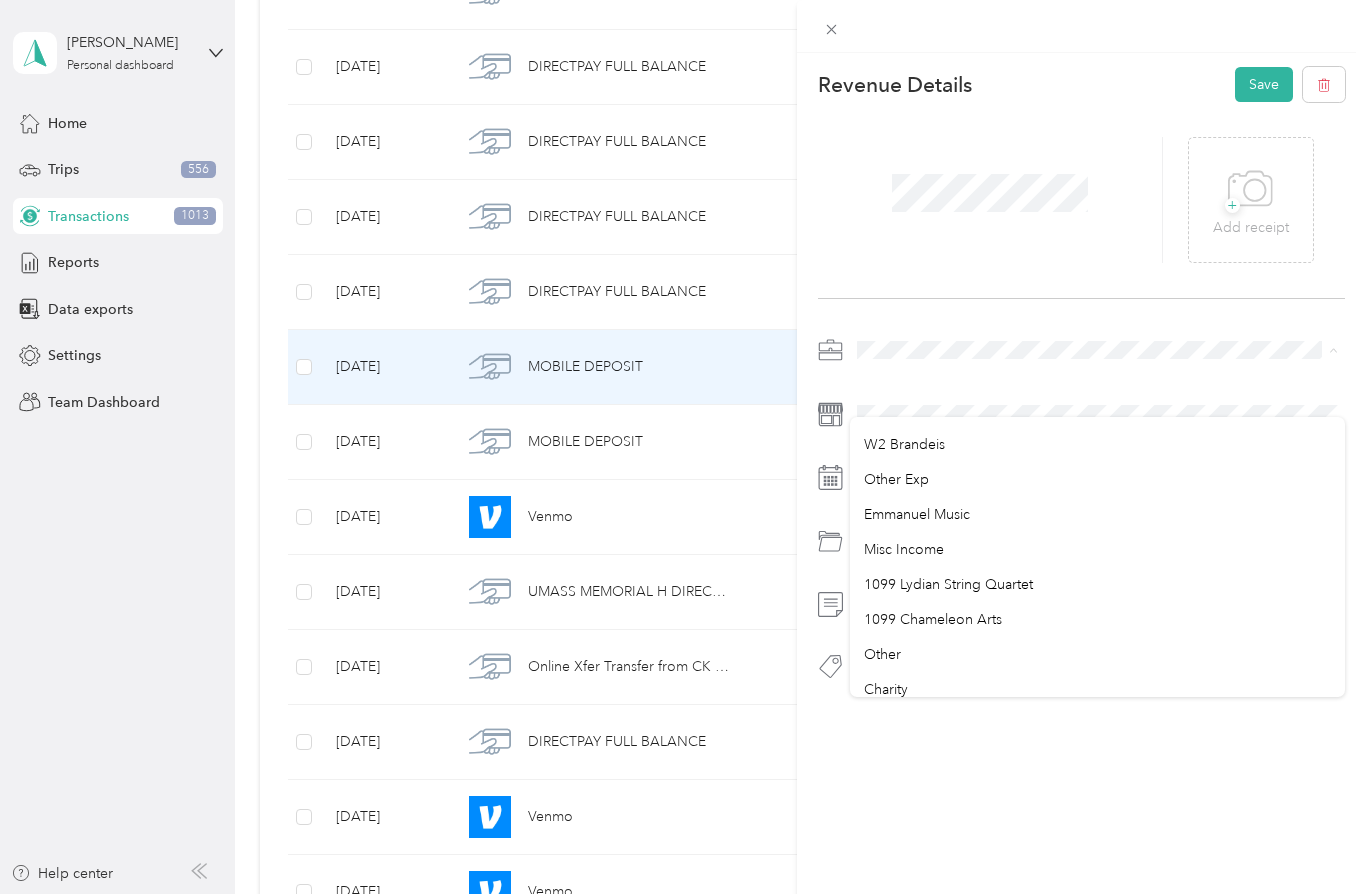 click on "1099 Lydian String Quartet" at bounding box center [948, 584] 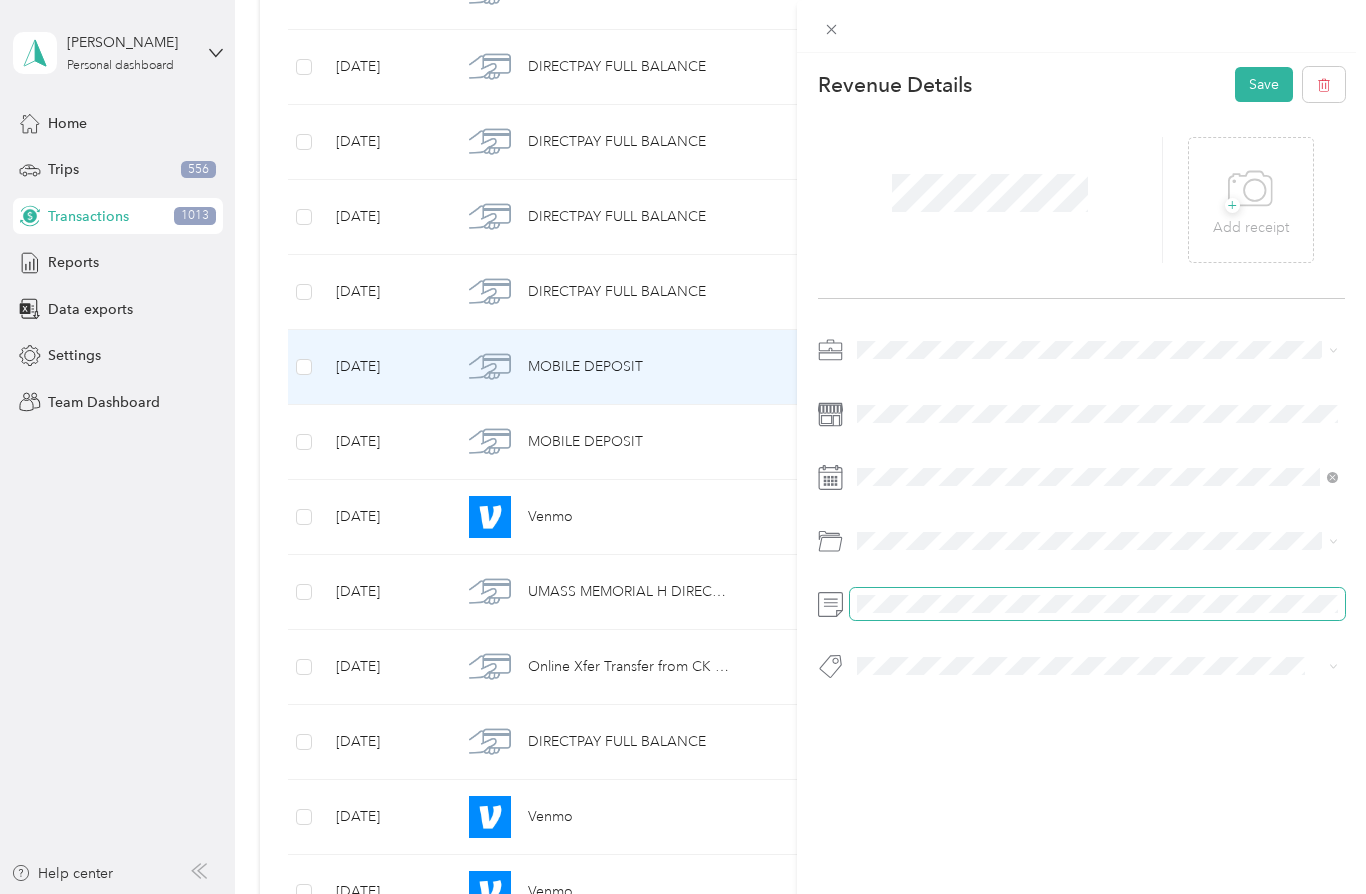 scroll, scrollTop: 0, scrollLeft: 0, axis: both 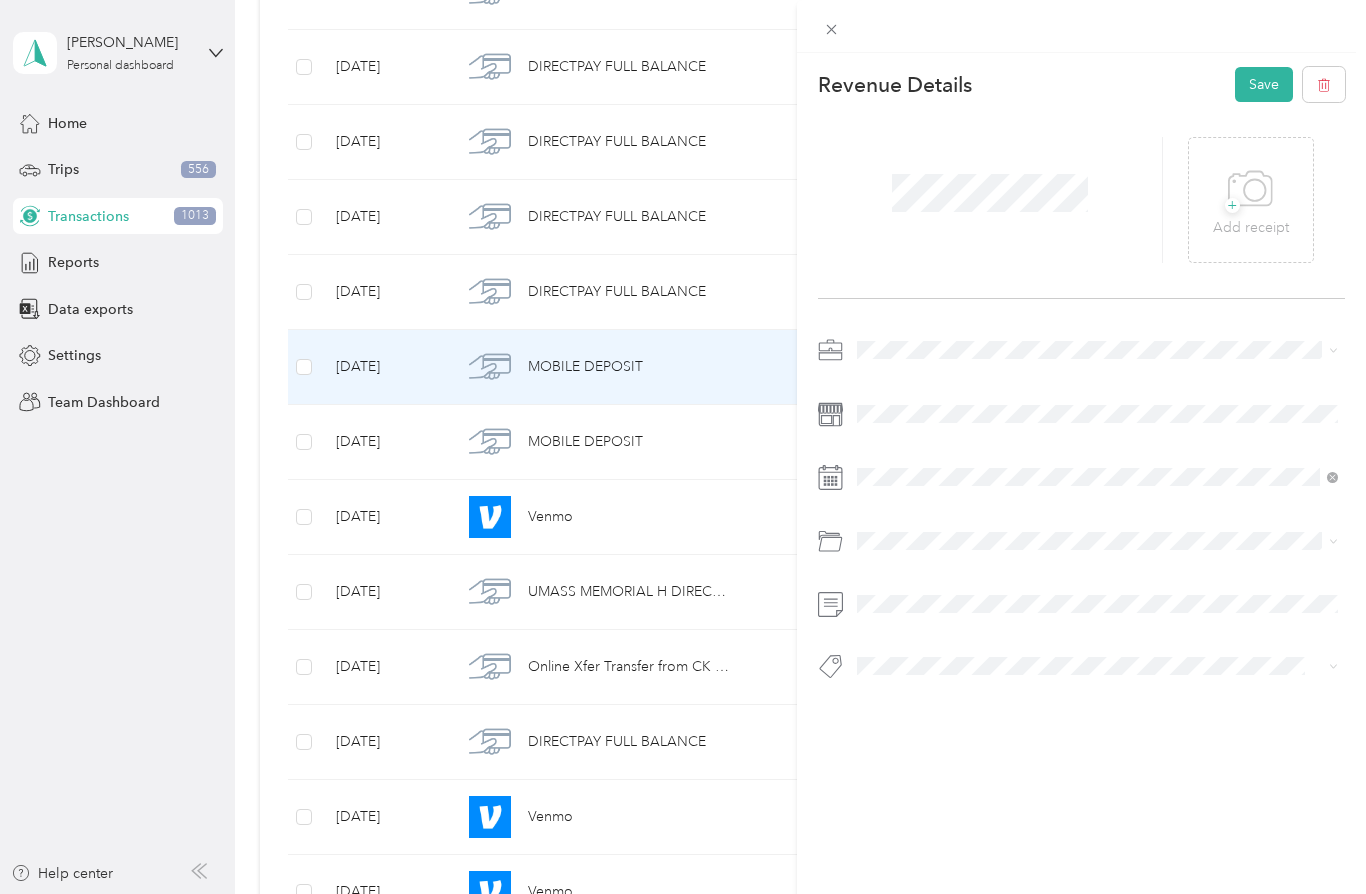 click on "Save" at bounding box center [1264, 84] 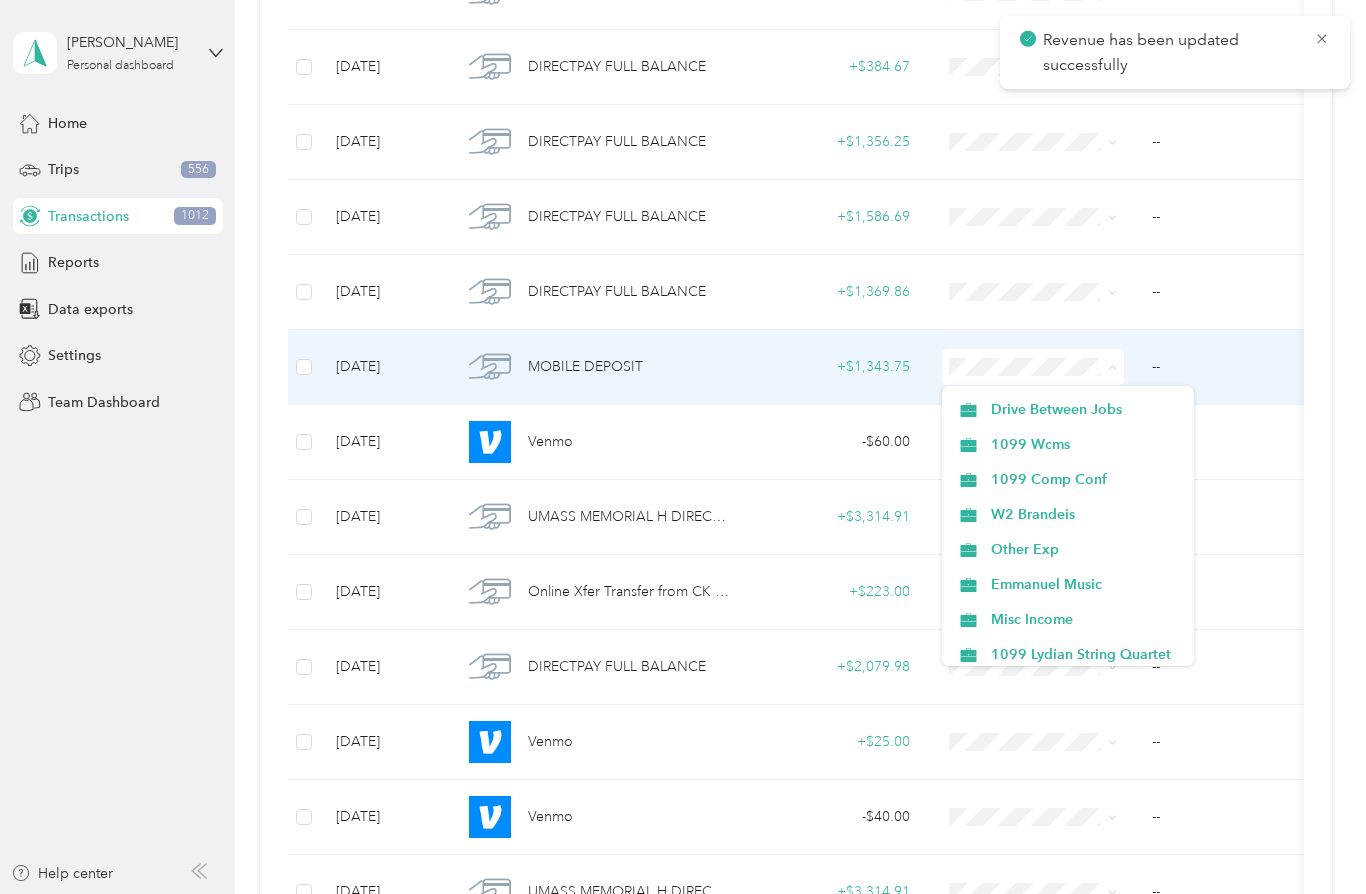 scroll, scrollTop: 171, scrollLeft: 0, axis: vertical 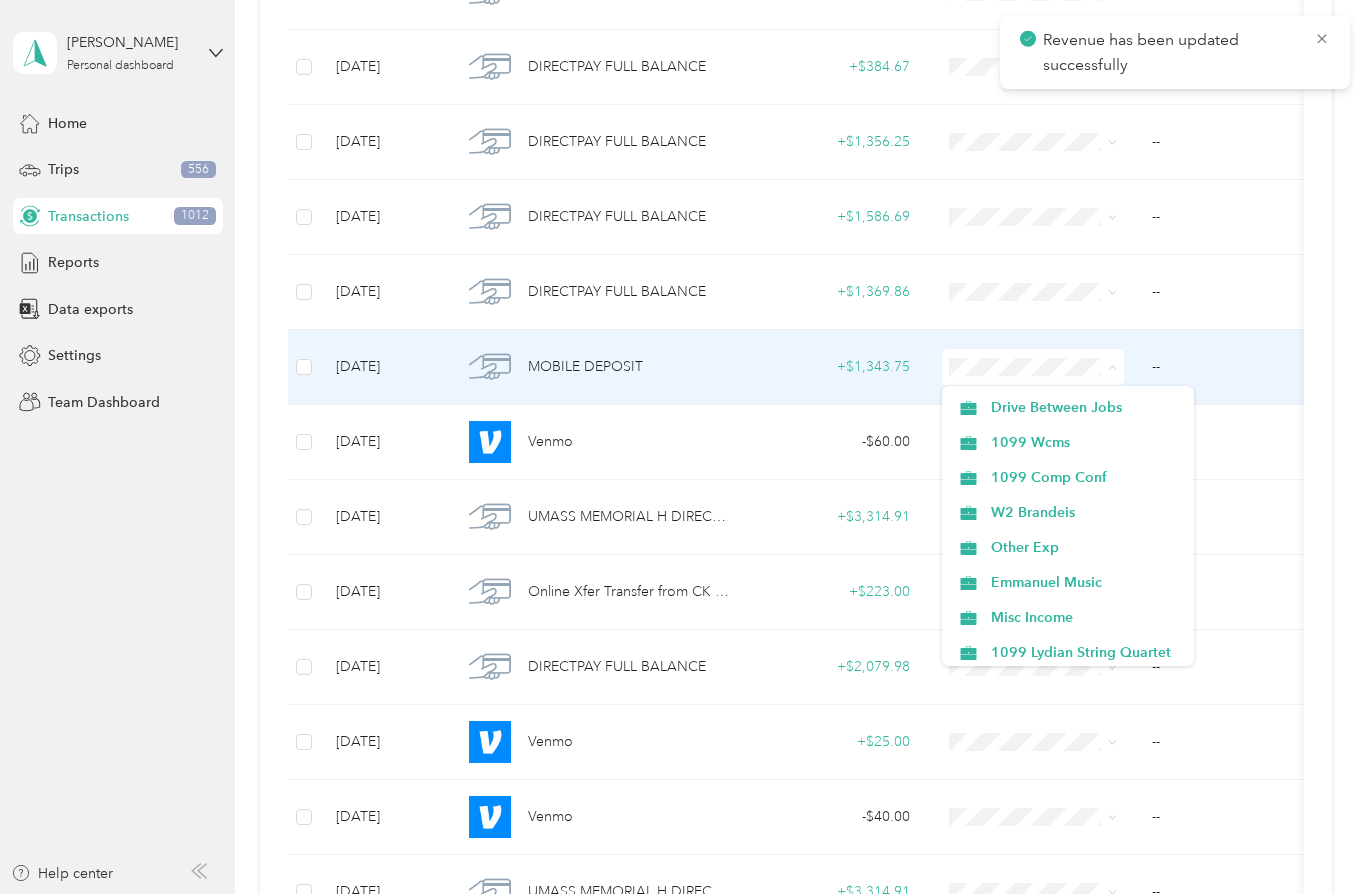 click on "1099 Lydian String Quartet" at bounding box center [1085, 652] 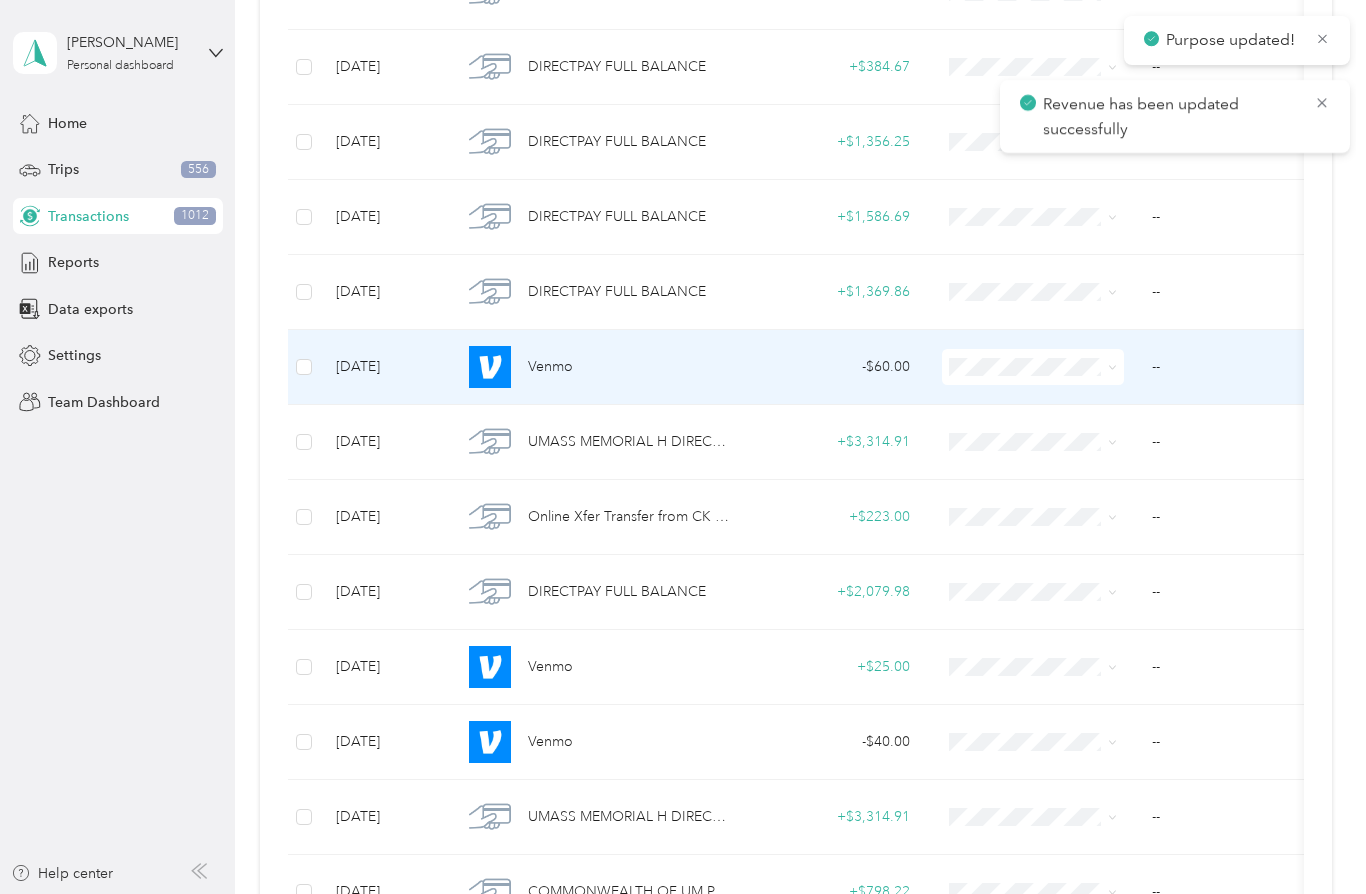 click 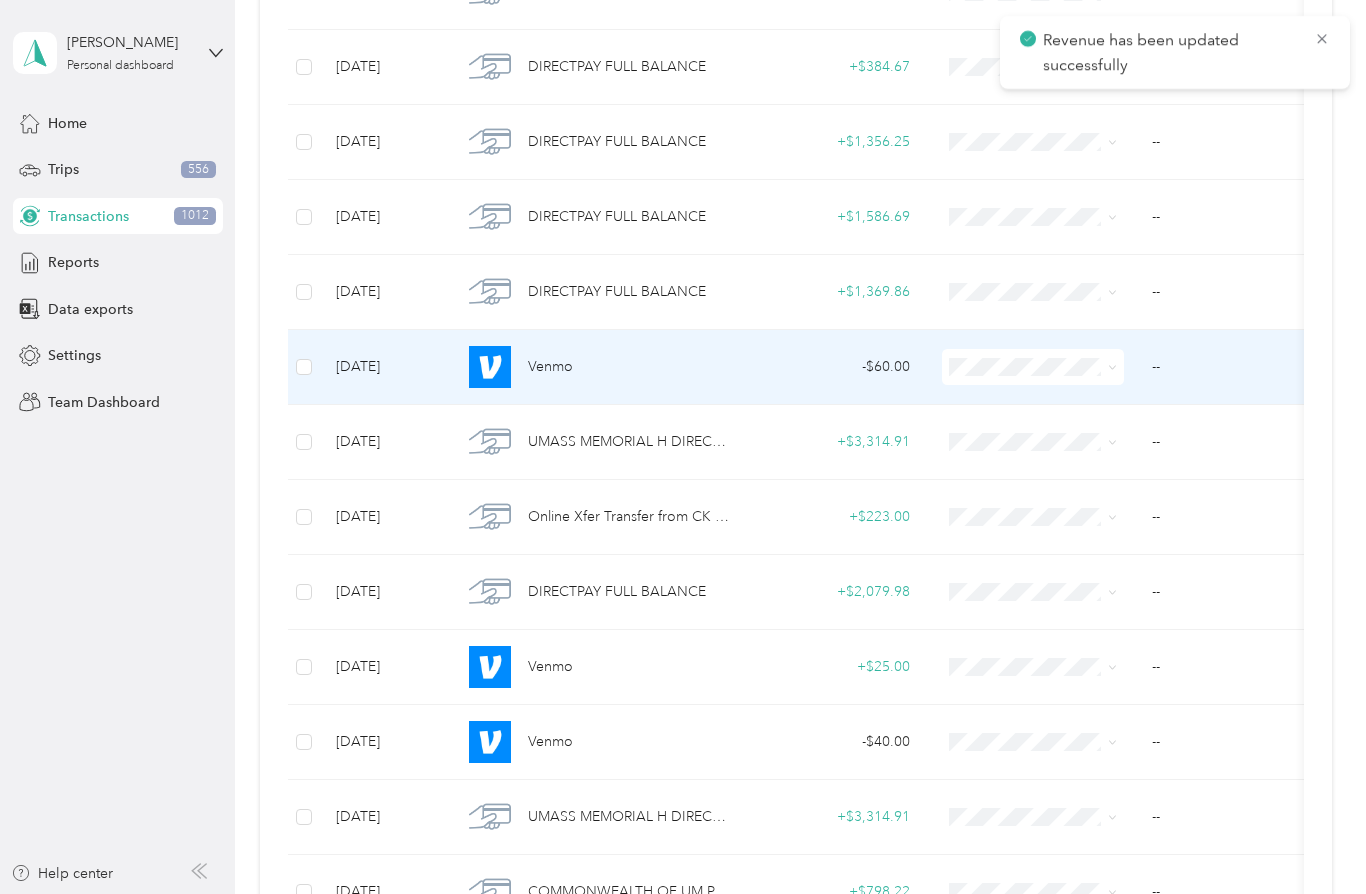click 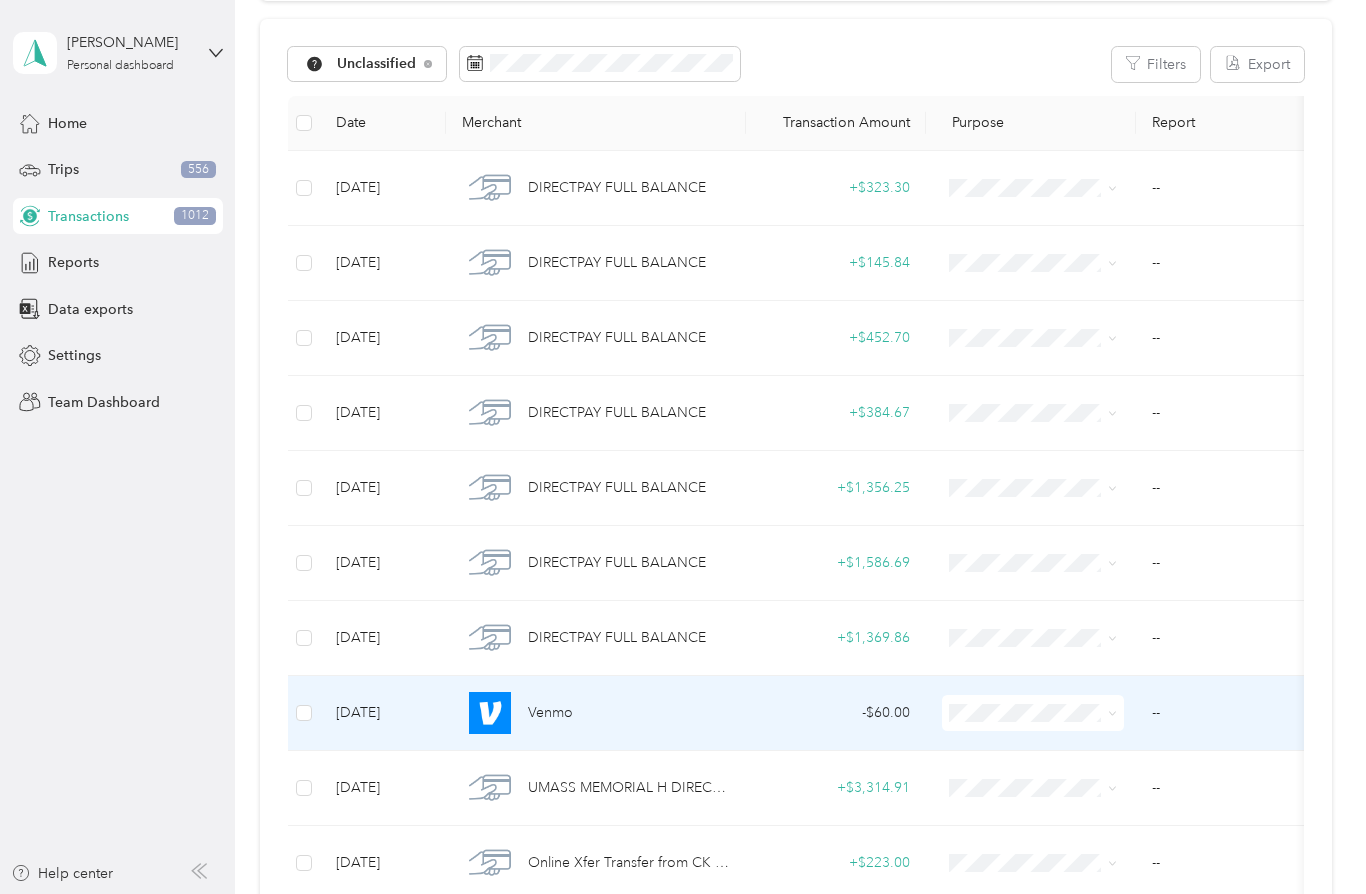 scroll, scrollTop: 192, scrollLeft: 0, axis: vertical 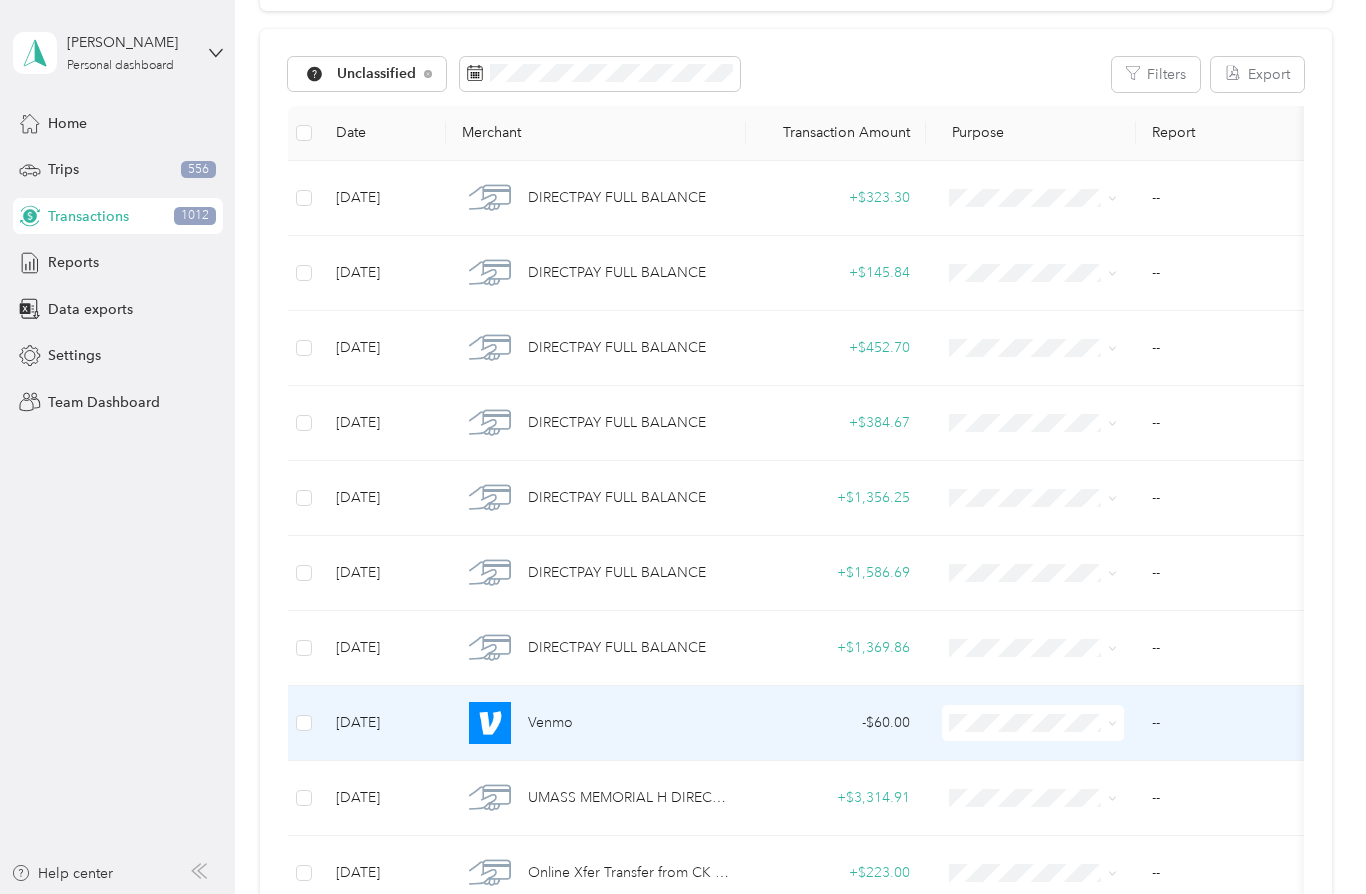 click 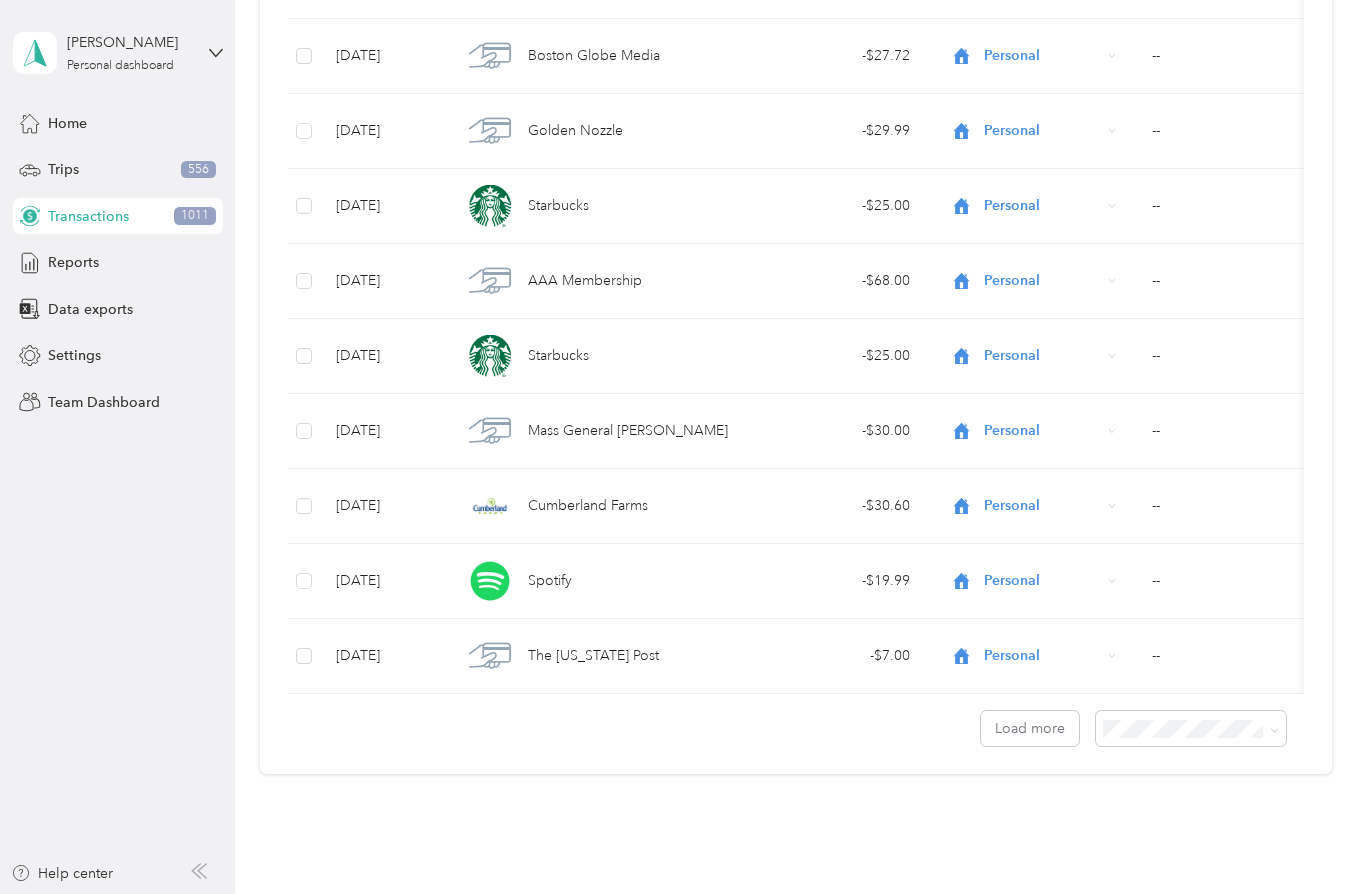 scroll, scrollTop: 1533, scrollLeft: 0, axis: vertical 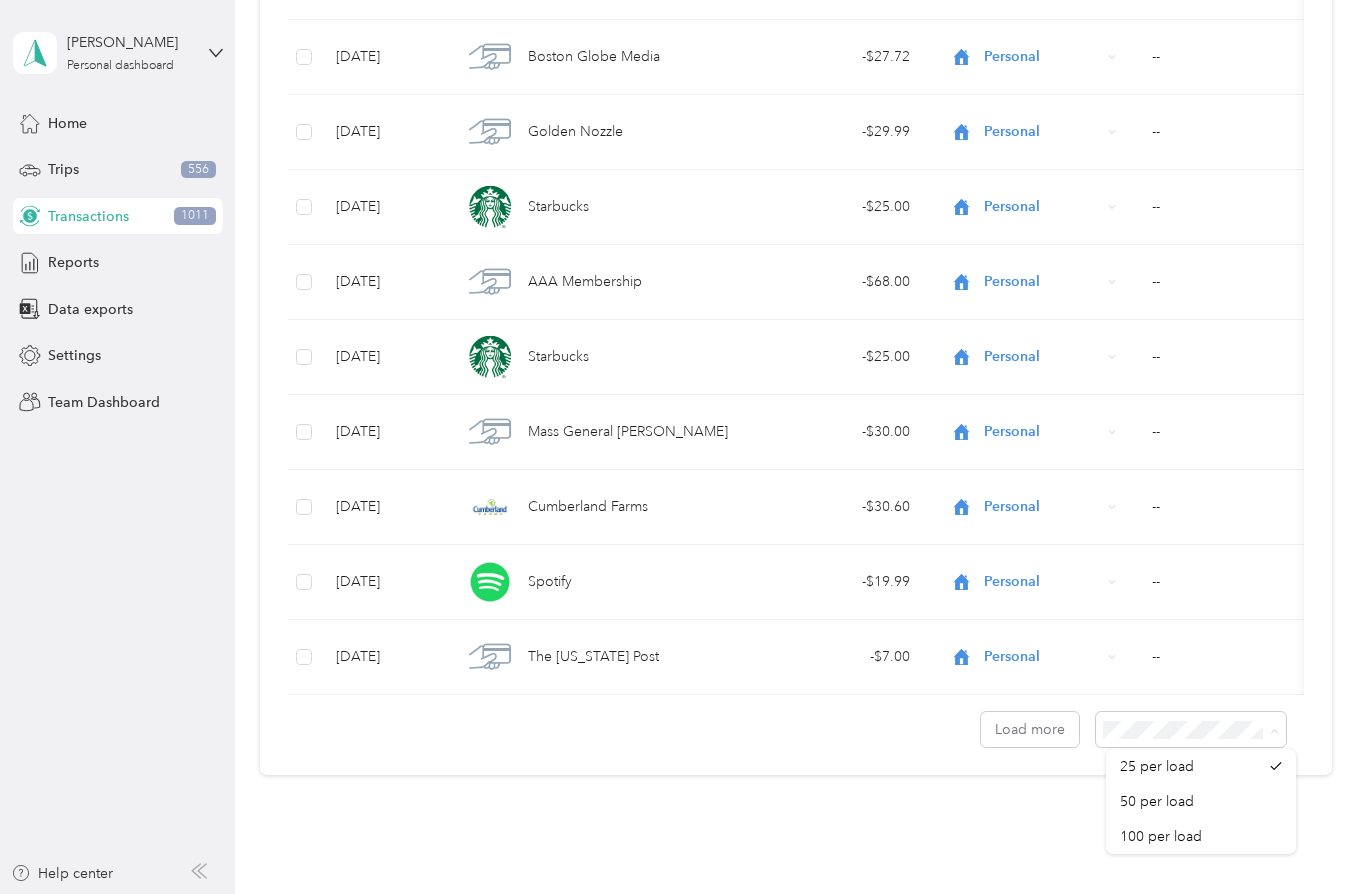click on "Load more" at bounding box center [1030, 729] 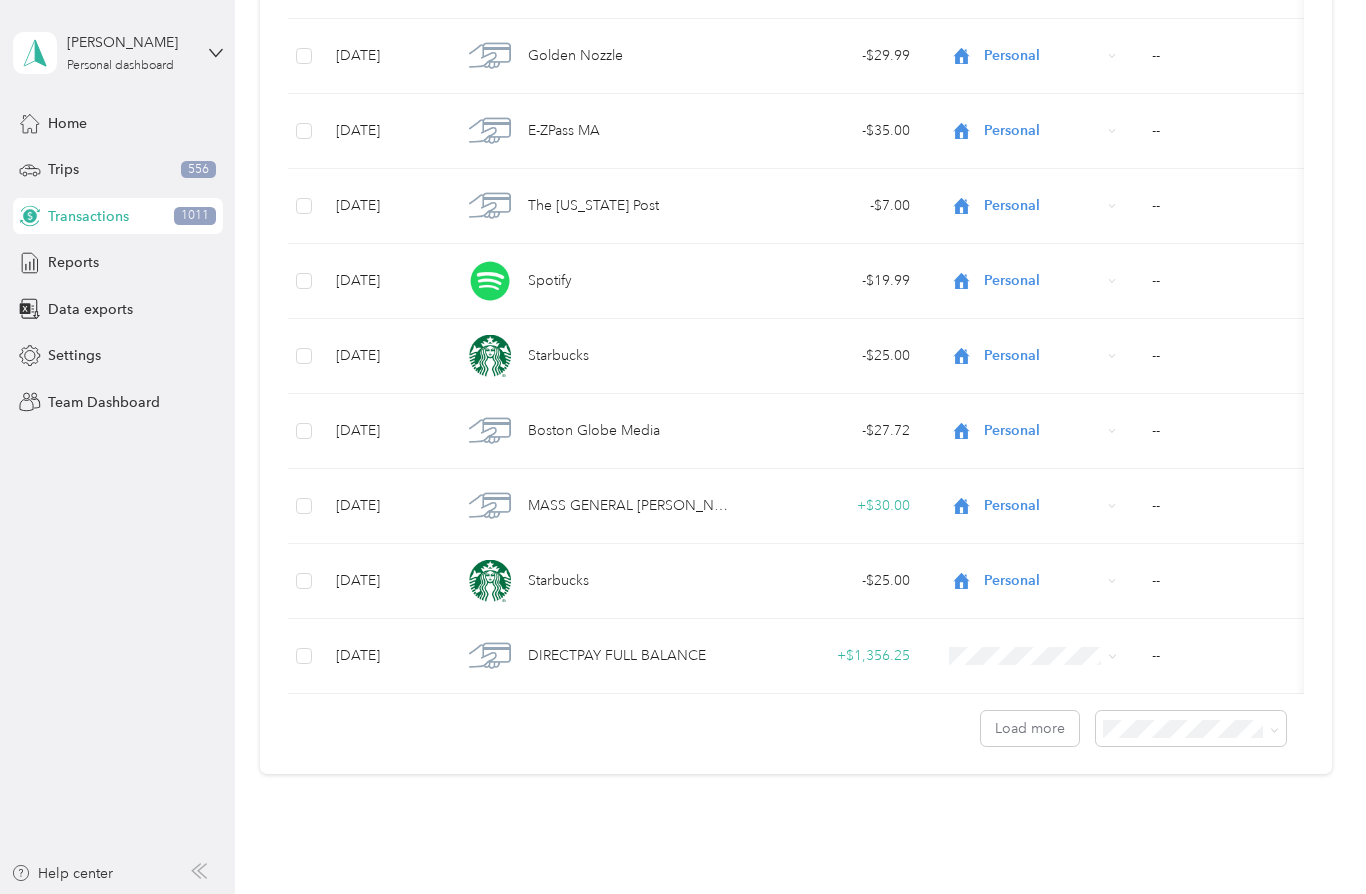 scroll, scrollTop: 3408, scrollLeft: 0, axis: vertical 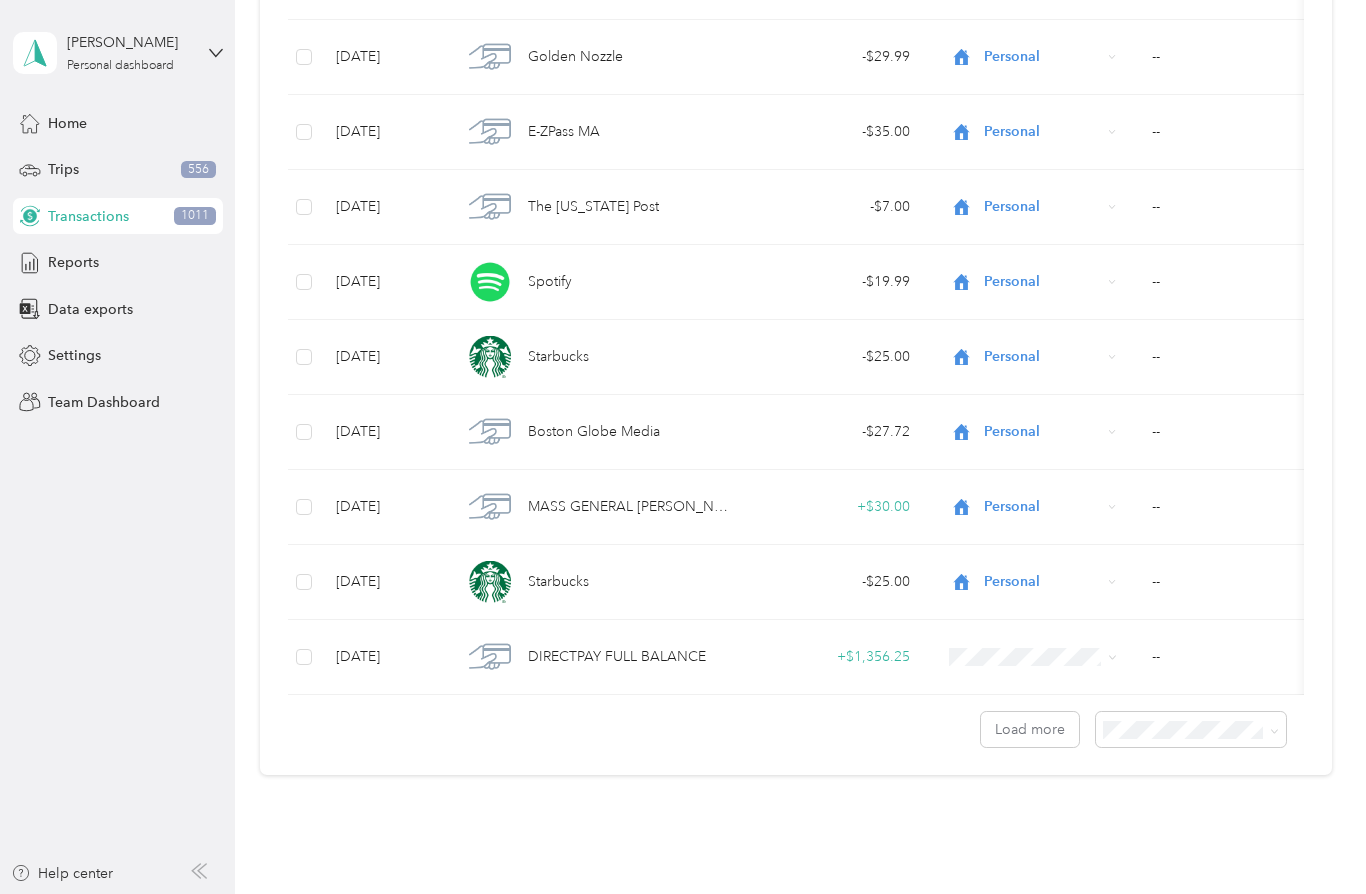 click on "Load more" at bounding box center [1030, 729] 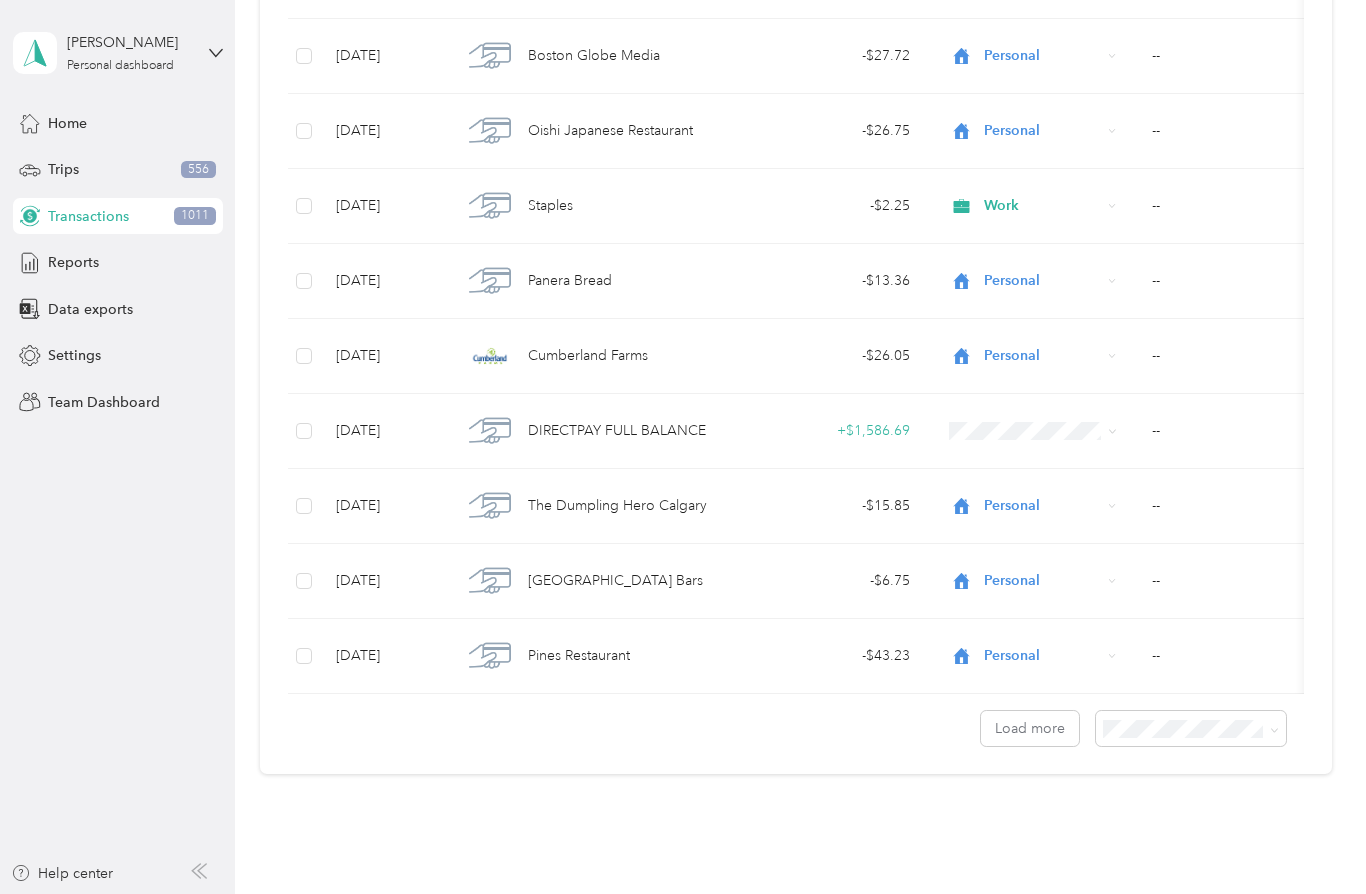 scroll, scrollTop: 5283, scrollLeft: 0, axis: vertical 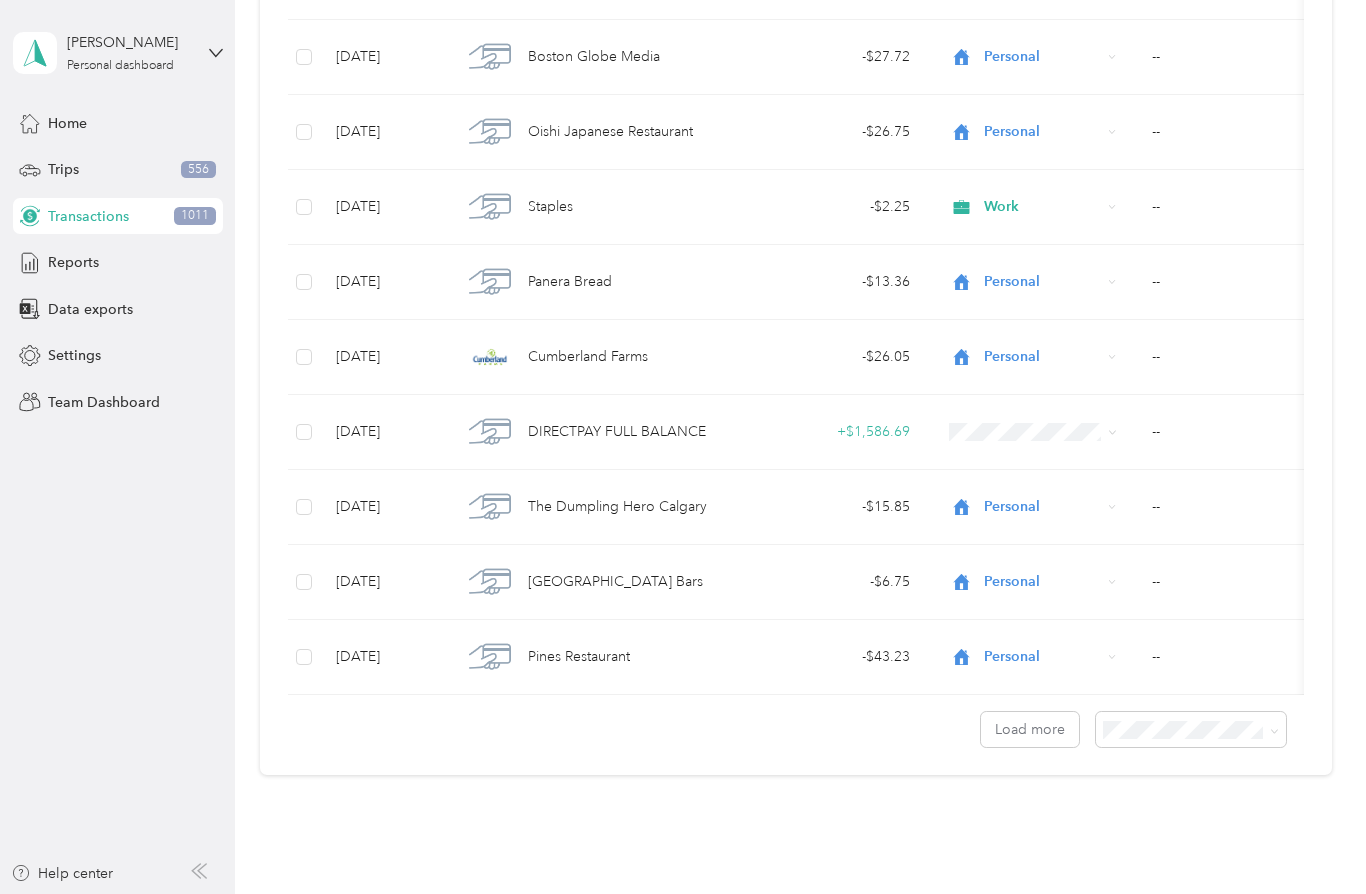 click on "Load more" at bounding box center [1030, 729] 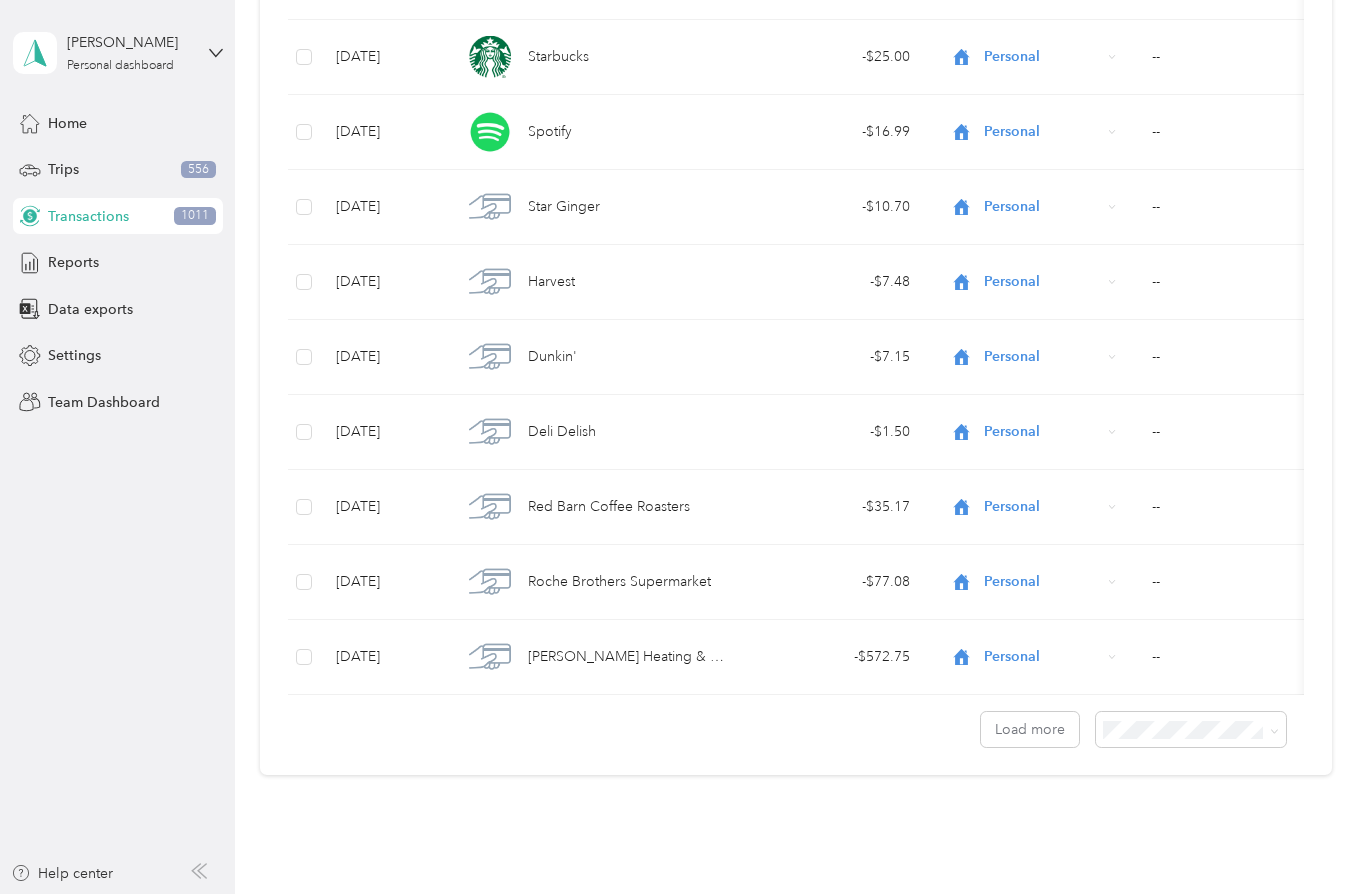 scroll, scrollTop: 7158, scrollLeft: 0, axis: vertical 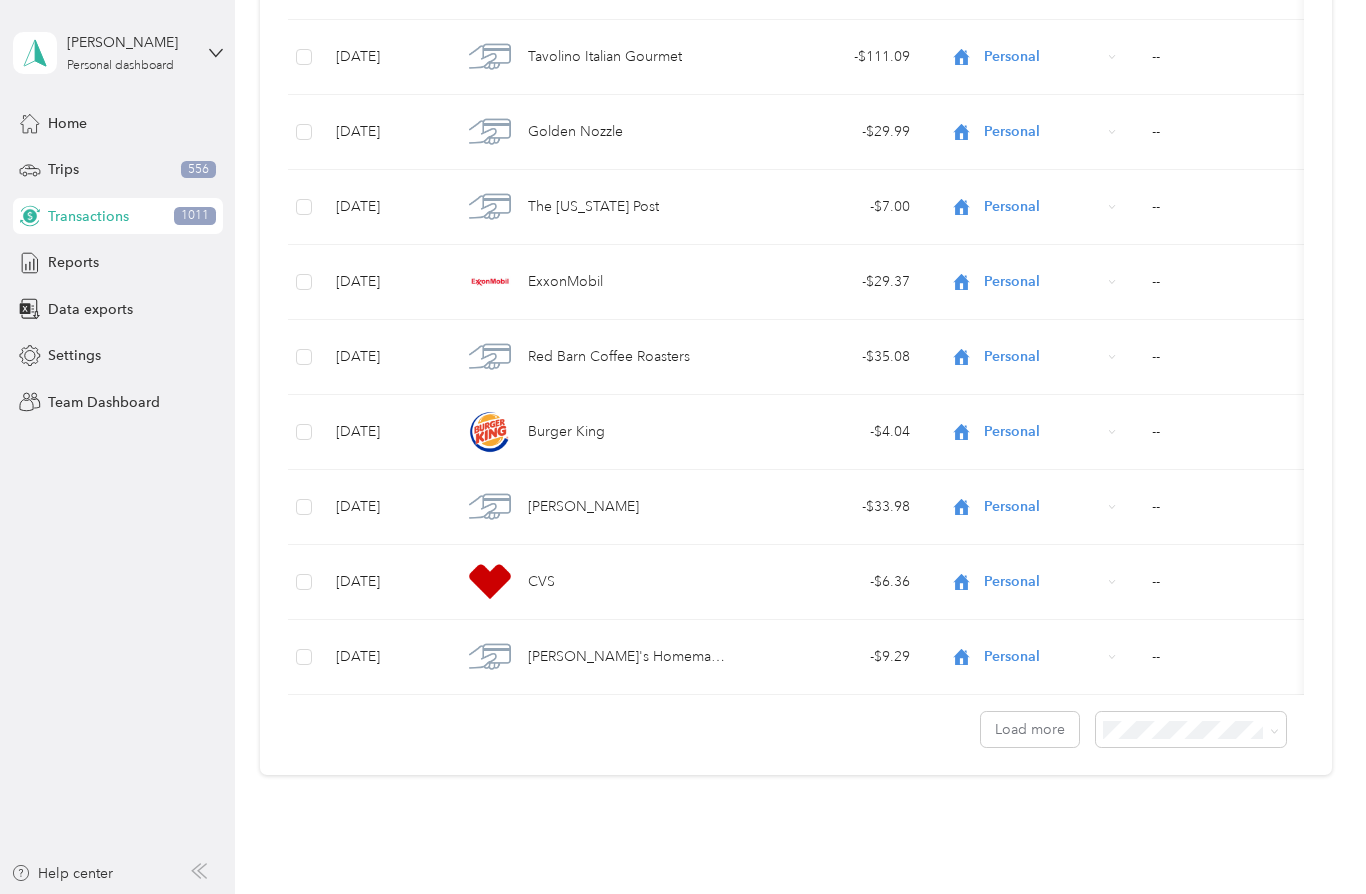 click on "Load more" at bounding box center (1030, 729) 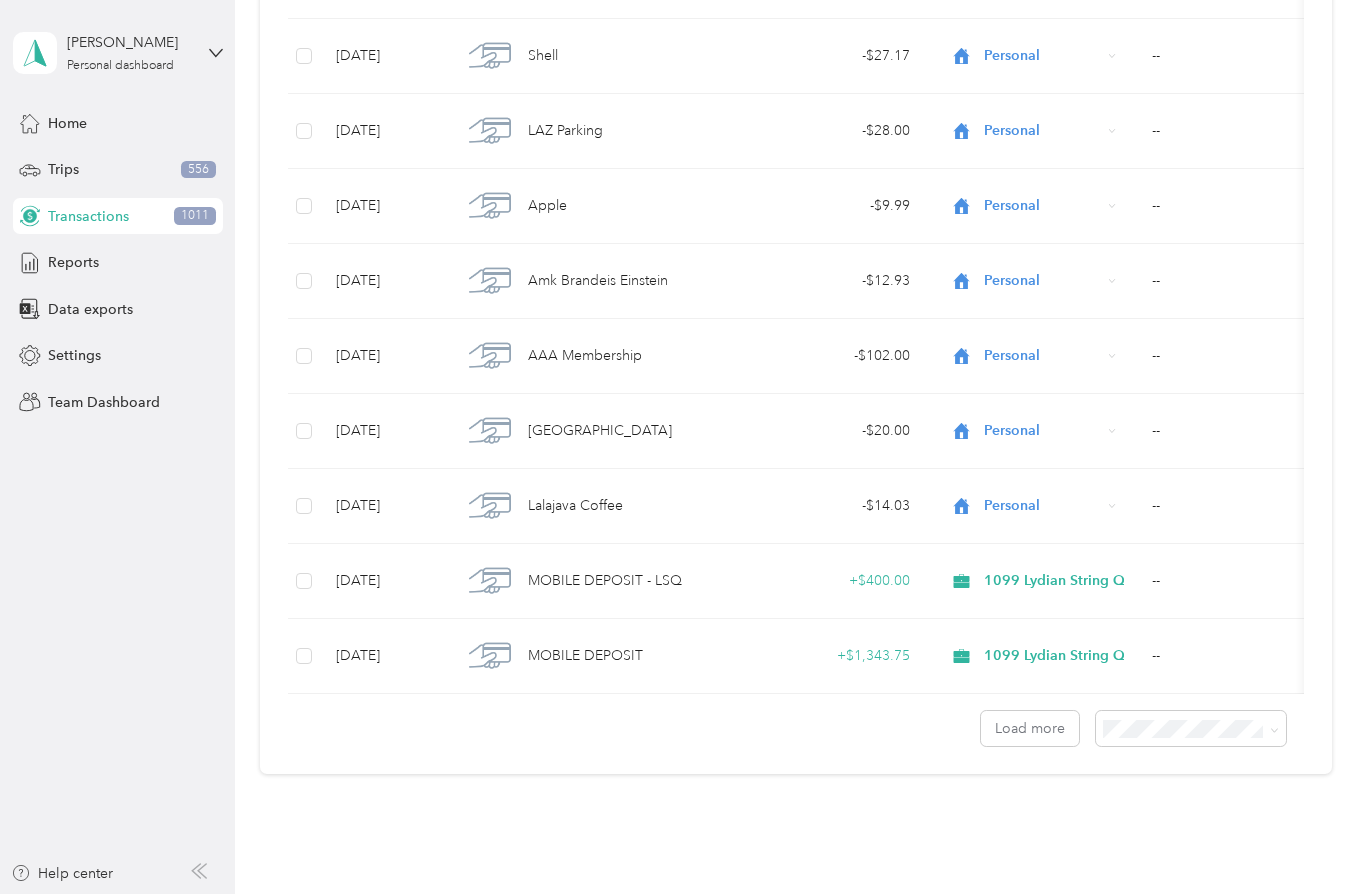 scroll, scrollTop: 10908, scrollLeft: 0, axis: vertical 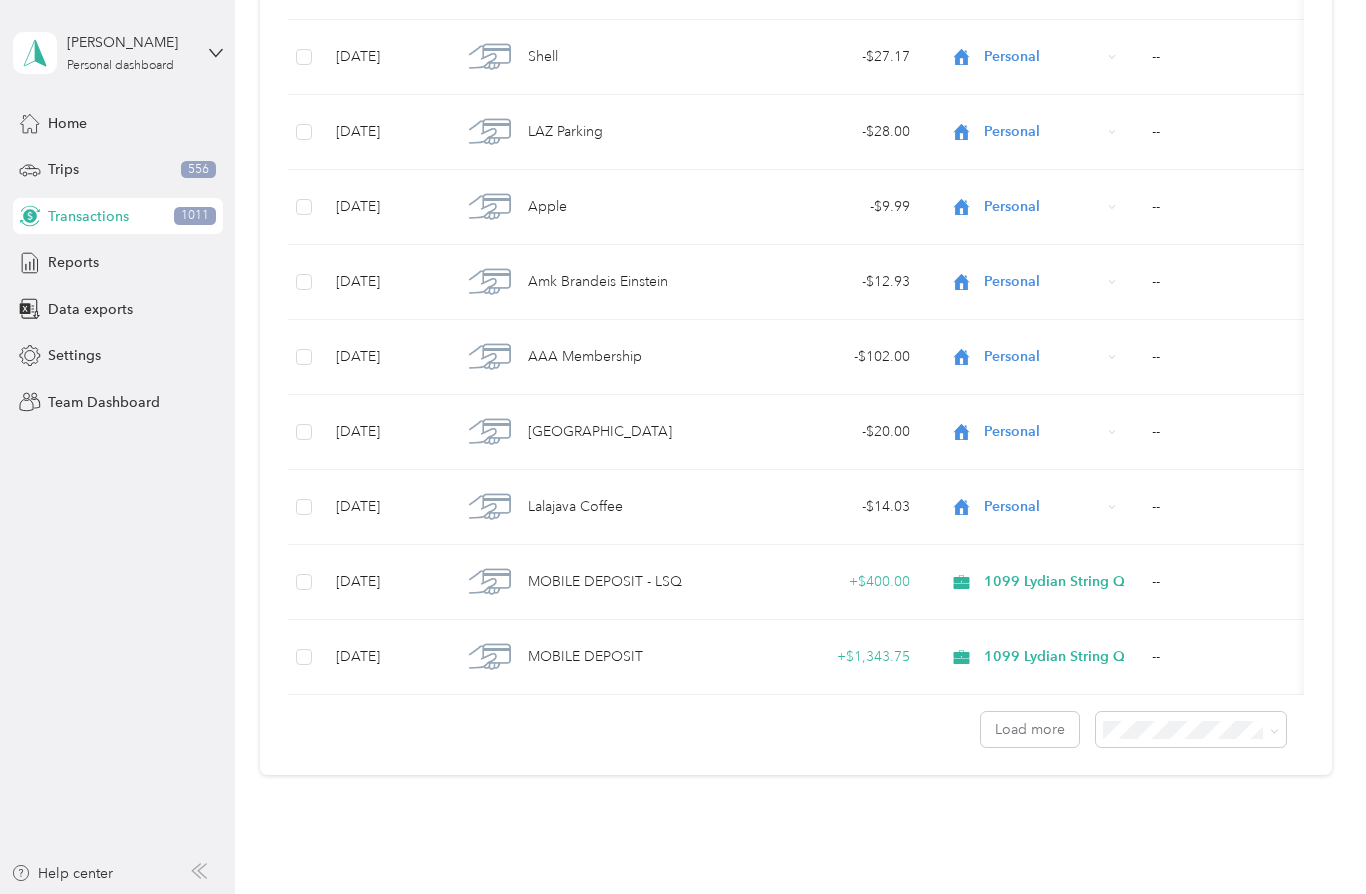 click on "Load more" at bounding box center (1030, 729) 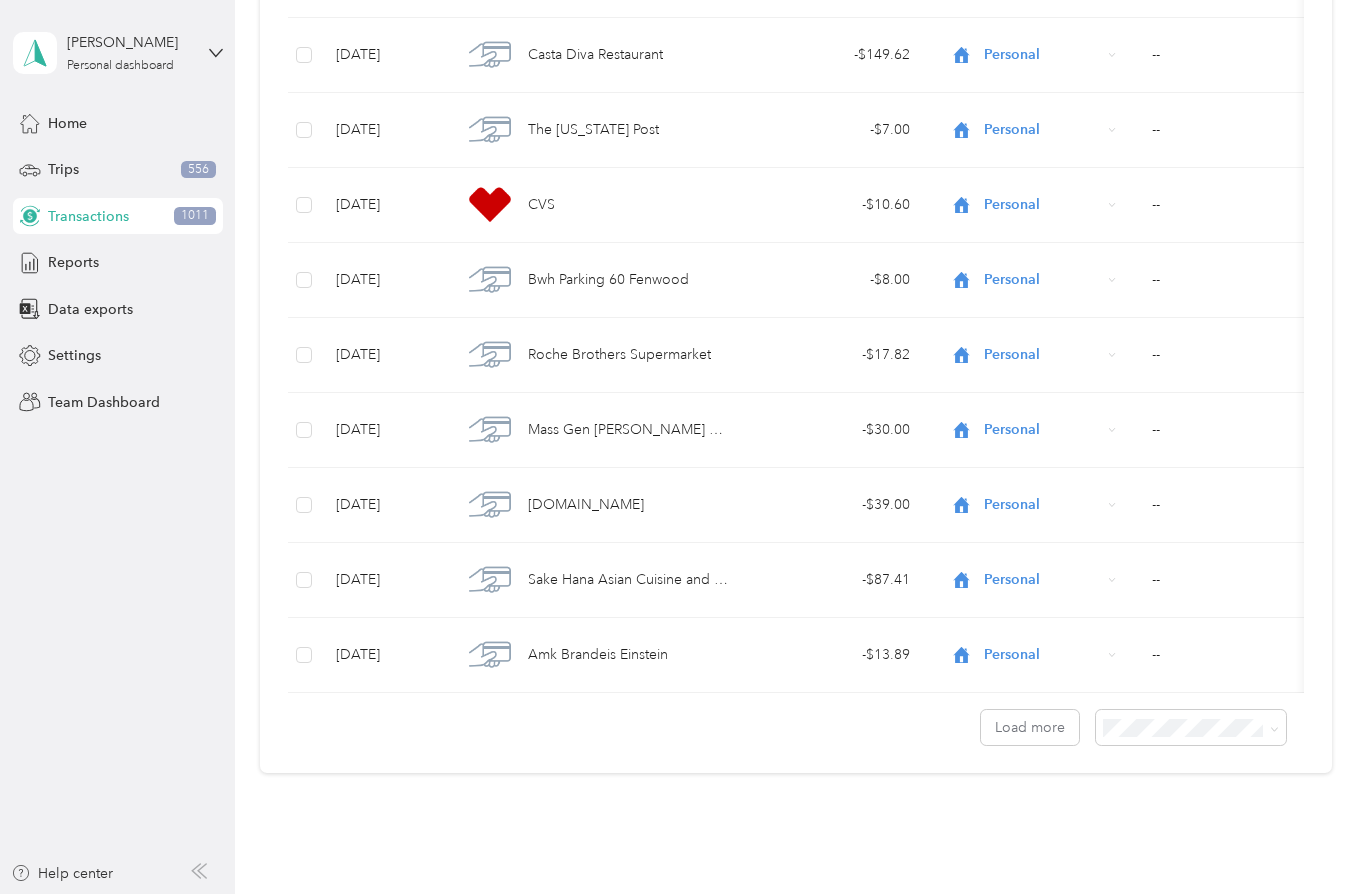 scroll, scrollTop: 12783, scrollLeft: 0, axis: vertical 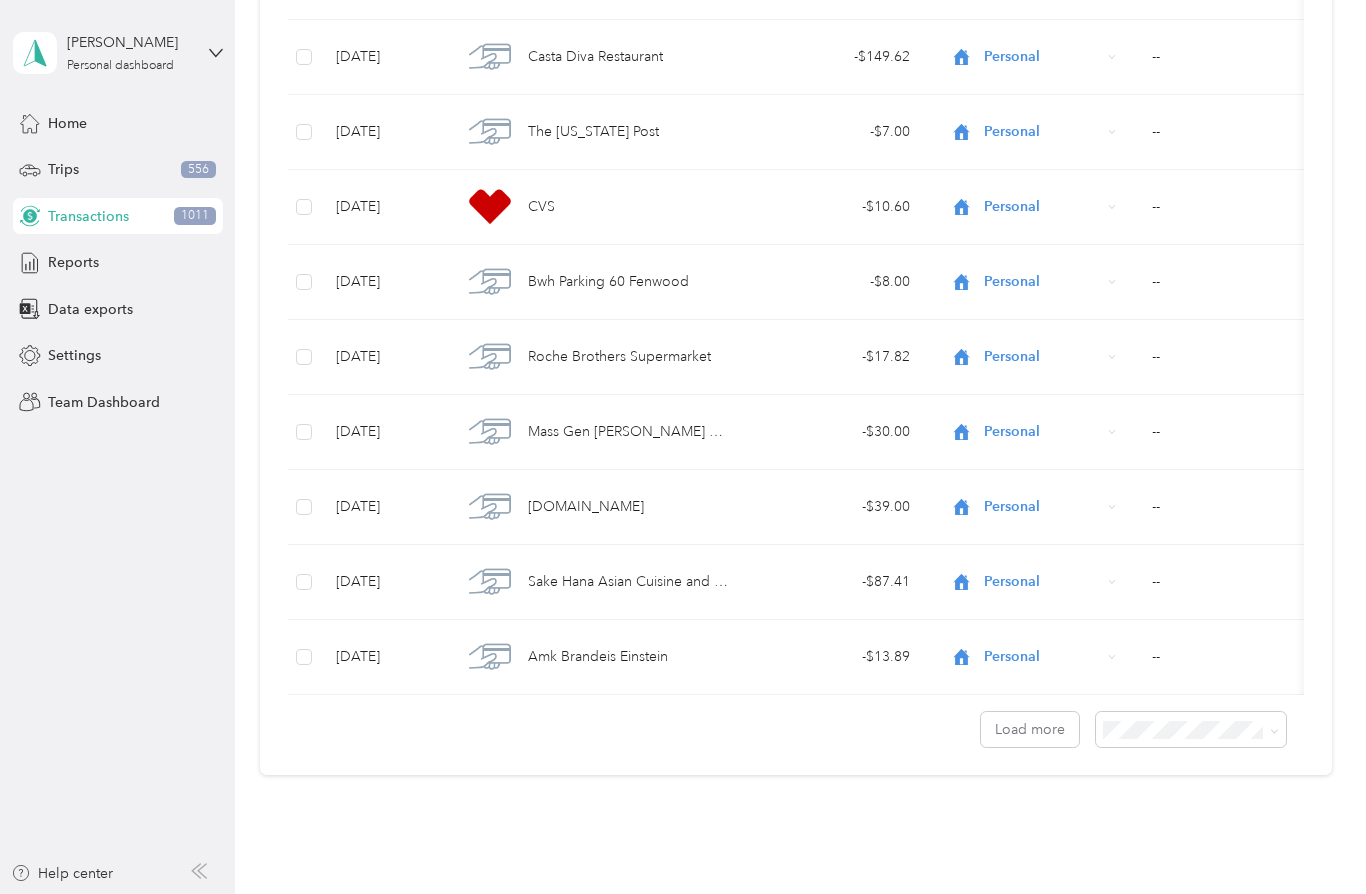 click on "Load more" at bounding box center [1030, 729] 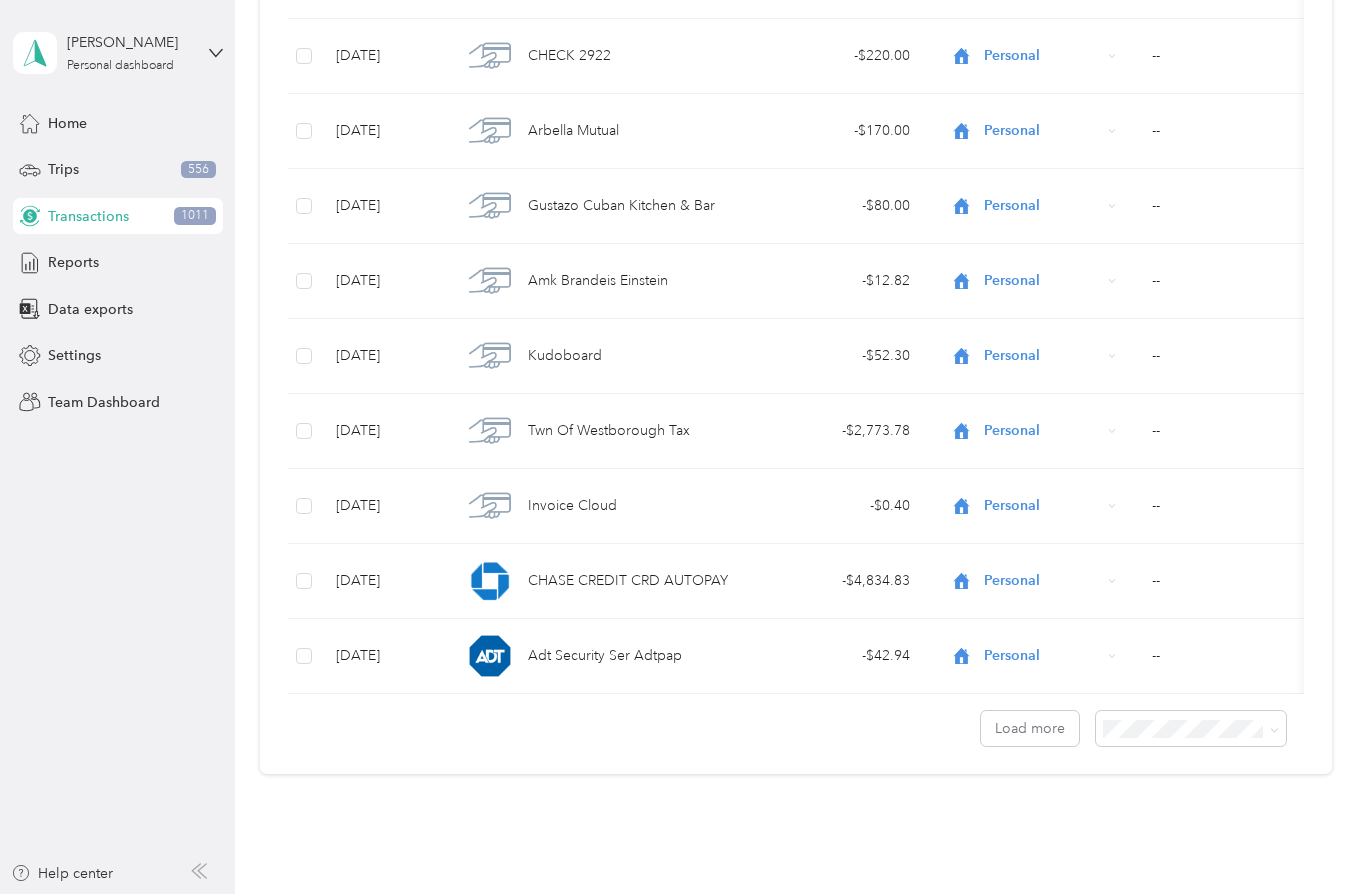 scroll, scrollTop: 14658, scrollLeft: 0, axis: vertical 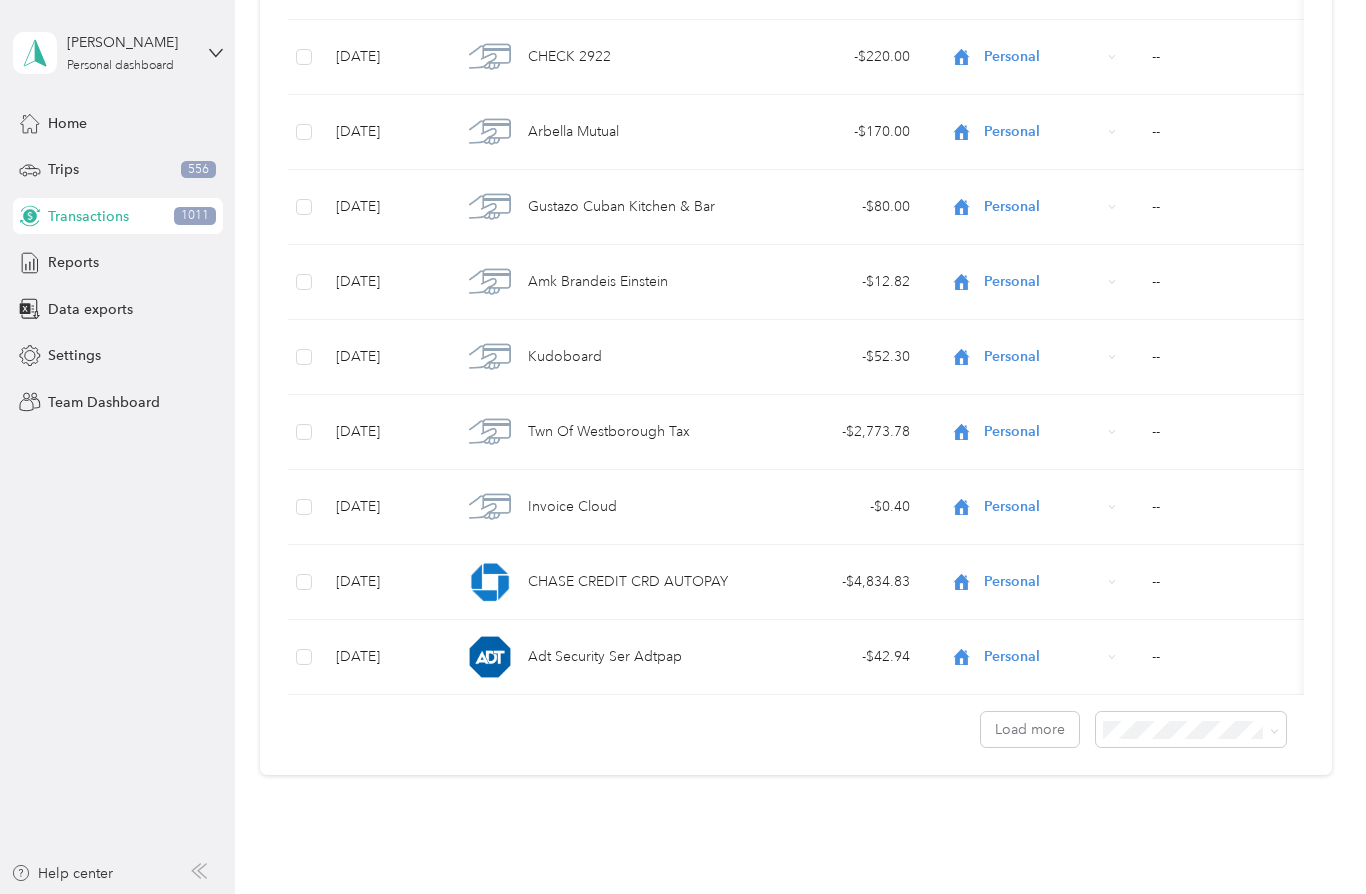 click on "Load more" at bounding box center (1030, 729) 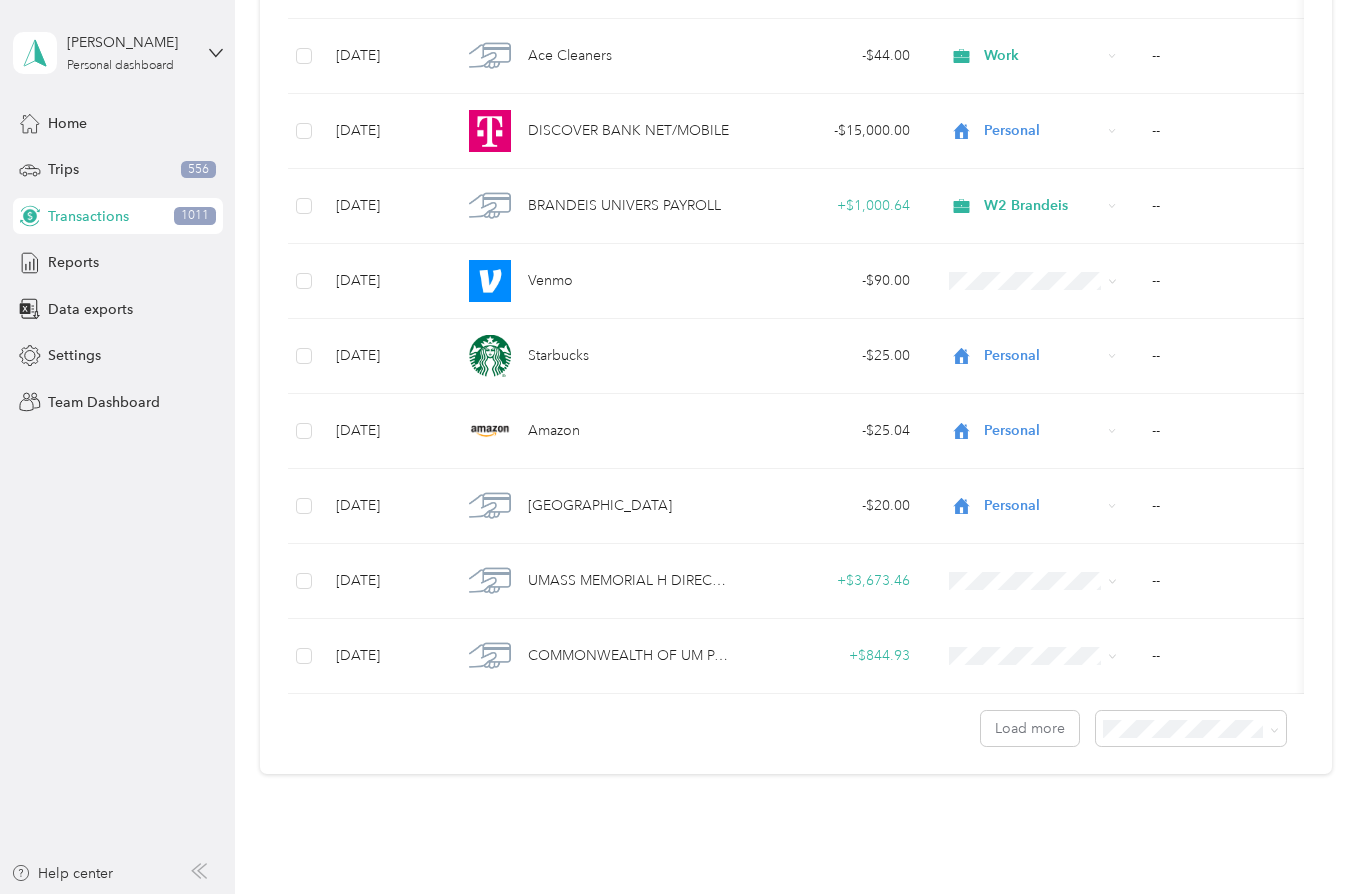 scroll, scrollTop: 16533, scrollLeft: 0, axis: vertical 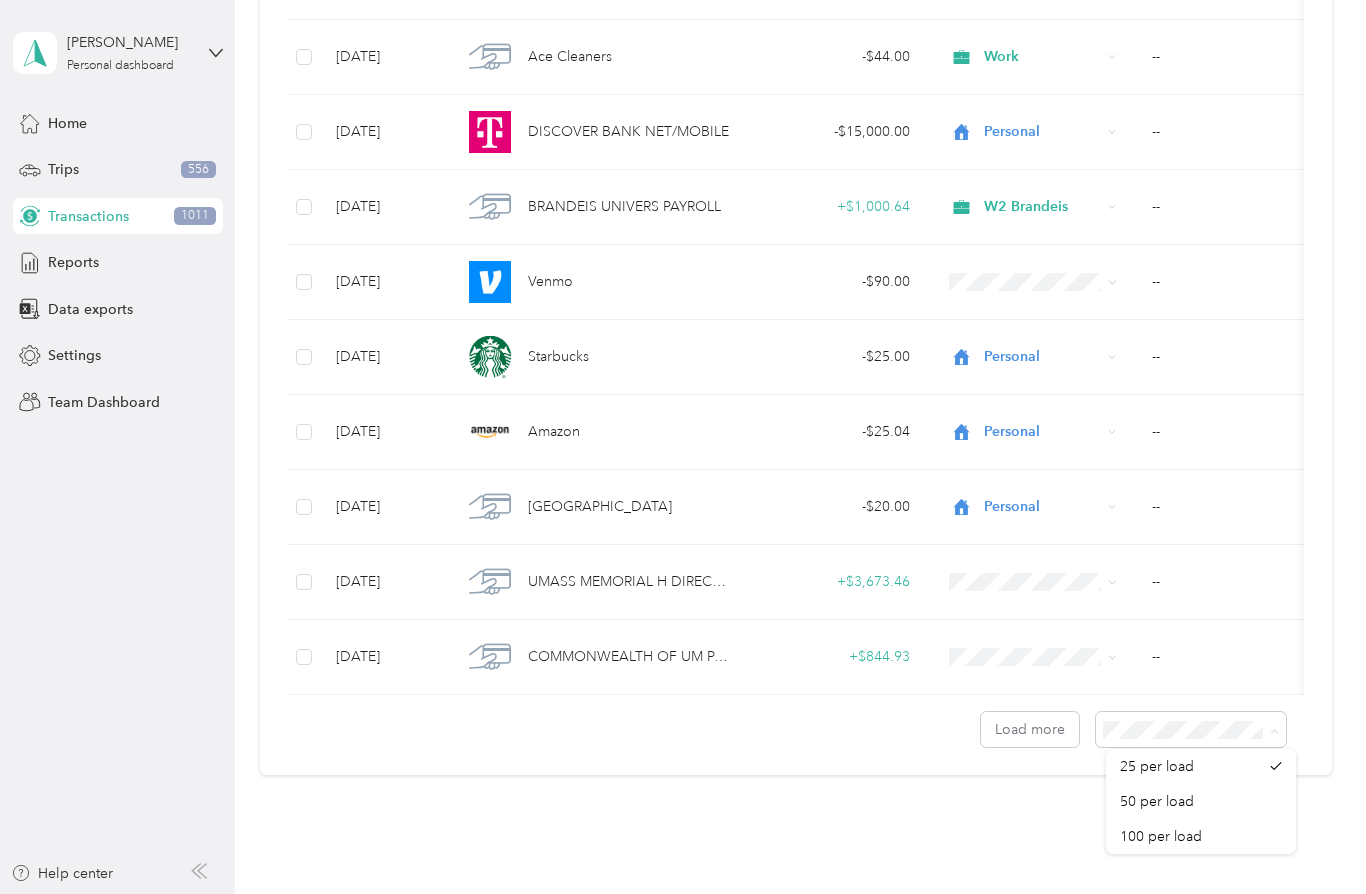 click on "50 per load" at bounding box center [1201, 801] 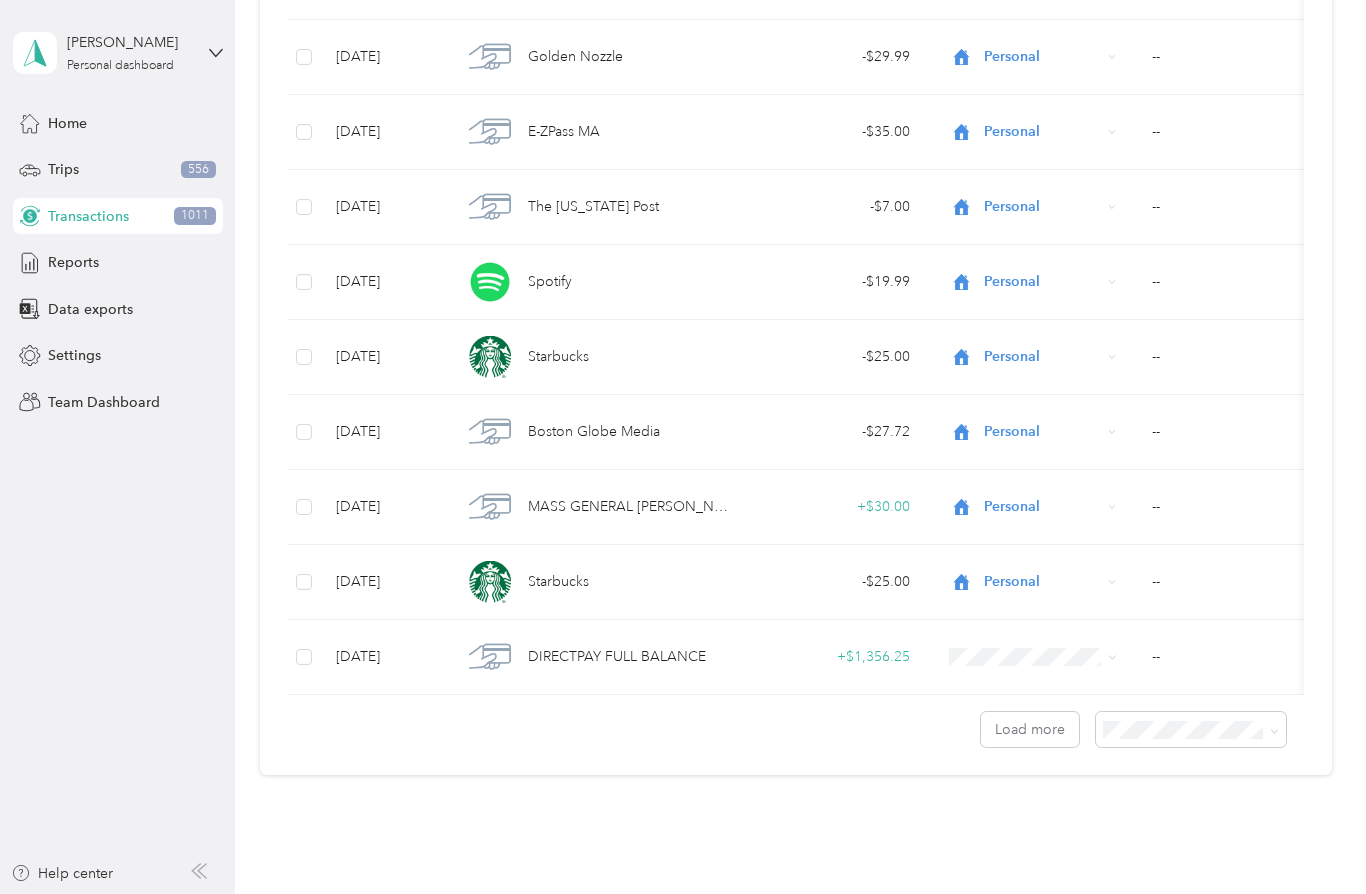 scroll, scrollTop: 3408, scrollLeft: 0, axis: vertical 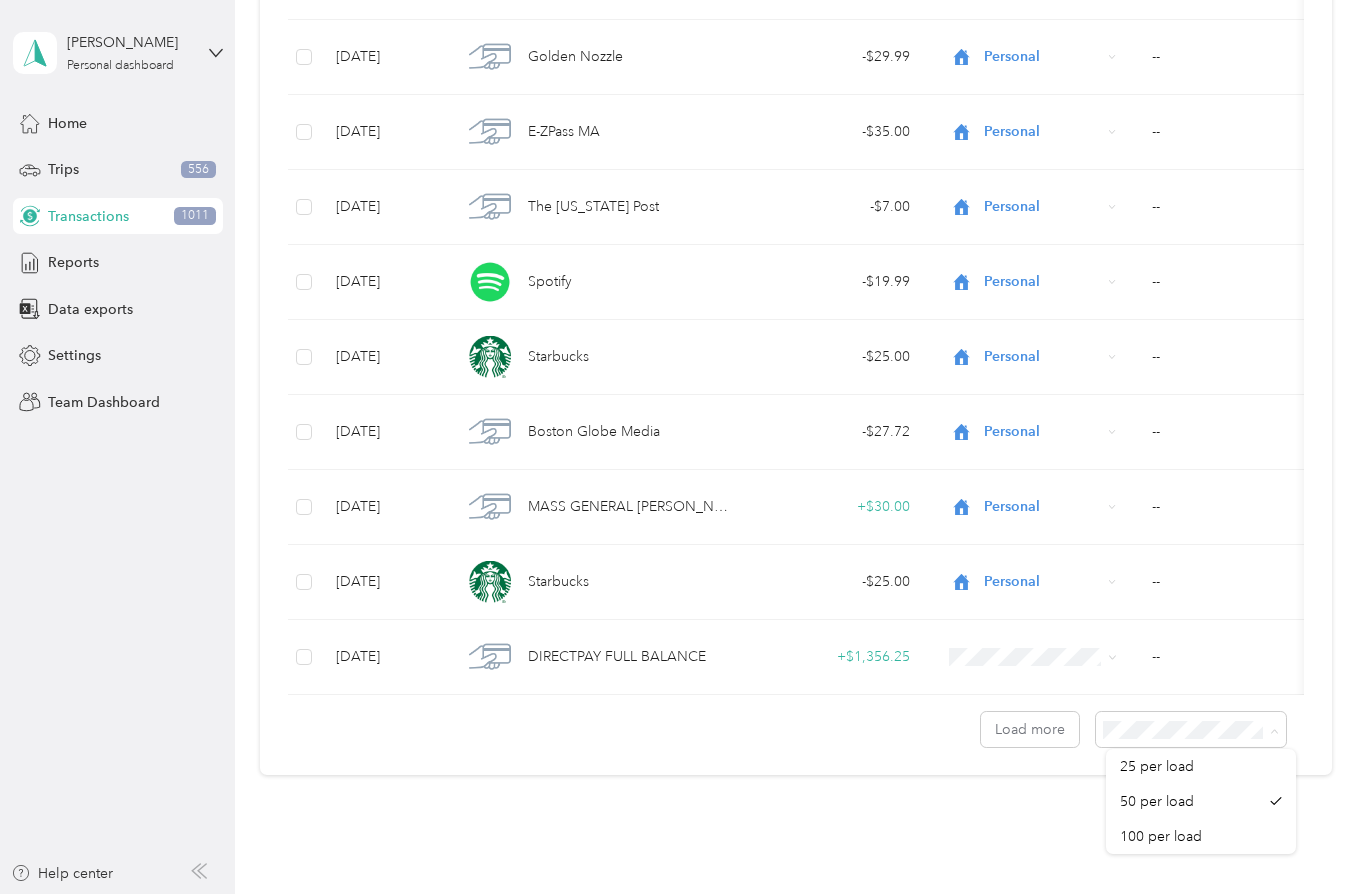 click on "100 per load" at bounding box center (1161, 836) 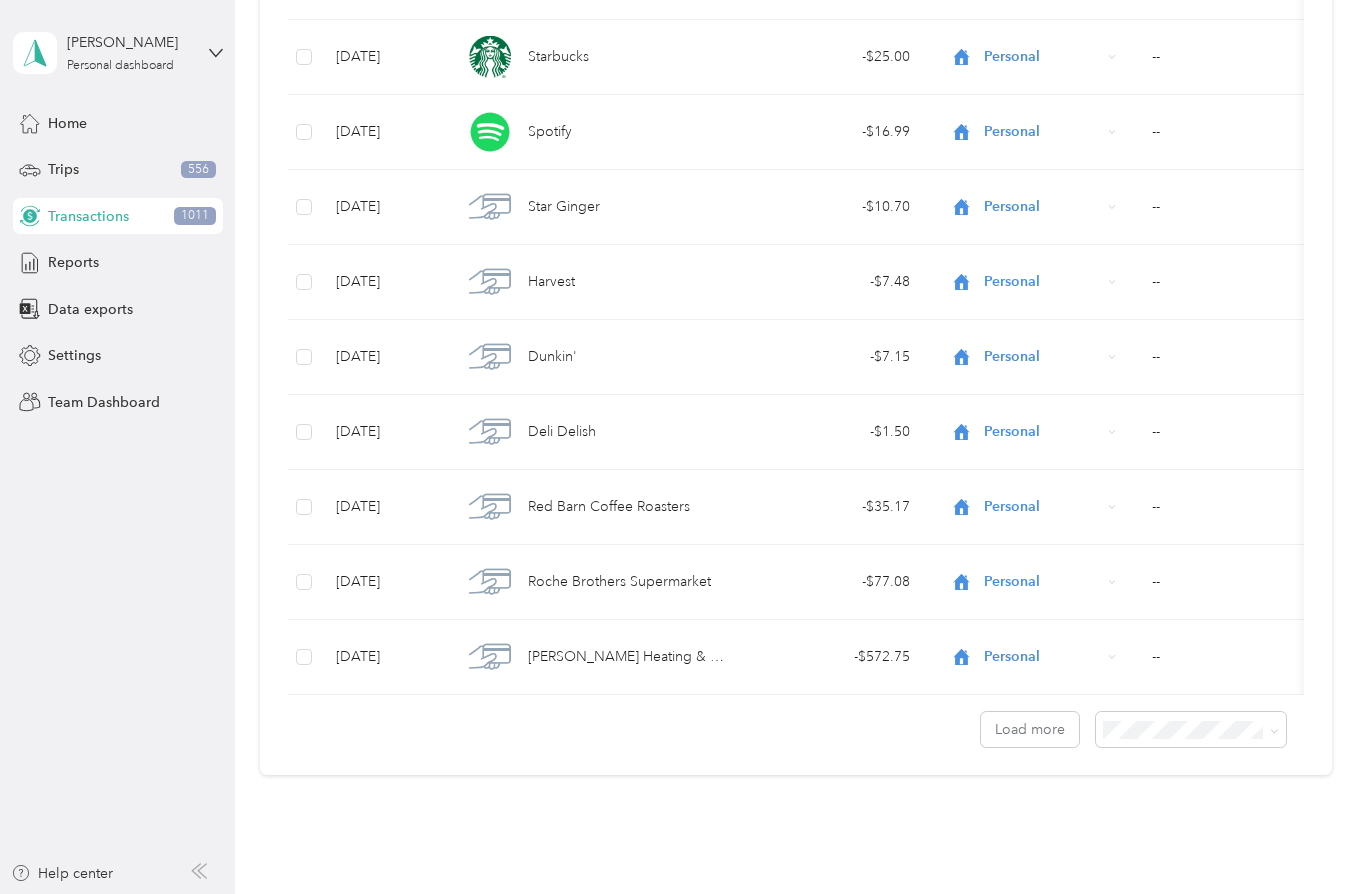 scroll, scrollTop: 7158, scrollLeft: 0, axis: vertical 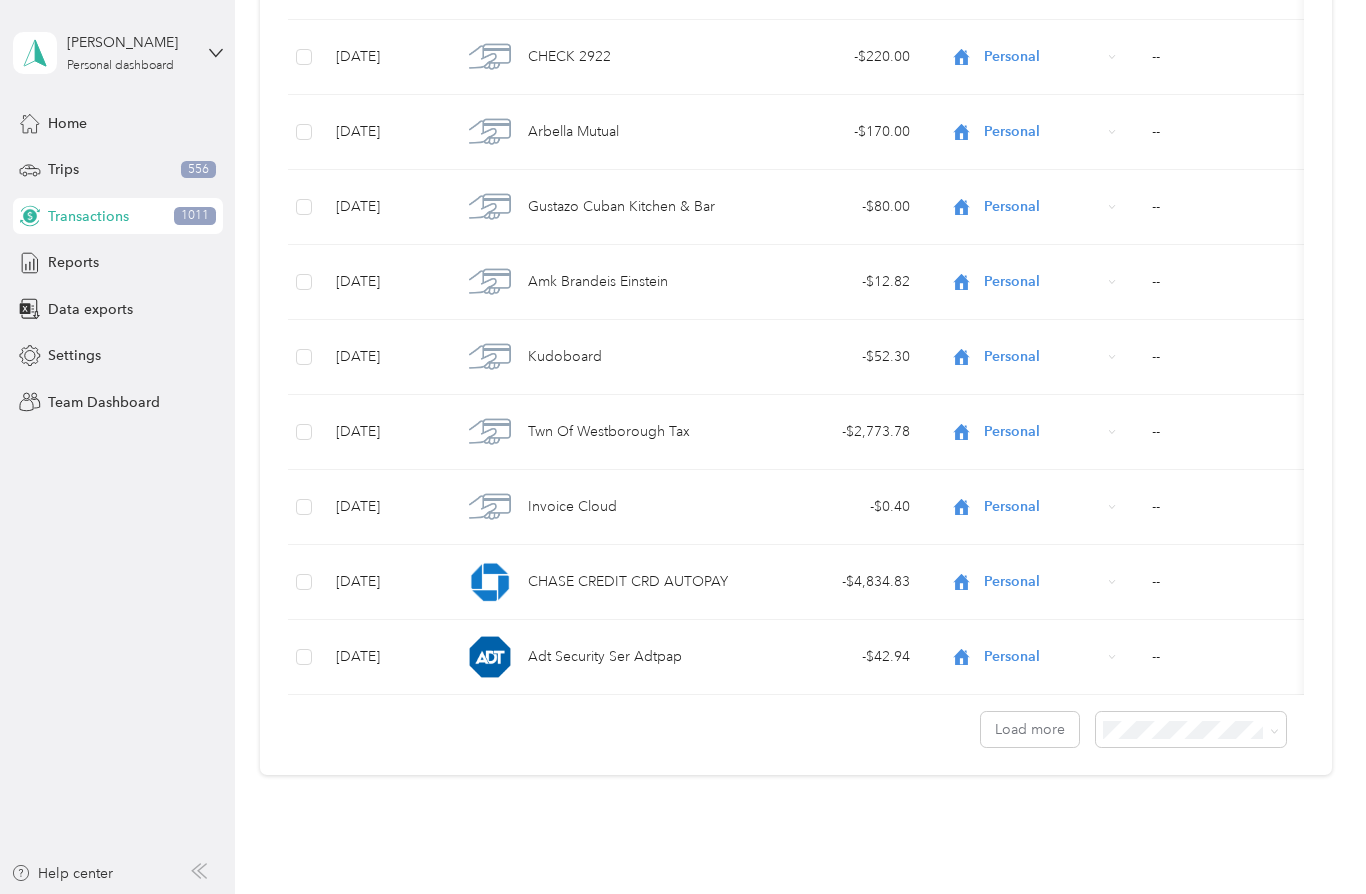 click on "Load more" at bounding box center [1030, 729] 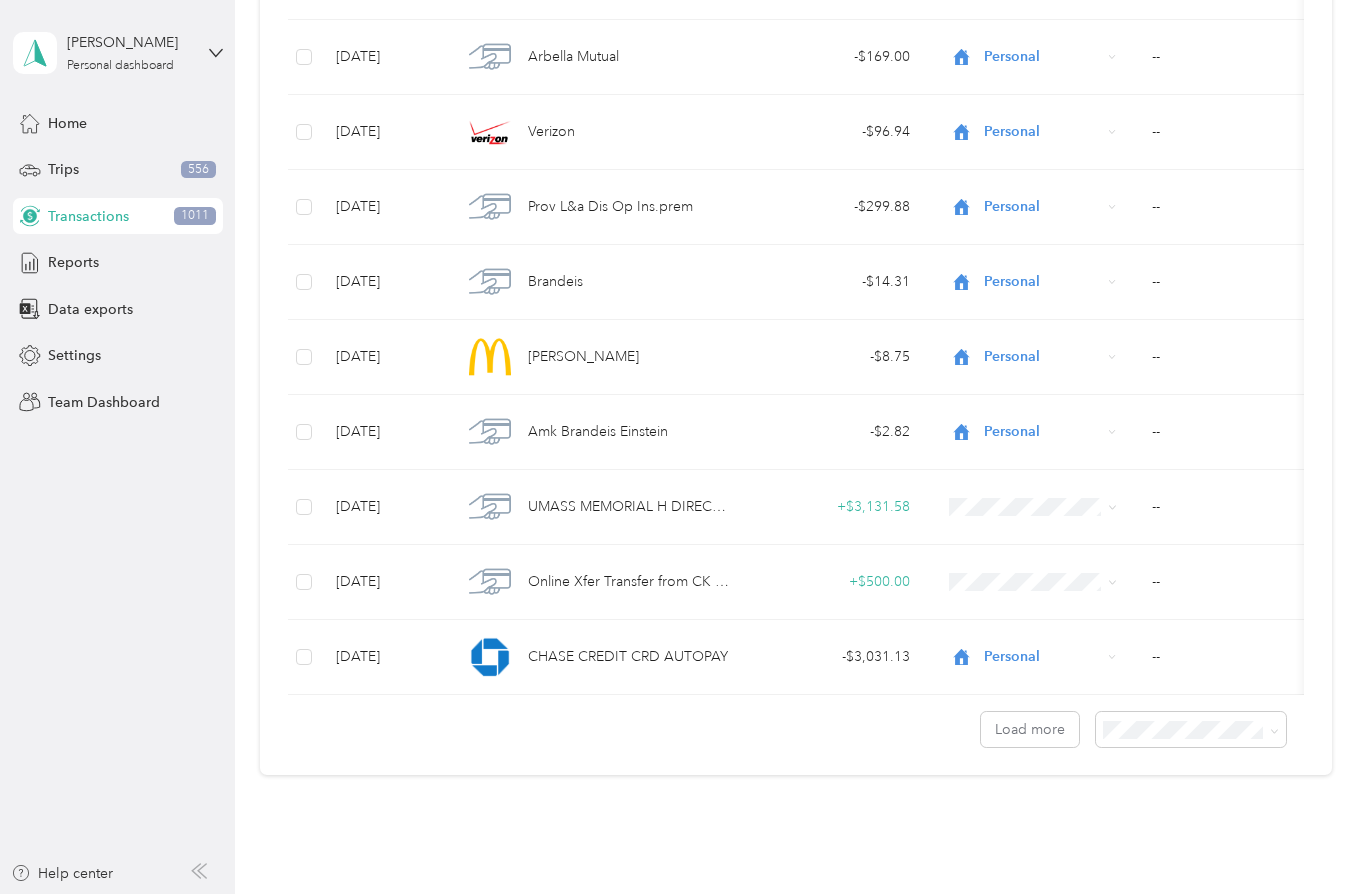 scroll, scrollTop: 22158, scrollLeft: 0, axis: vertical 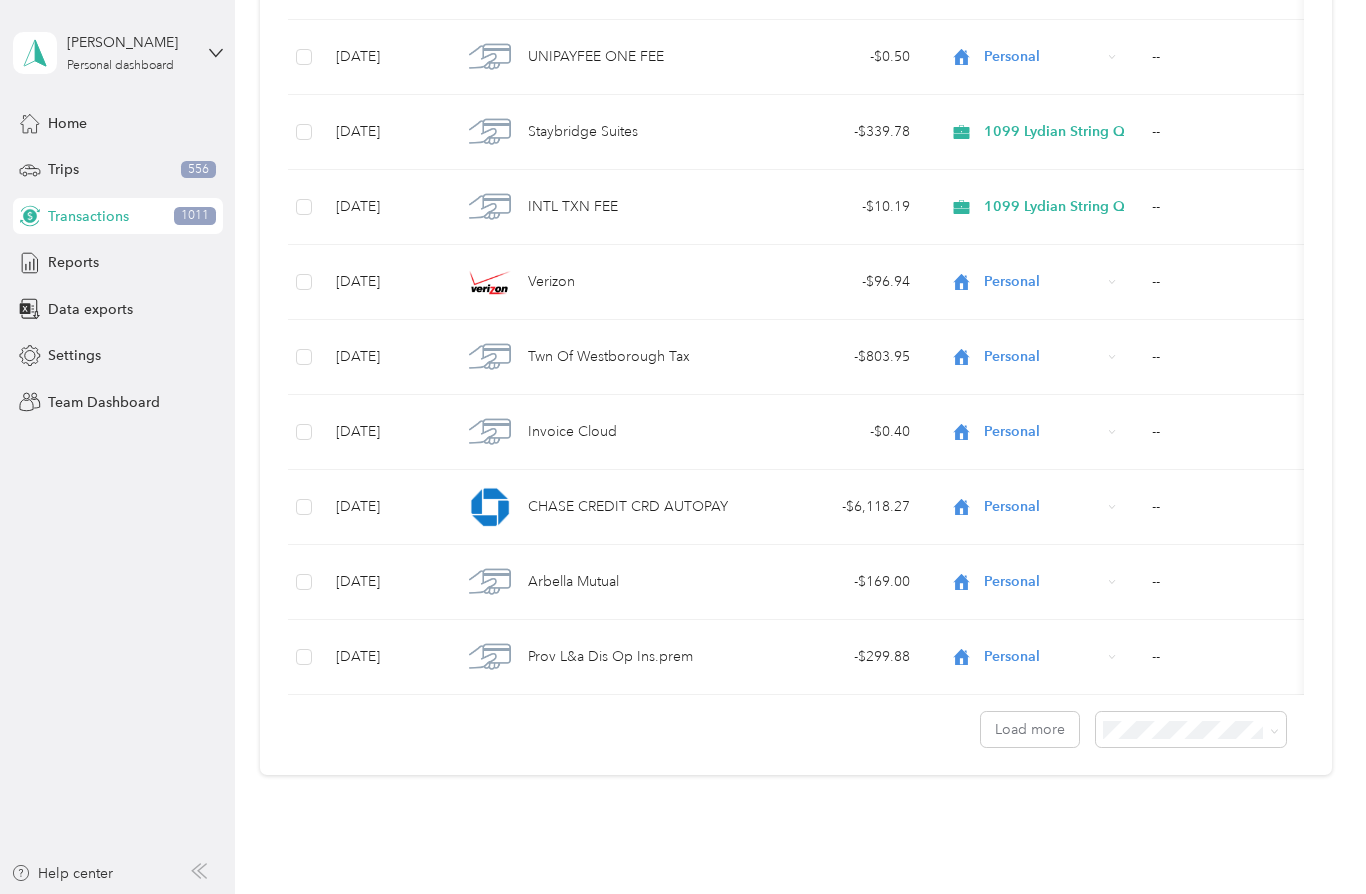 click on "Load more" at bounding box center (1030, 729) 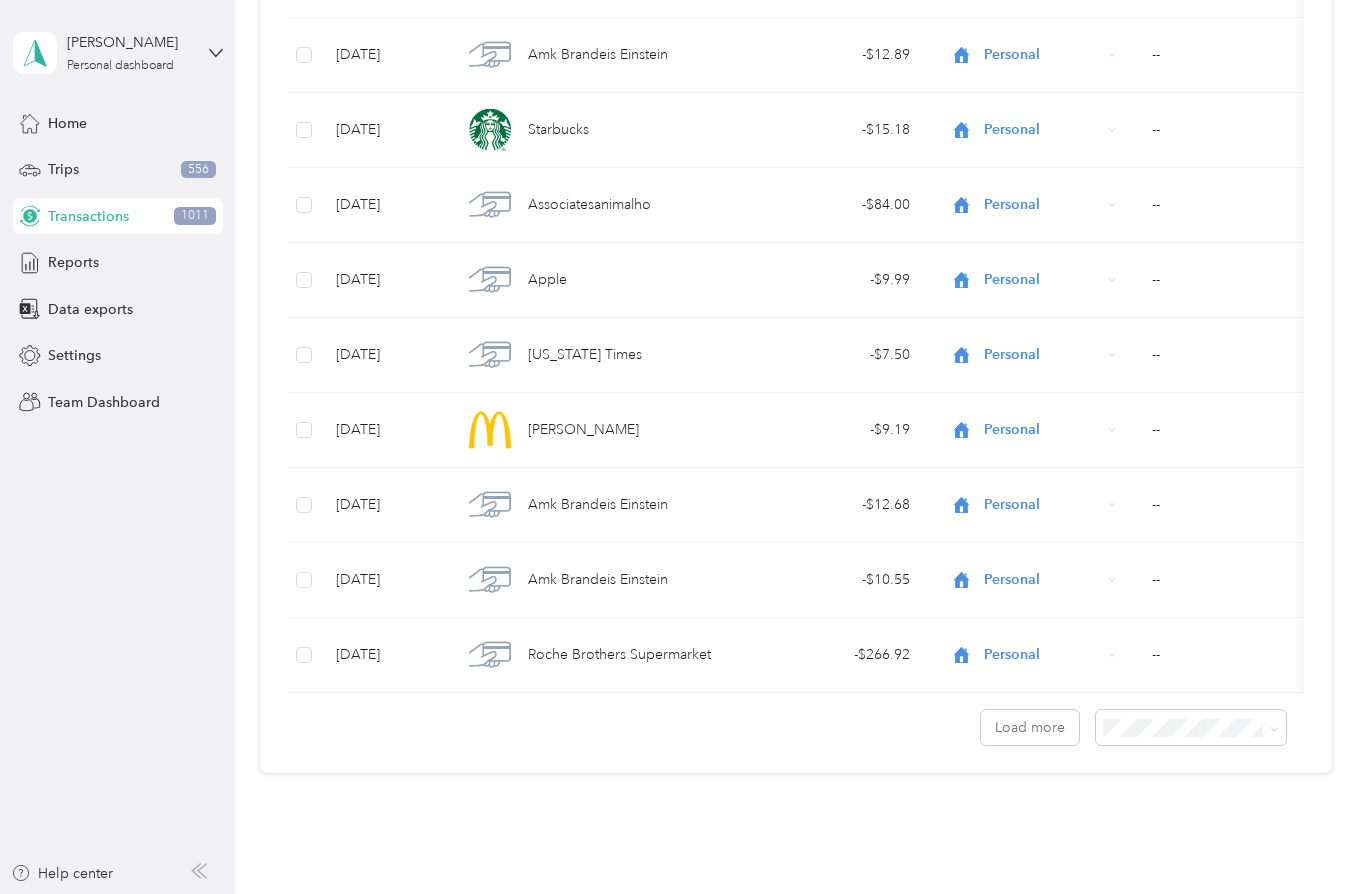 scroll, scrollTop: 37158, scrollLeft: 0, axis: vertical 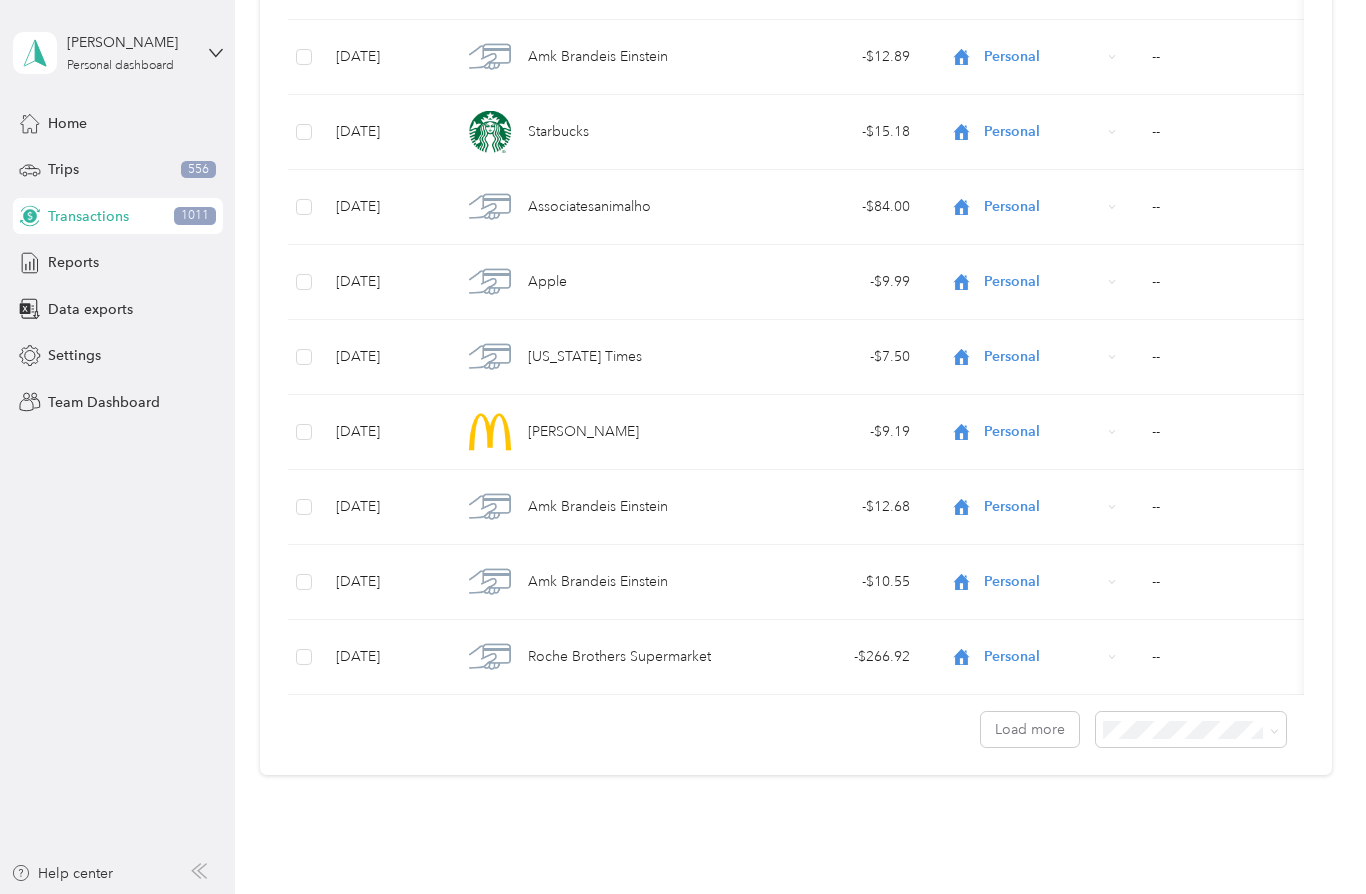click on "Load more" at bounding box center [1030, 729] 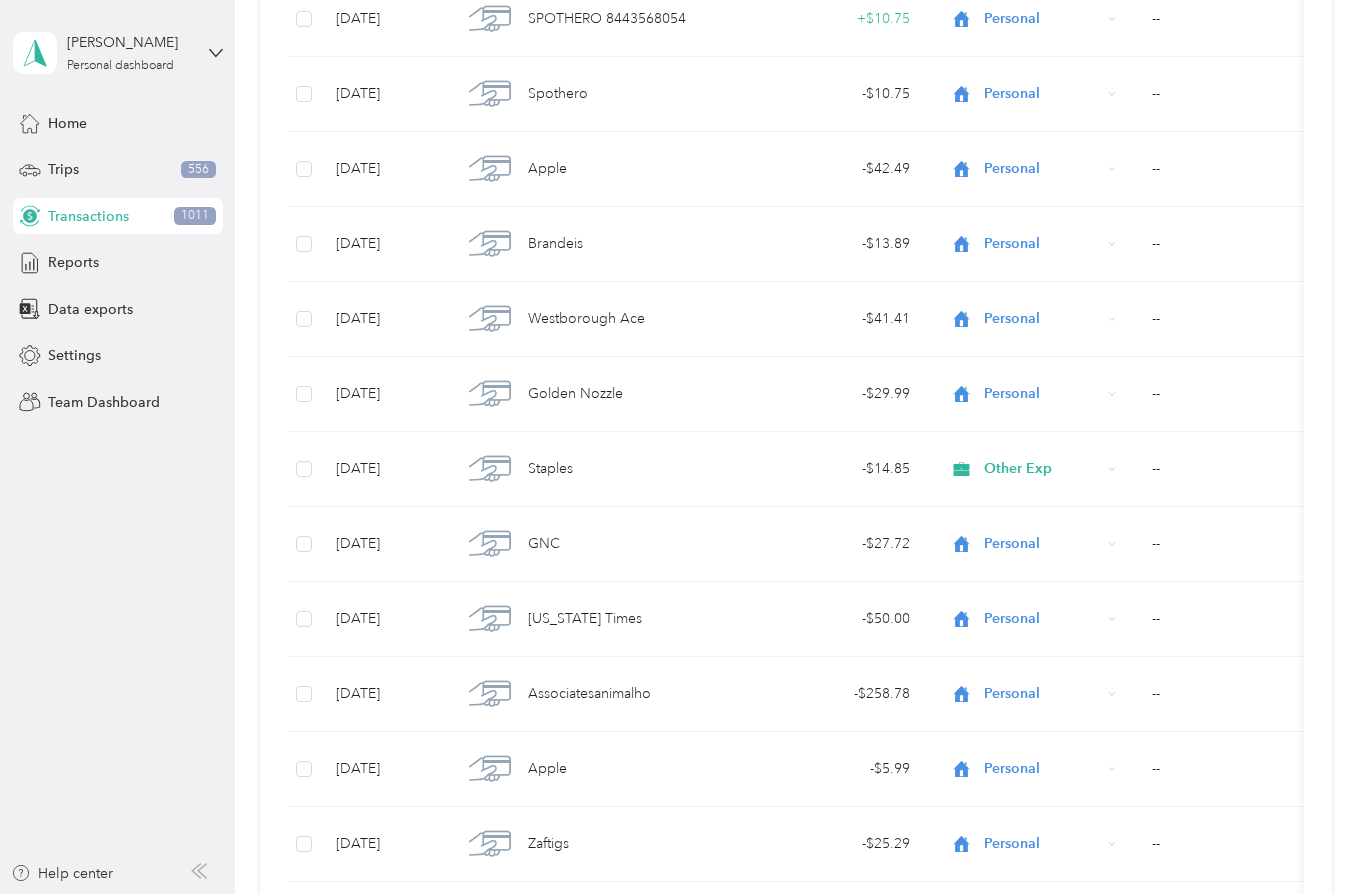 scroll, scrollTop: 38770, scrollLeft: 0, axis: vertical 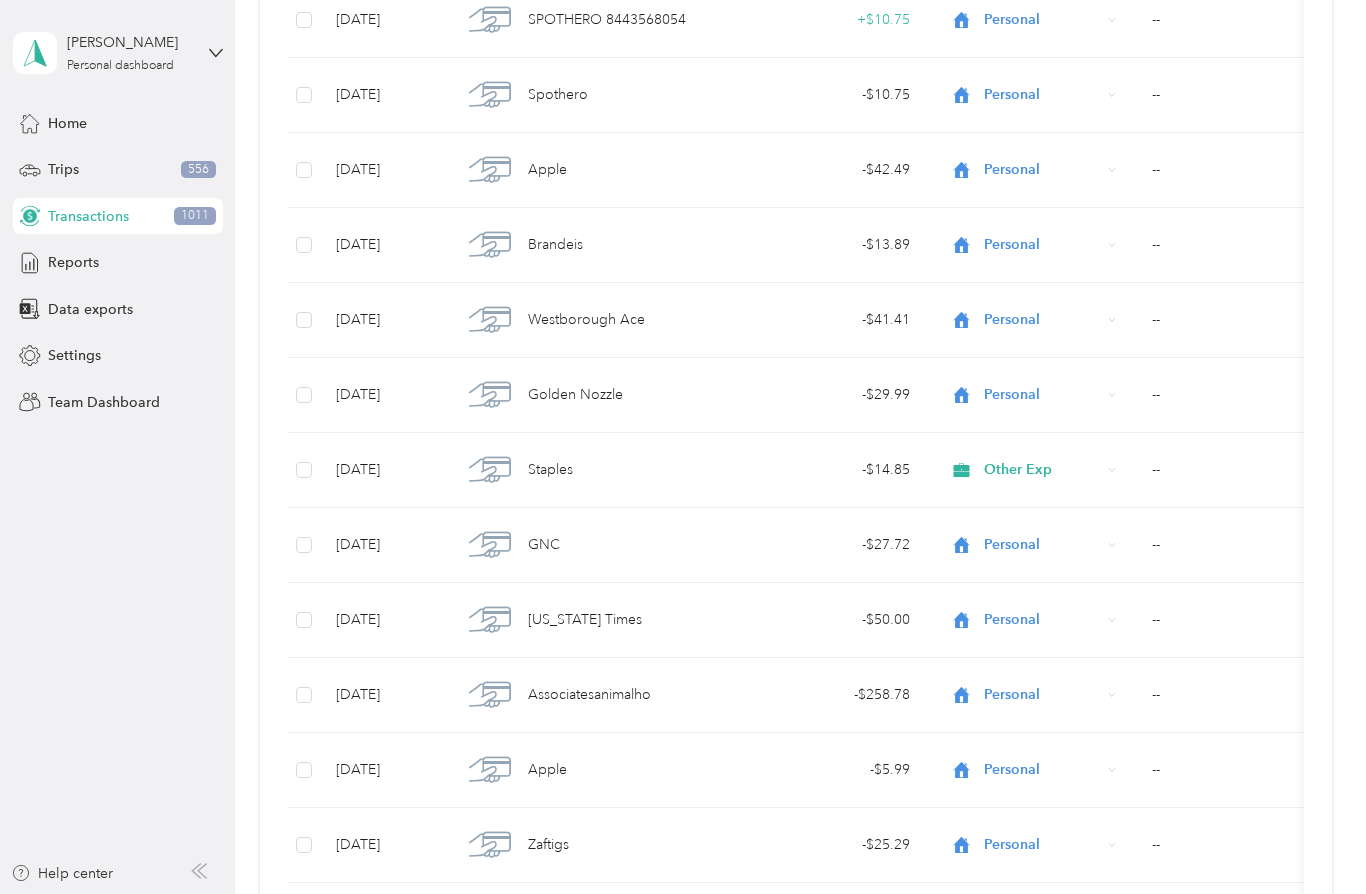 click on "Other Exp" at bounding box center (1042, 470) 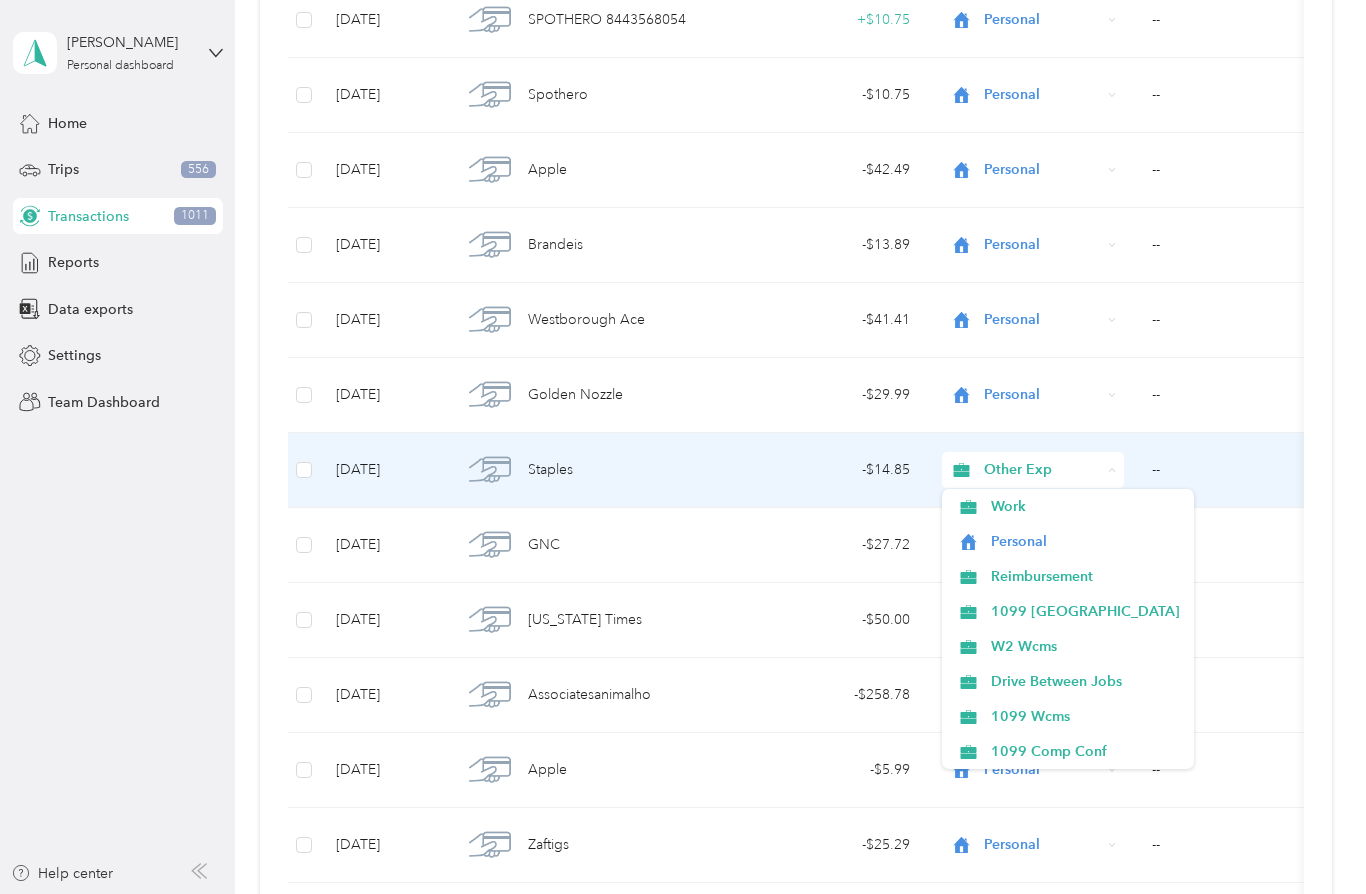 click on "Other Exp" at bounding box center [1042, 470] 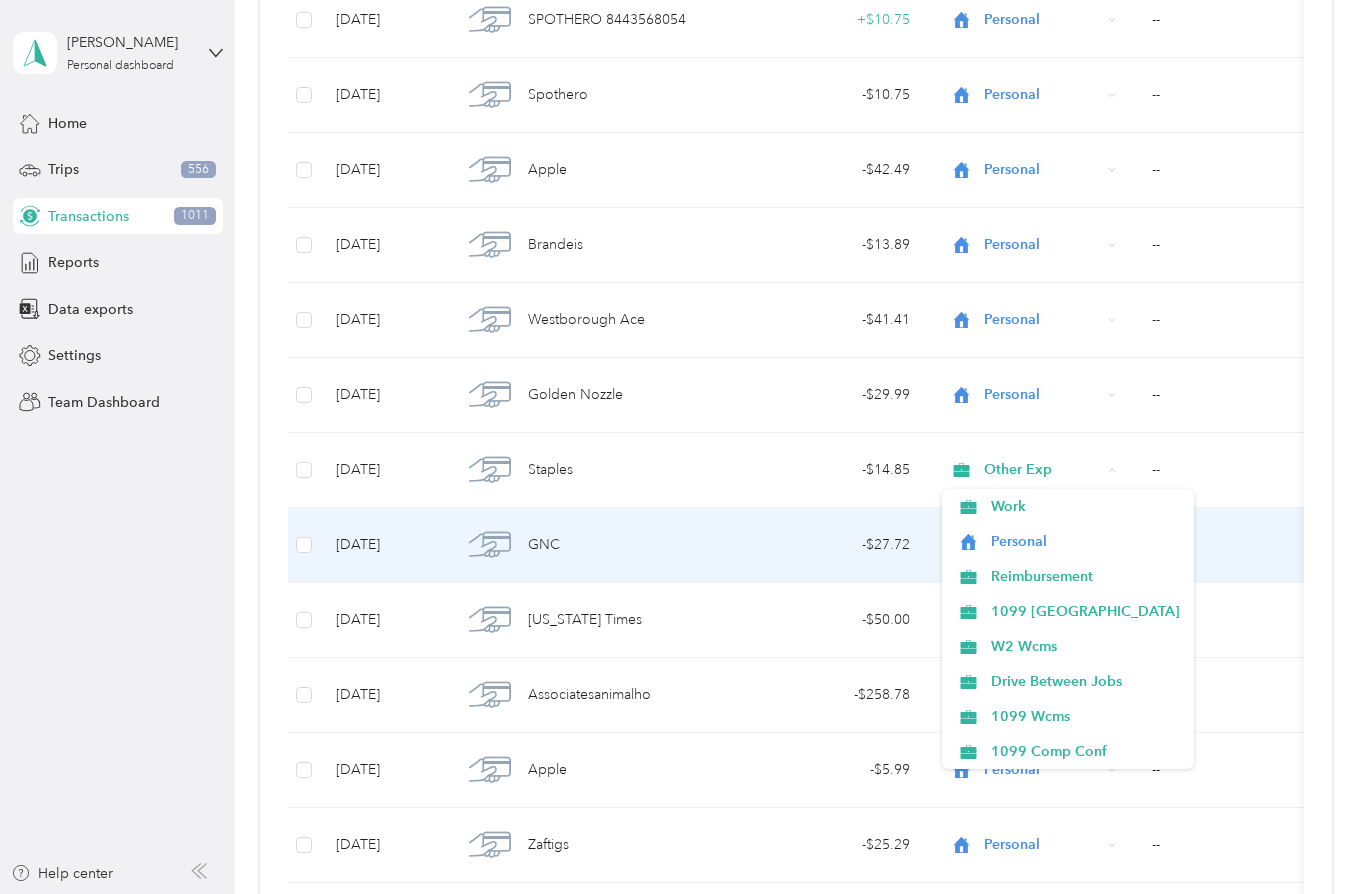 click on "--" at bounding box center [1236, 545] 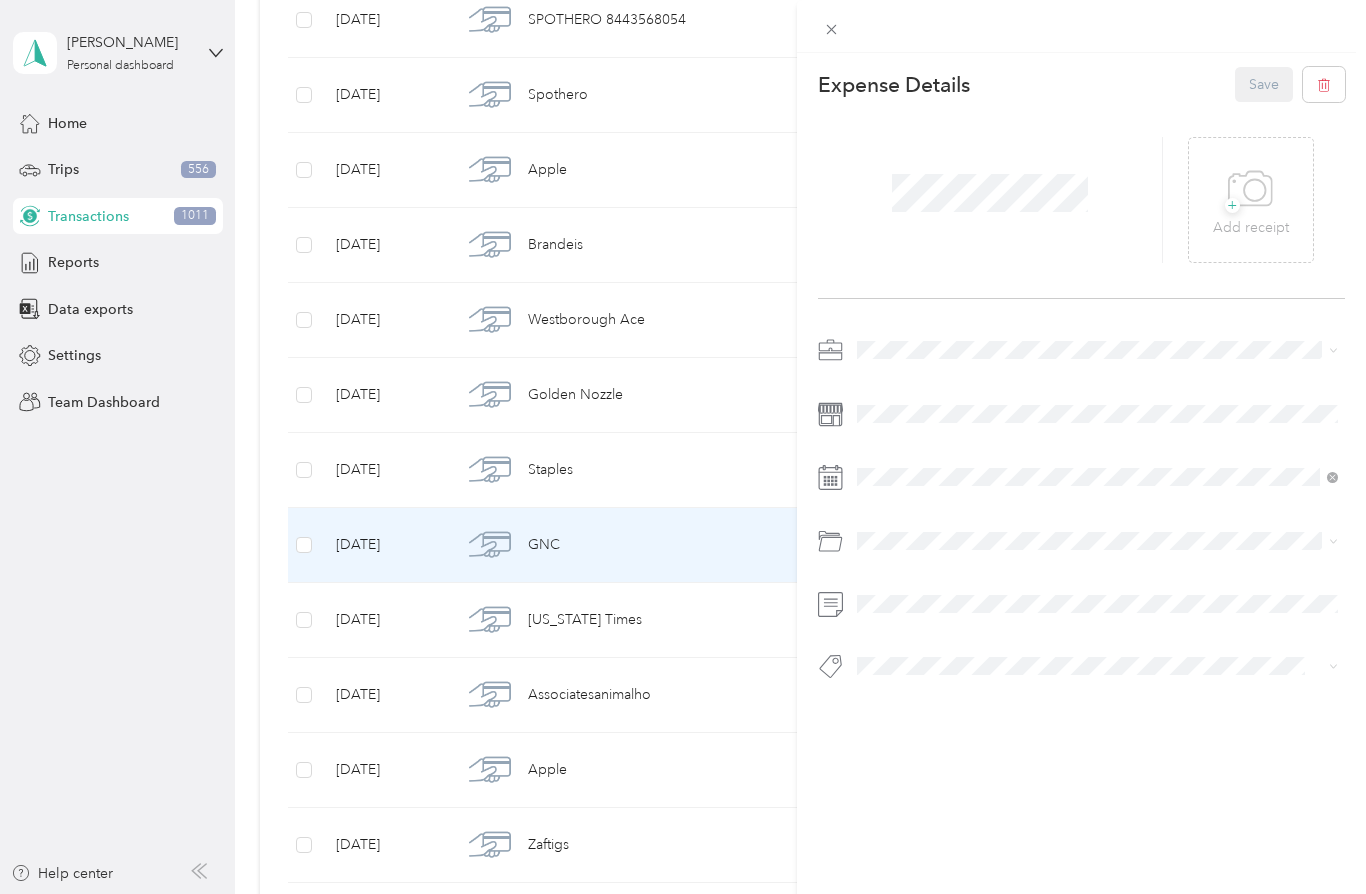 click on "This  expense  cannot be edited because it is either under review, approved, or paid. Contact your Team Manager to edit it.  Expense Details Save + Add receipt" at bounding box center [683, 447] 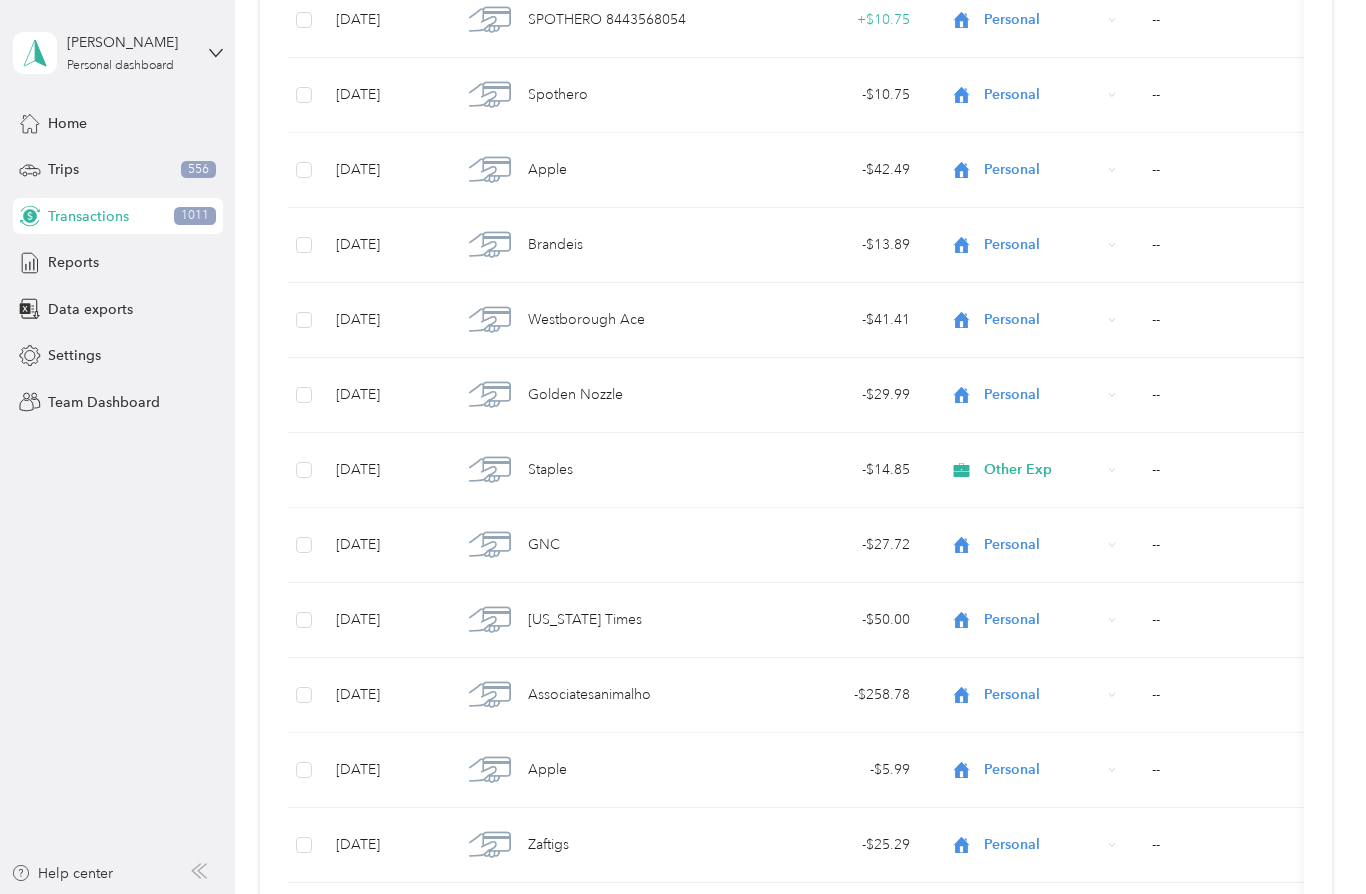 click on "Staples" at bounding box center (596, 470) 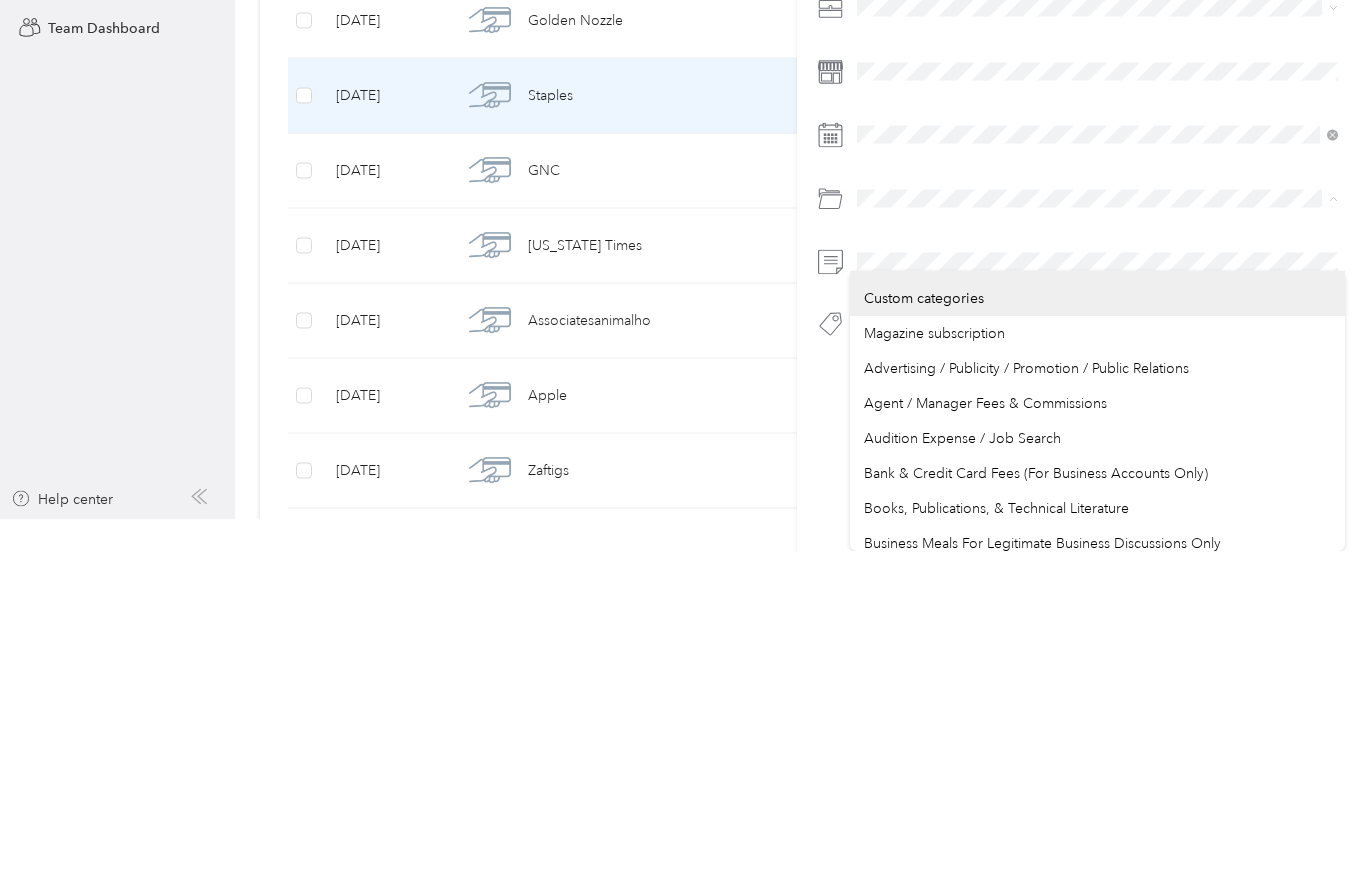 click on "This  expense  cannot be edited because it is either under review, approved, or paid. Contact your Team Manager to edit it.  Expense Details Save + Add receipt" at bounding box center [683, 447] 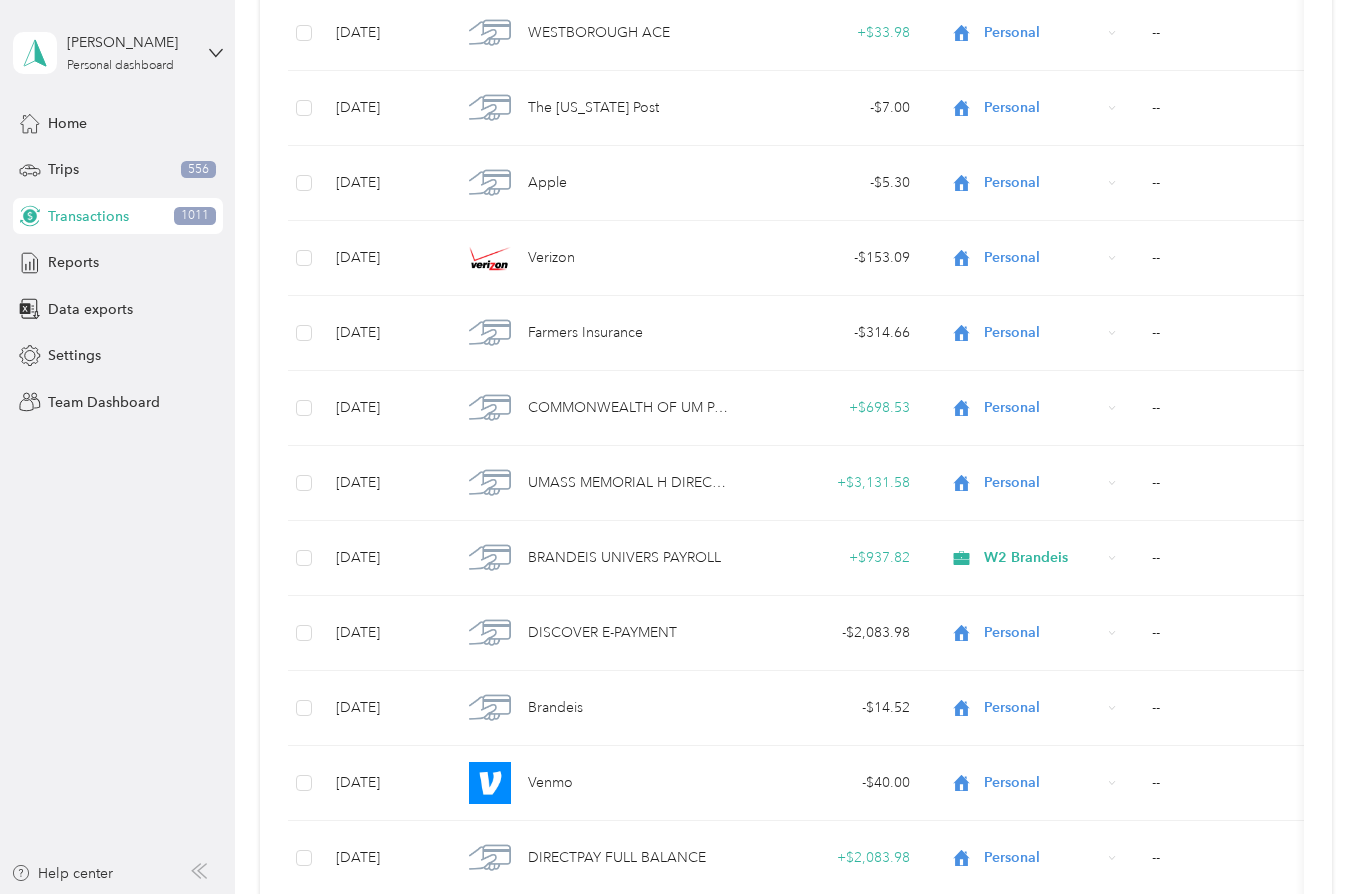 scroll, scrollTop: 33730, scrollLeft: 0, axis: vertical 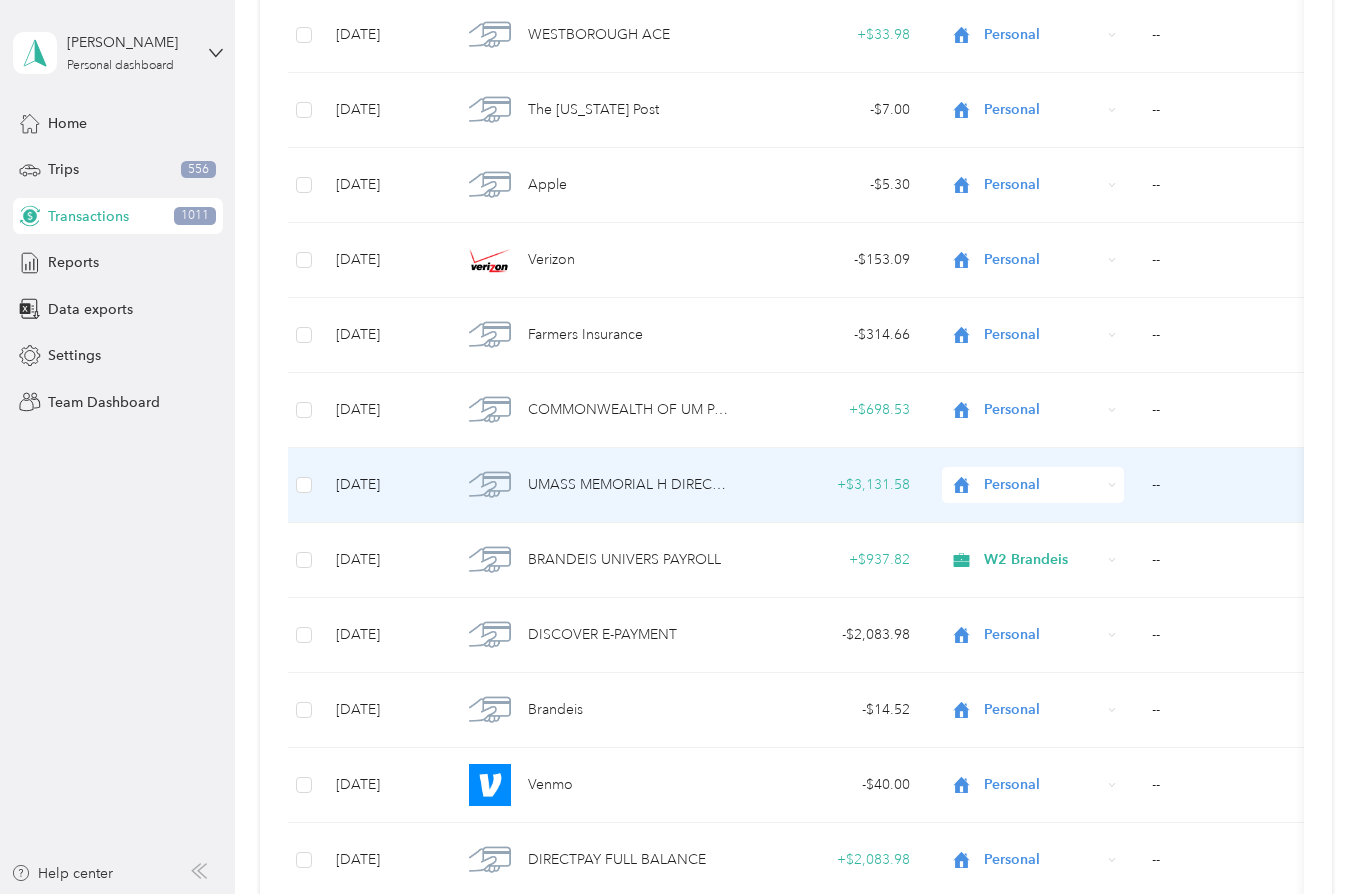 click on "Personal" at bounding box center (1042, 485) 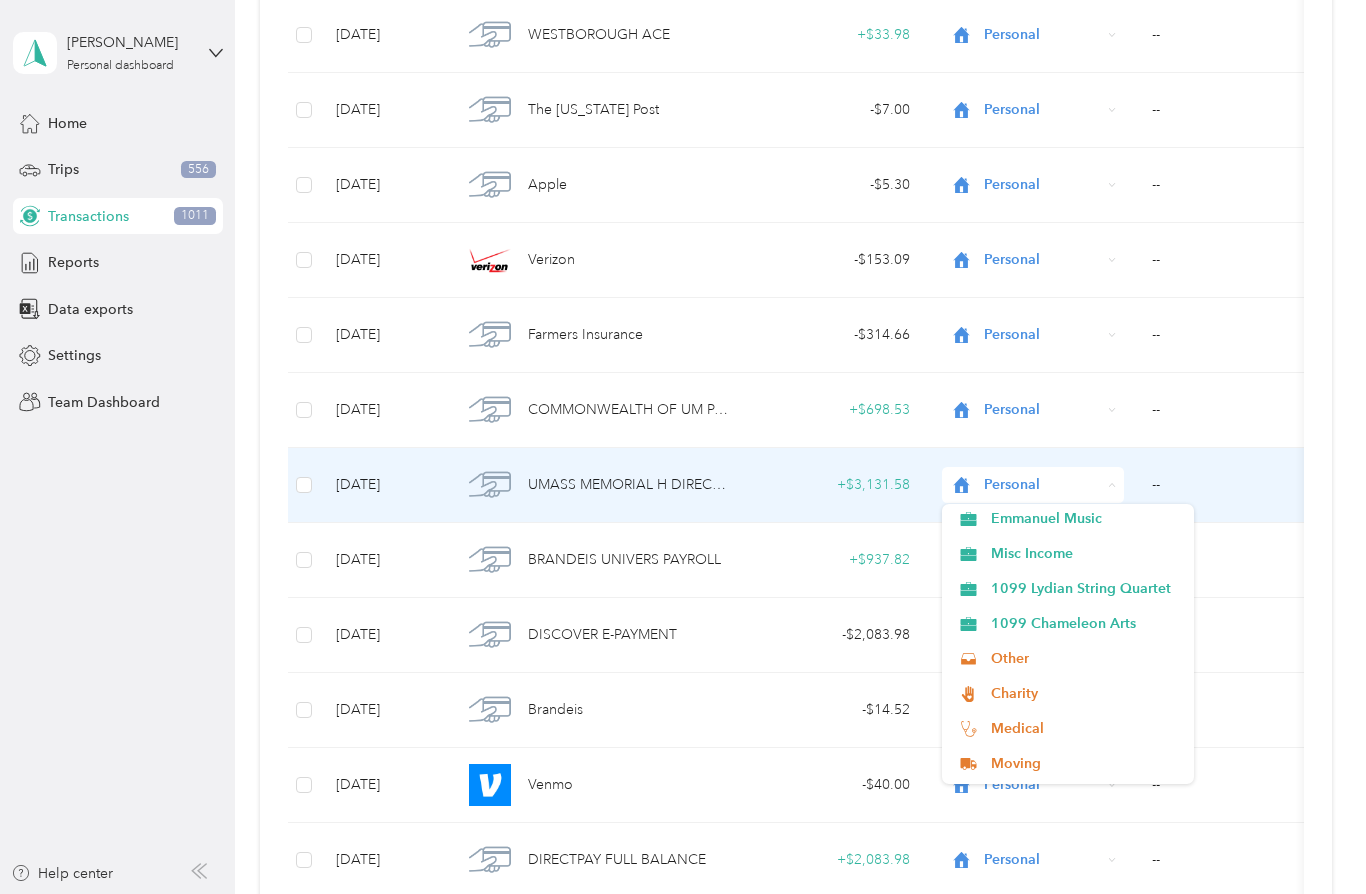 click on "--" at bounding box center (1236, 410) 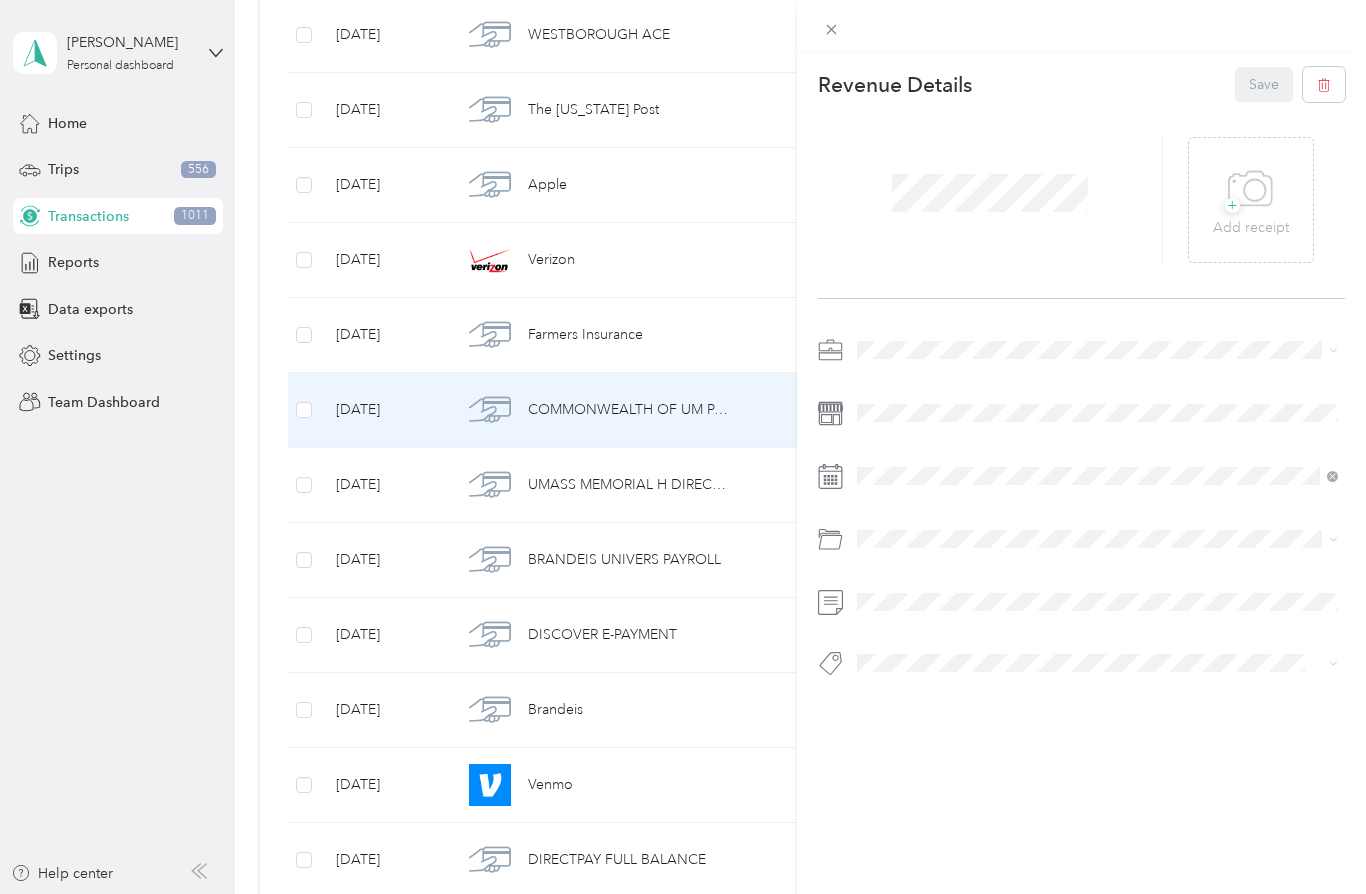 scroll, scrollTop: 427, scrollLeft: 0, axis: vertical 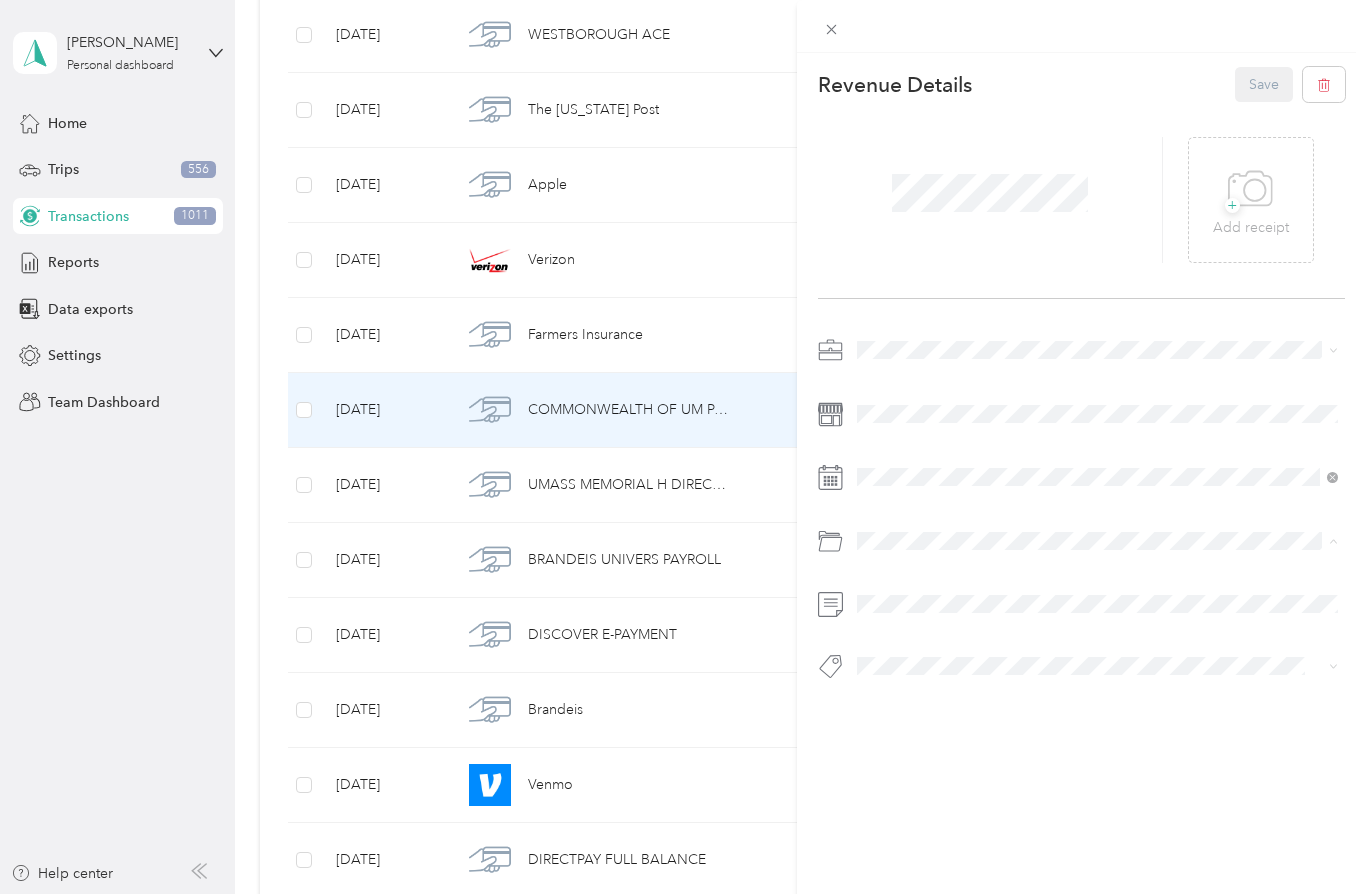 click 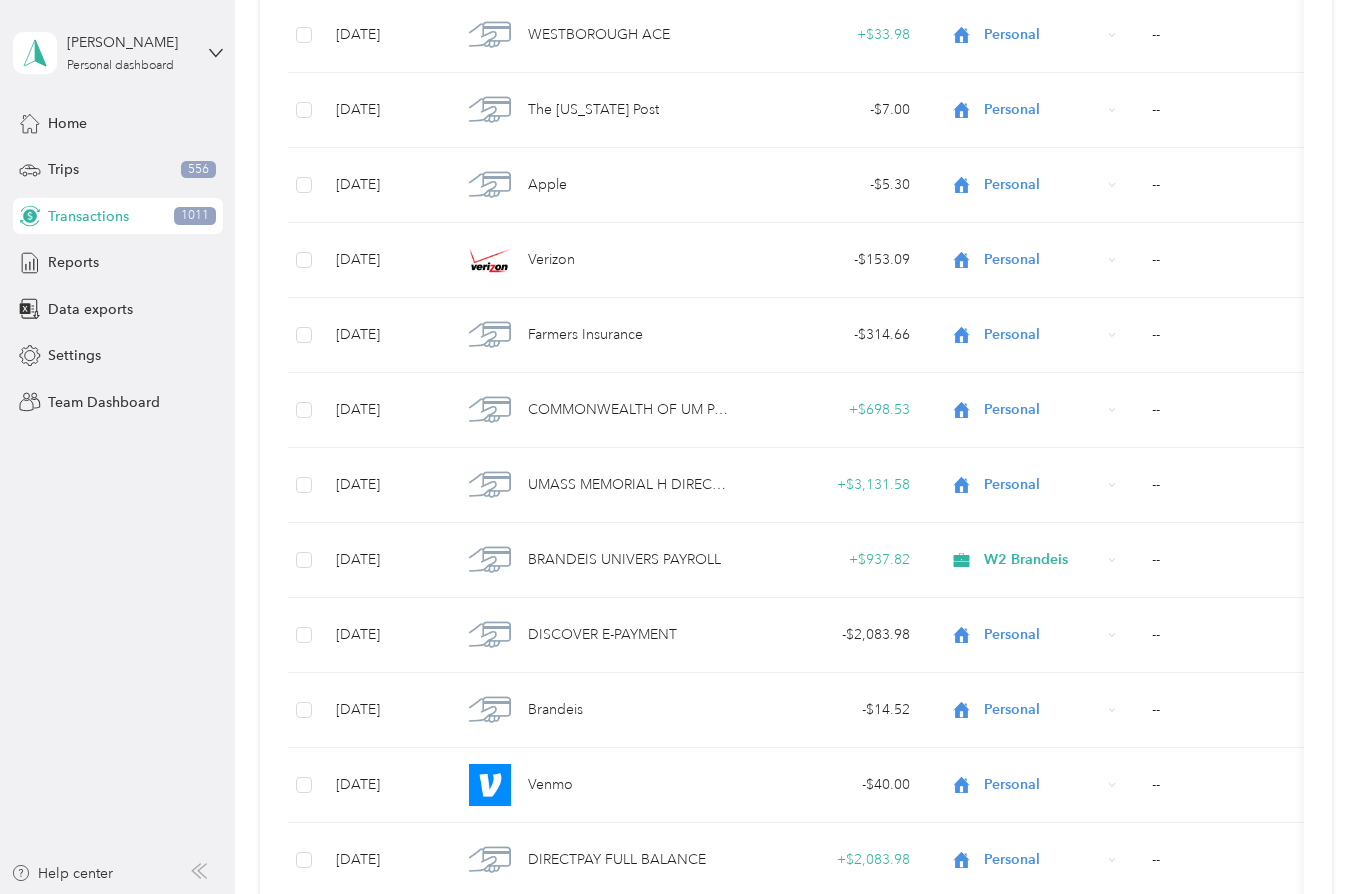 click 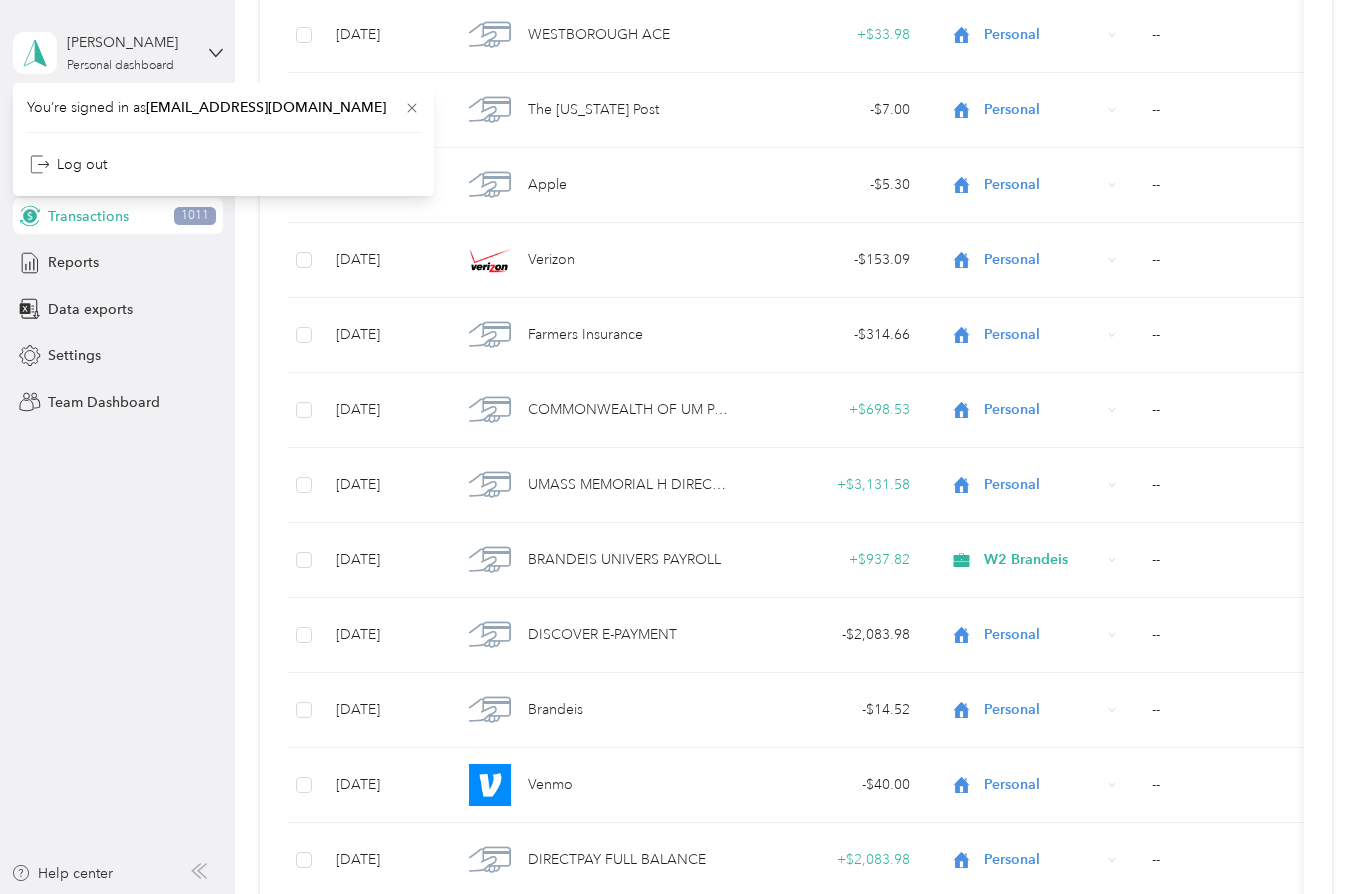 click on "[PERSON_NAME] Personal dashboard" at bounding box center [118, 53] 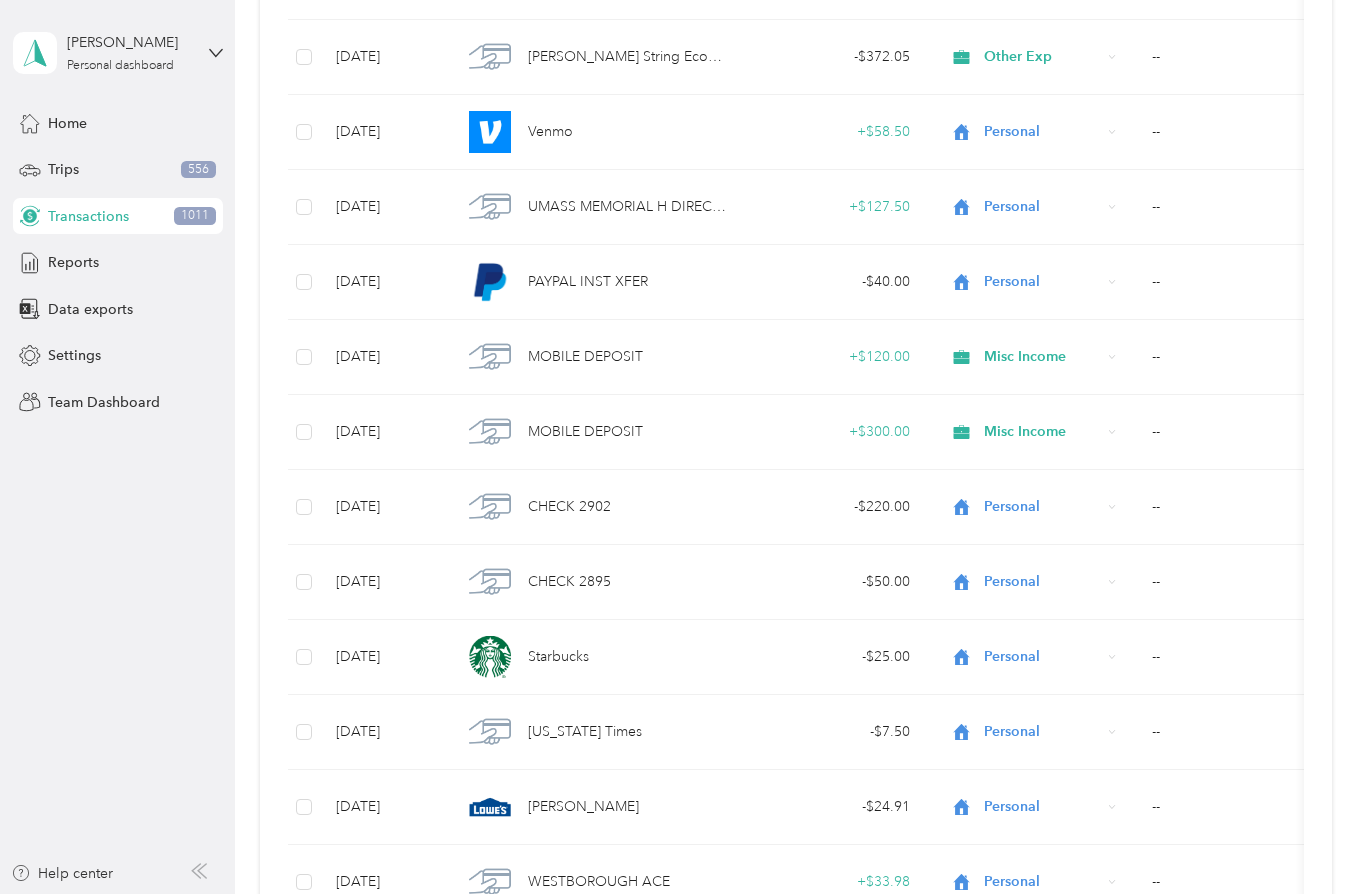 scroll, scrollTop: 32882, scrollLeft: 0, axis: vertical 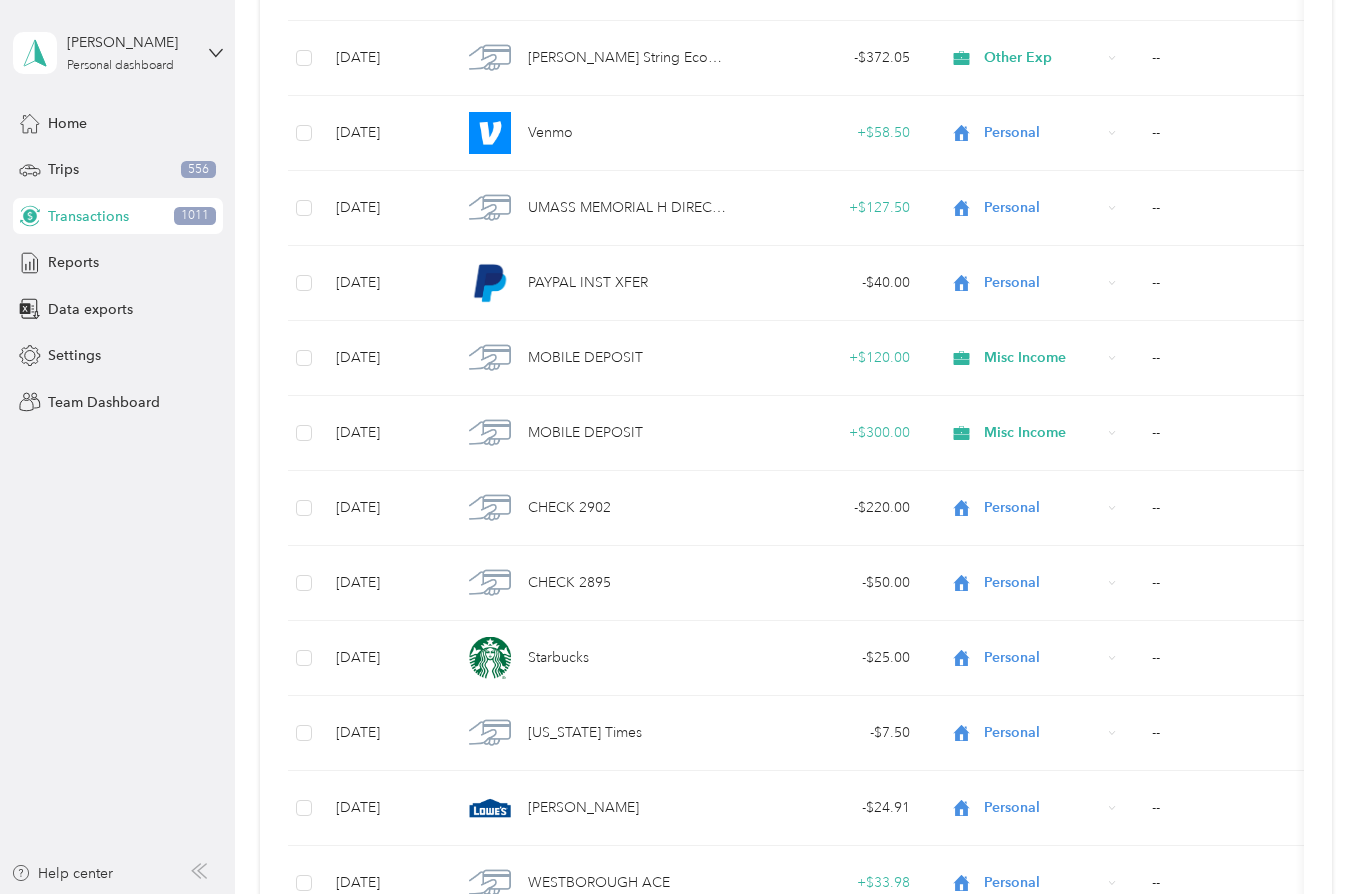 click on "MOBILE DEPOSIT" at bounding box center (596, 433) 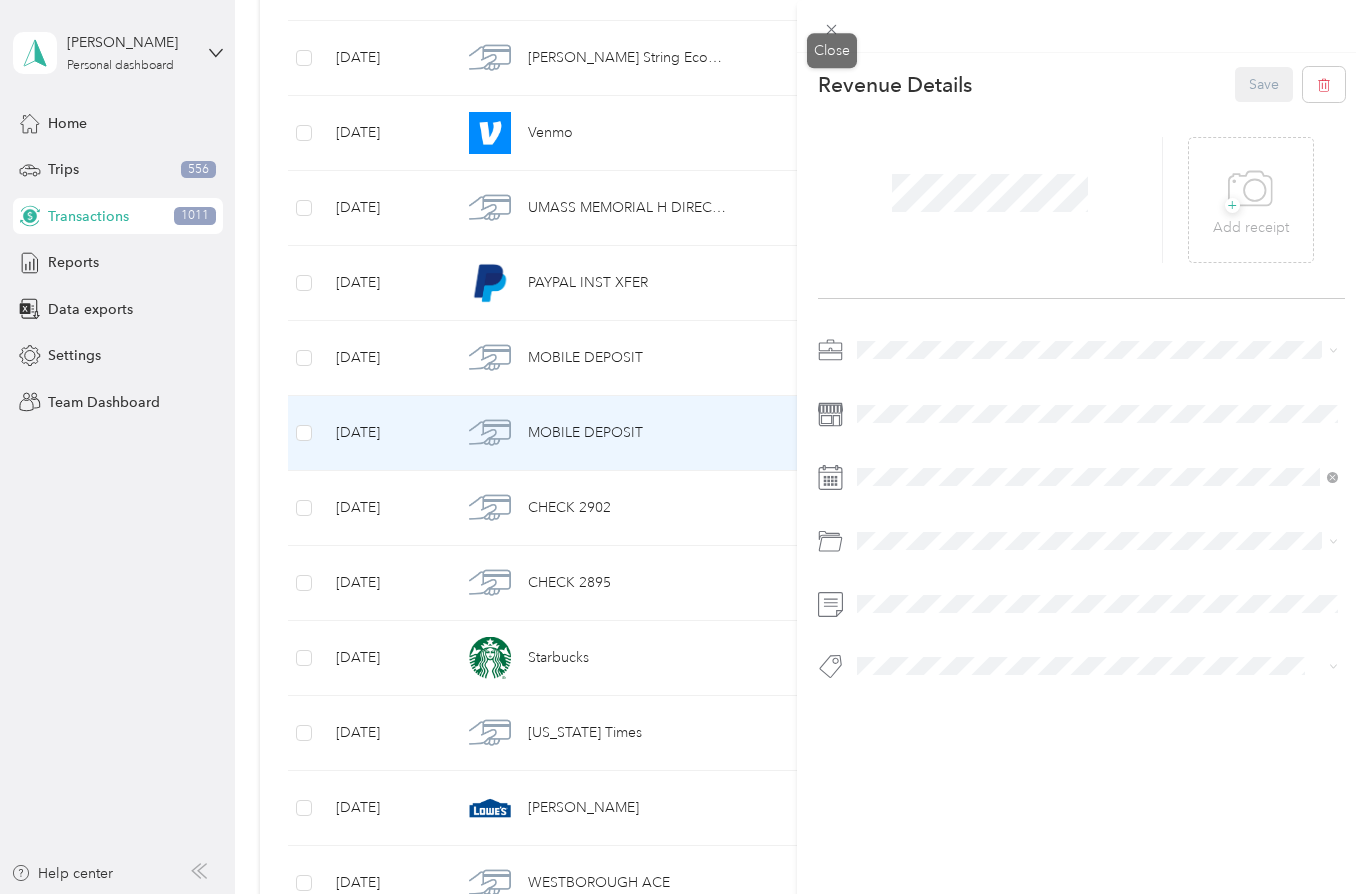 click 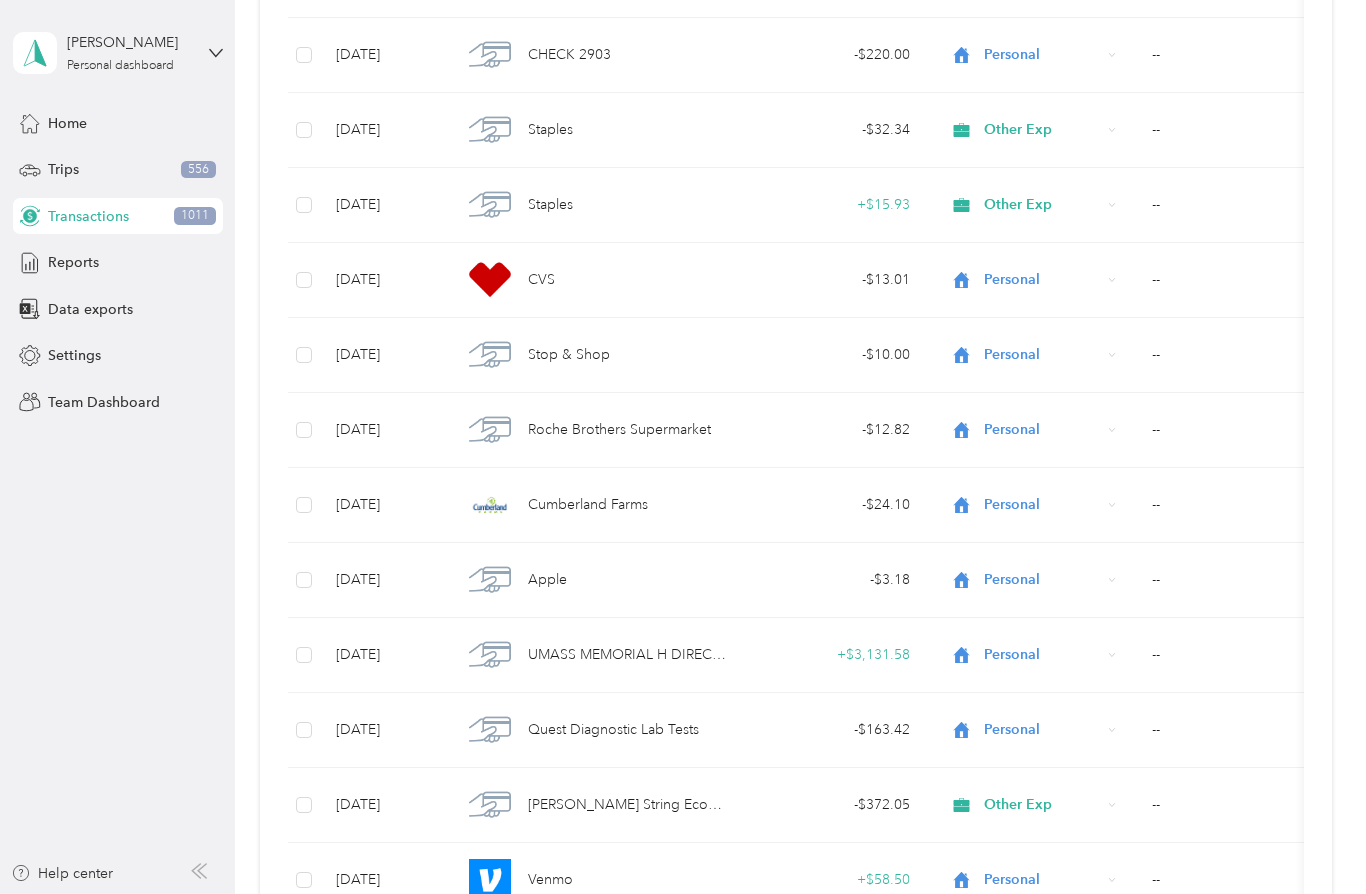 scroll, scrollTop: 32132, scrollLeft: 0, axis: vertical 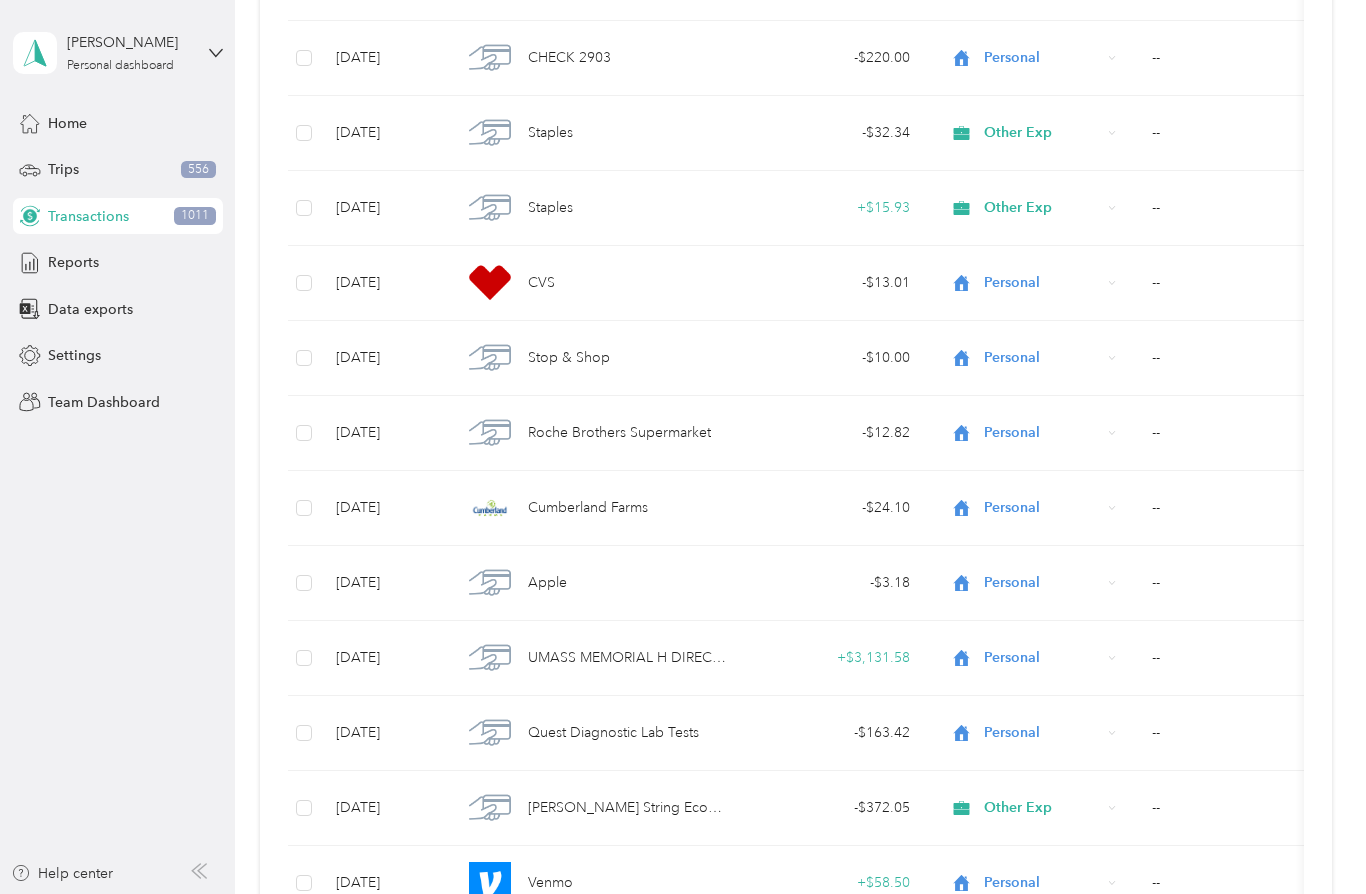 click on "--" at bounding box center (1236, 133) 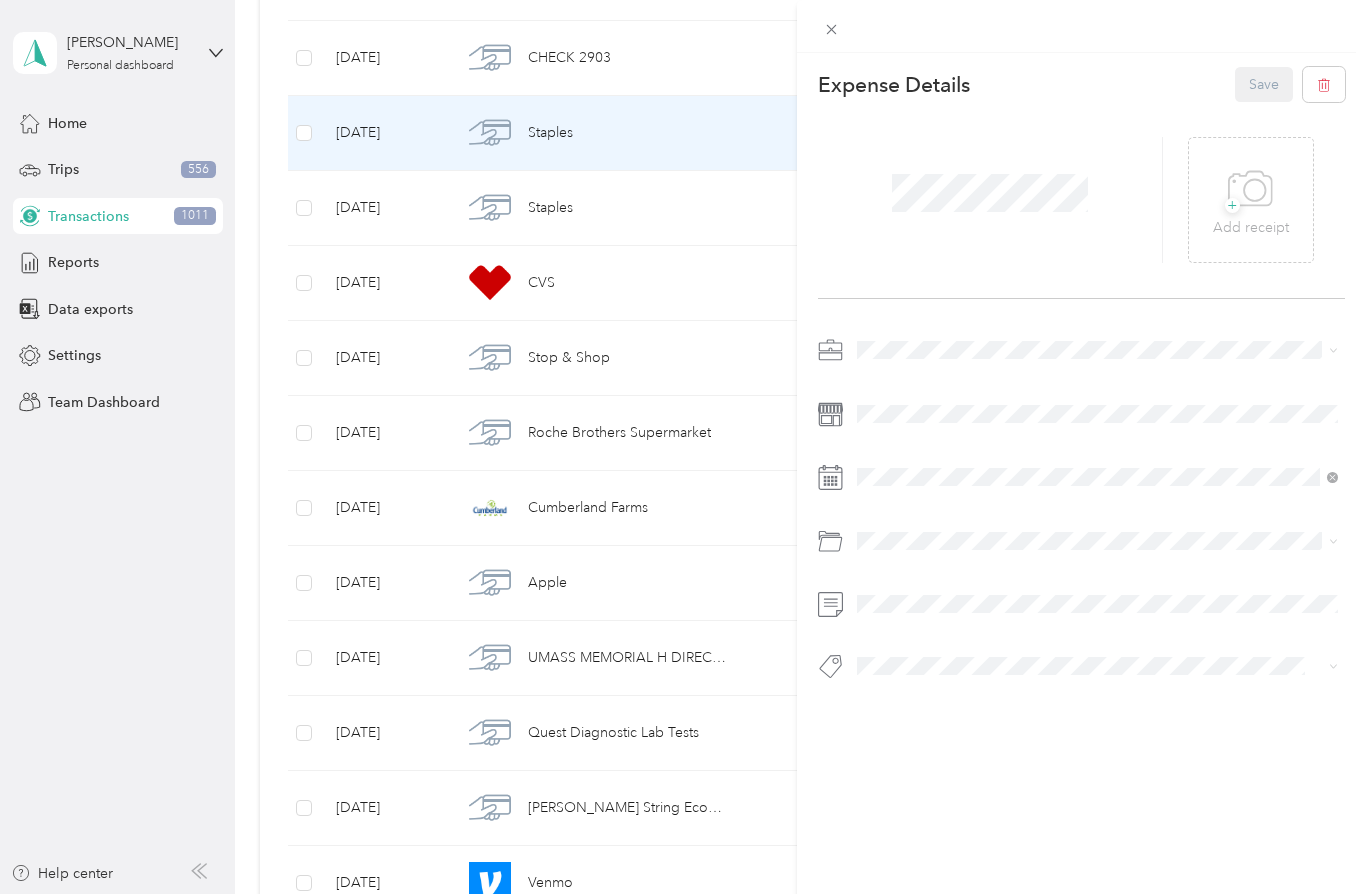 click 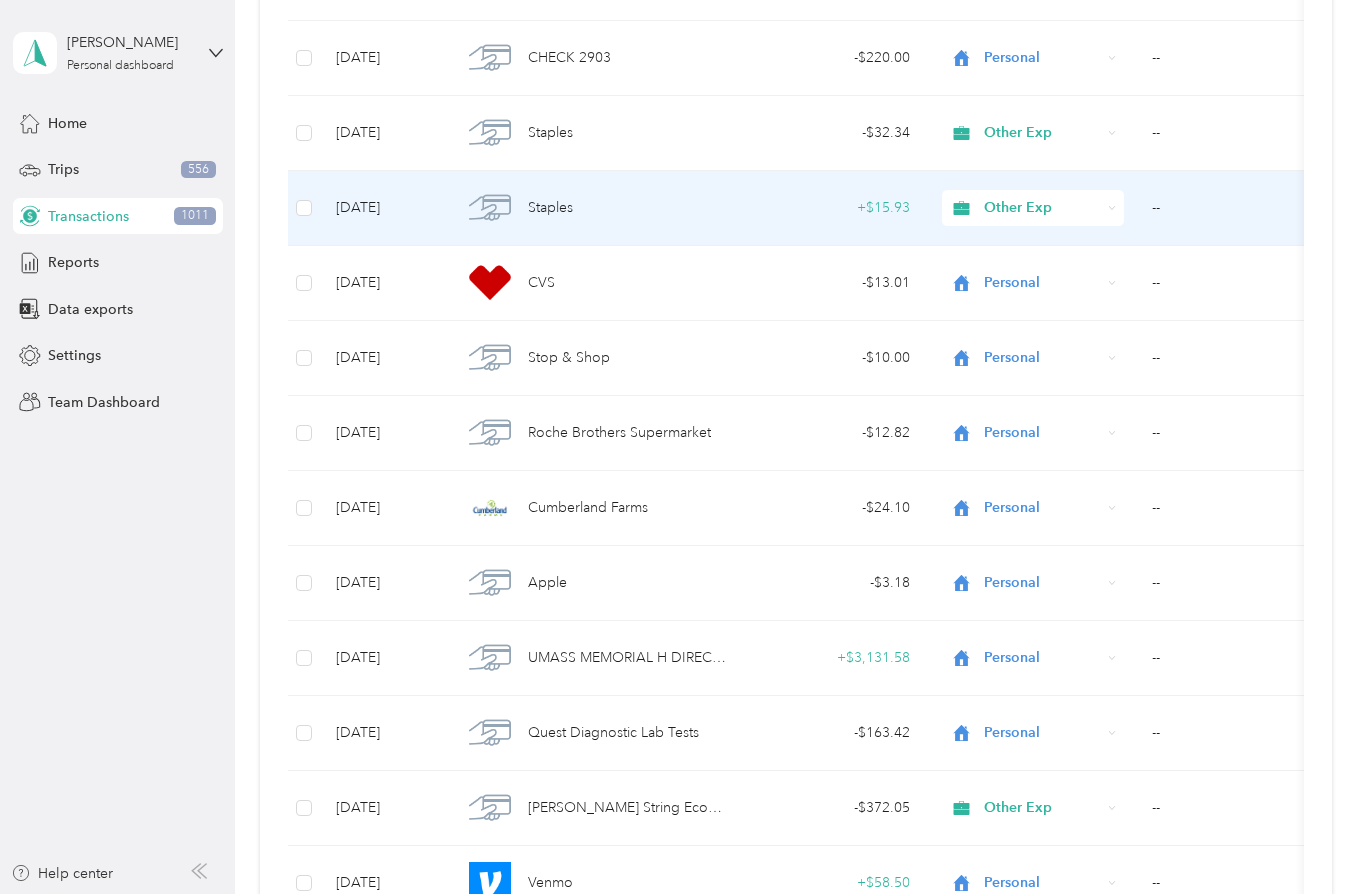 click on "Other Exp" at bounding box center (1033, 208) 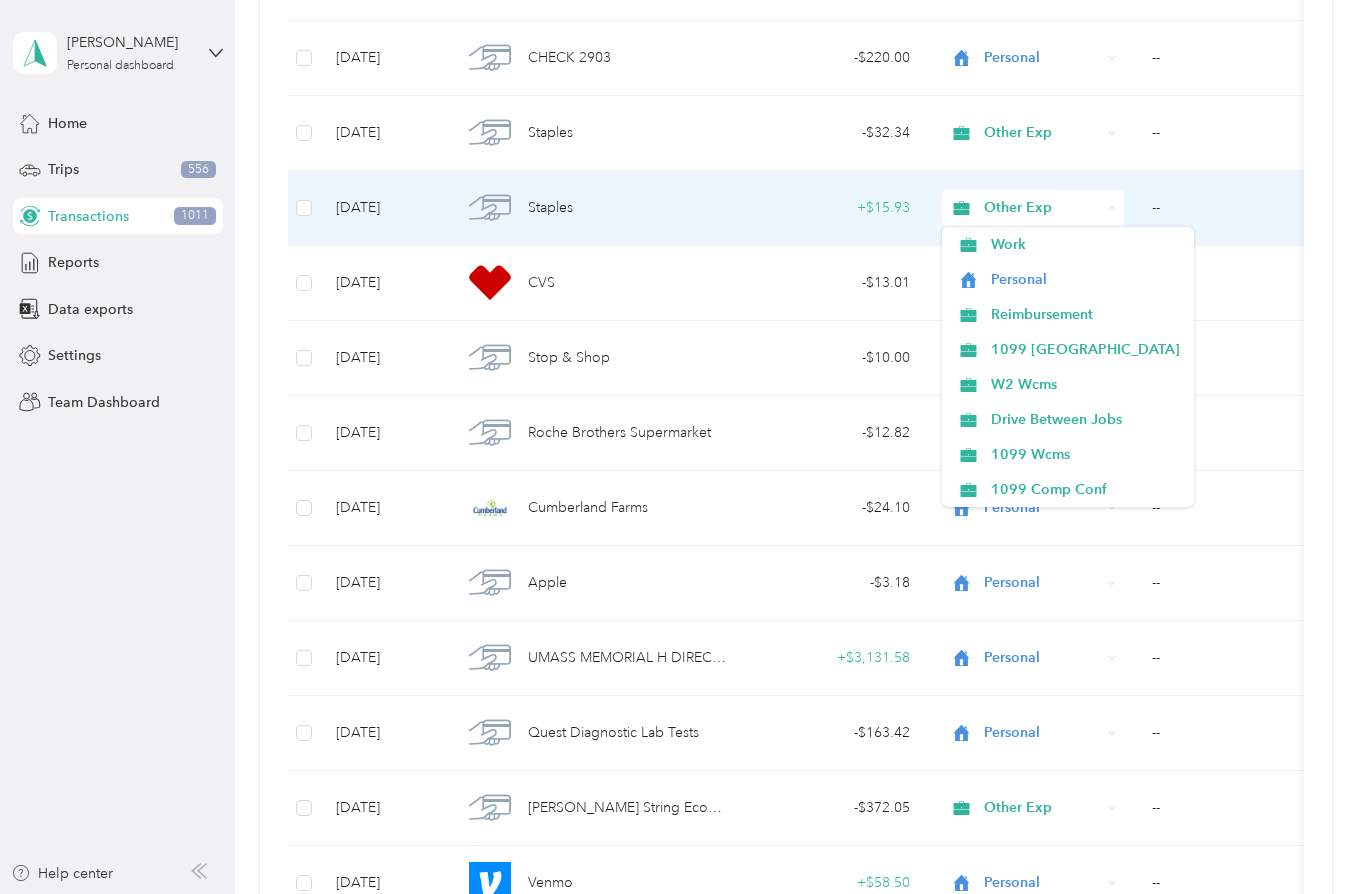 click on "Other Exp" at bounding box center [1042, 208] 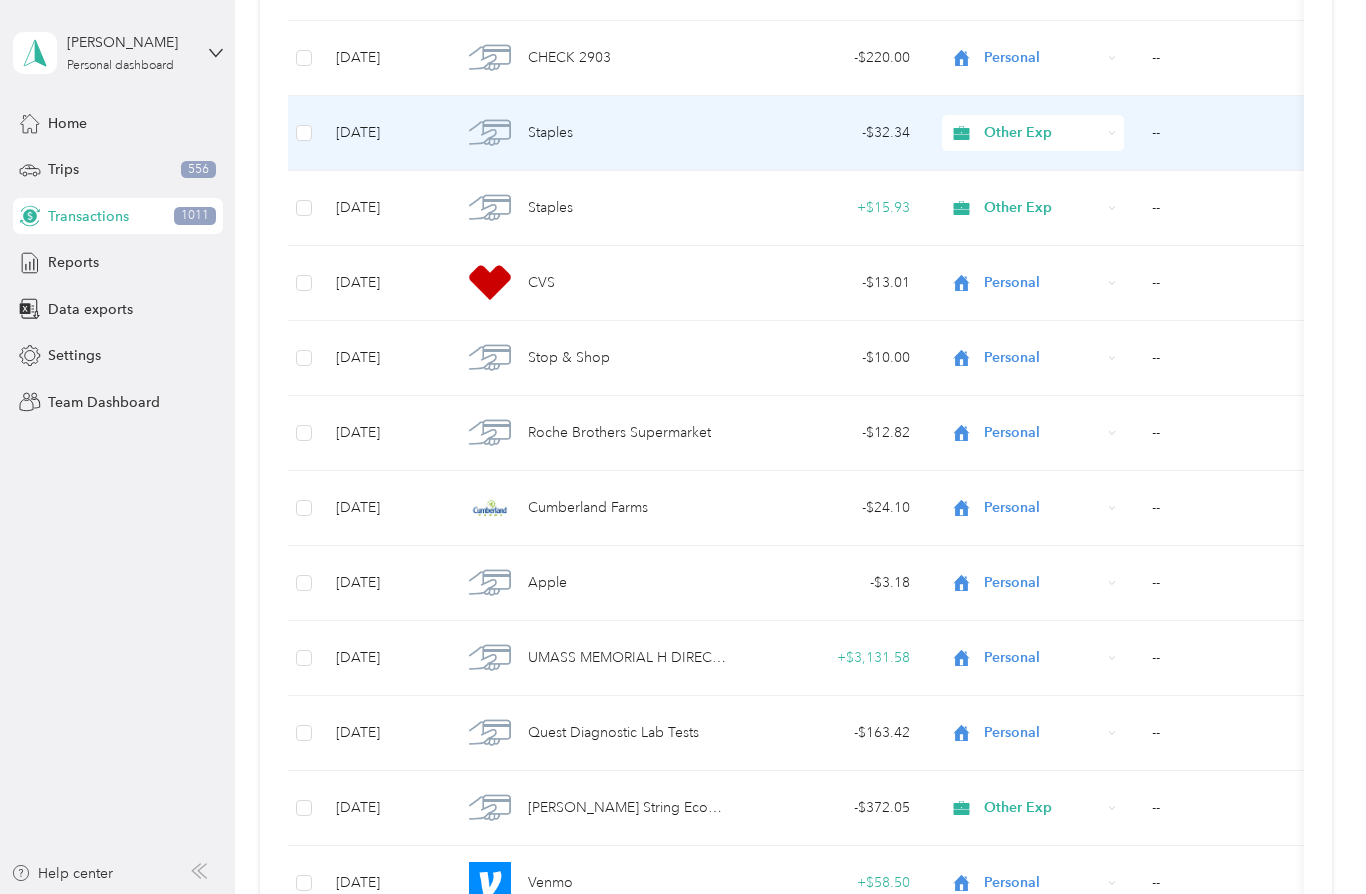 click on "Other Exp" at bounding box center [1033, 133] 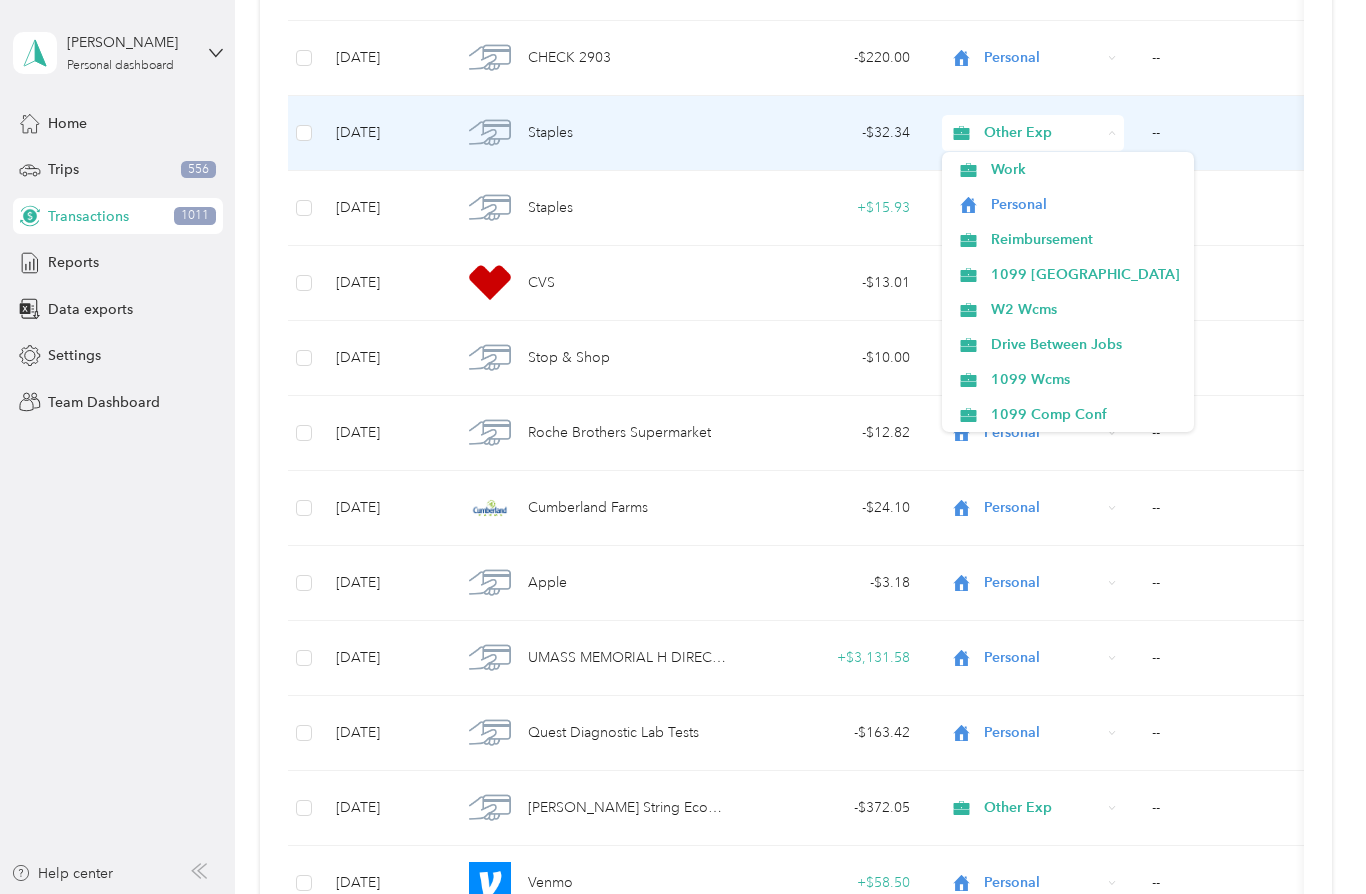 click on "Other Exp" at bounding box center [1033, 133] 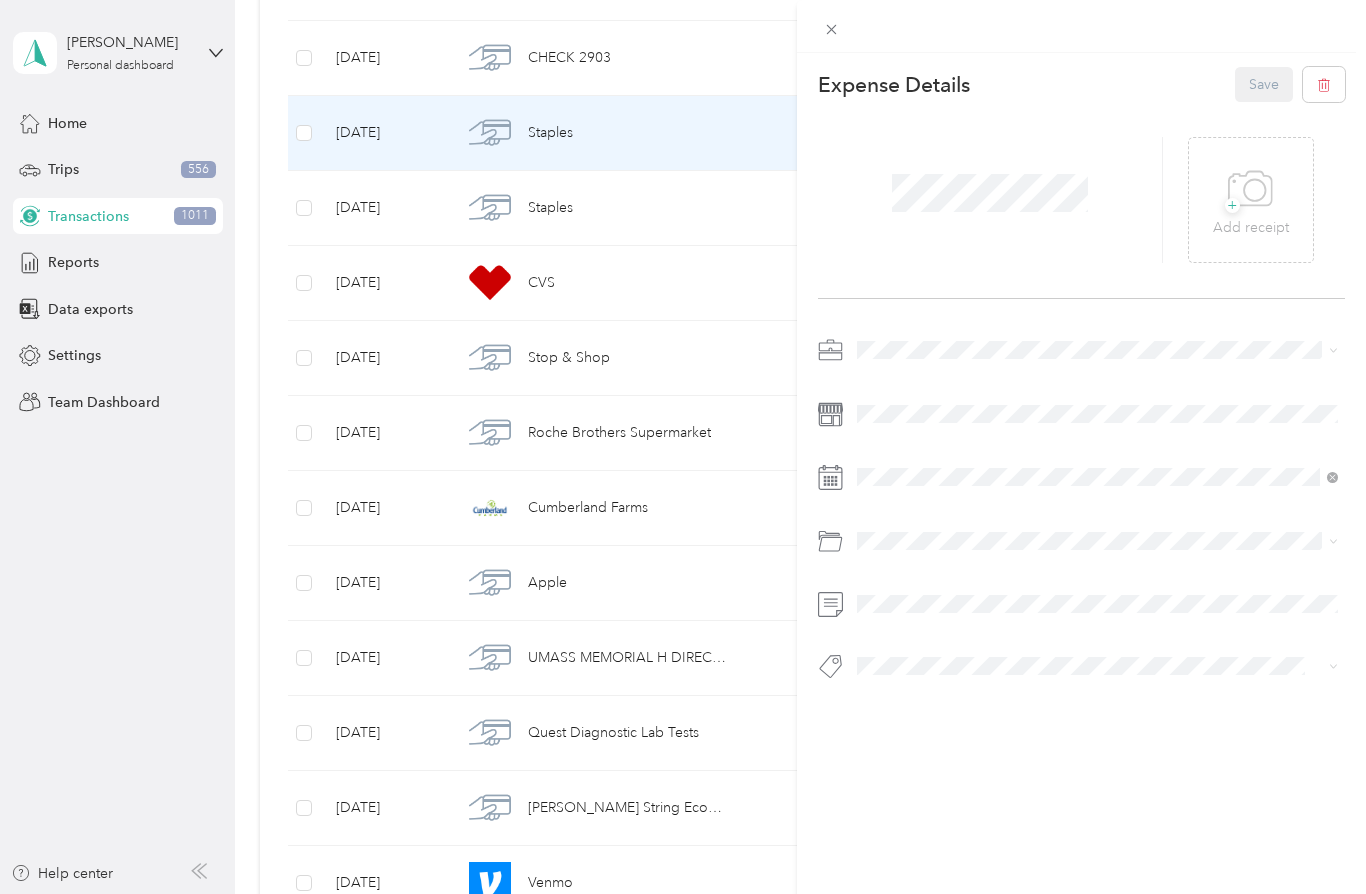 click 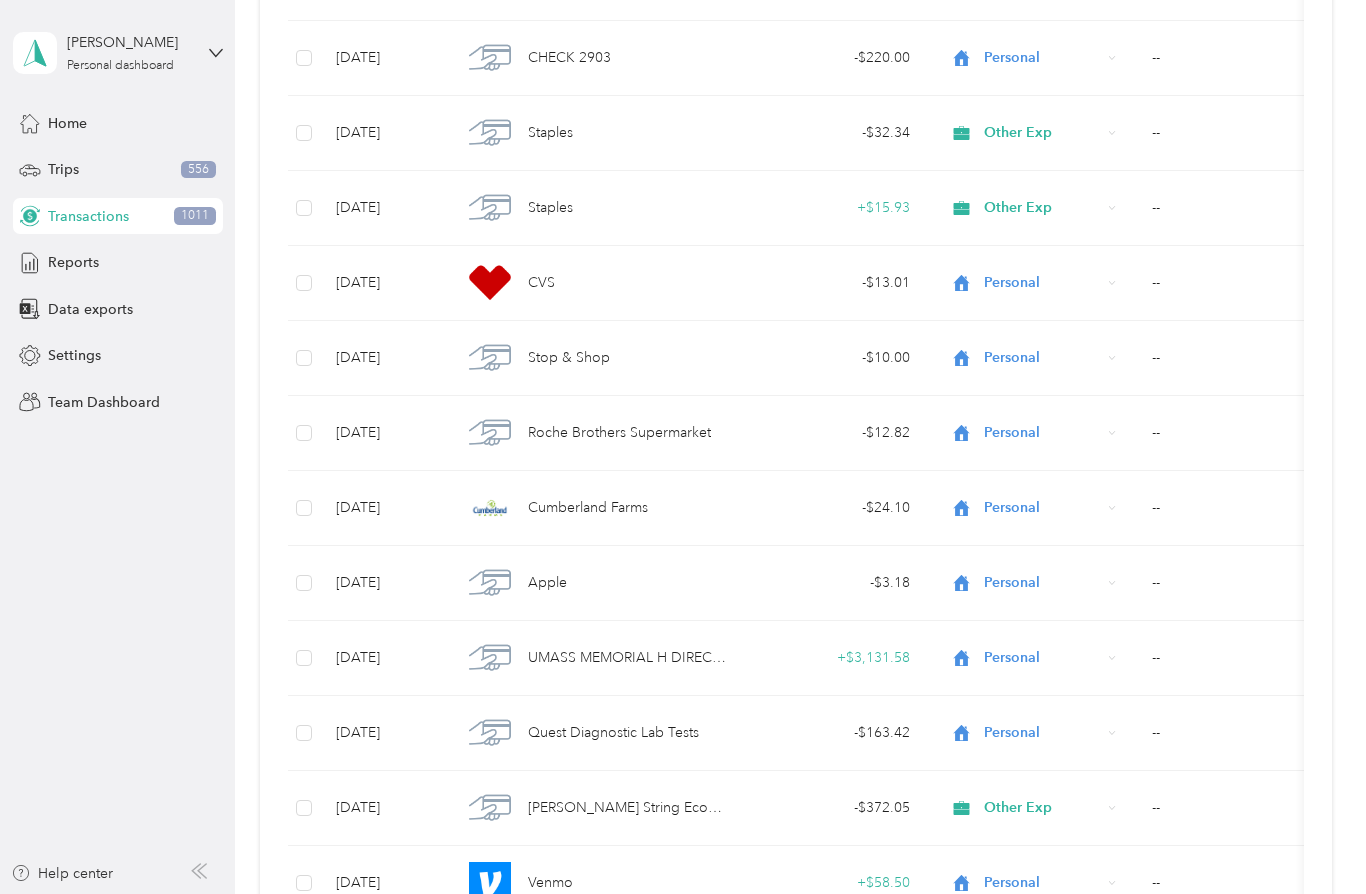 click on "--" at bounding box center [1236, 208] 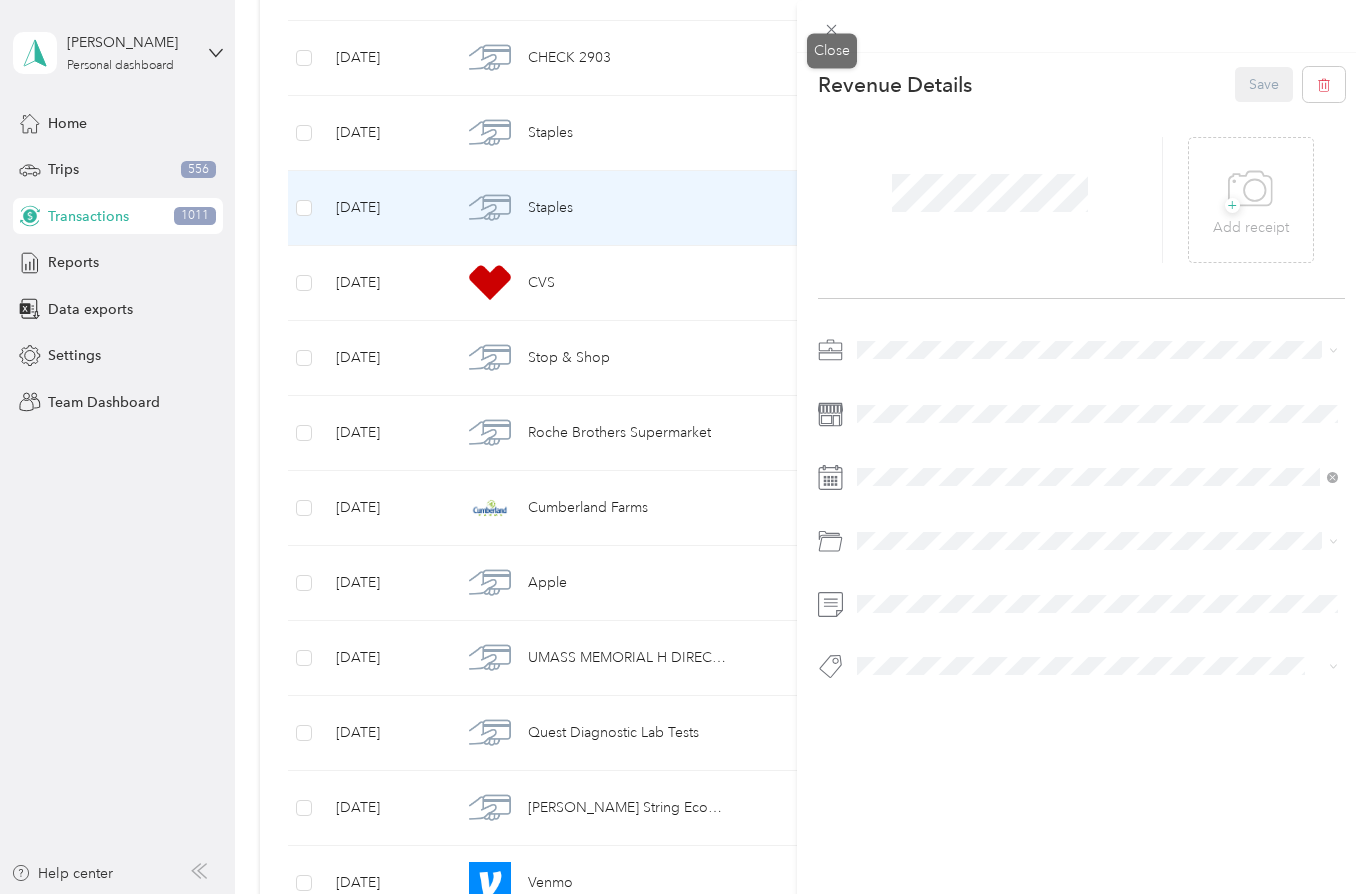 click 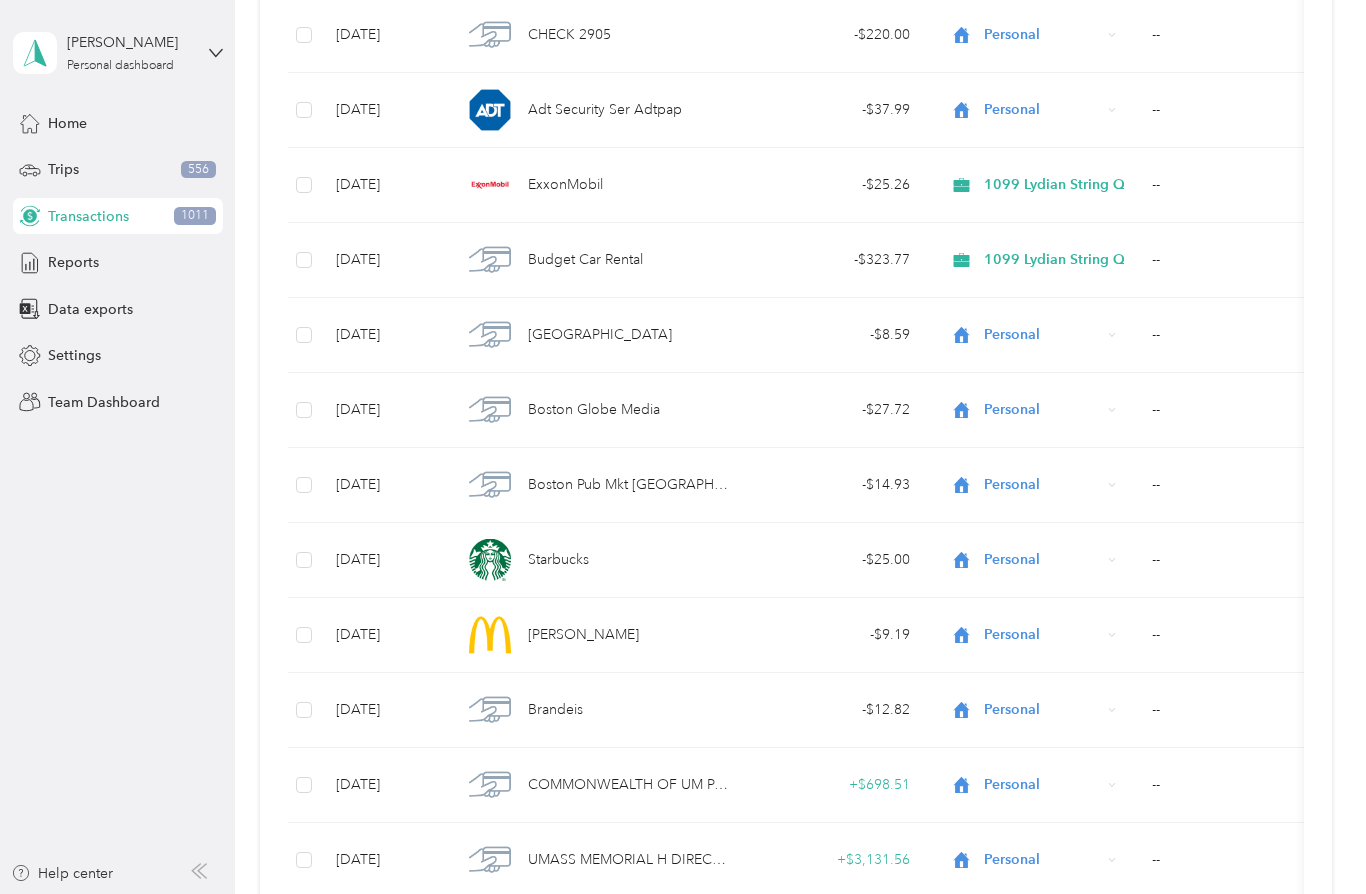 scroll, scrollTop: 30500, scrollLeft: 0, axis: vertical 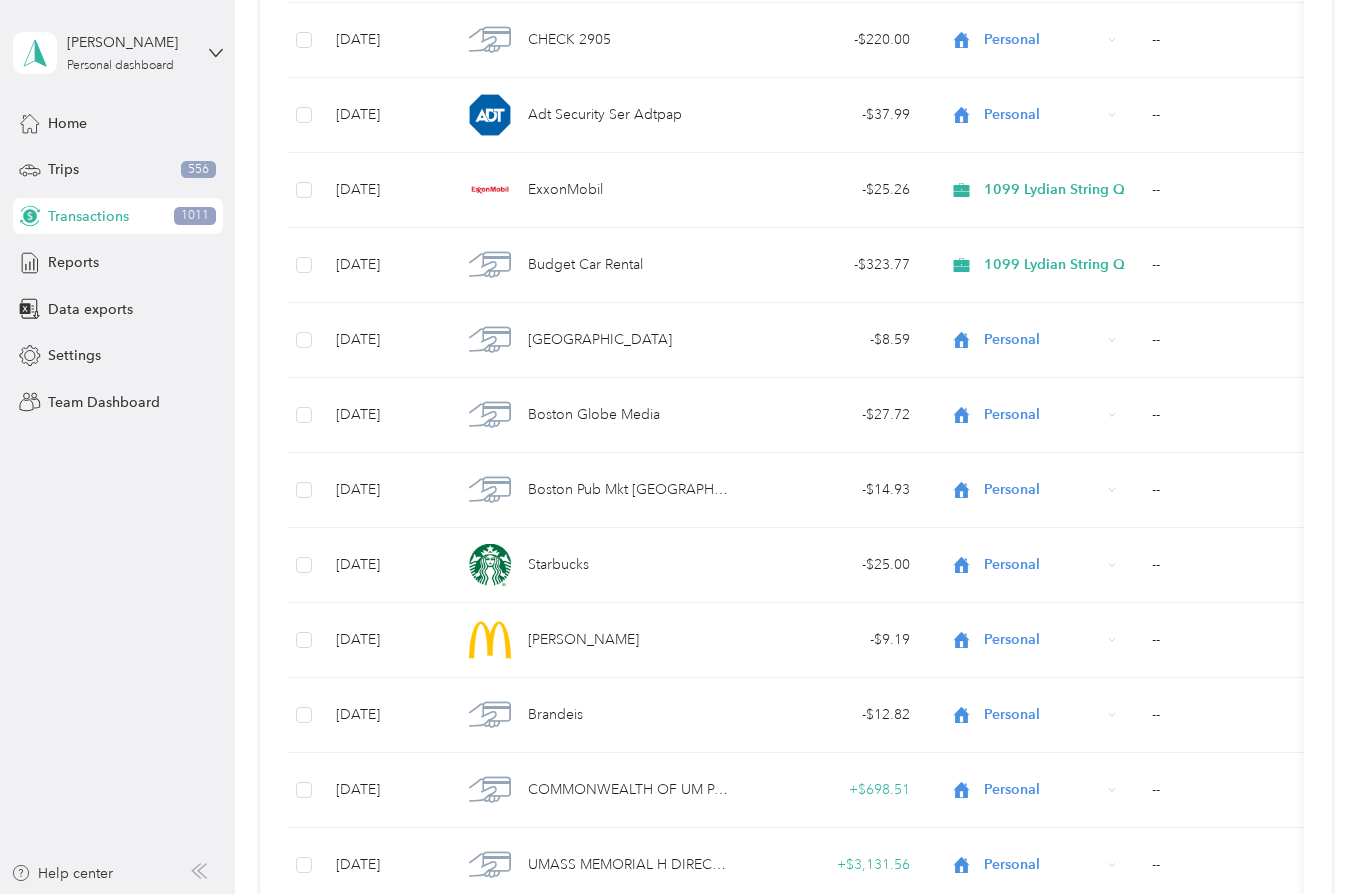click on "--" at bounding box center (1236, 265) 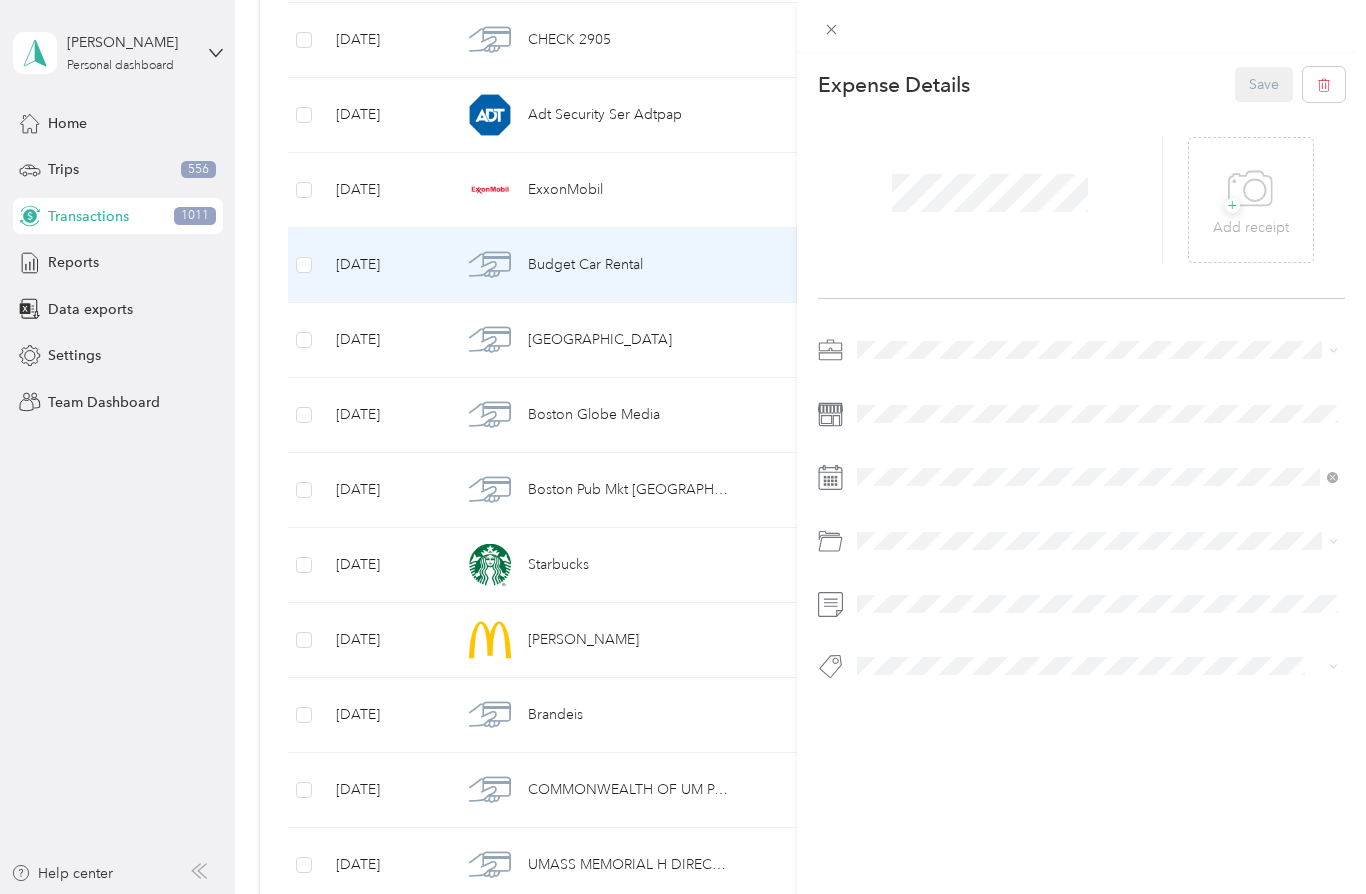 click 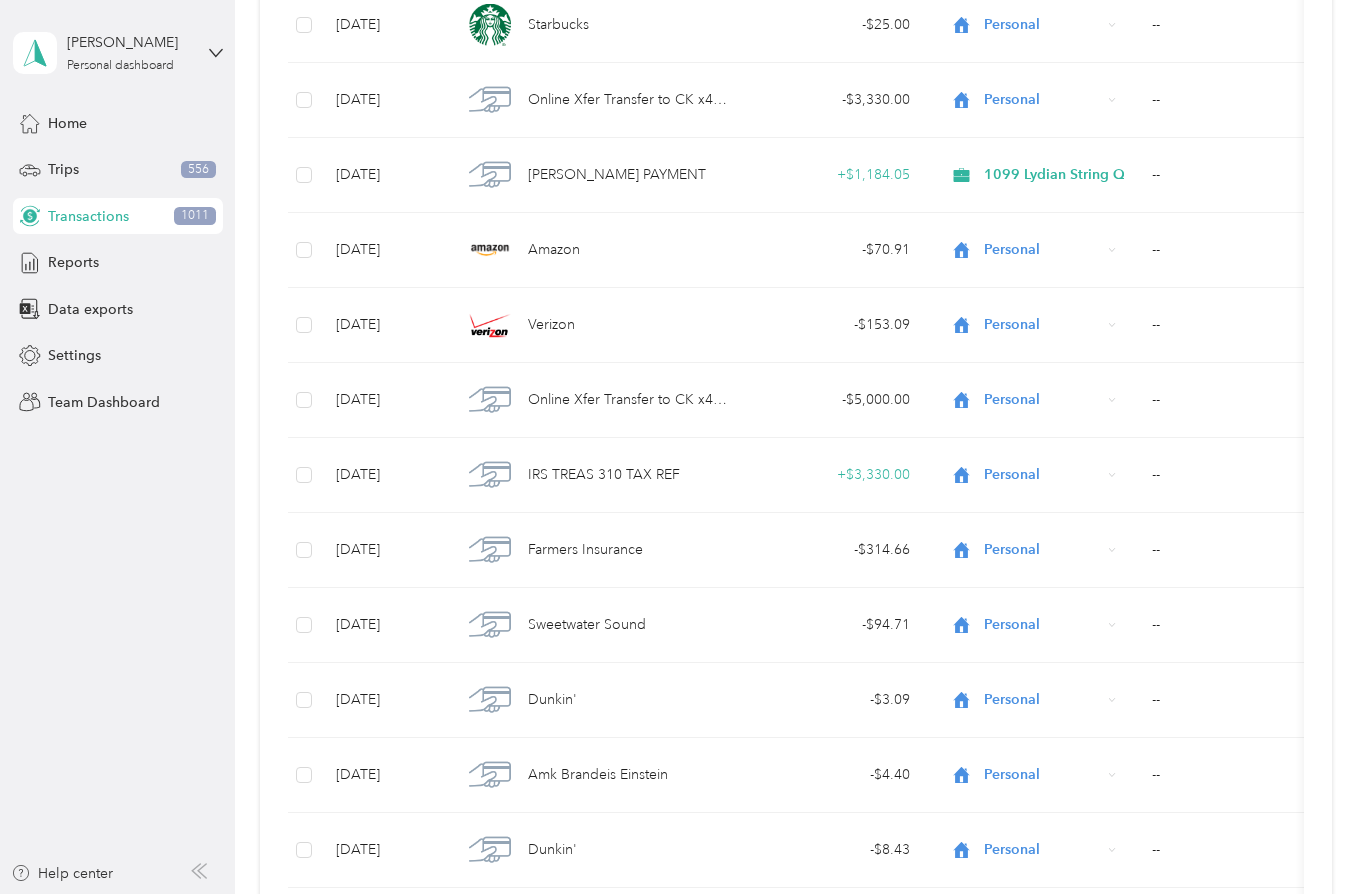 scroll, scrollTop: 26080, scrollLeft: 0, axis: vertical 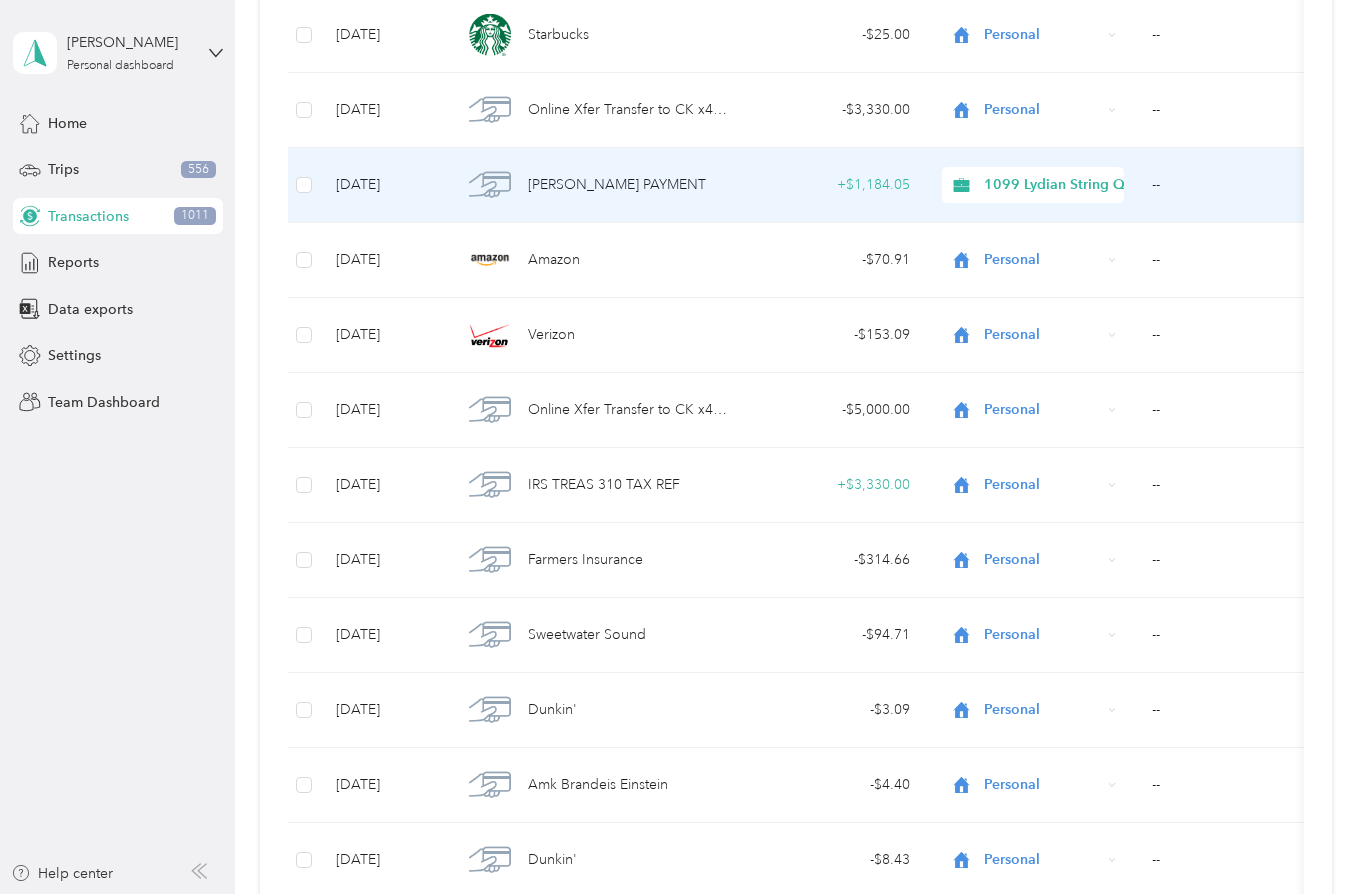 click on "--" at bounding box center [1236, 185] 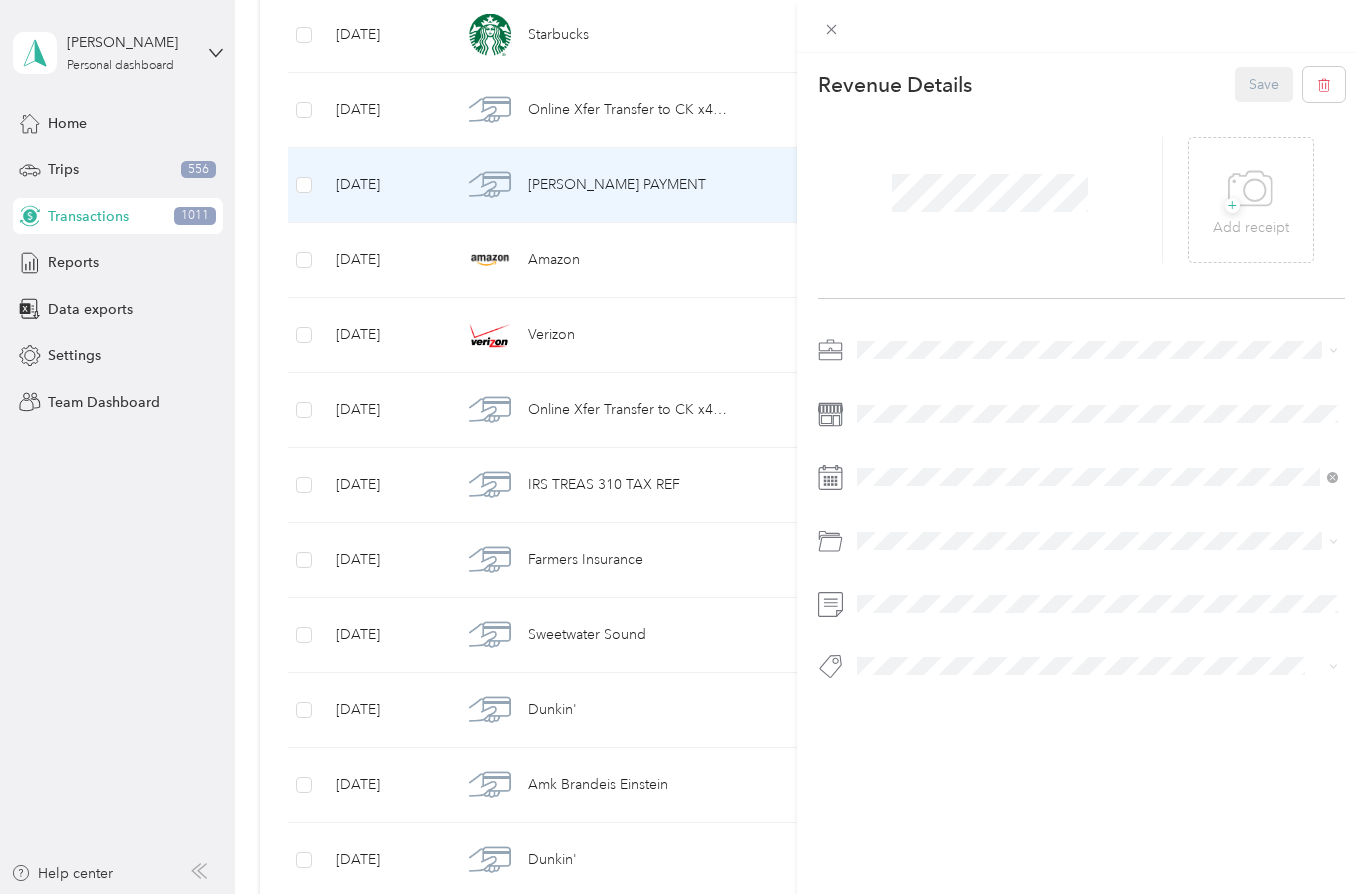click at bounding box center [1081, 514] 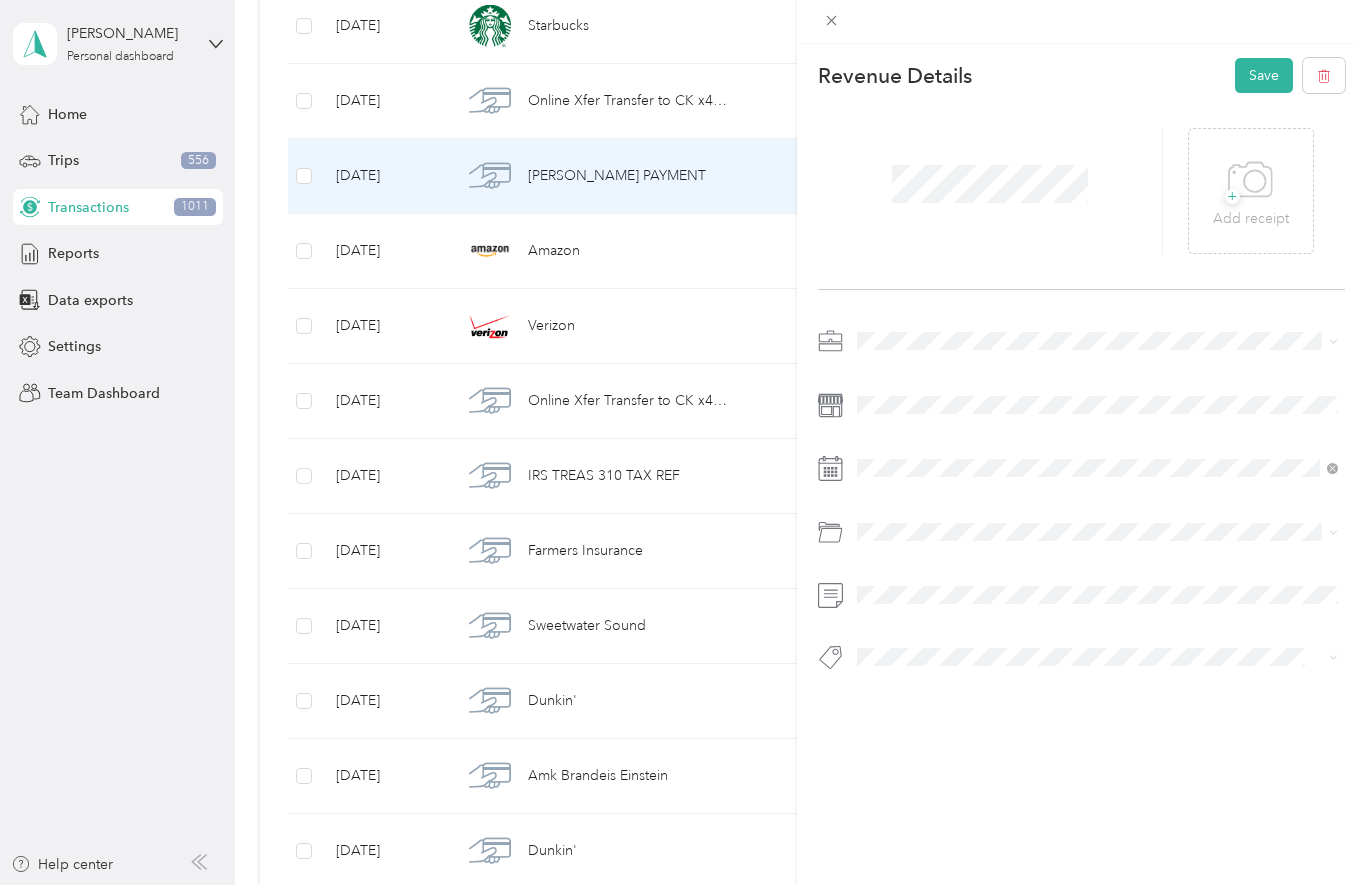 click on "Save" at bounding box center [1264, 84] 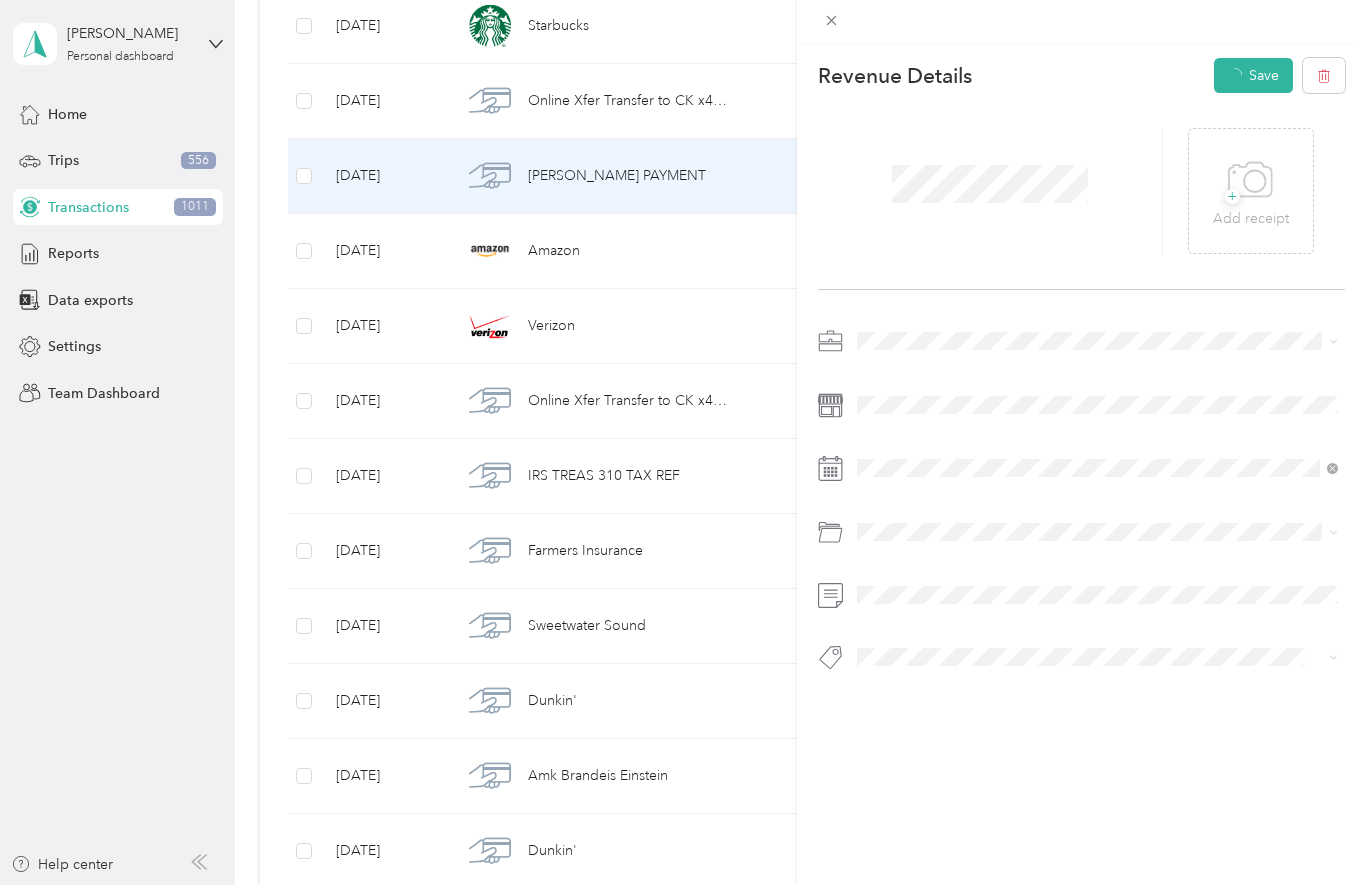 scroll, scrollTop: 9, scrollLeft: 0, axis: vertical 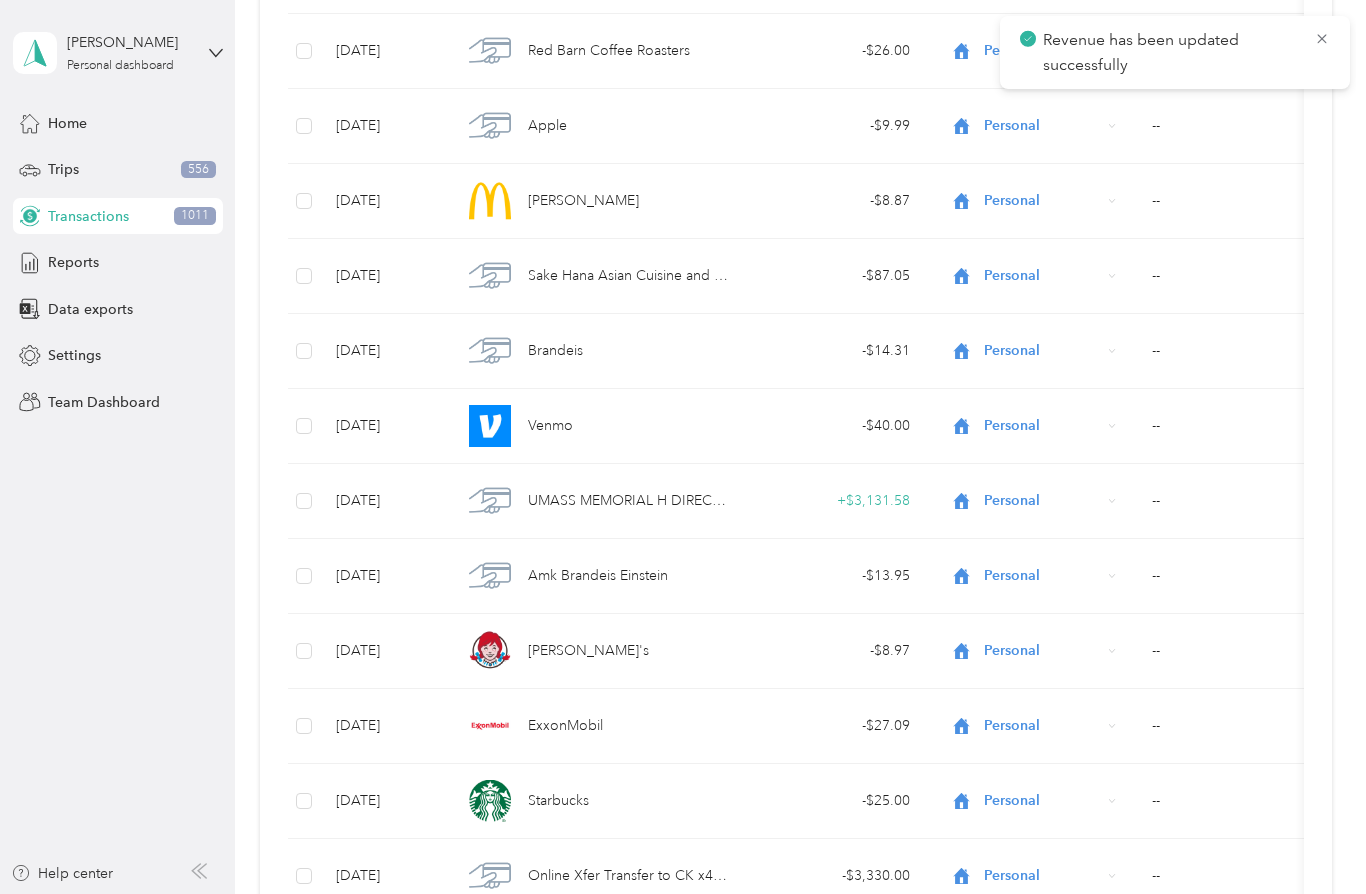 click 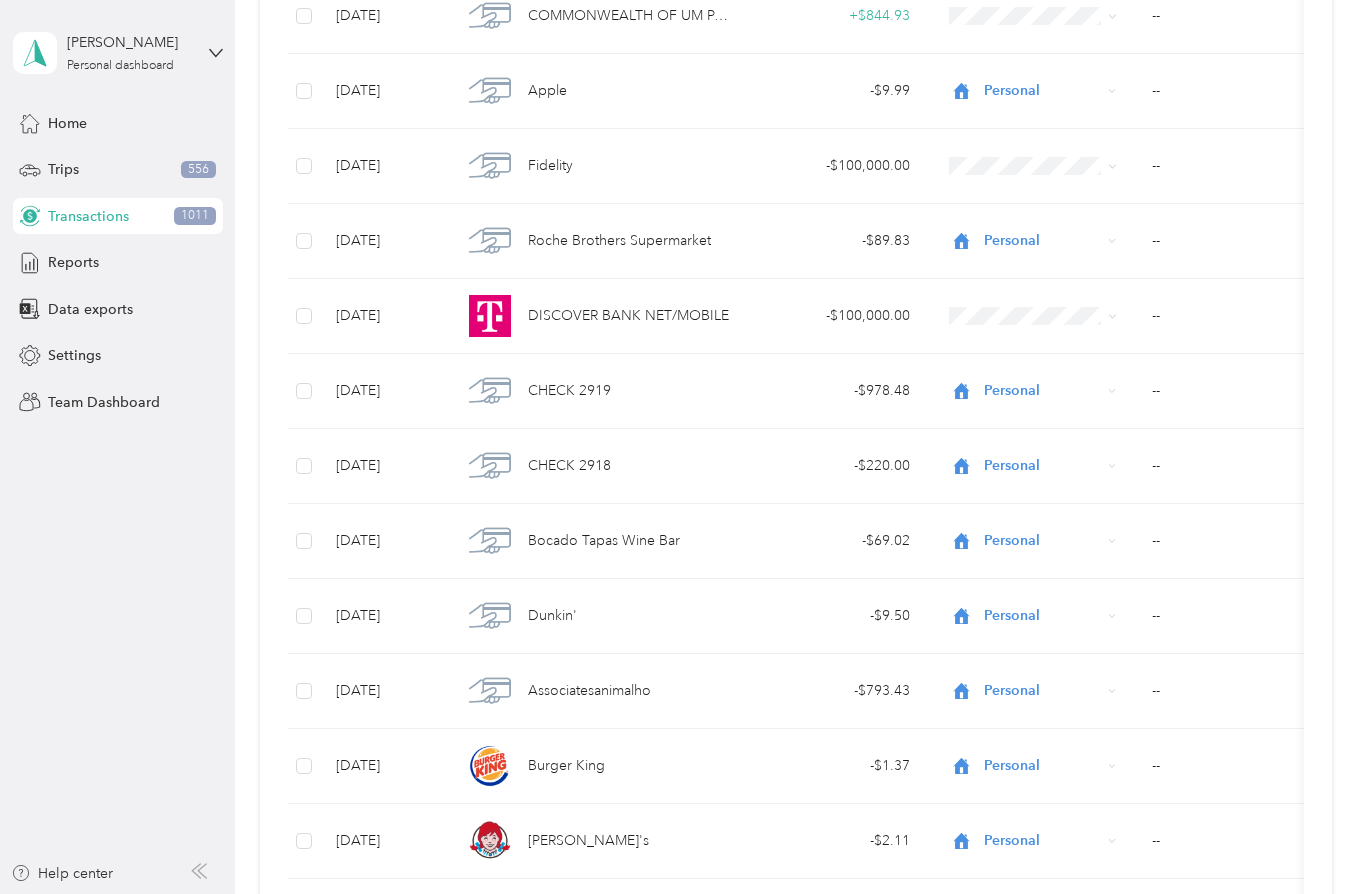 scroll, scrollTop: 17173, scrollLeft: 0, axis: vertical 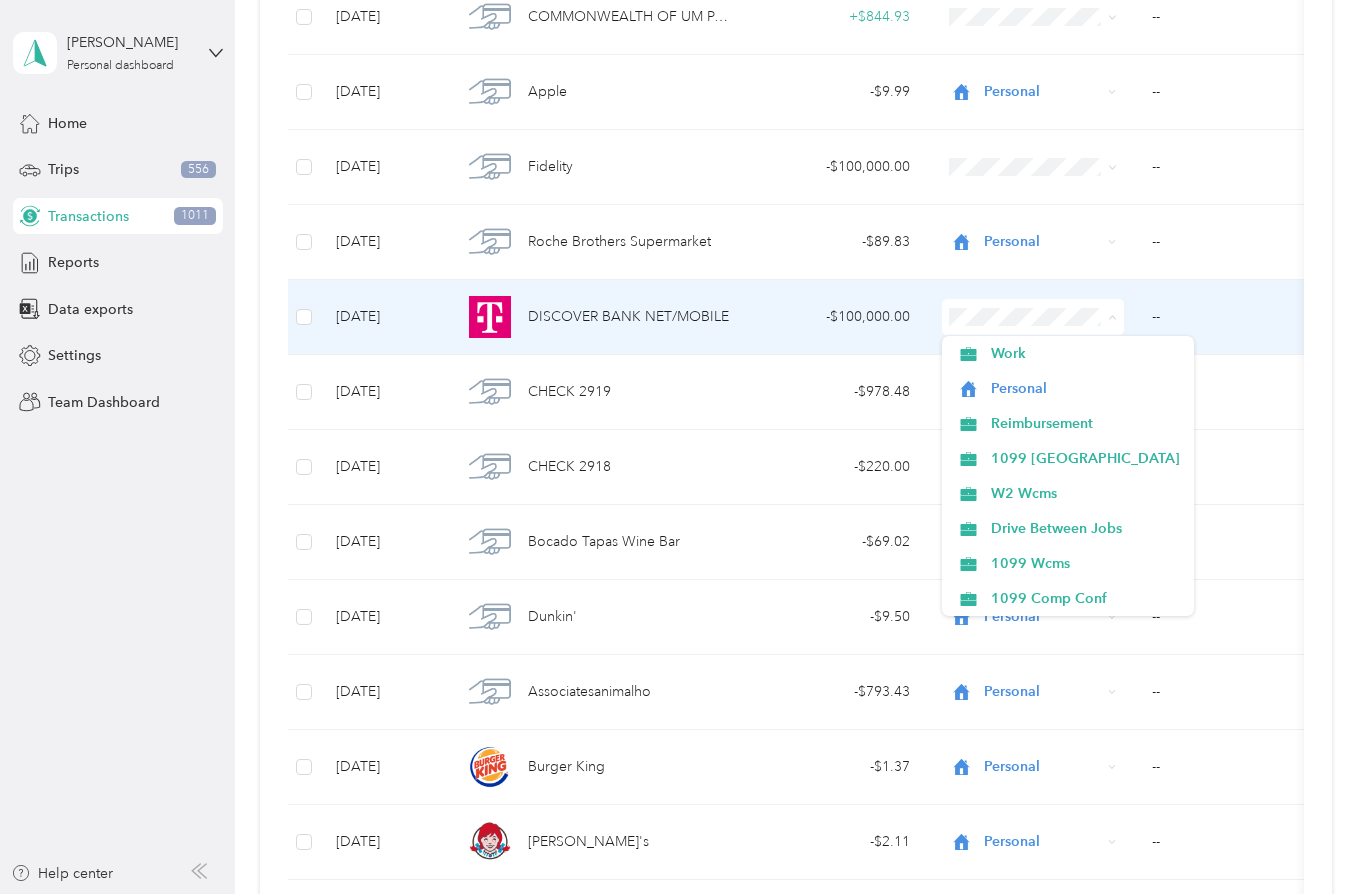 click on "Personal" at bounding box center [1085, 388] 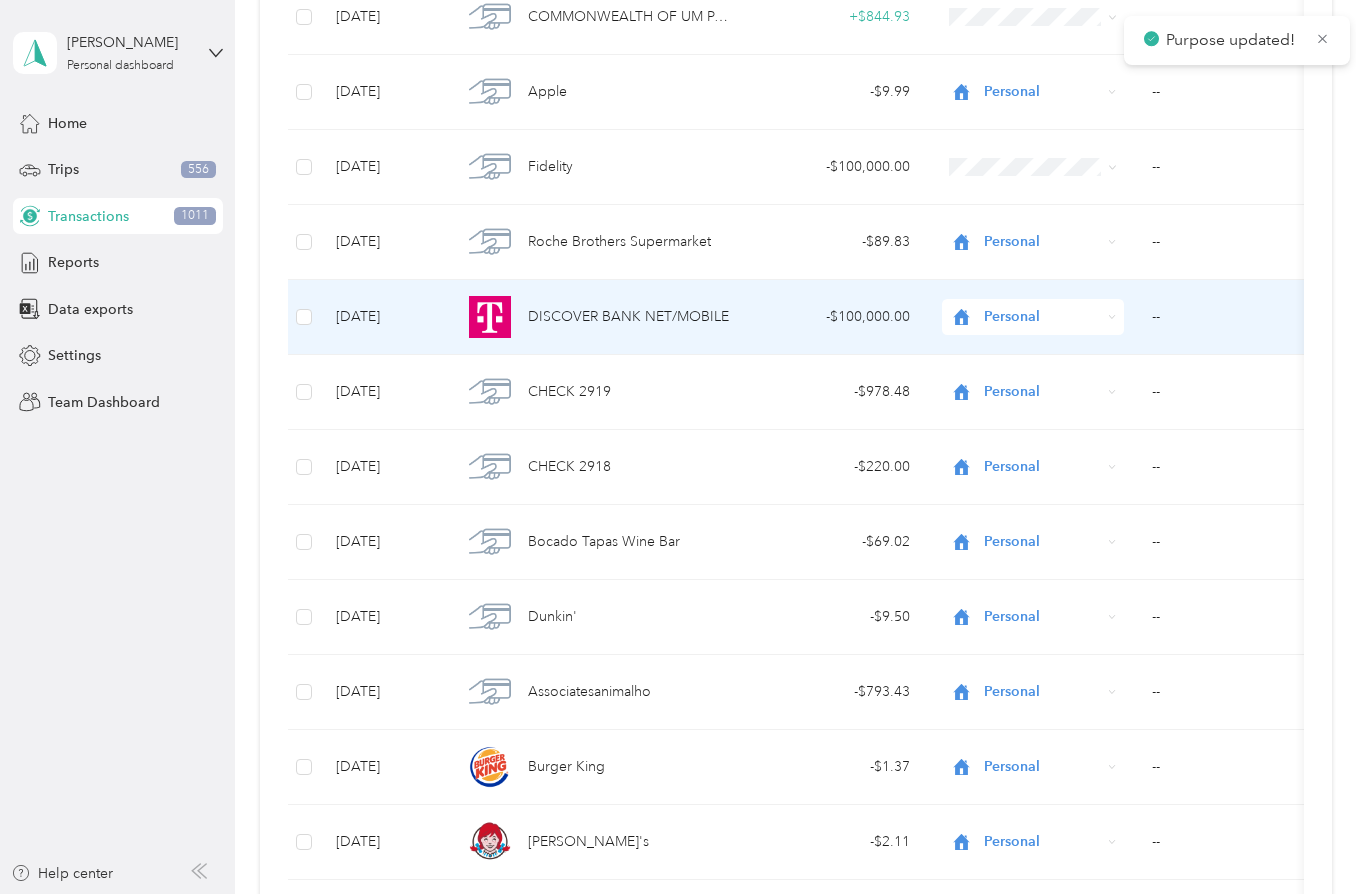 click 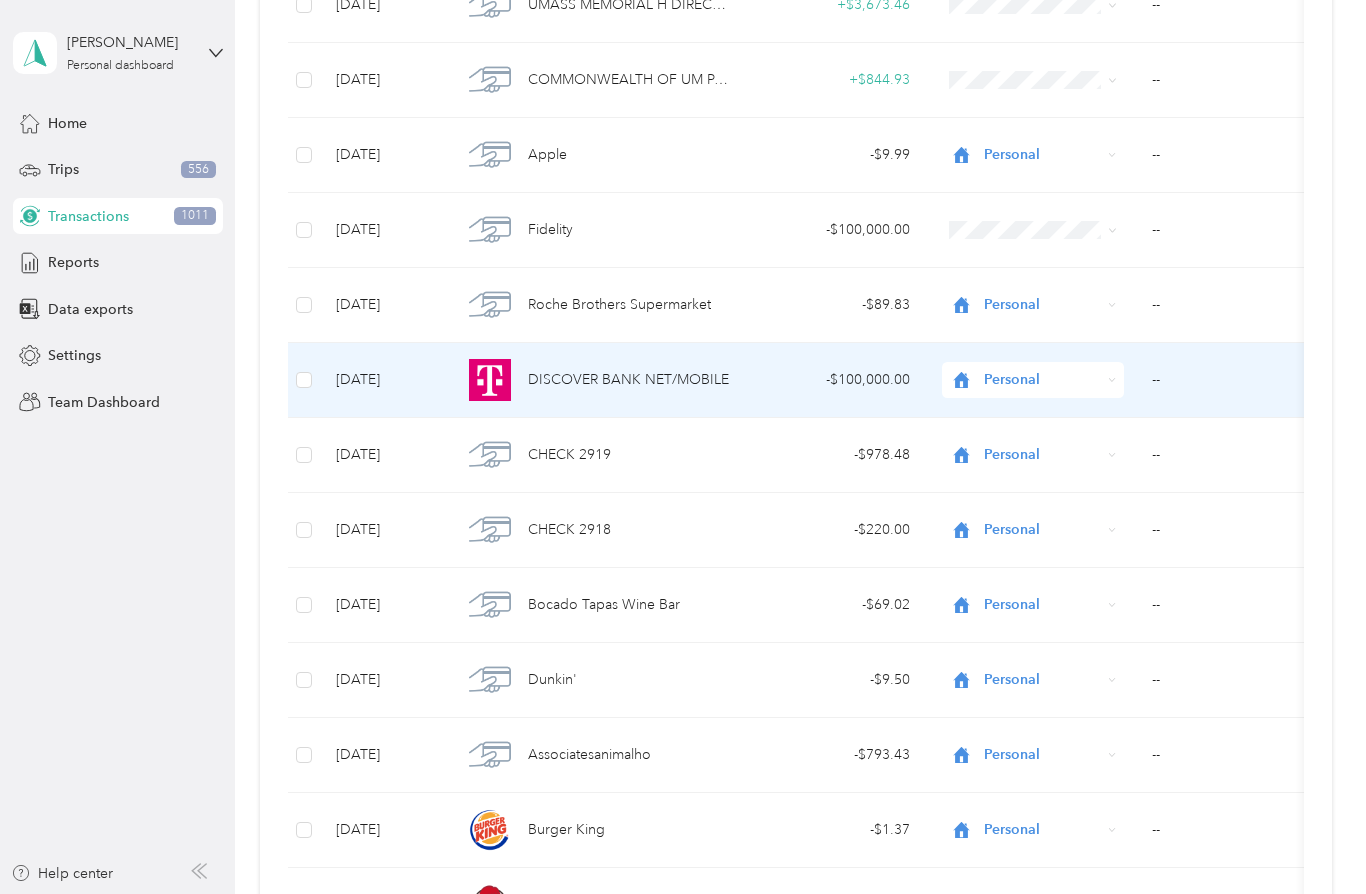 scroll, scrollTop: 17115, scrollLeft: 0, axis: vertical 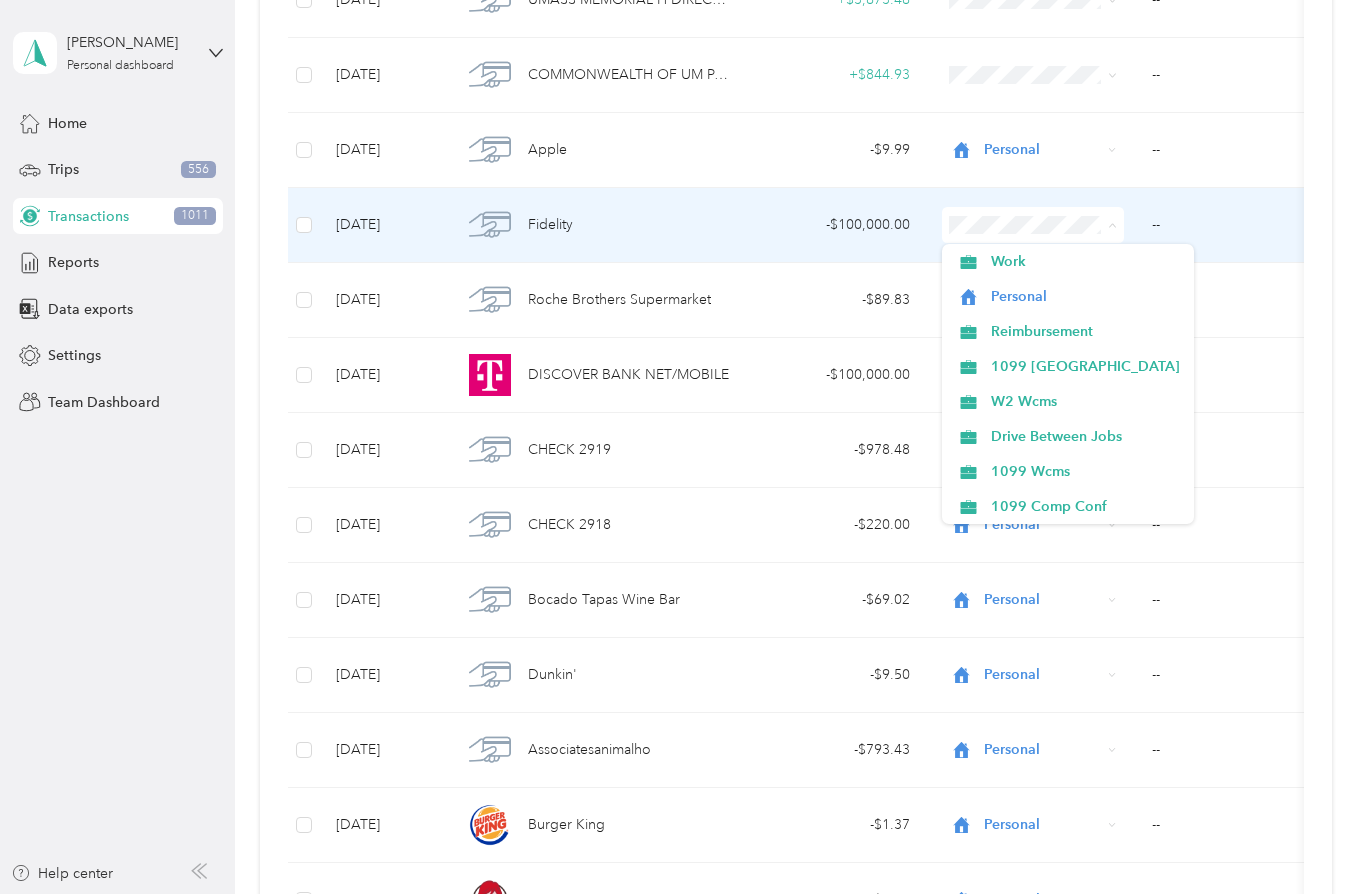 click on "Personal" at bounding box center [1085, 296] 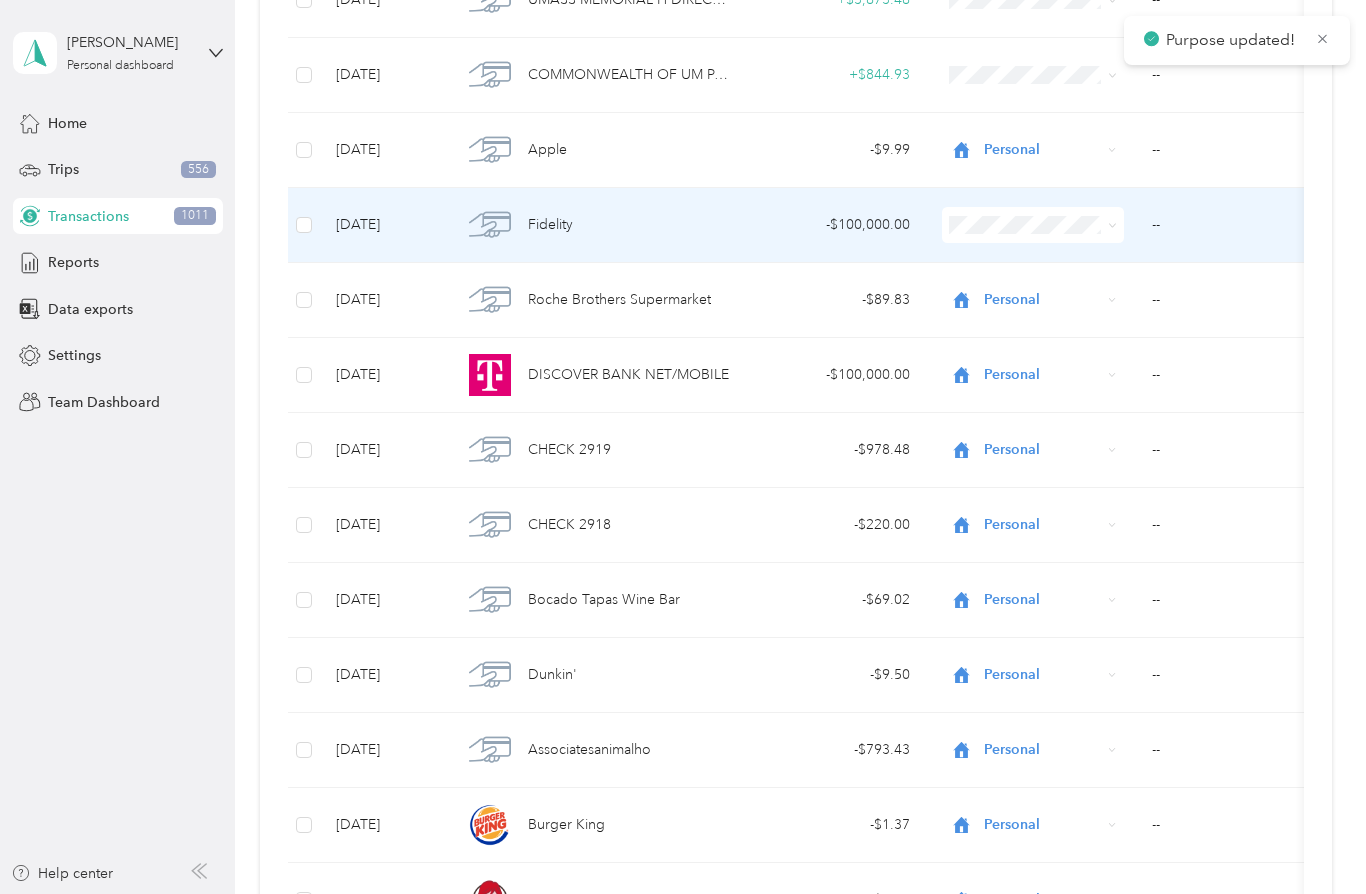 click 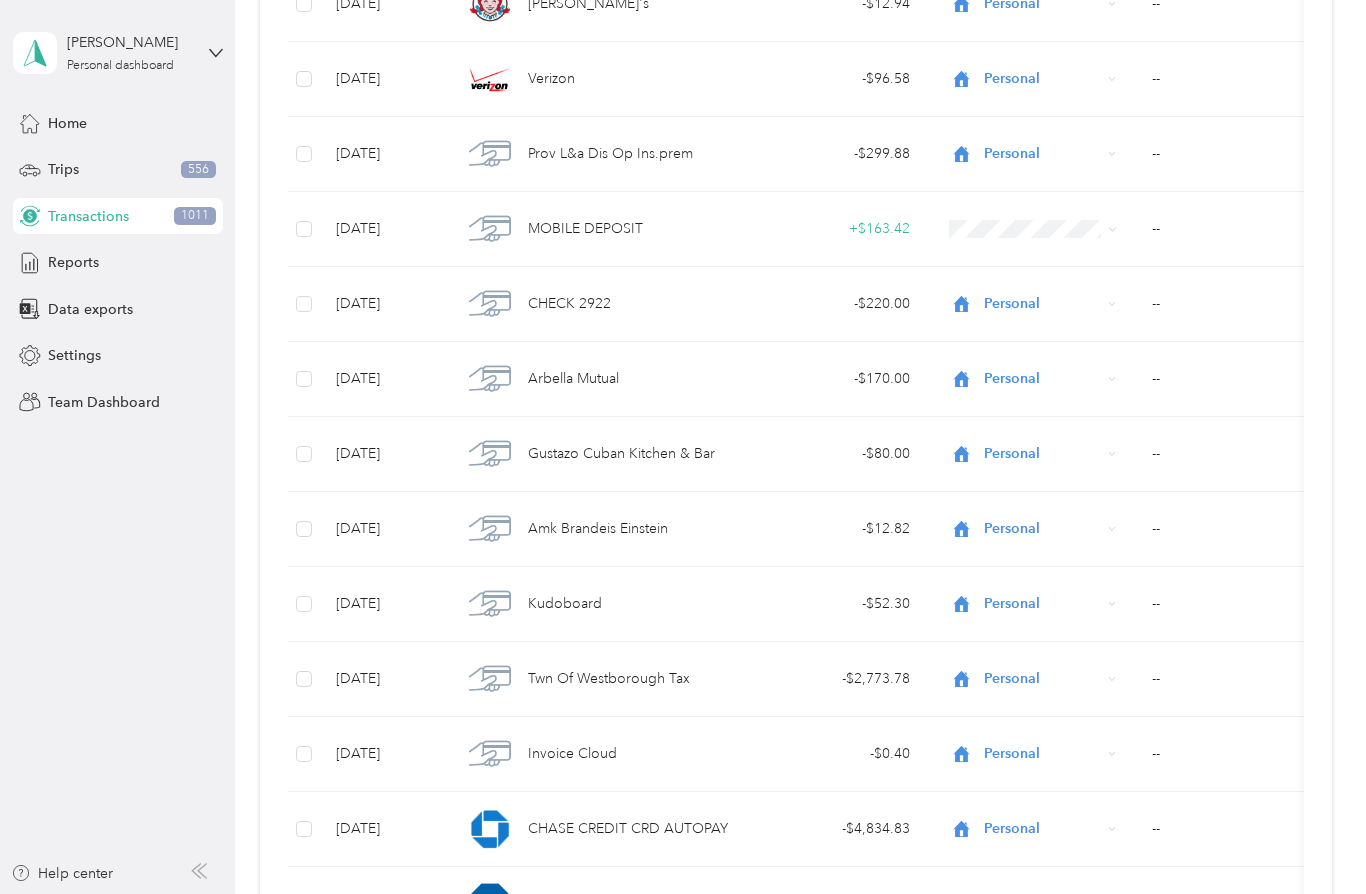 scroll, scrollTop: 14411, scrollLeft: 0, axis: vertical 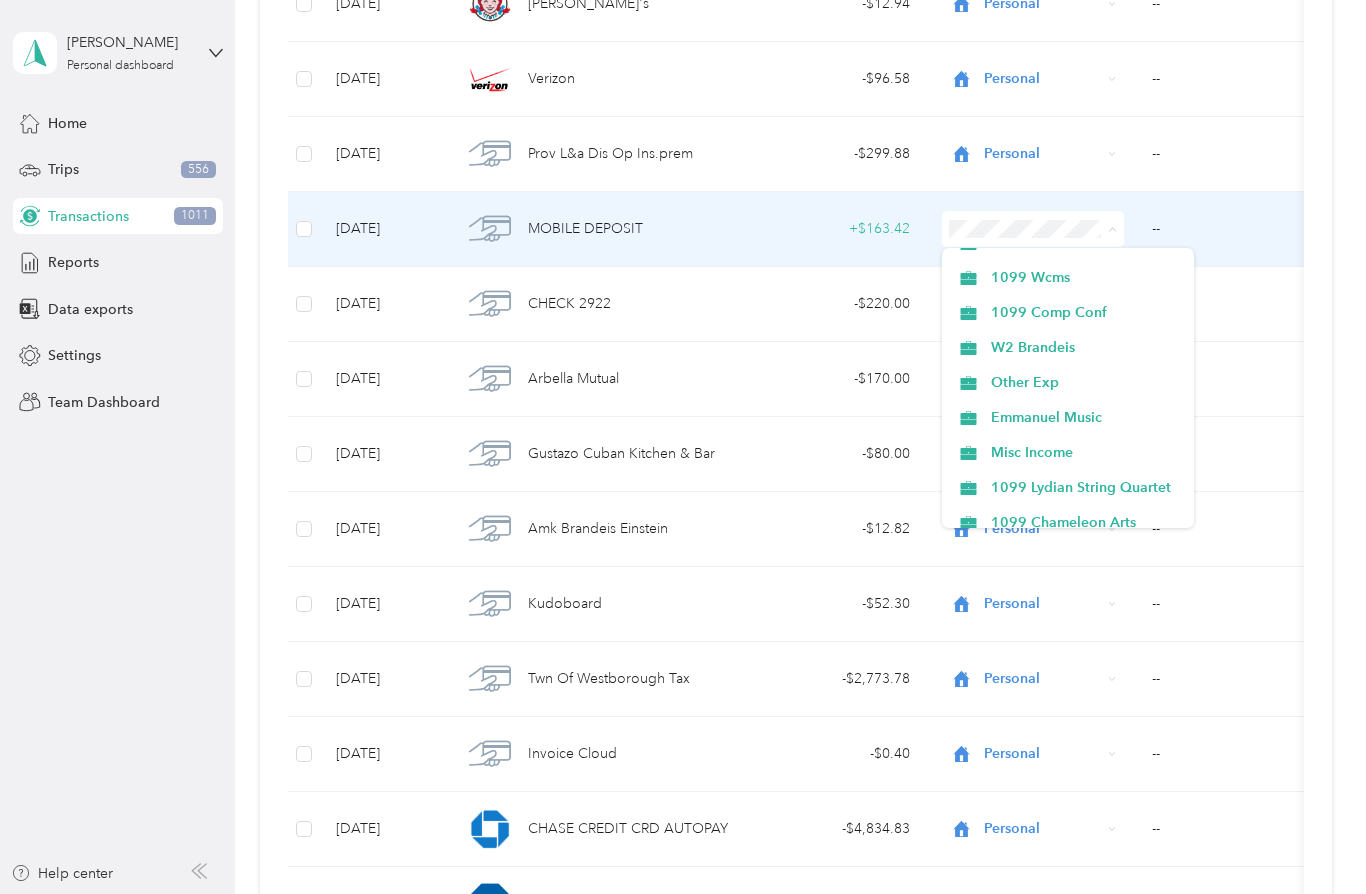 click on "Misc Income" at bounding box center (1085, 452) 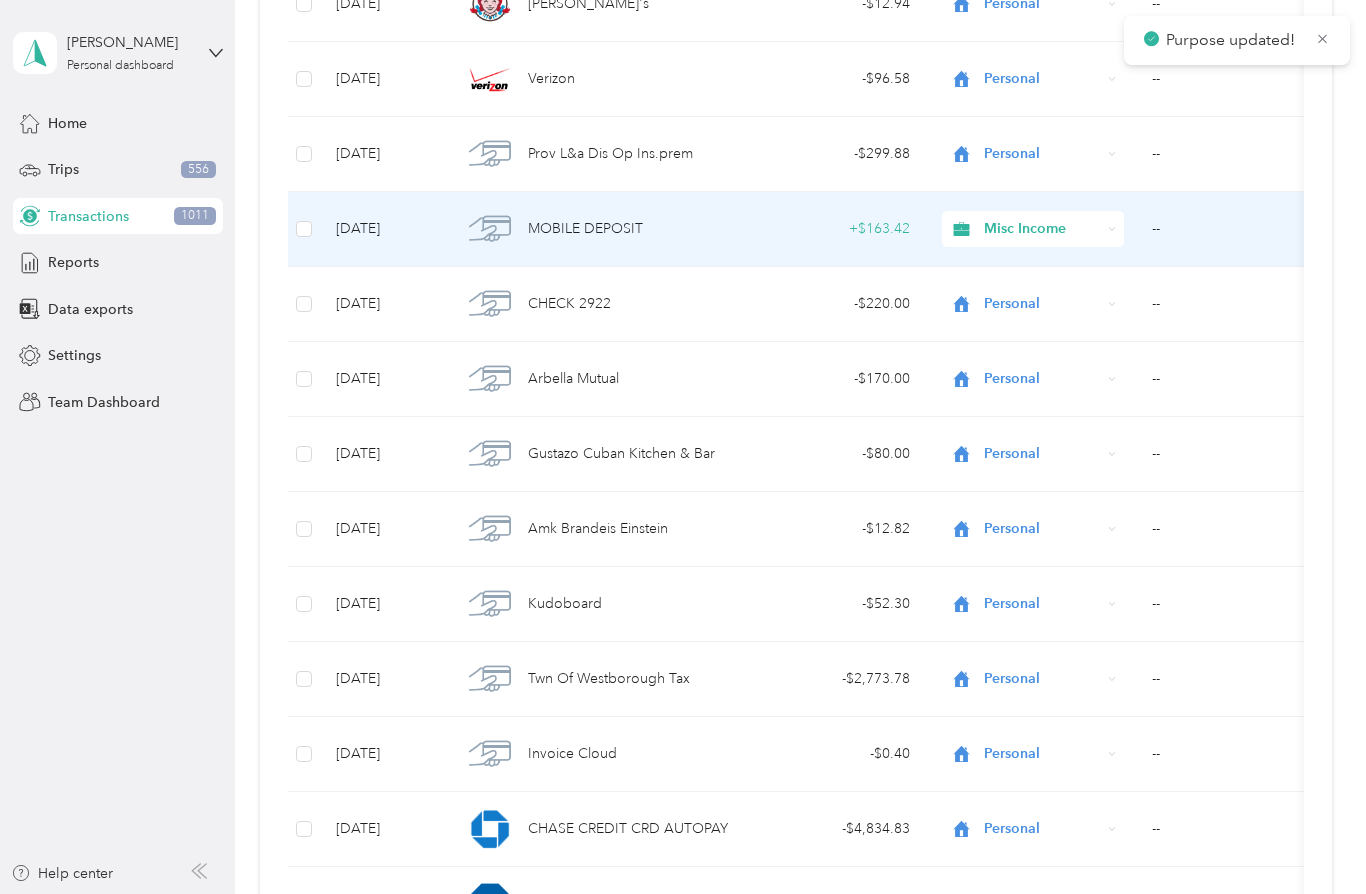 click on "--" at bounding box center [1236, 229] 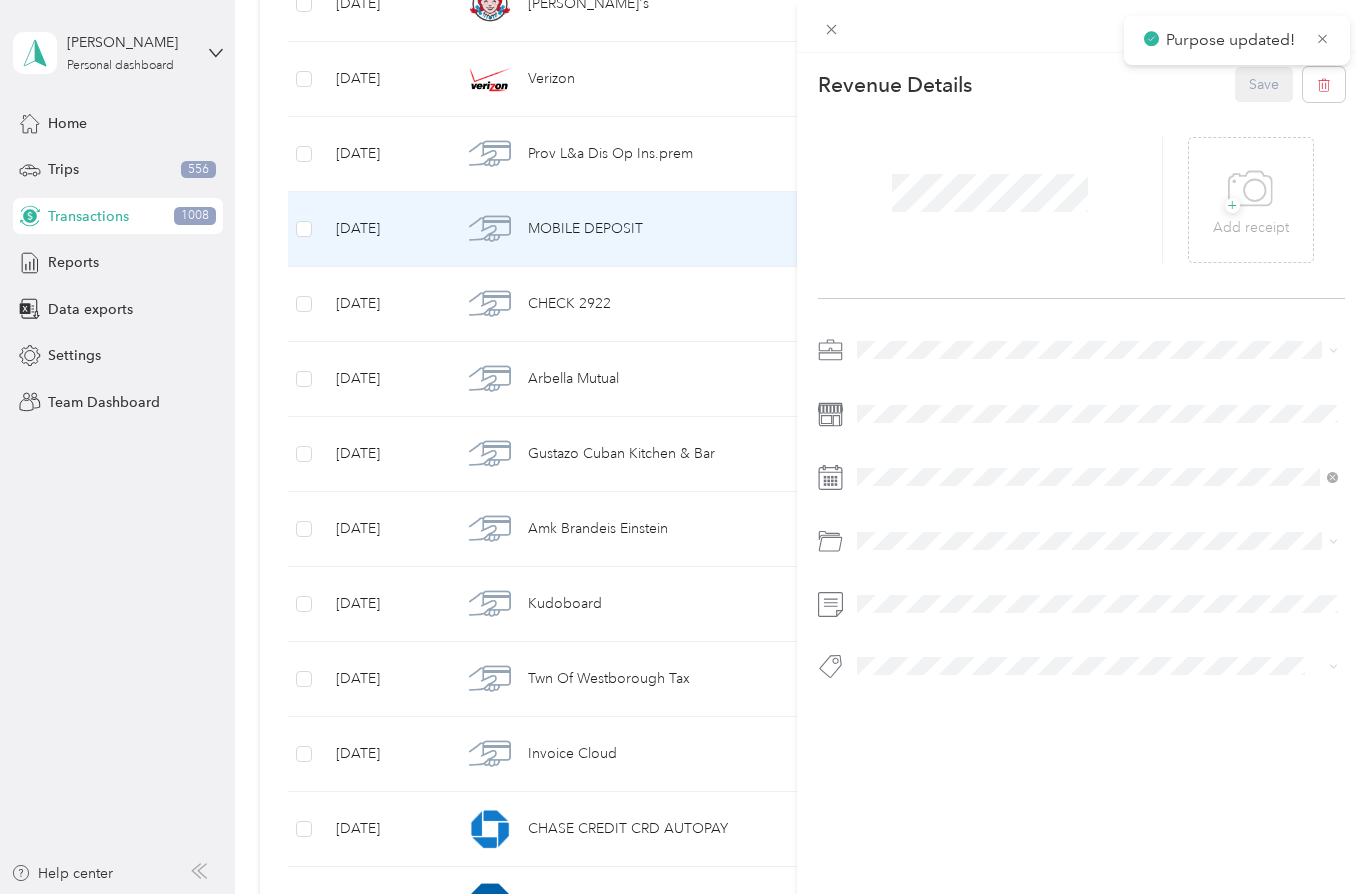 click on "This  revenue  cannot be edited because it is either under review, approved, or paid. Contact your Team Manager to edit it.  Revenue Details Save + Add receipt" at bounding box center [683, 447] 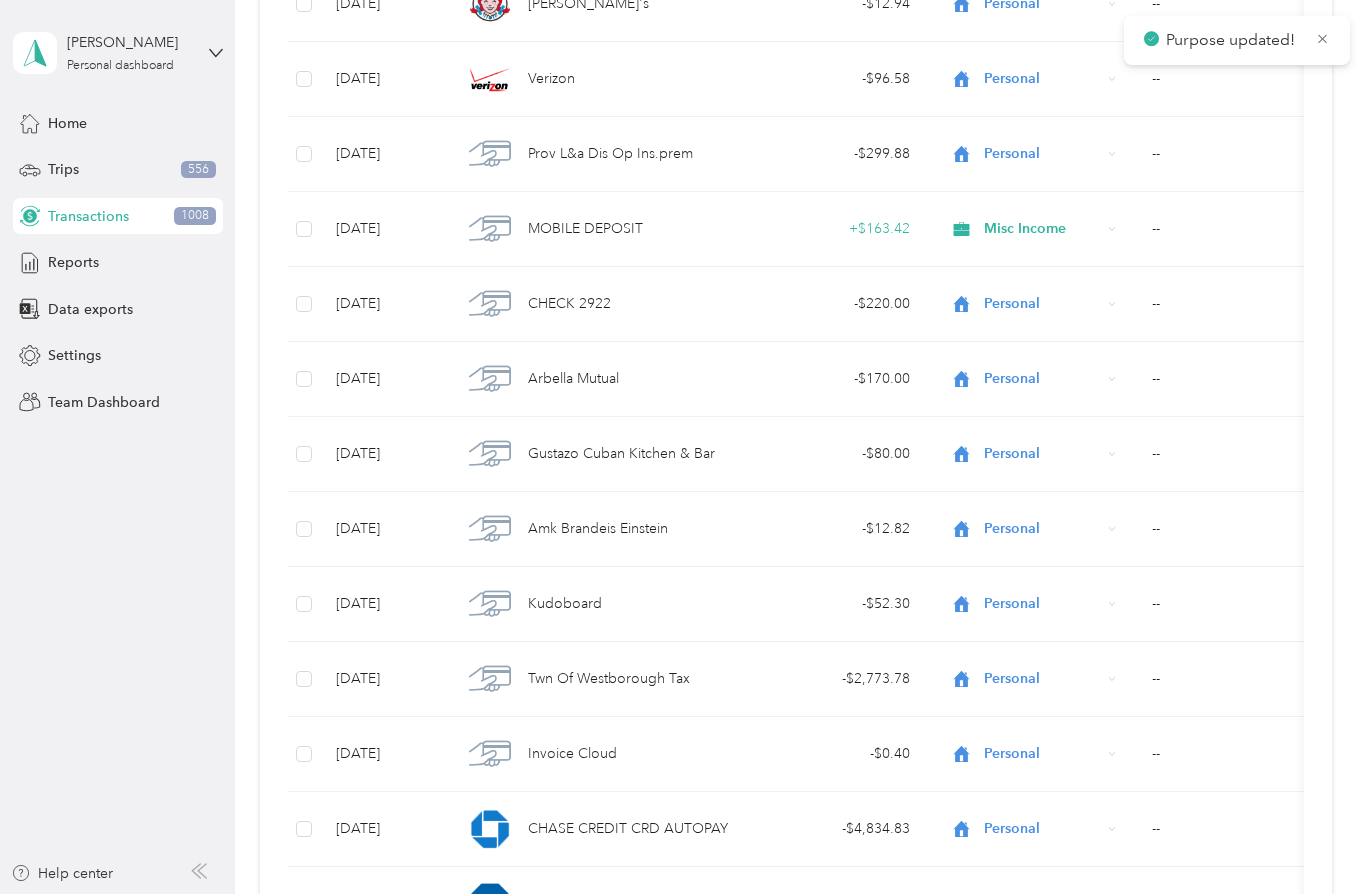 click 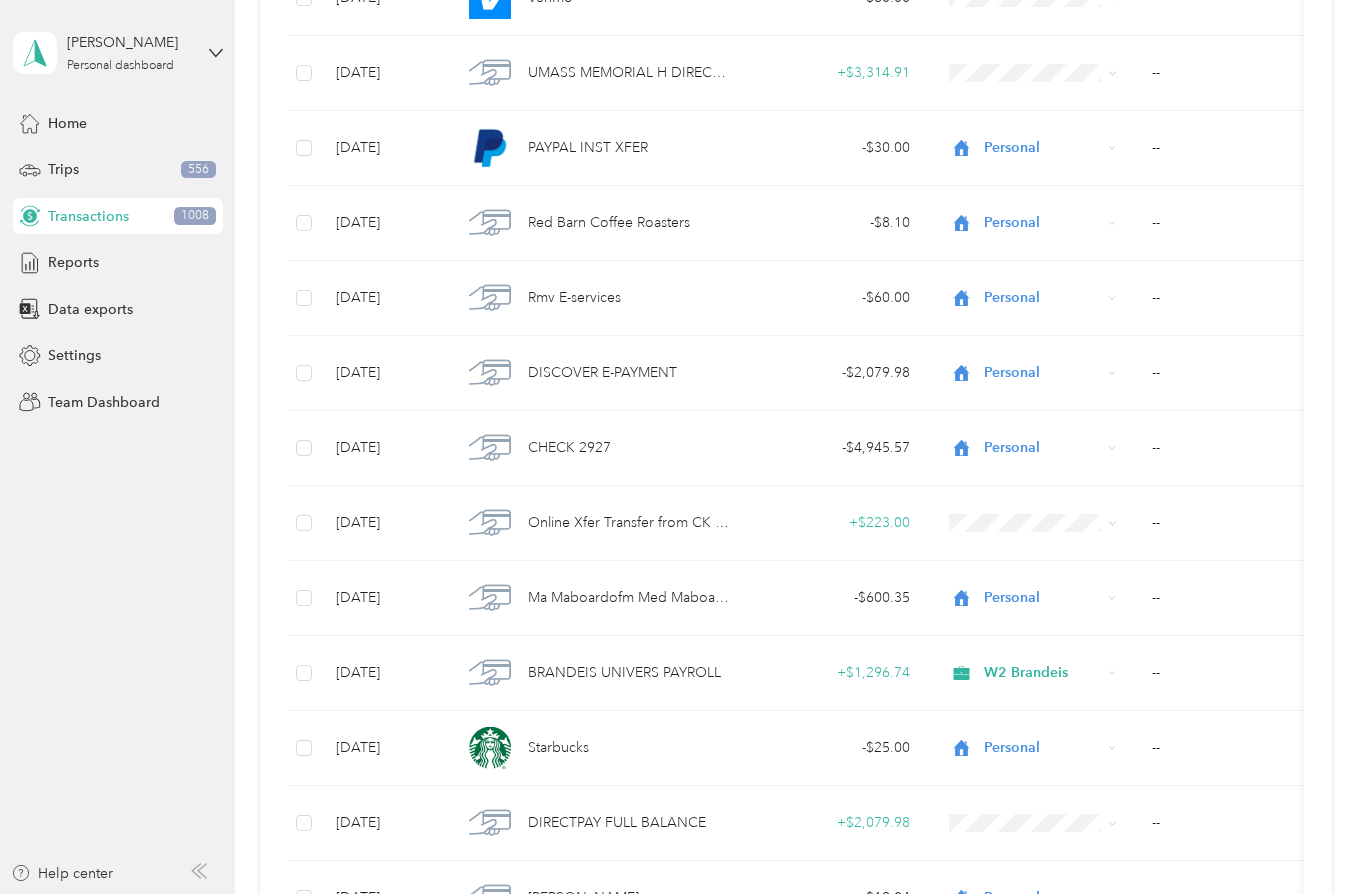 scroll, scrollTop: 11866, scrollLeft: 0, axis: vertical 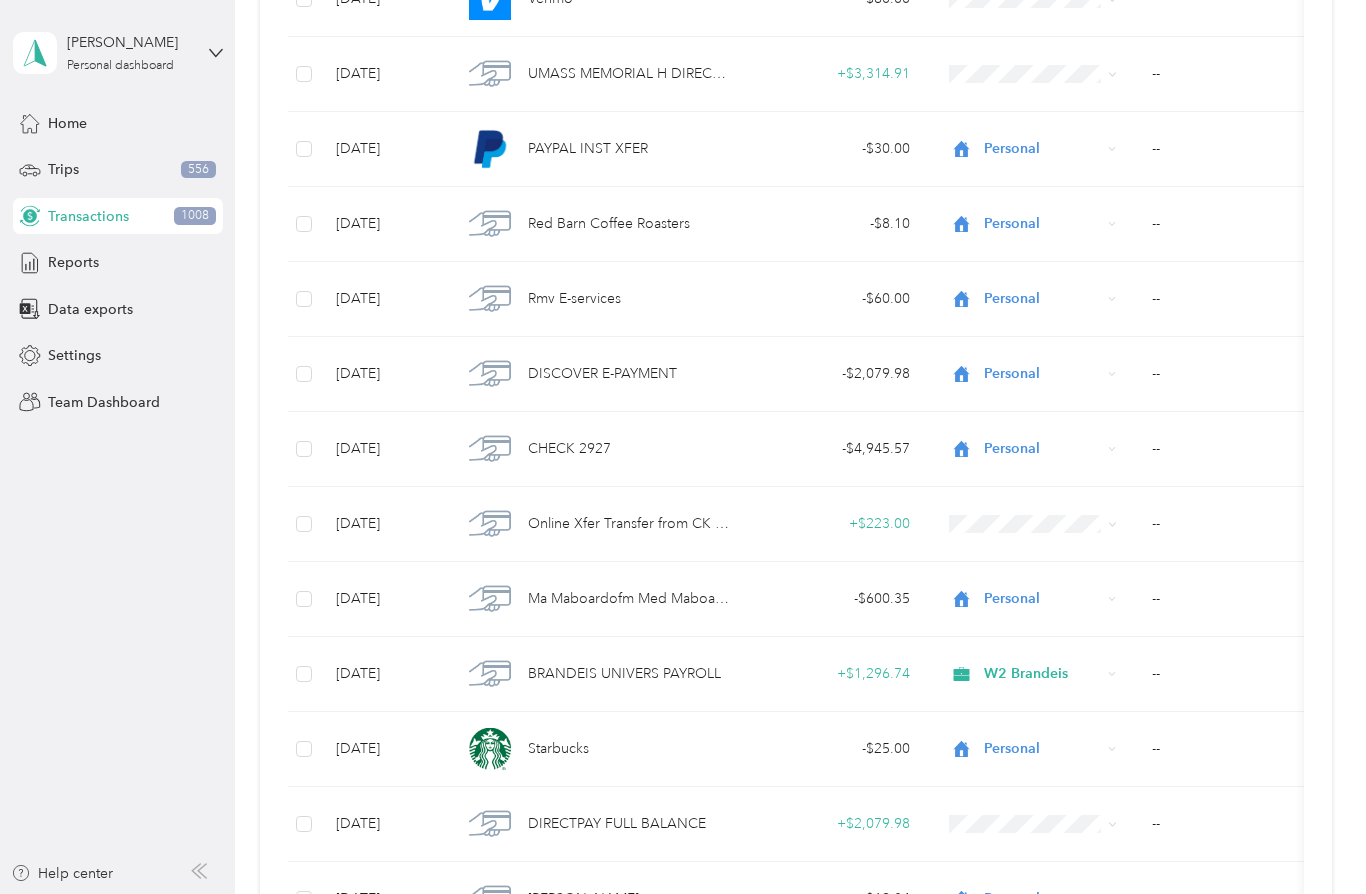 click on "Online Xfer Transfer from CK x4311" at bounding box center [629, 524] 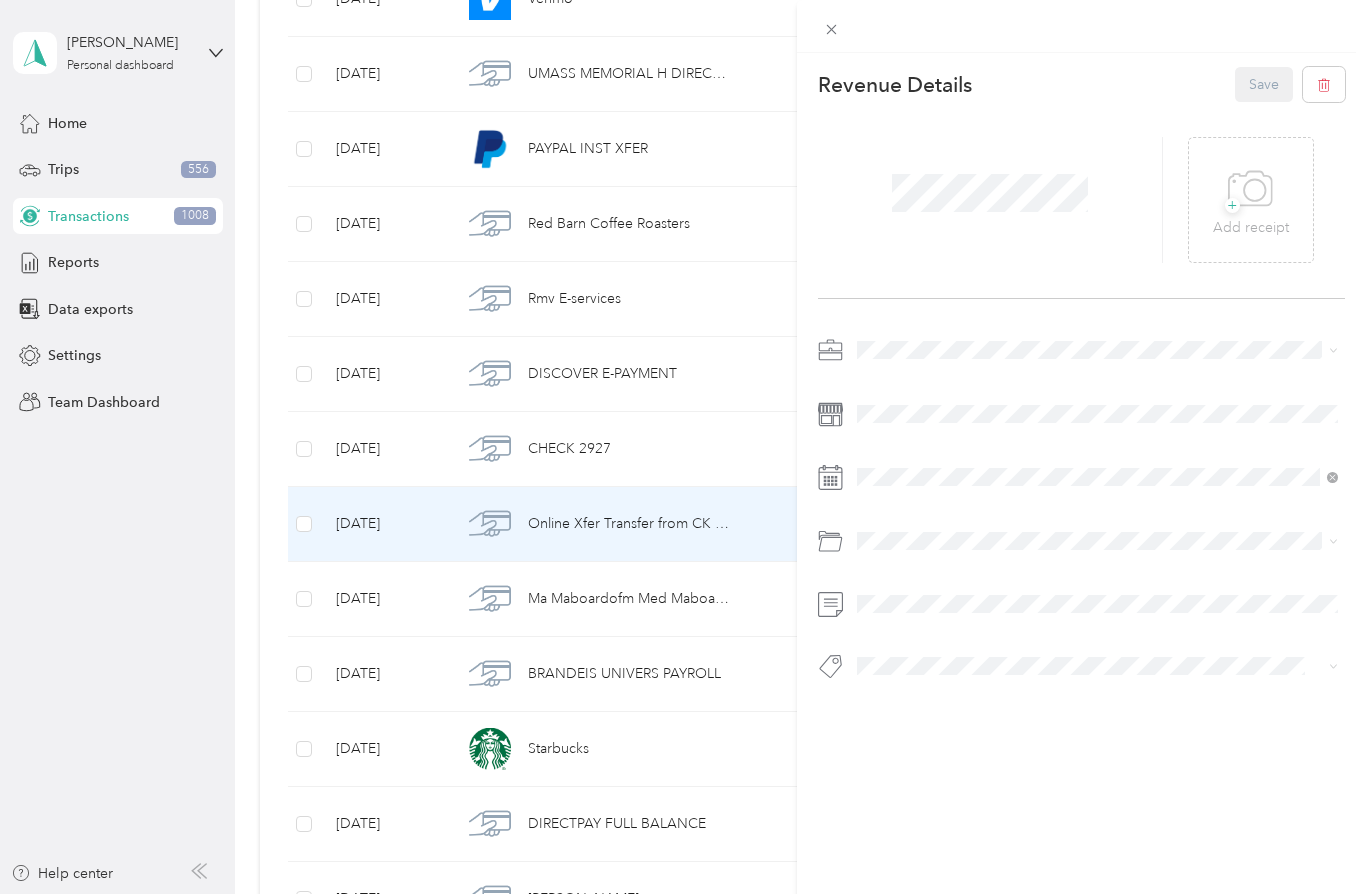 click on "This  revenue  cannot be edited because it is either under review, approved, or paid. Contact your Team Manager to edit it.  Revenue Details Save + Add receipt" at bounding box center [683, 447] 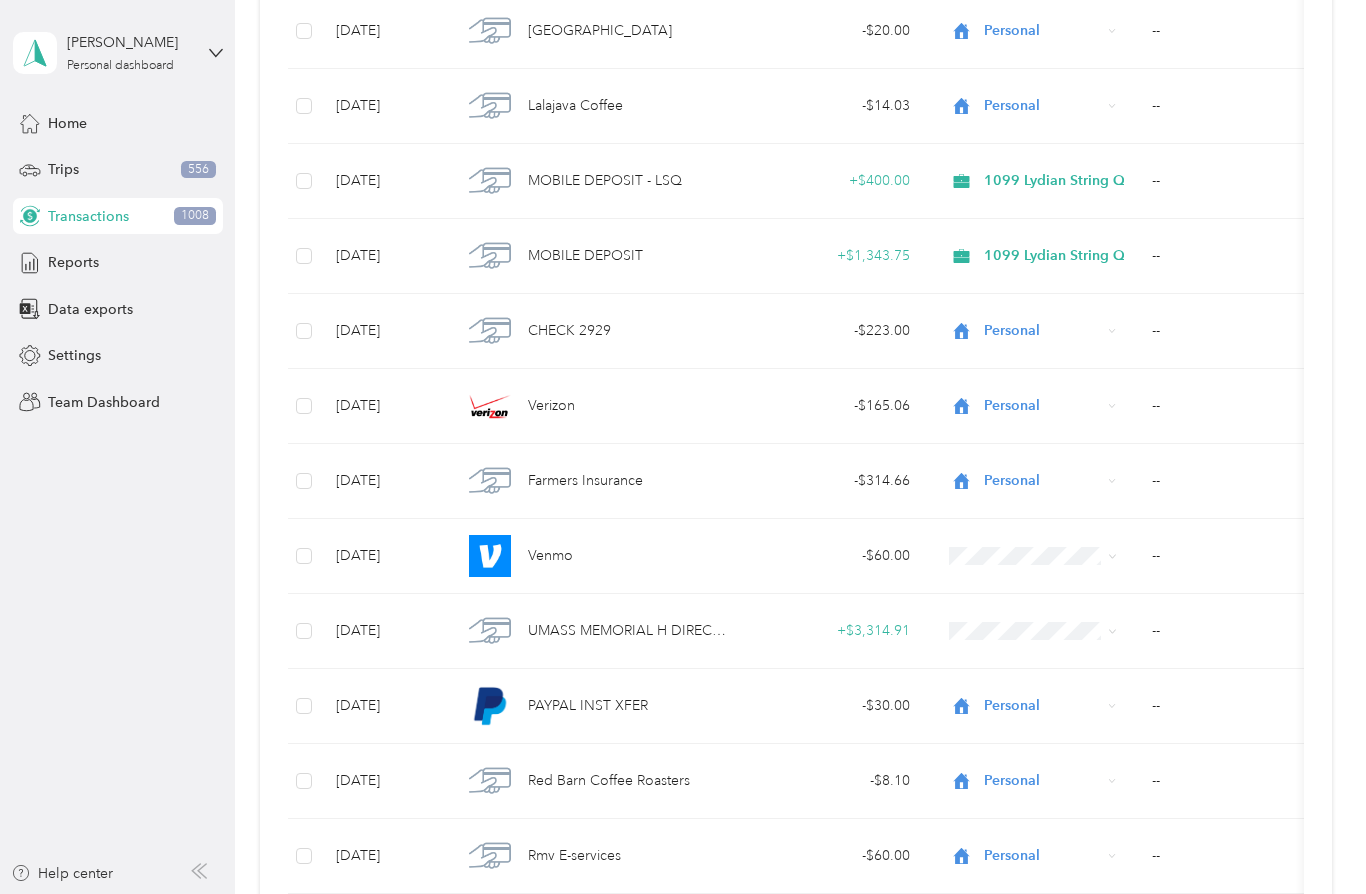 scroll, scrollTop: 11307, scrollLeft: 0, axis: vertical 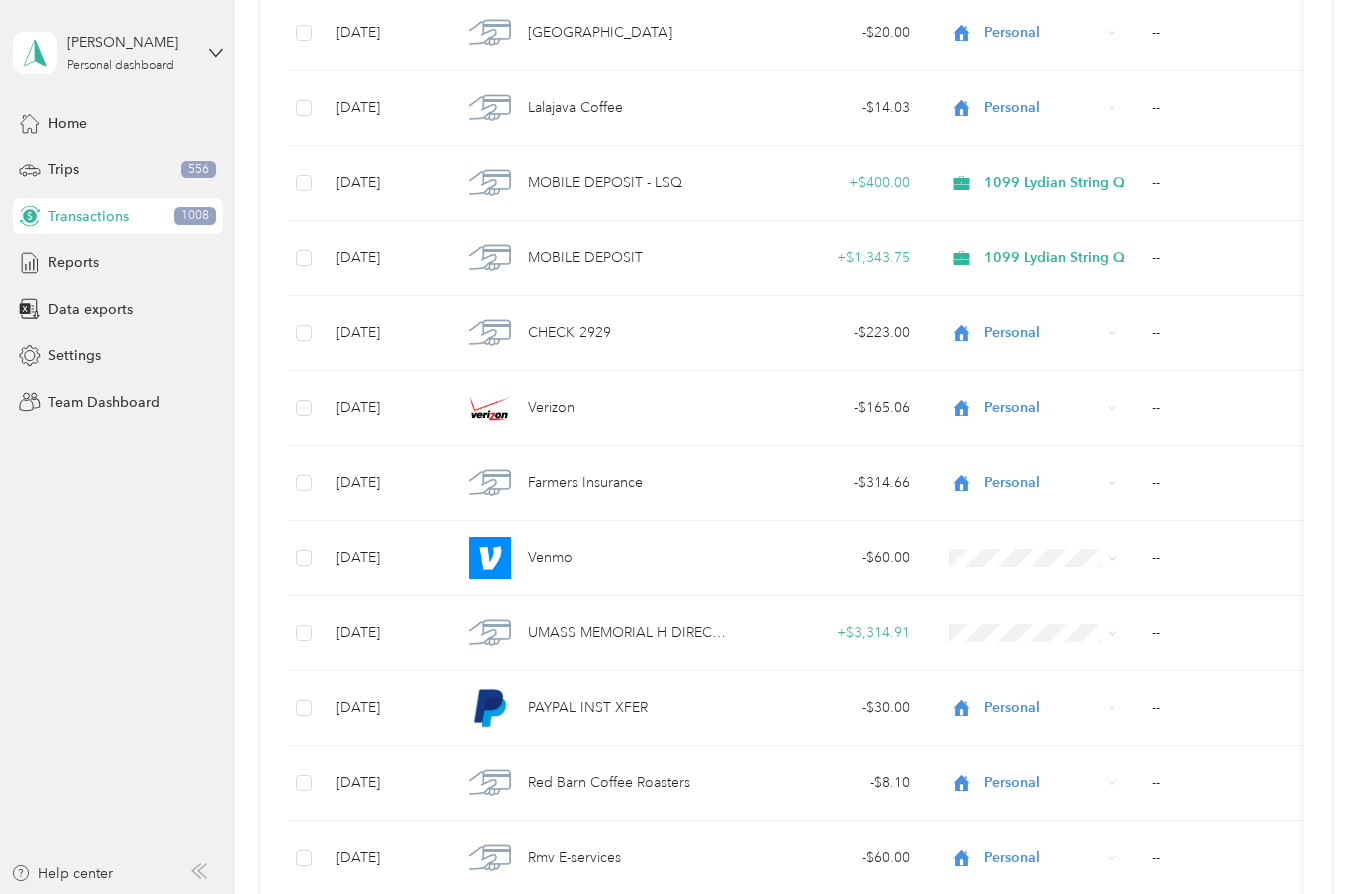 click on "Verizon" at bounding box center [596, 408] 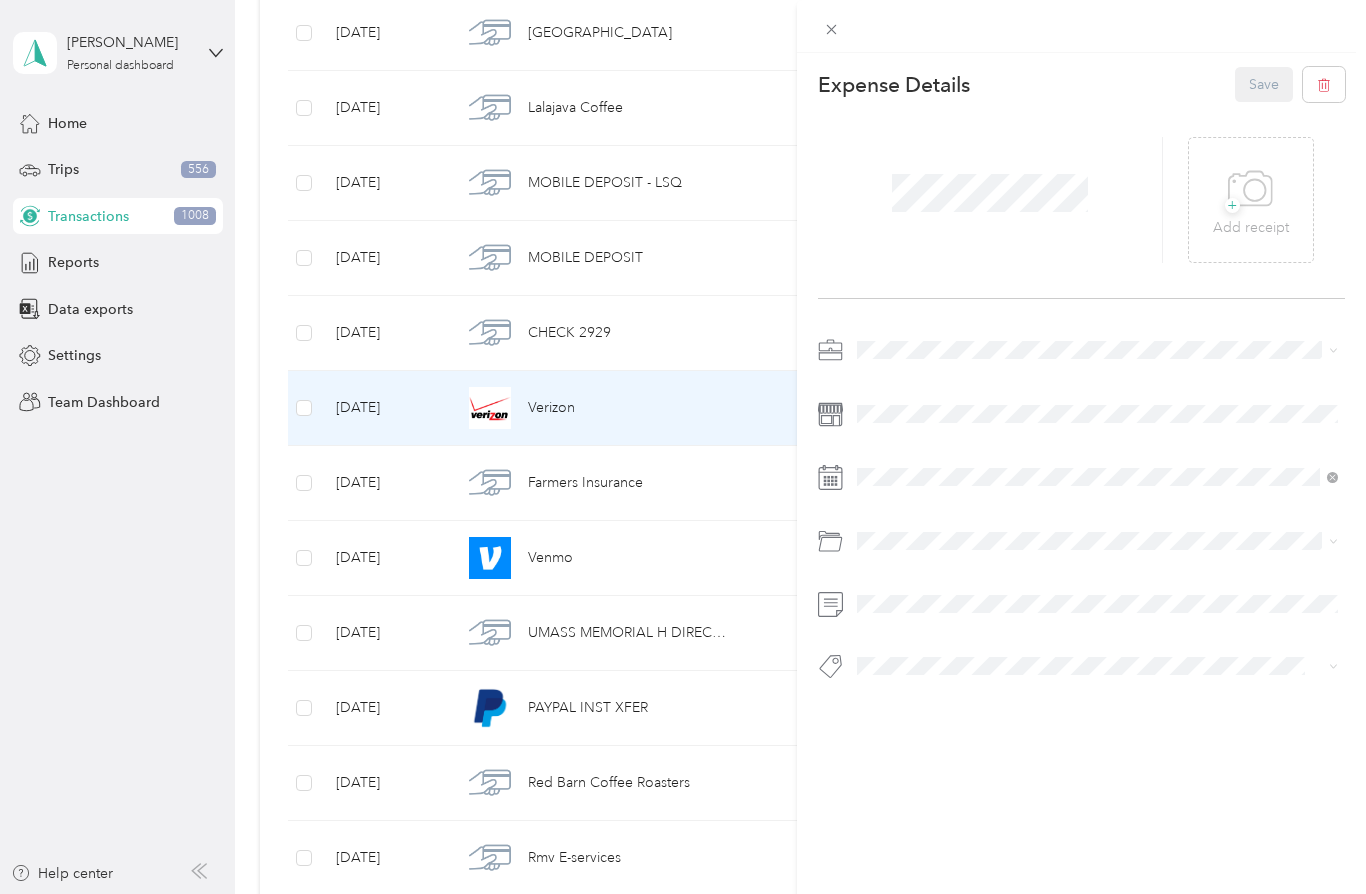 click on "This  expense  cannot be edited because it is either under review, approved, or paid. Contact your Team Manager to edit it.  Expense Details Save + Add receipt" at bounding box center (683, 447) 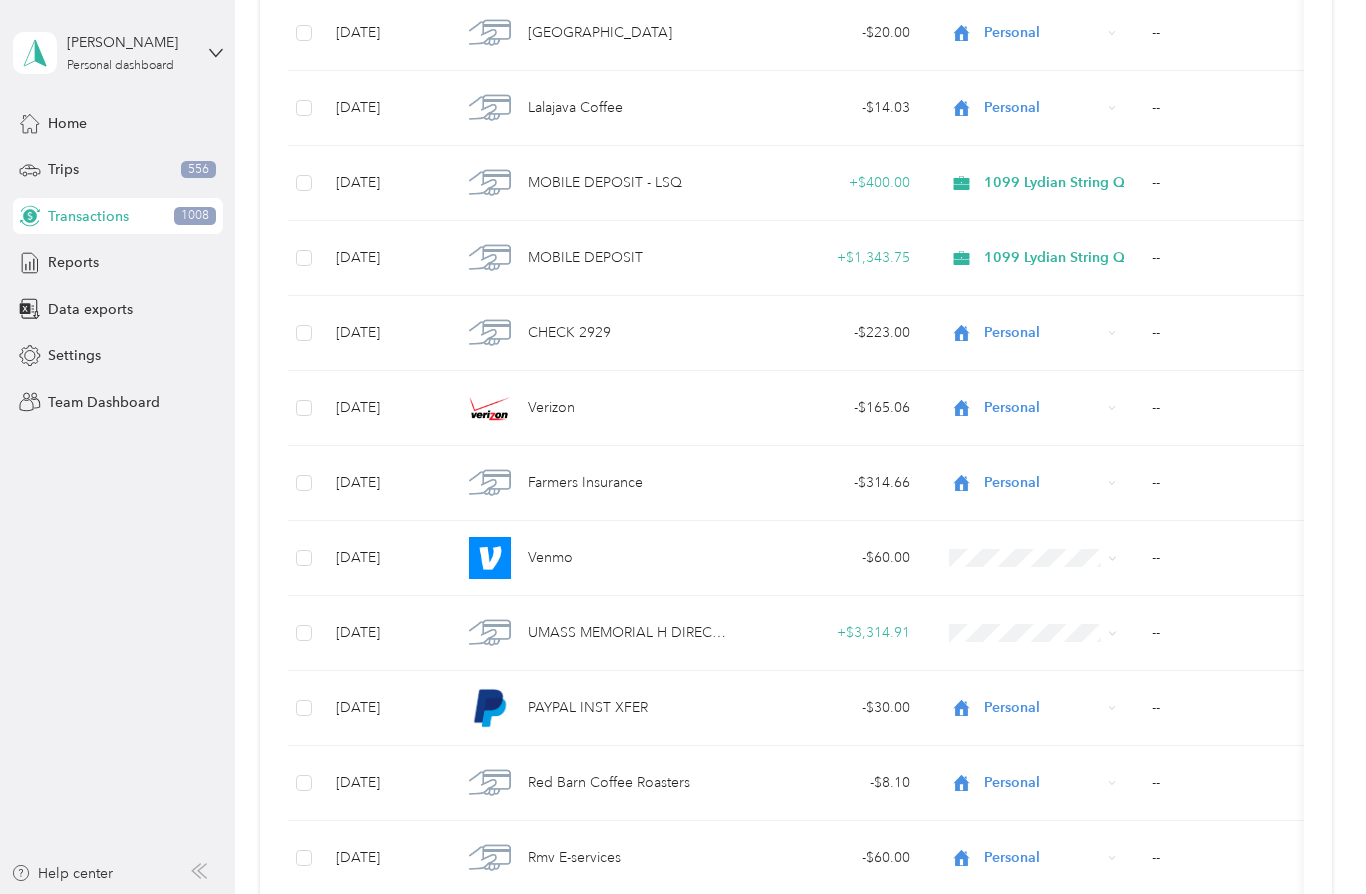 click on "--" at bounding box center [1236, 183] 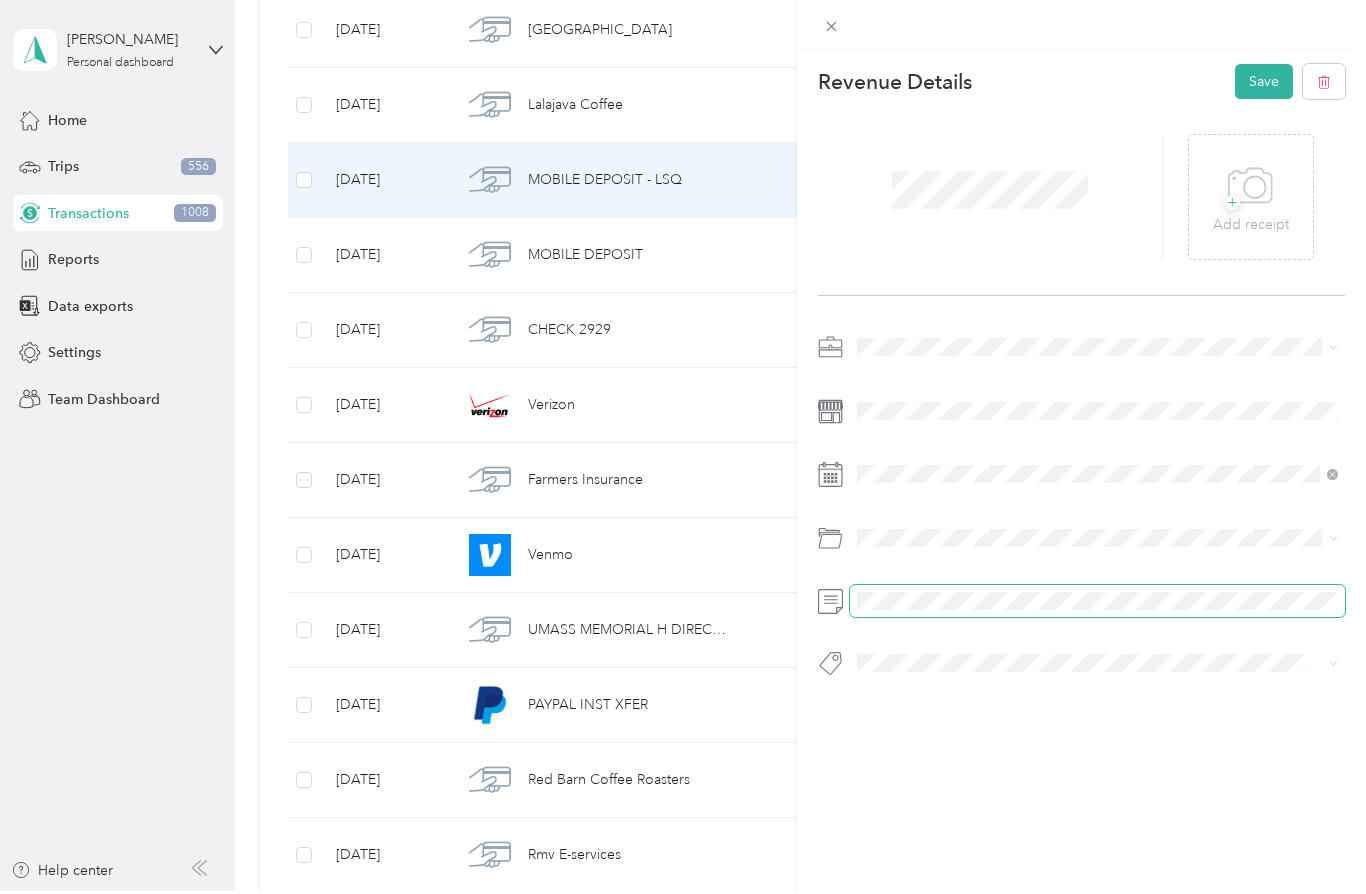 scroll, scrollTop: 0, scrollLeft: 0, axis: both 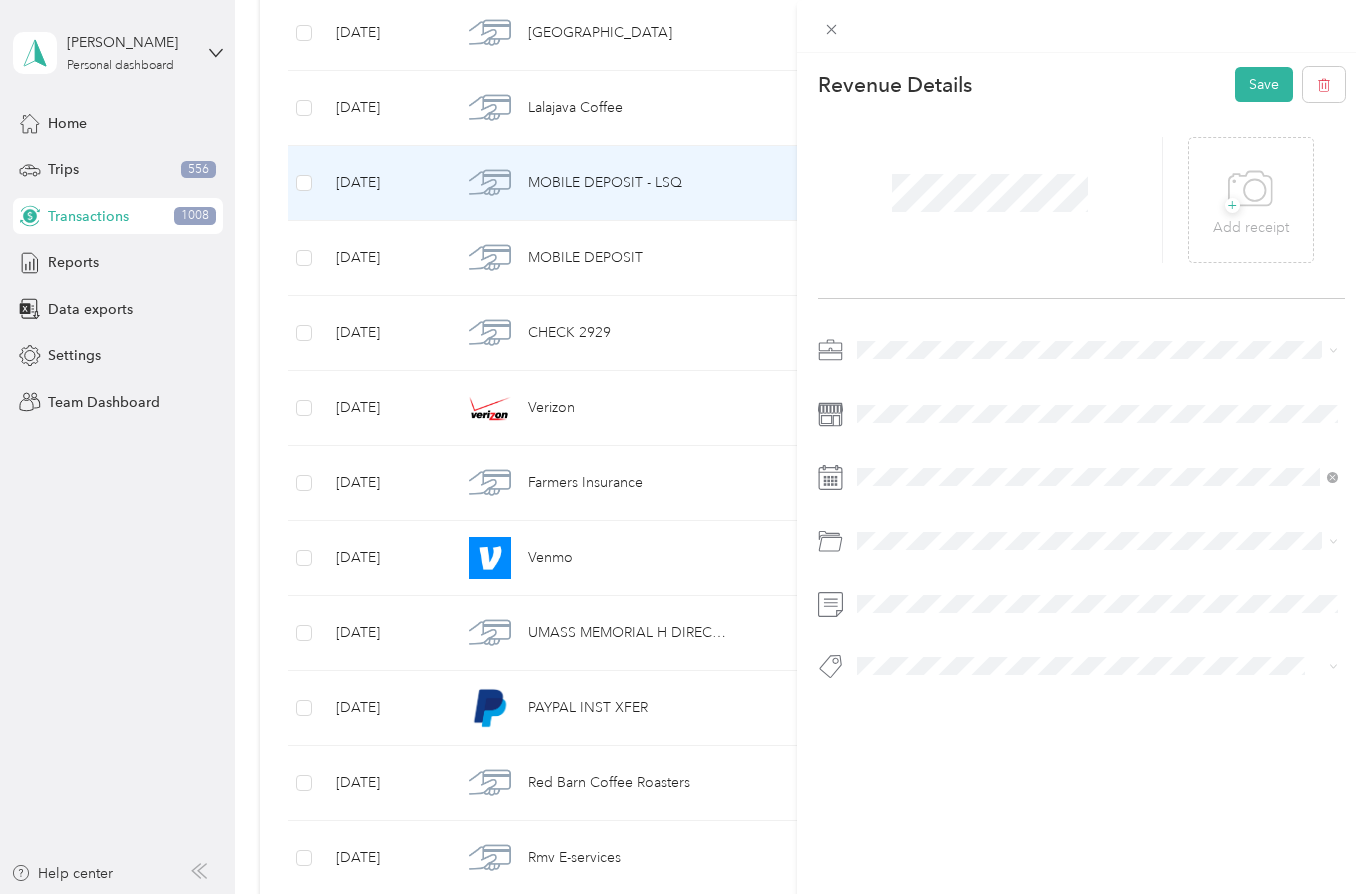 click on "Save" at bounding box center [1264, 84] 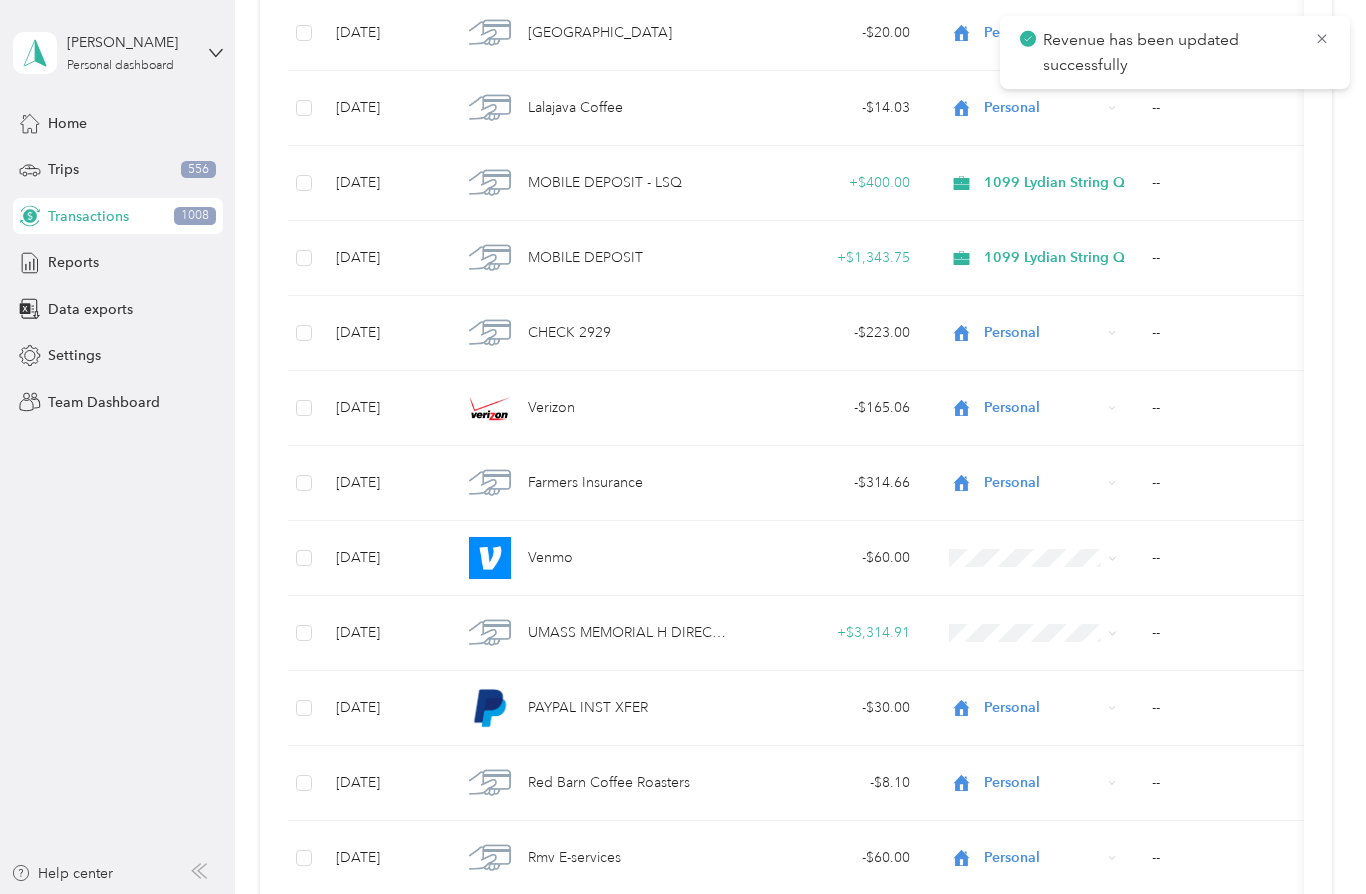 click on "--" at bounding box center (1236, 258) 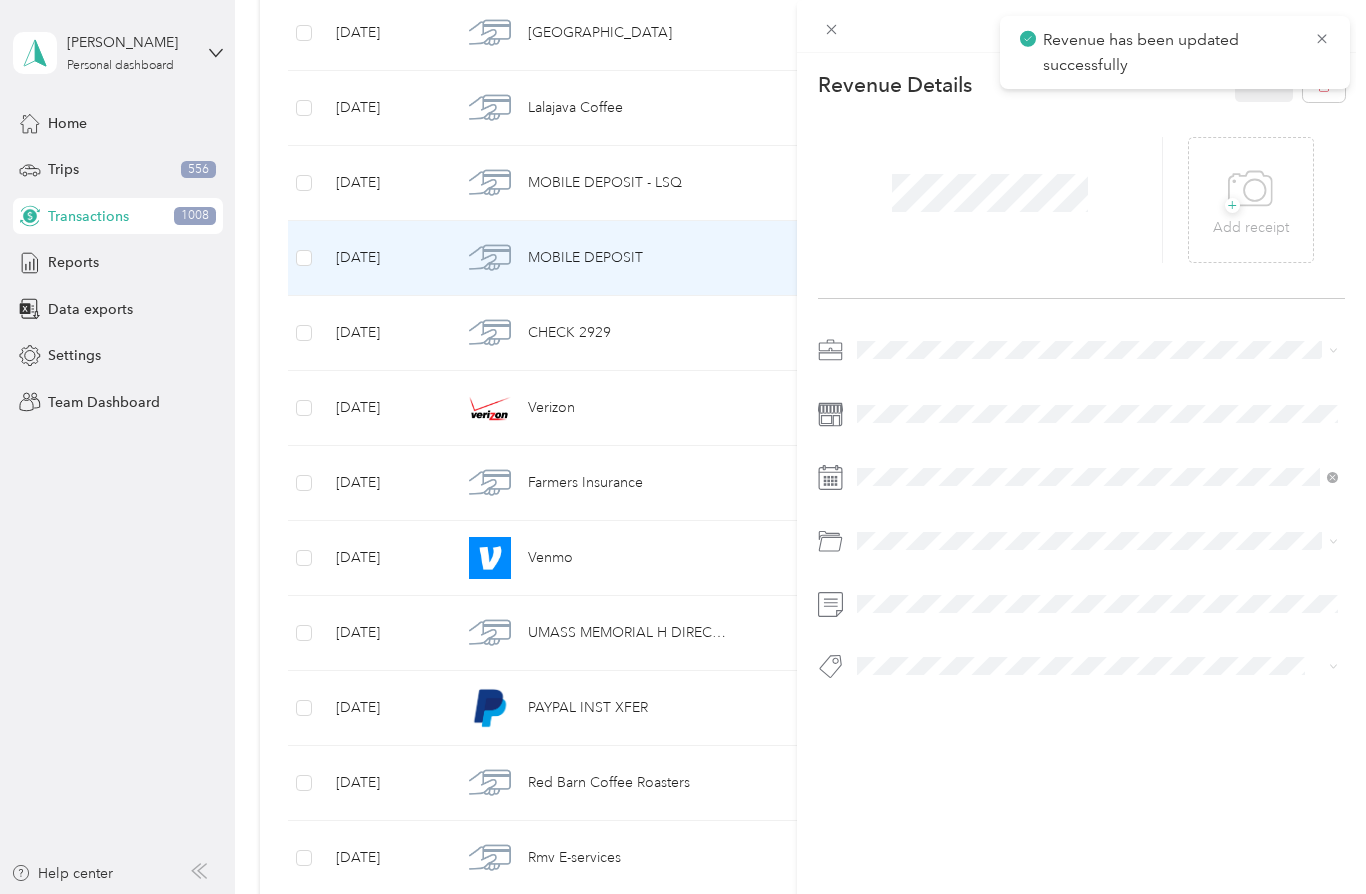 click at bounding box center [1097, 604] 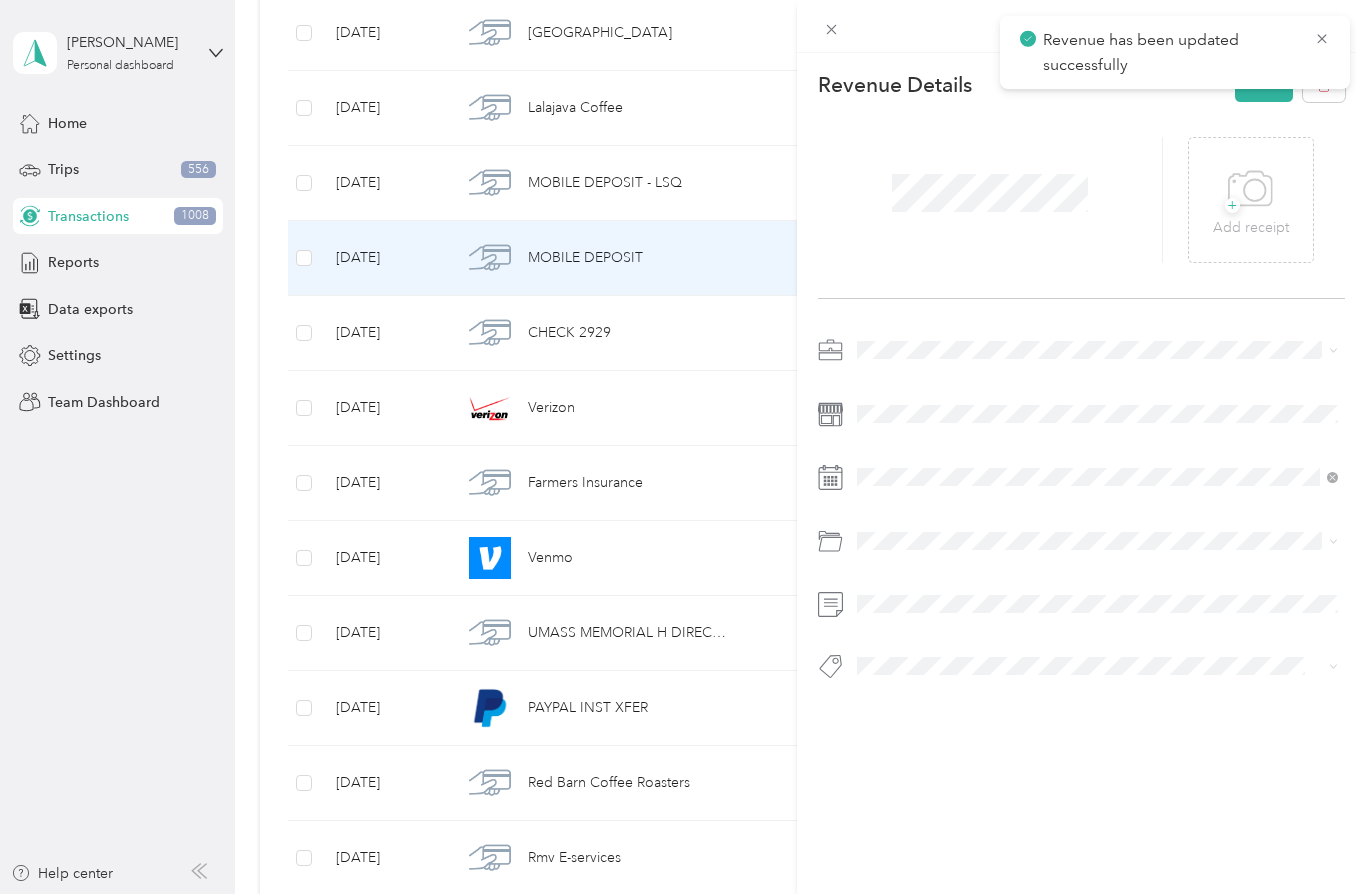 click 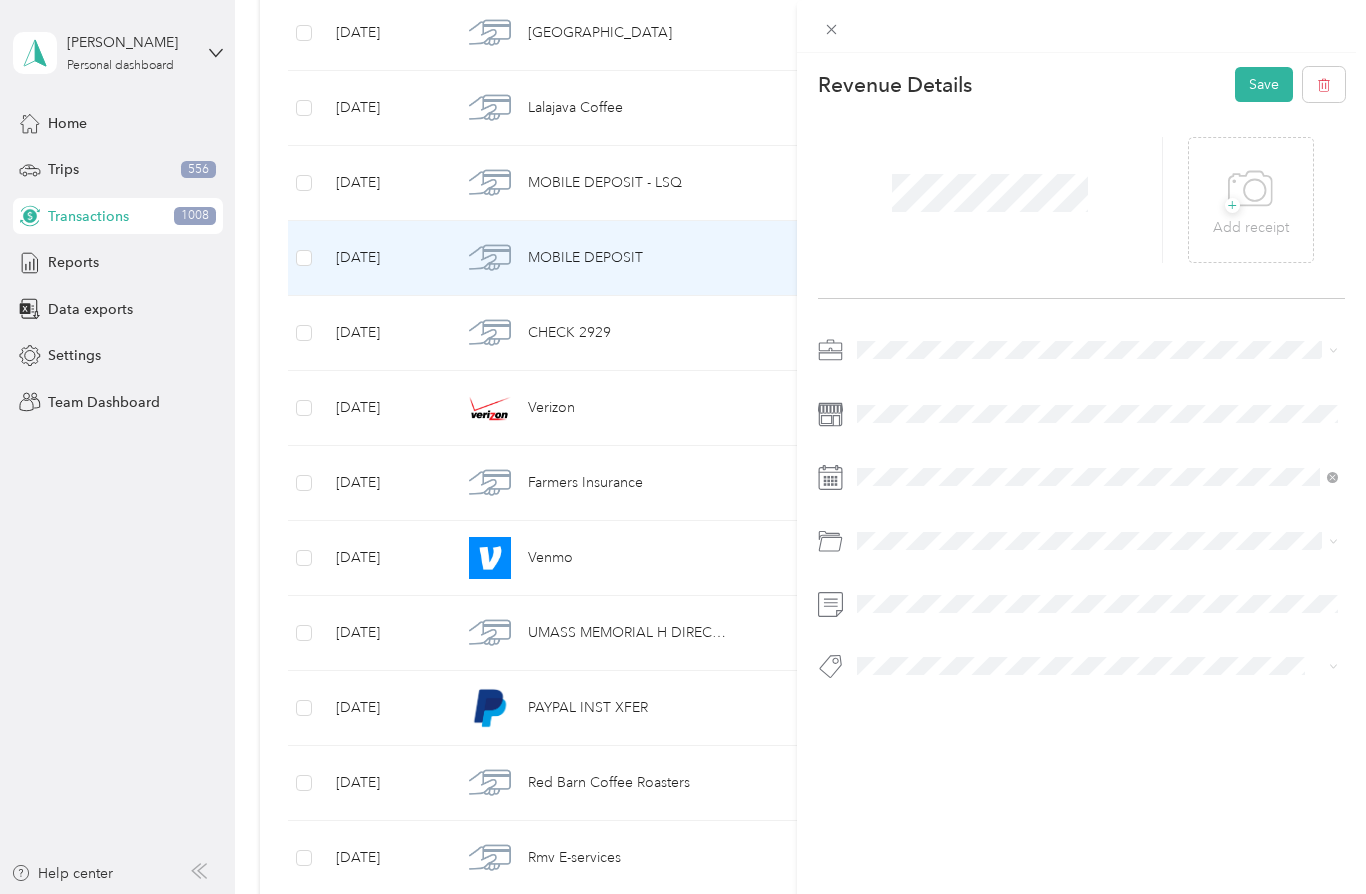 click on "Save" at bounding box center (1264, 84) 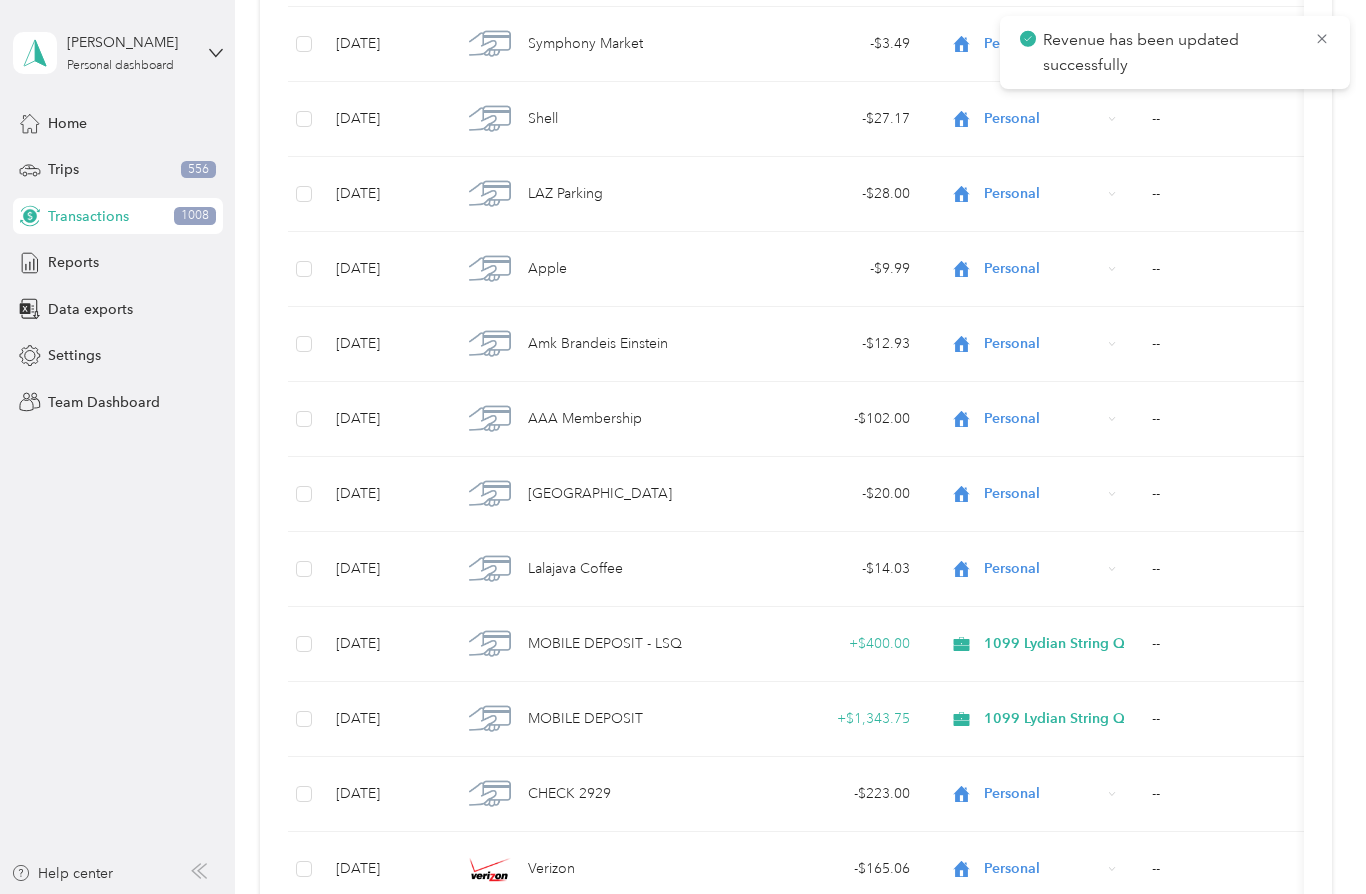 click 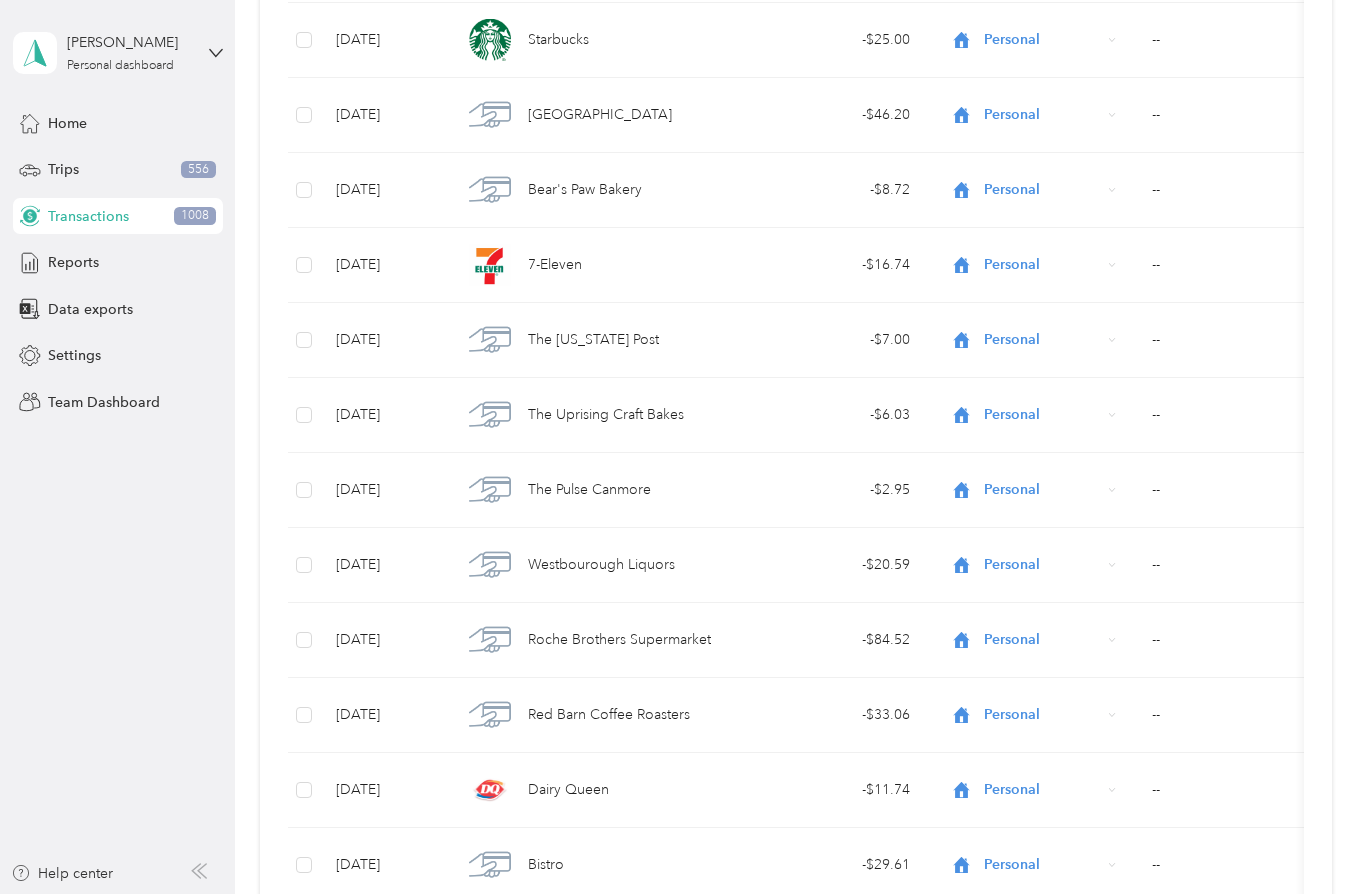 scroll, scrollTop: 6029, scrollLeft: 0, axis: vertical 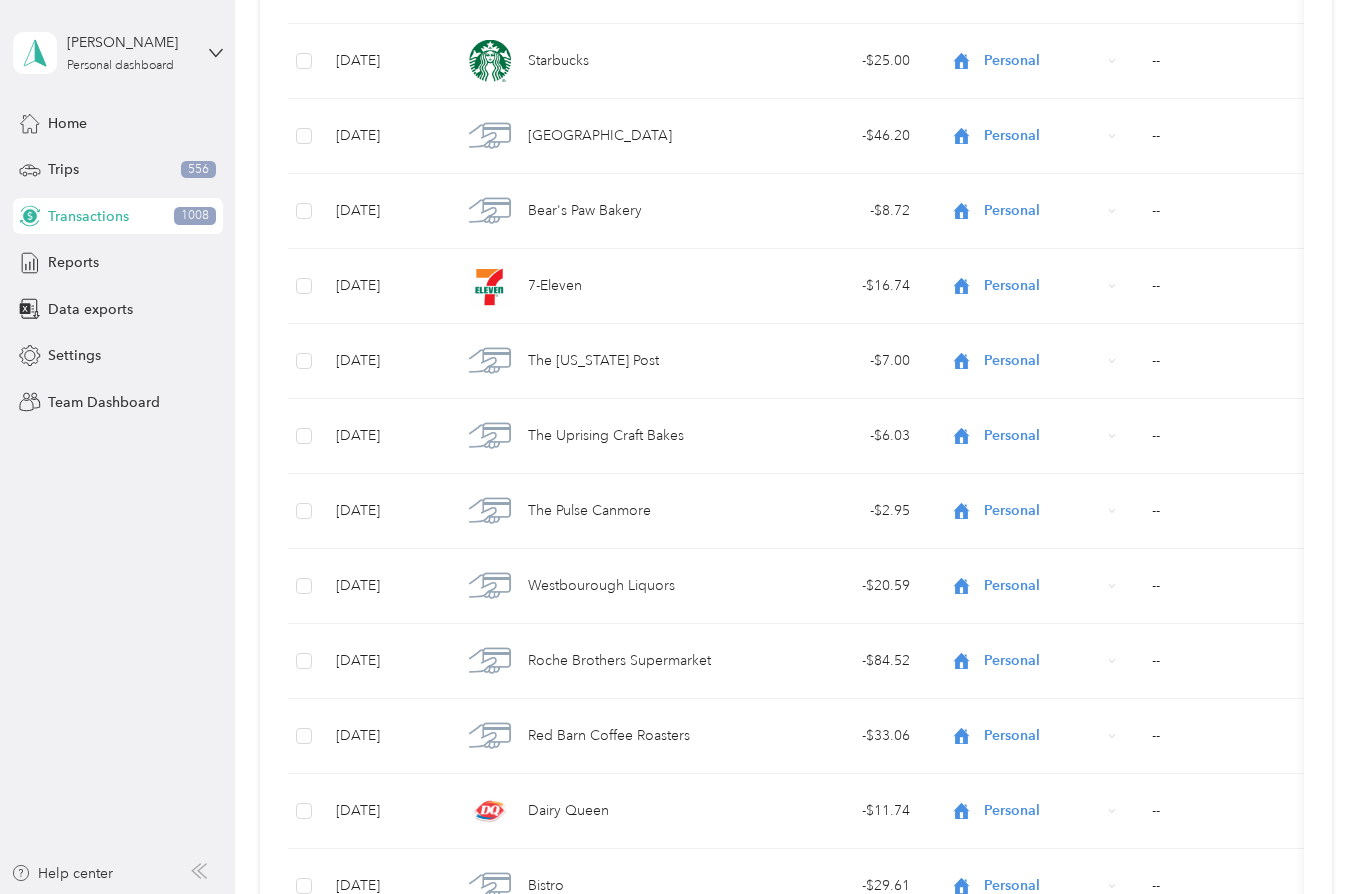 click on "-  $7.00" at bounding box center [836, 361] 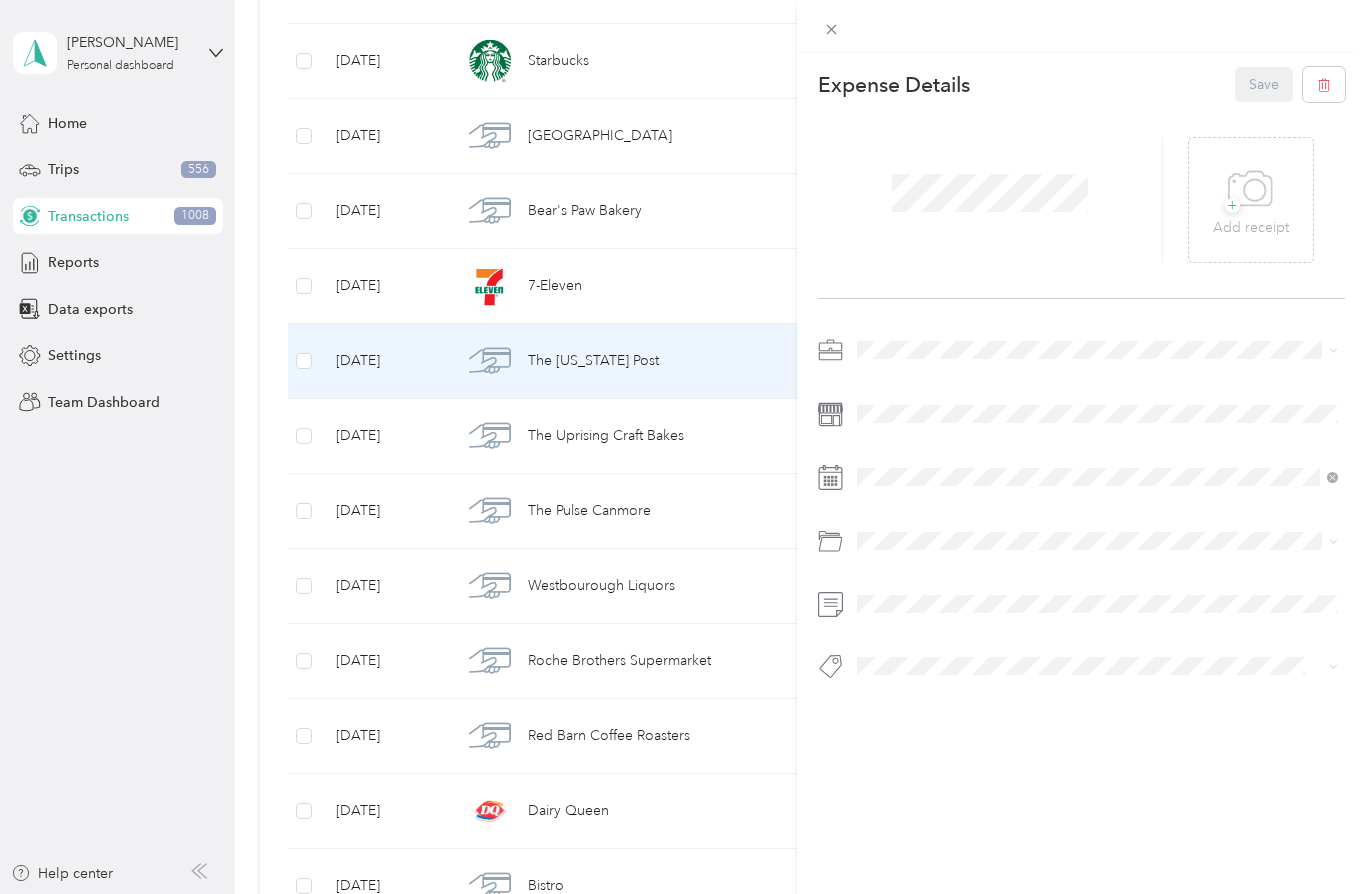 click 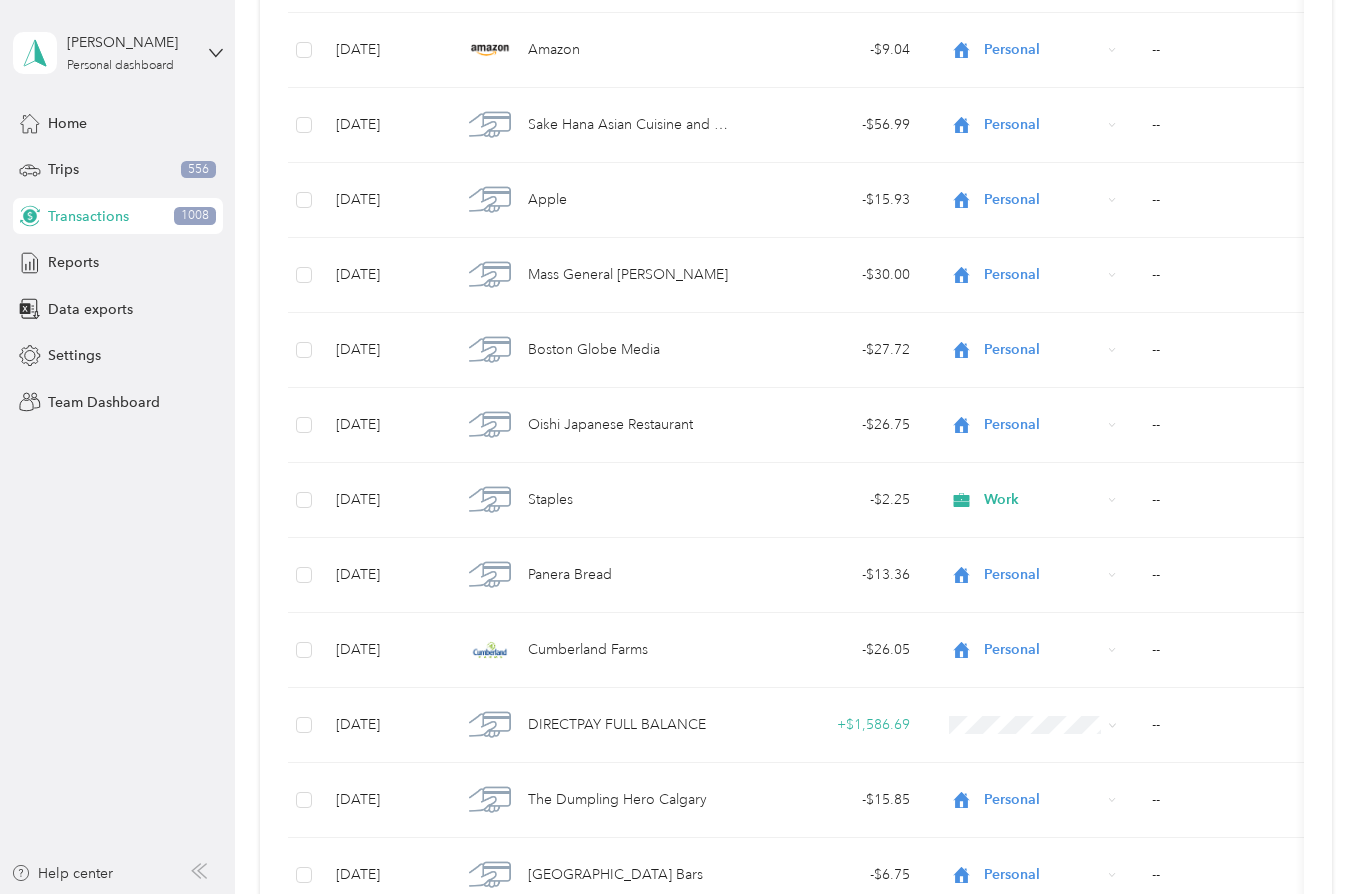 scroll, scrollTop: 4989, scrollLeft: 0, axis: vertical 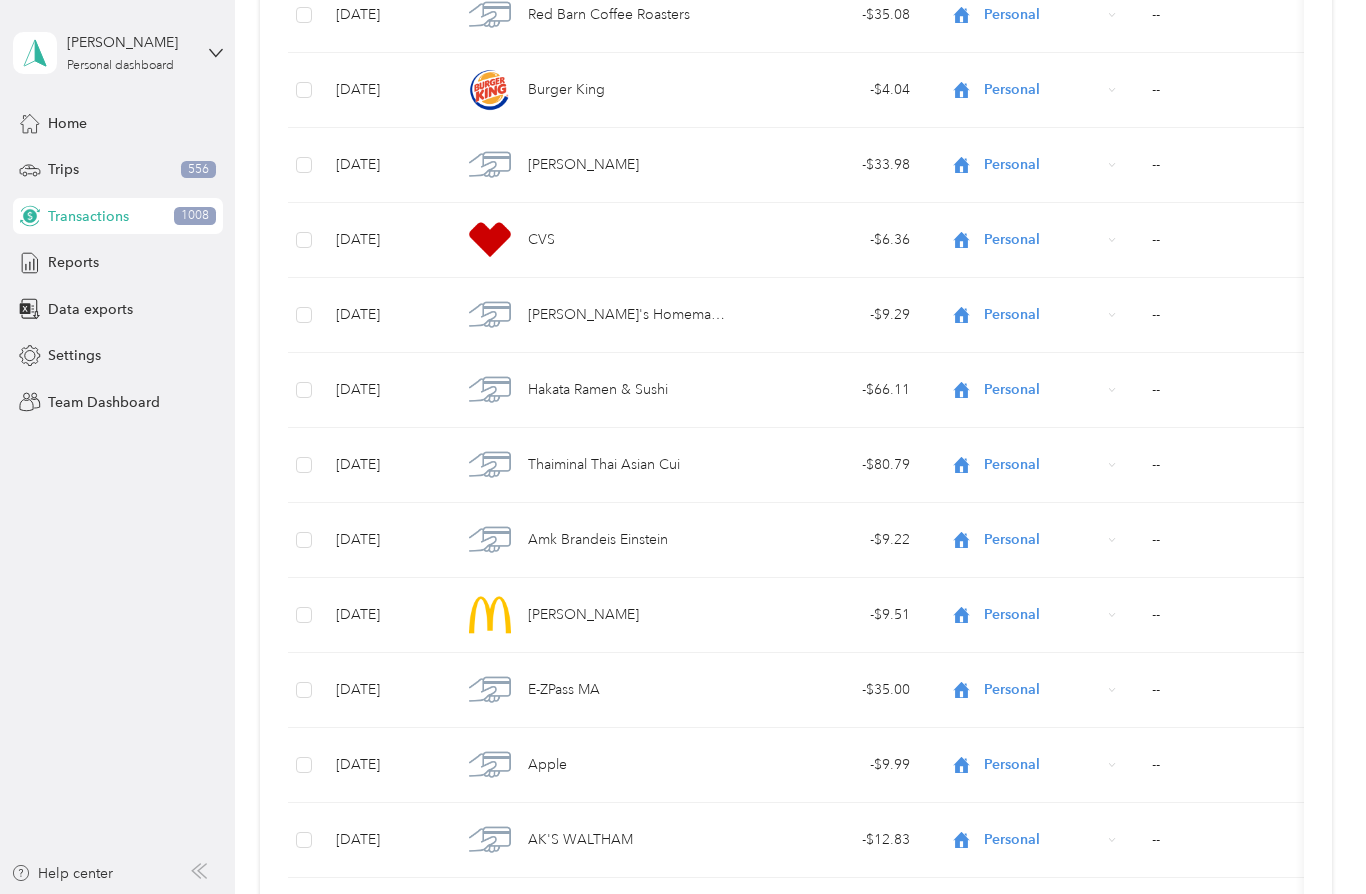 click on "Apple" at bounding box center [596, 765] 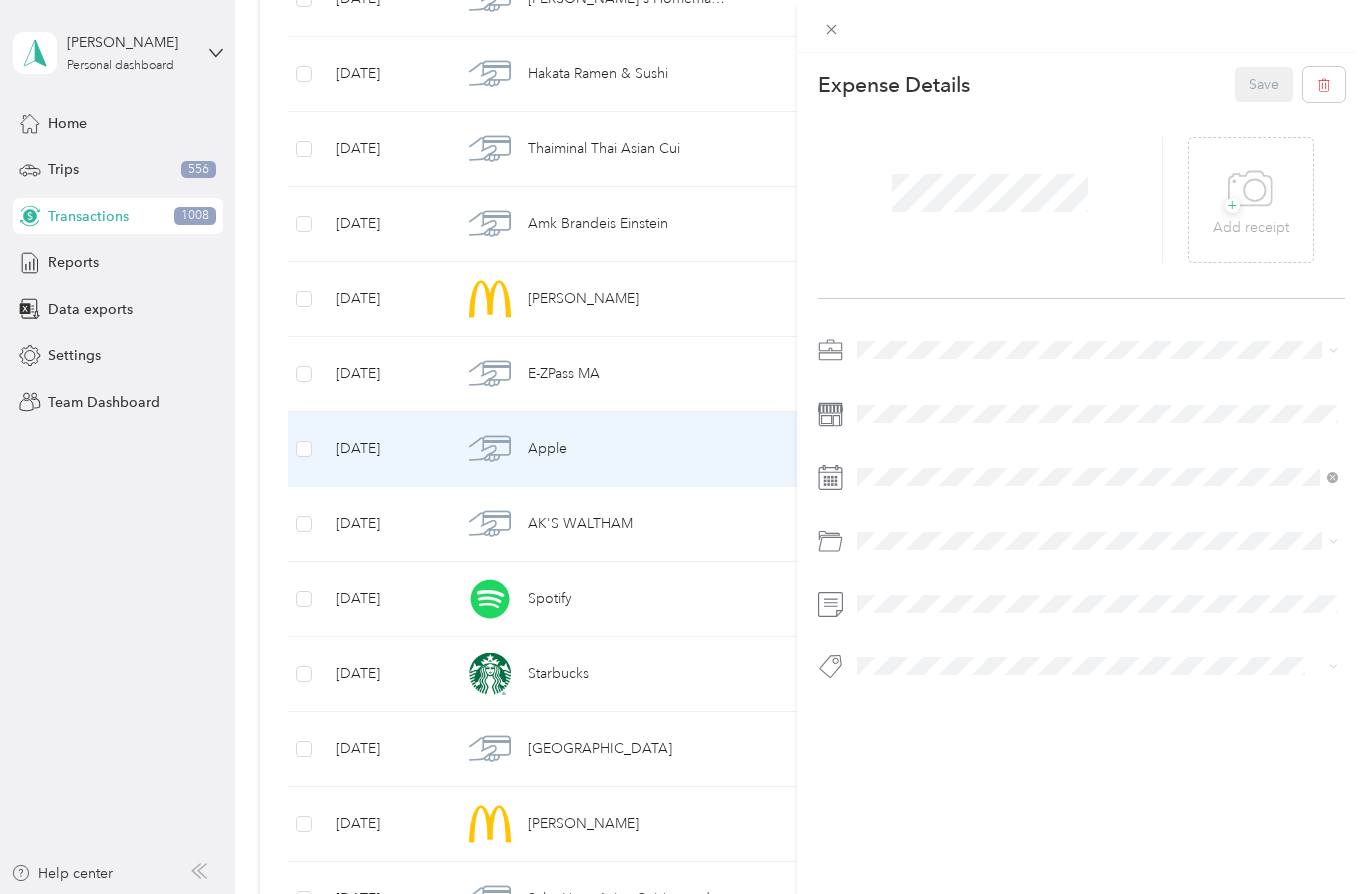 scroll, scrollTop: 9692, scrollLeft: 0, axis: vertical 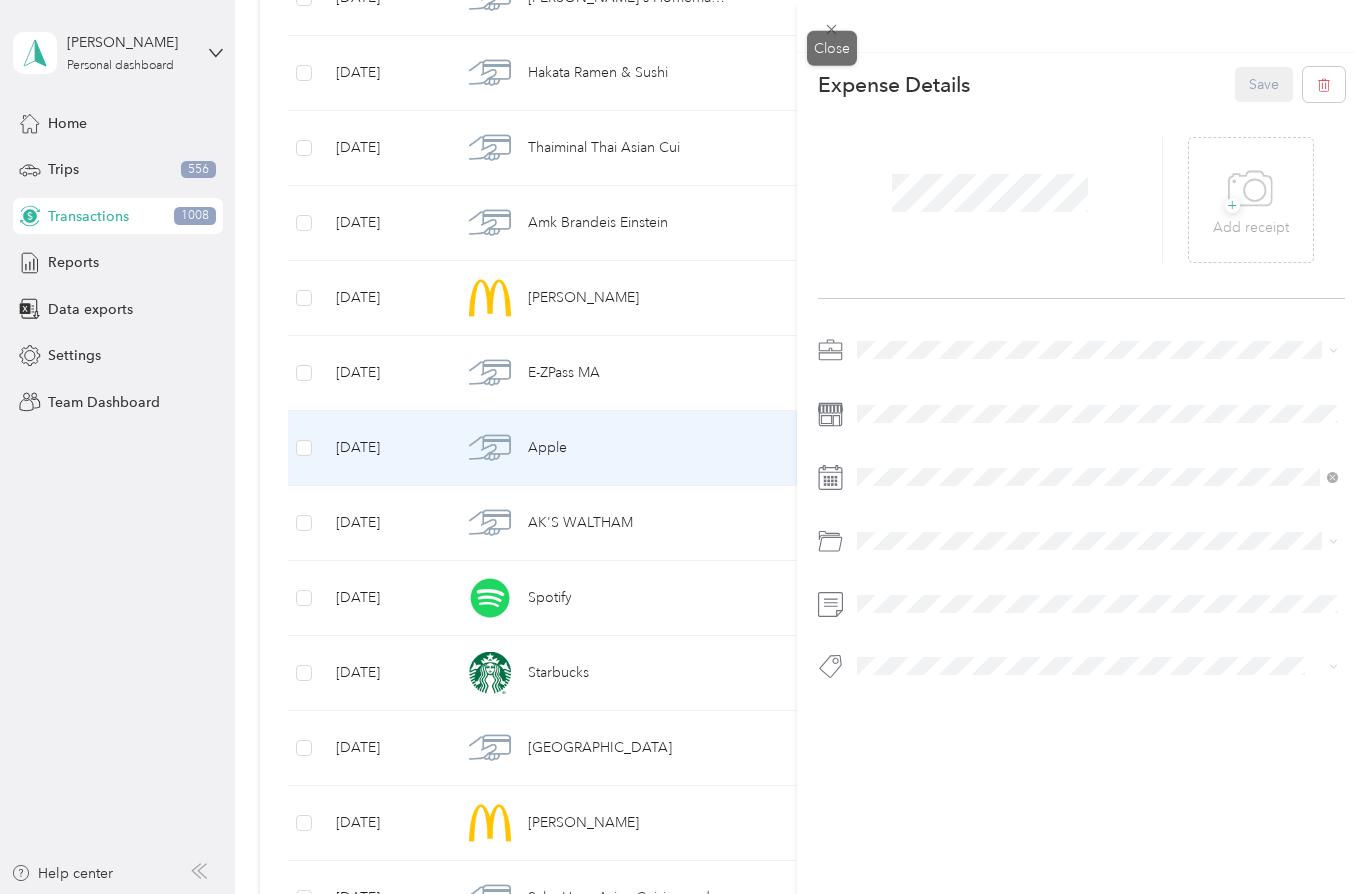 click 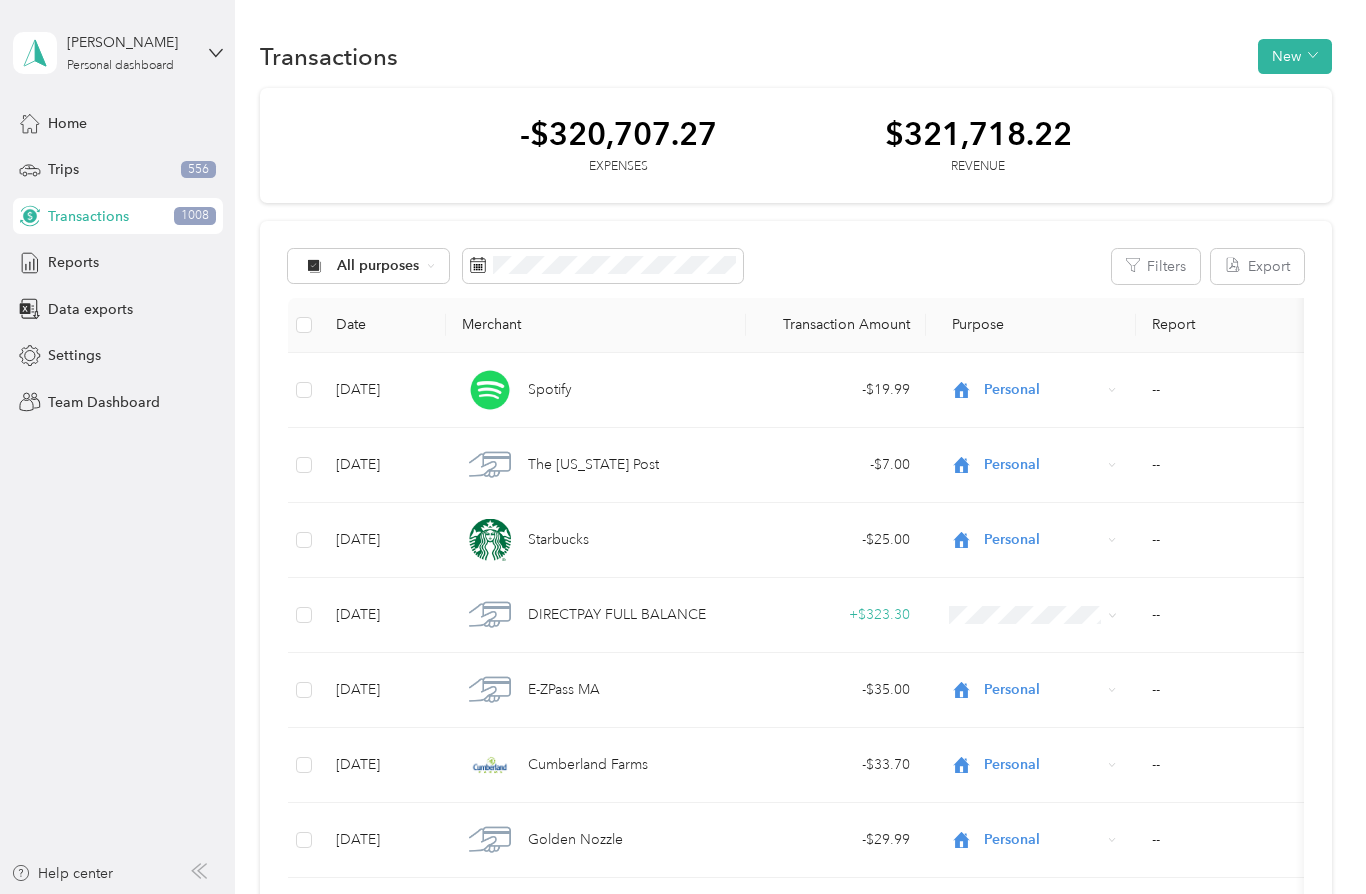 scroll, scrollTop: 0, scrollLeft: 0, axis: both 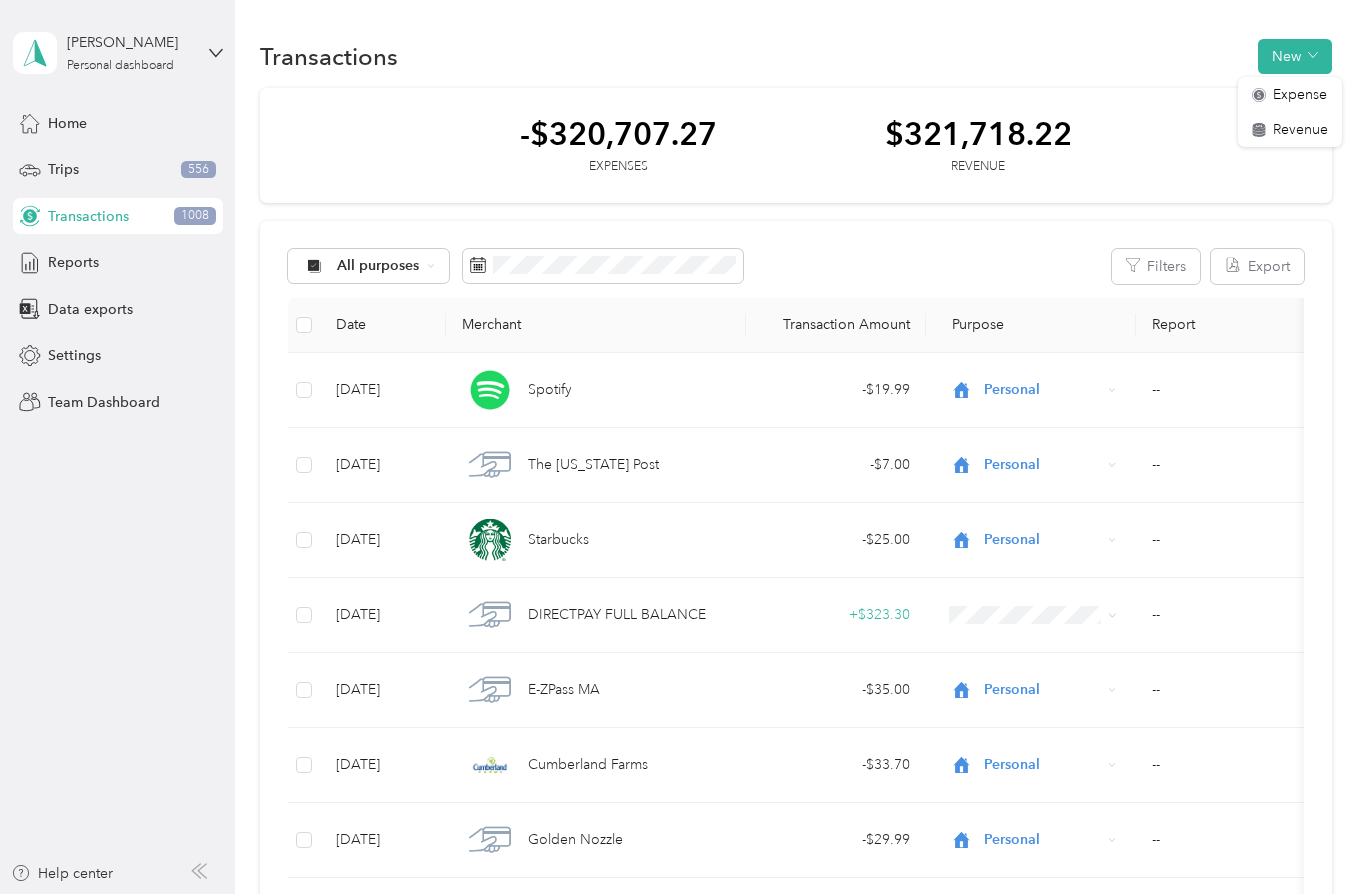 click on "Revenue" at bounding box center [1300, 129] 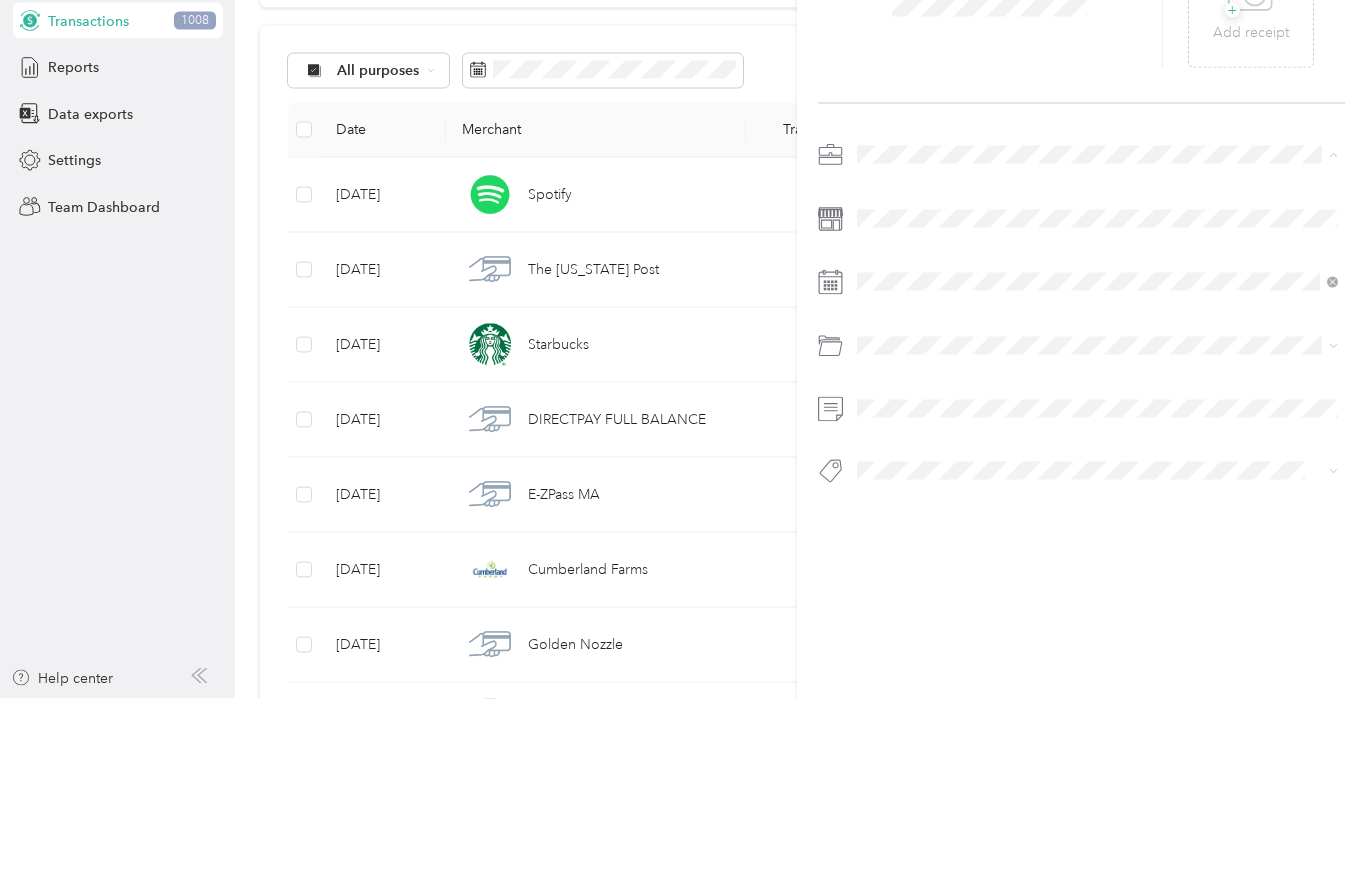 scroll, scrollTop: 87, scrollLeft: 0, axis: vertical 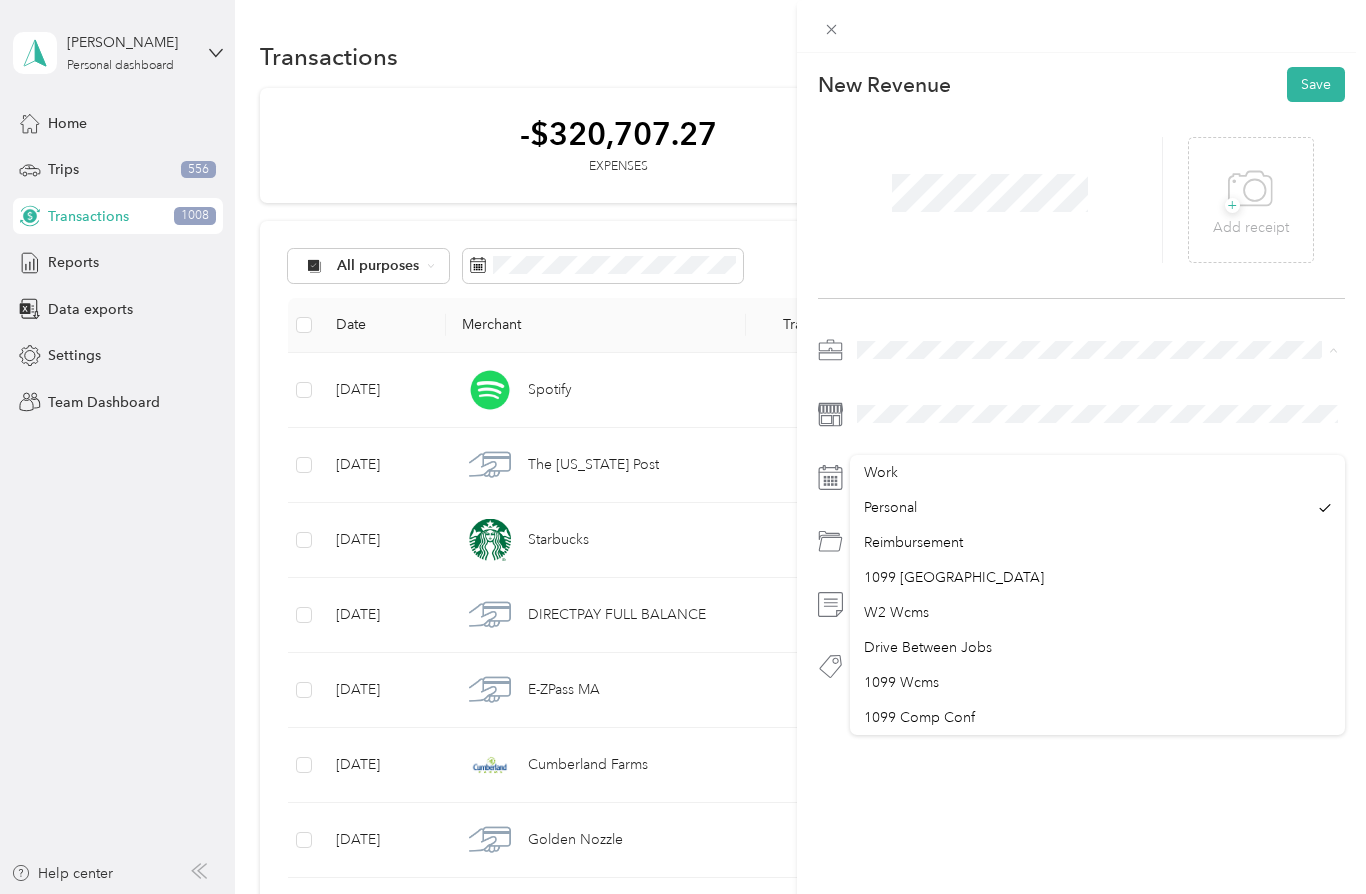 click on "Personal" at bounding box center (1086, 507) 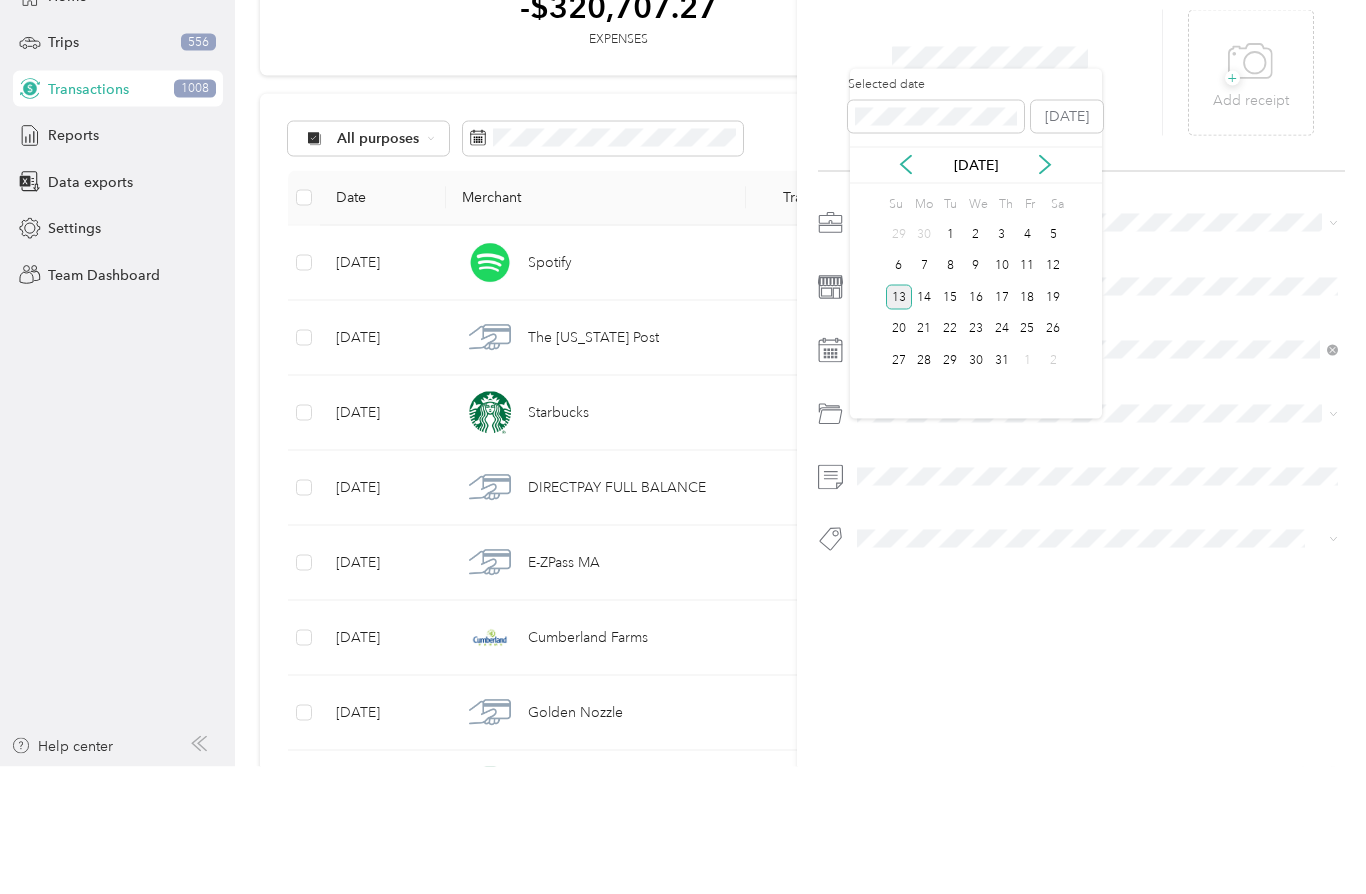 click 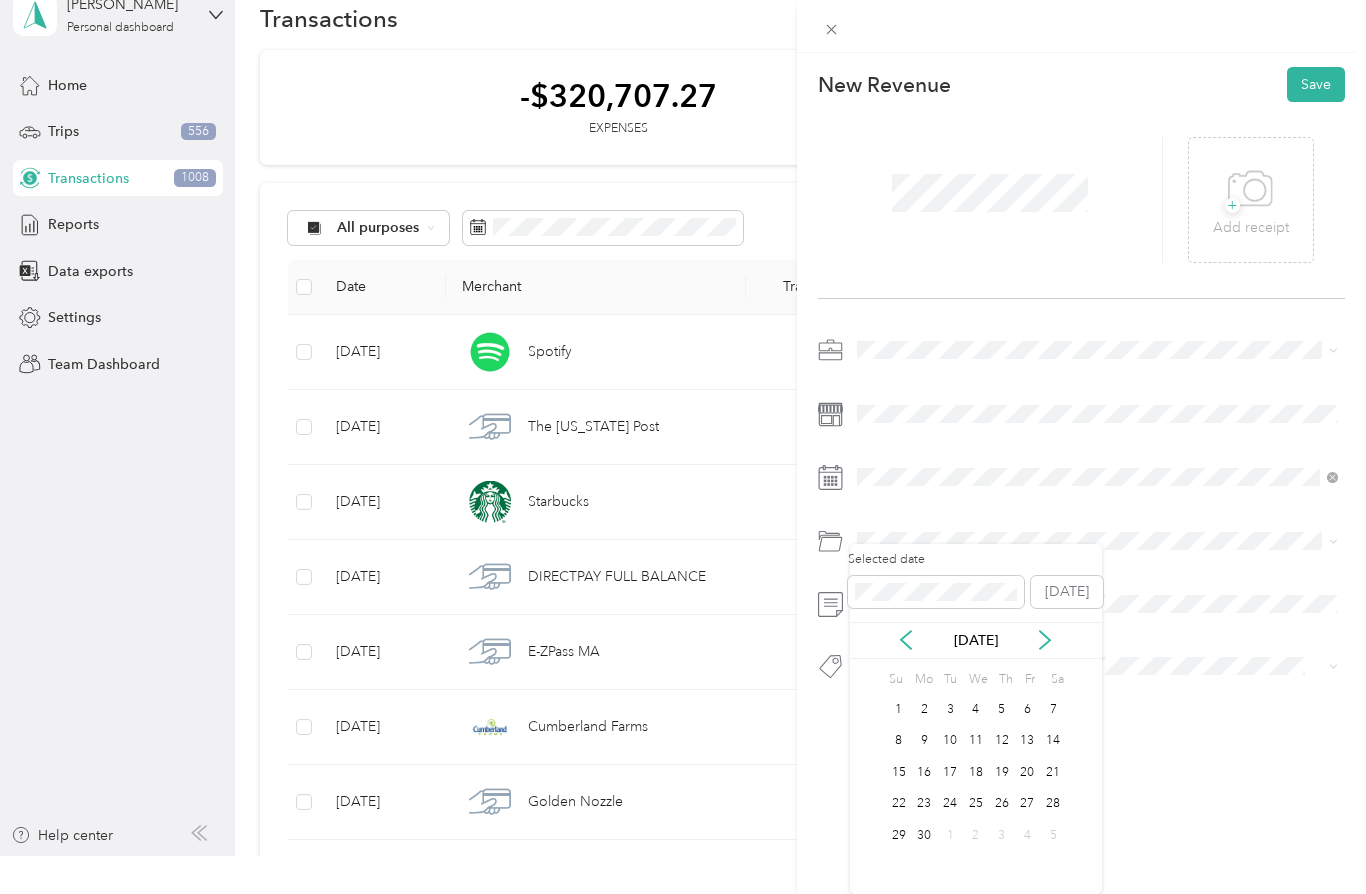 click 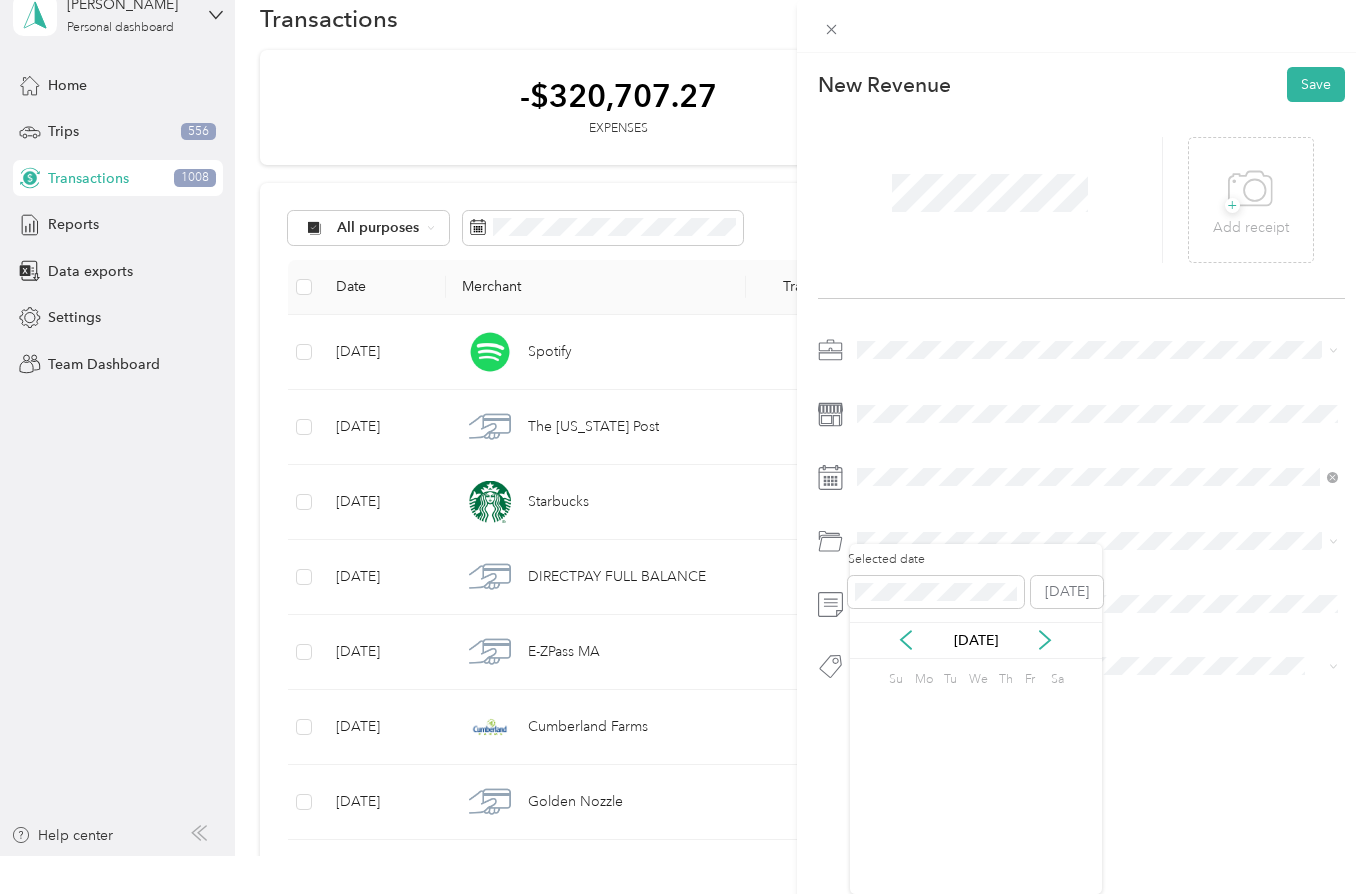 click 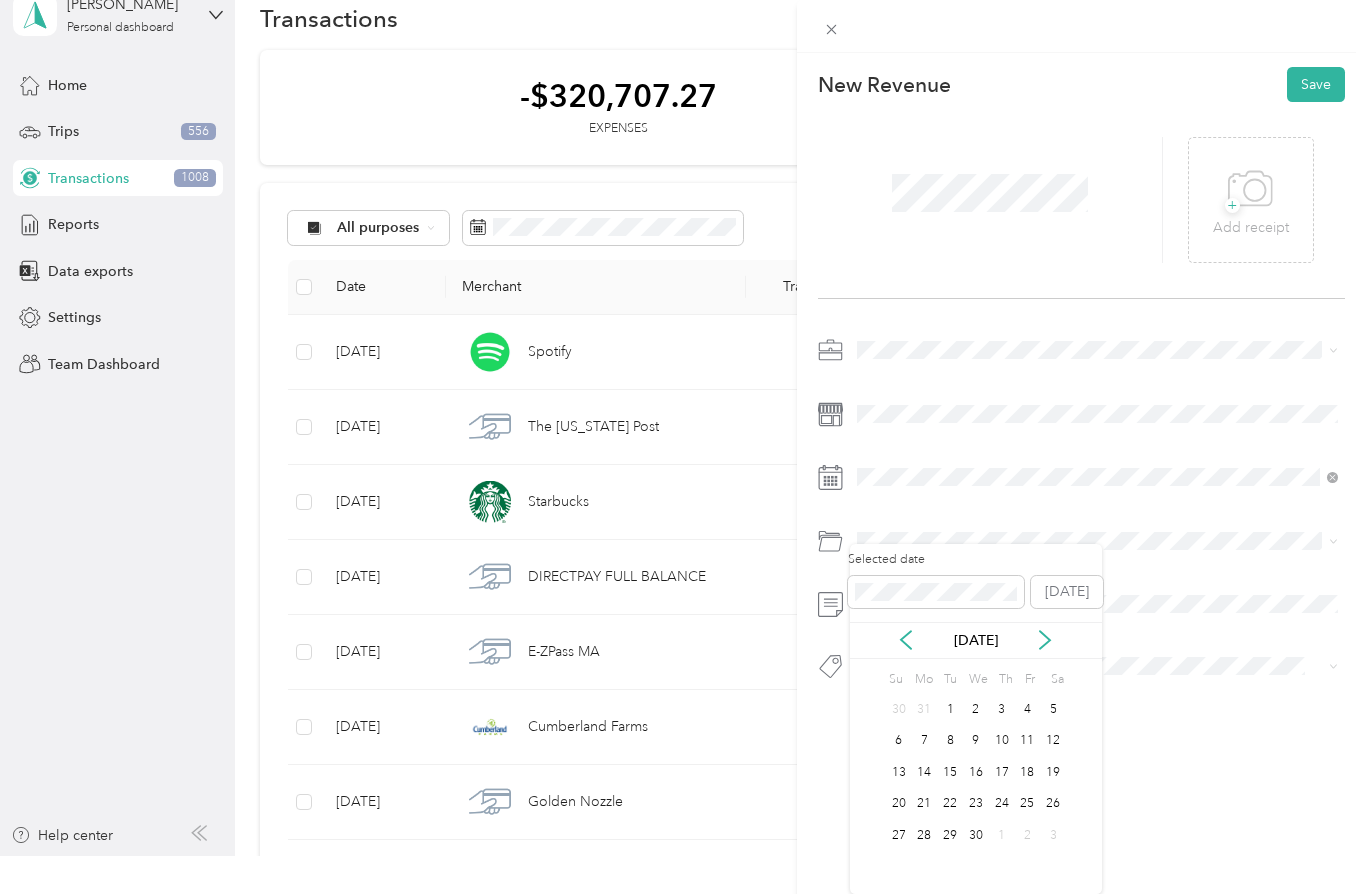 click 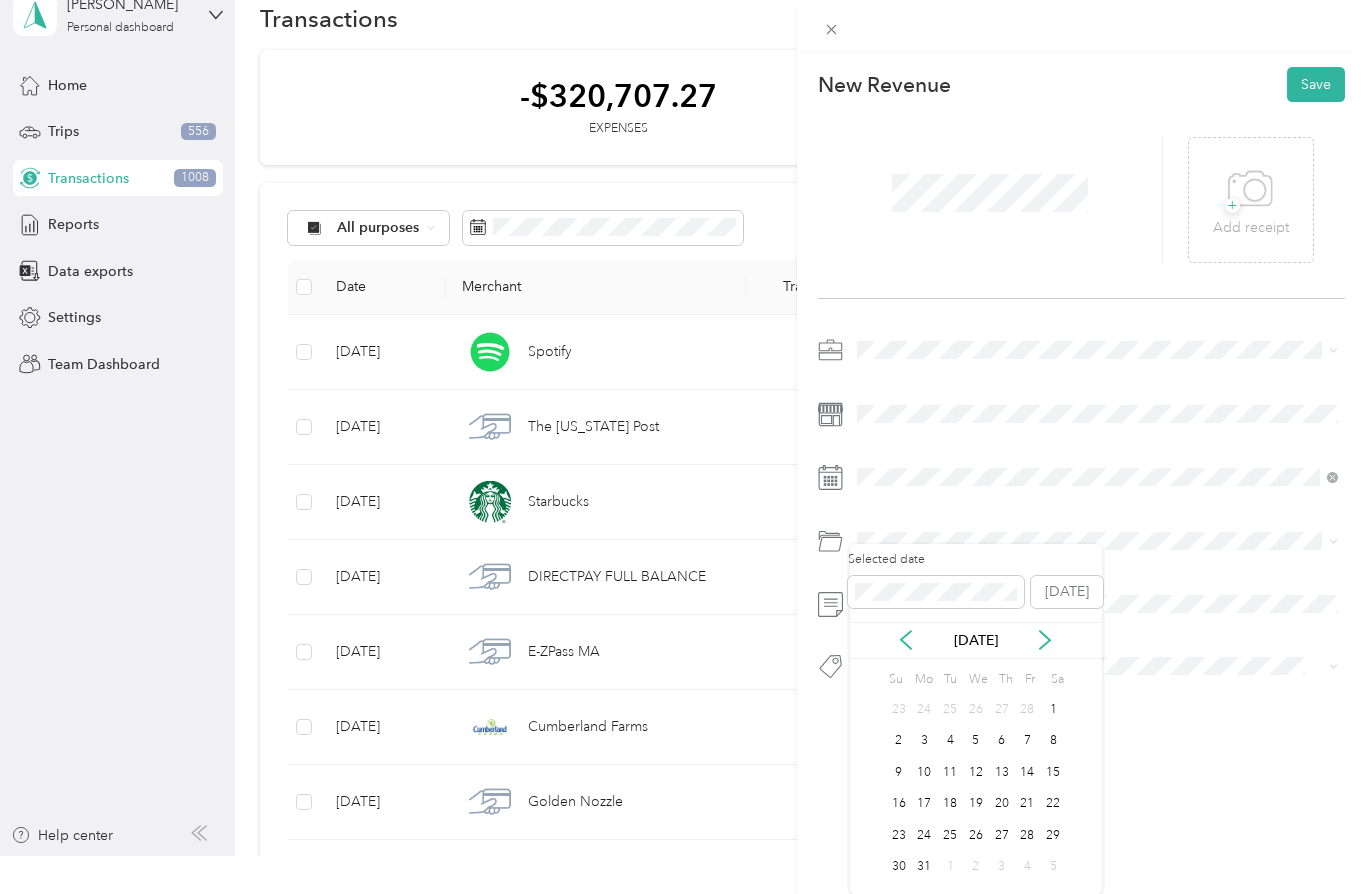 click 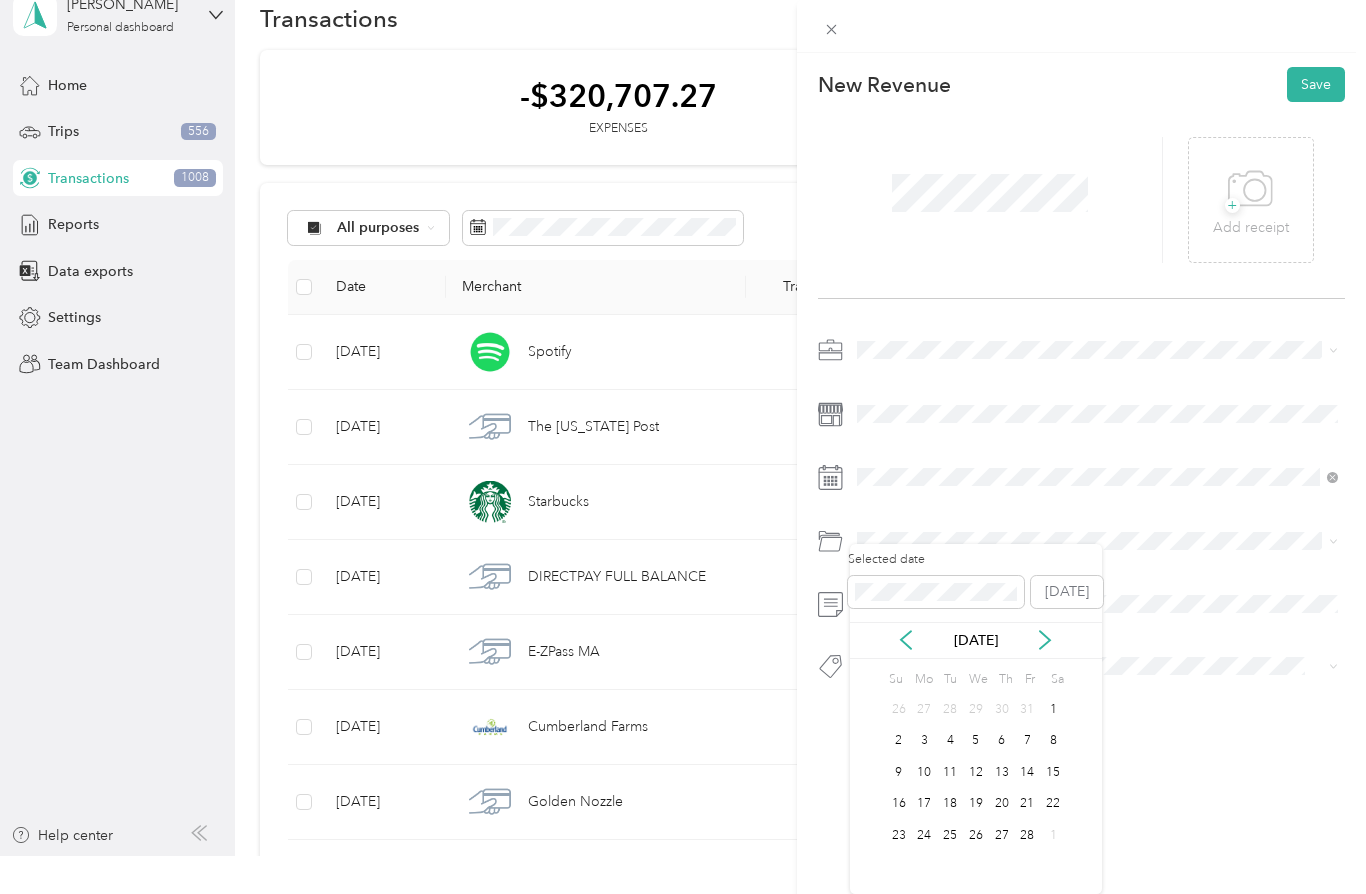 click 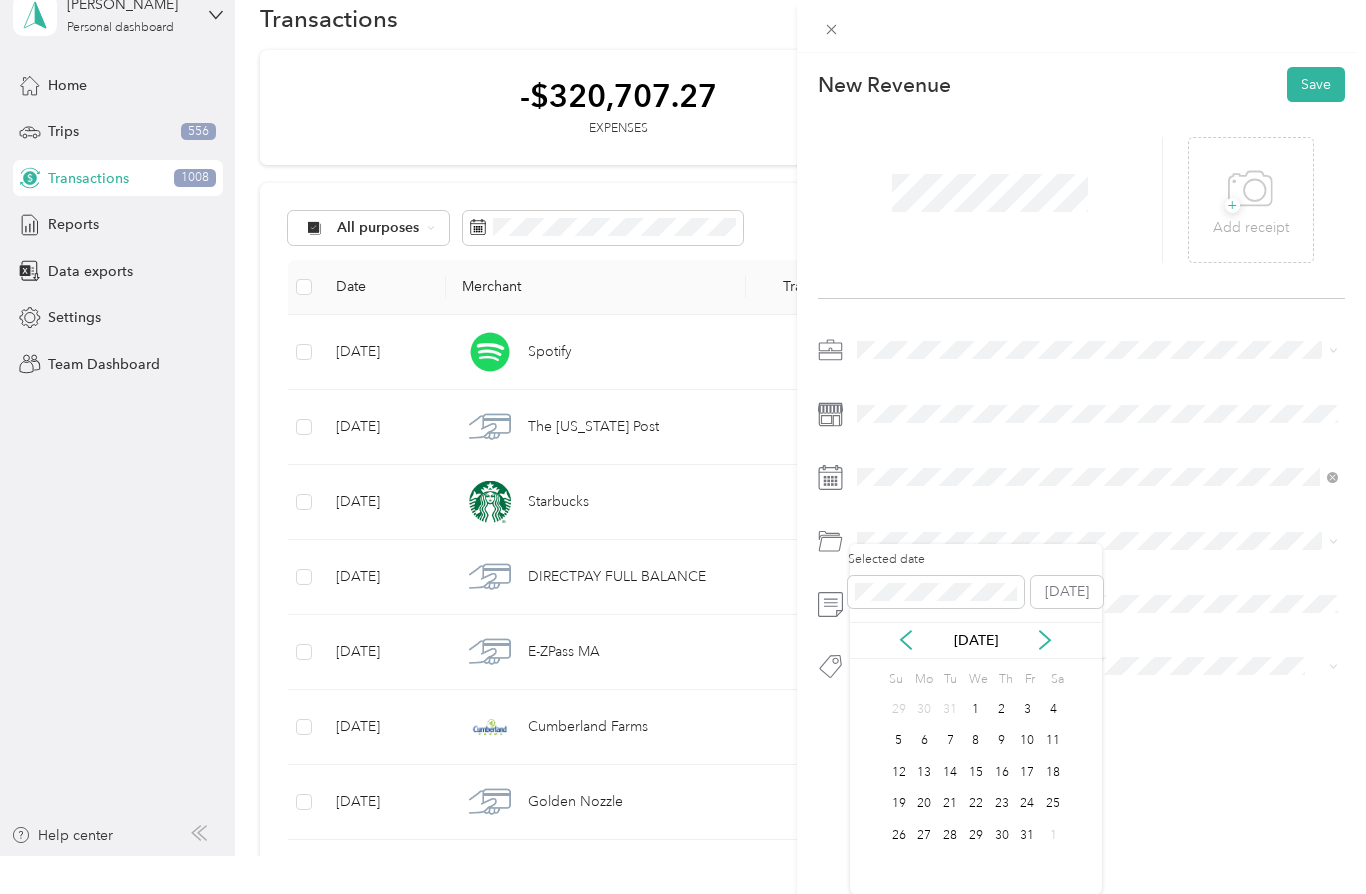 click 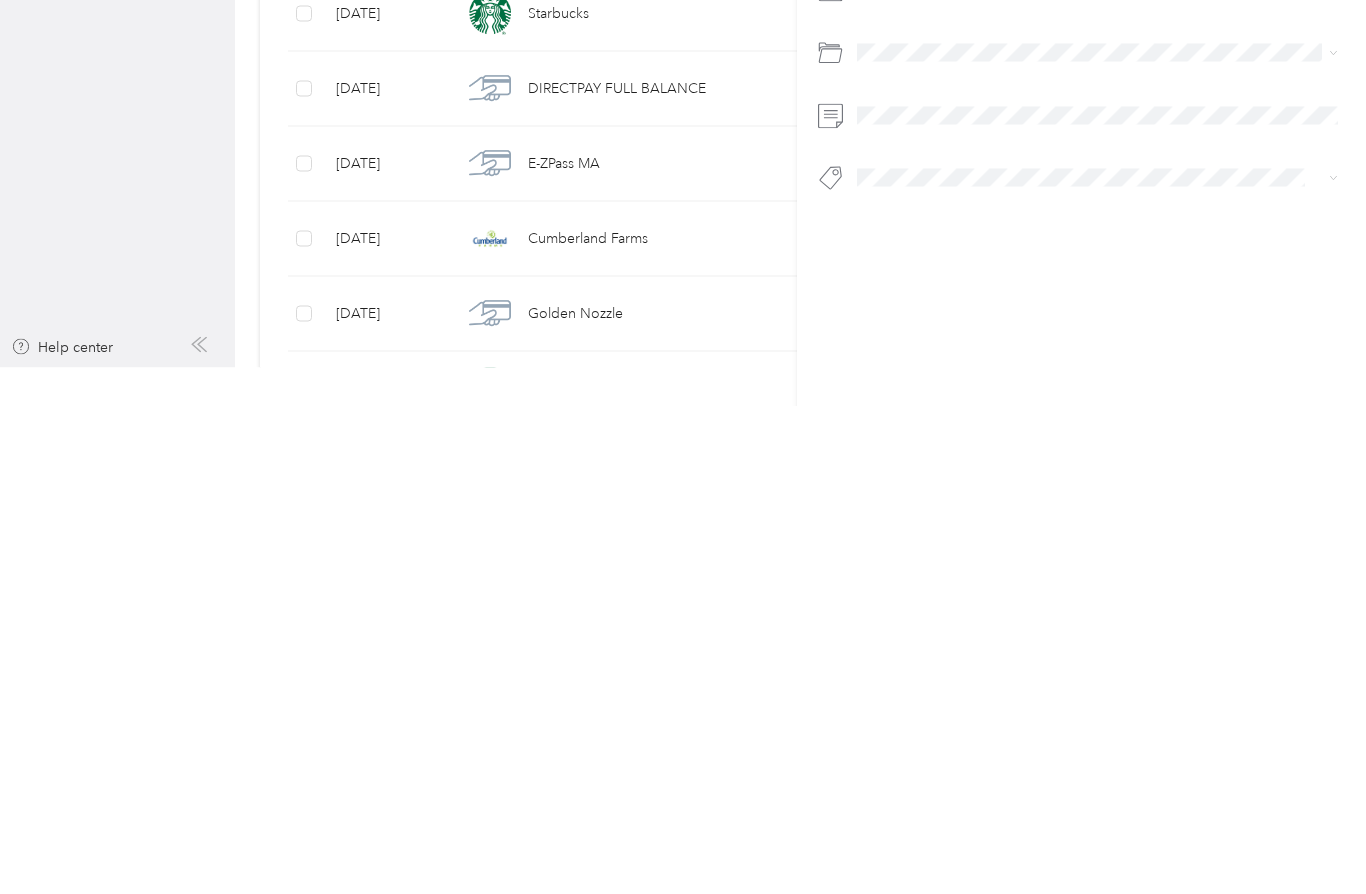 scroll, scrollTop: 87, scrollLeft: 0, axis: vertical 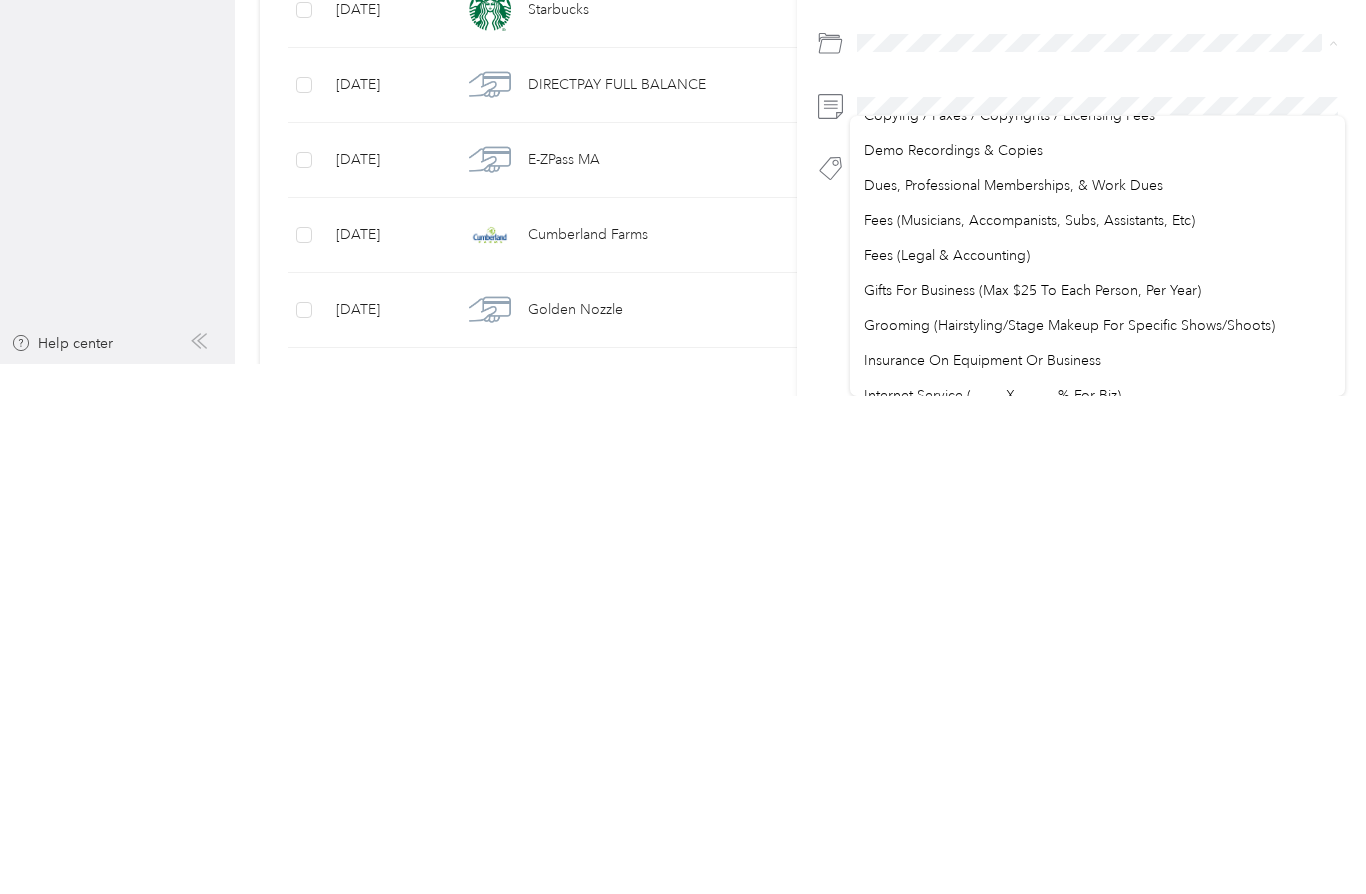 click on "New Revenue  Save + Add receipt" at bounding box center (1081, 408) 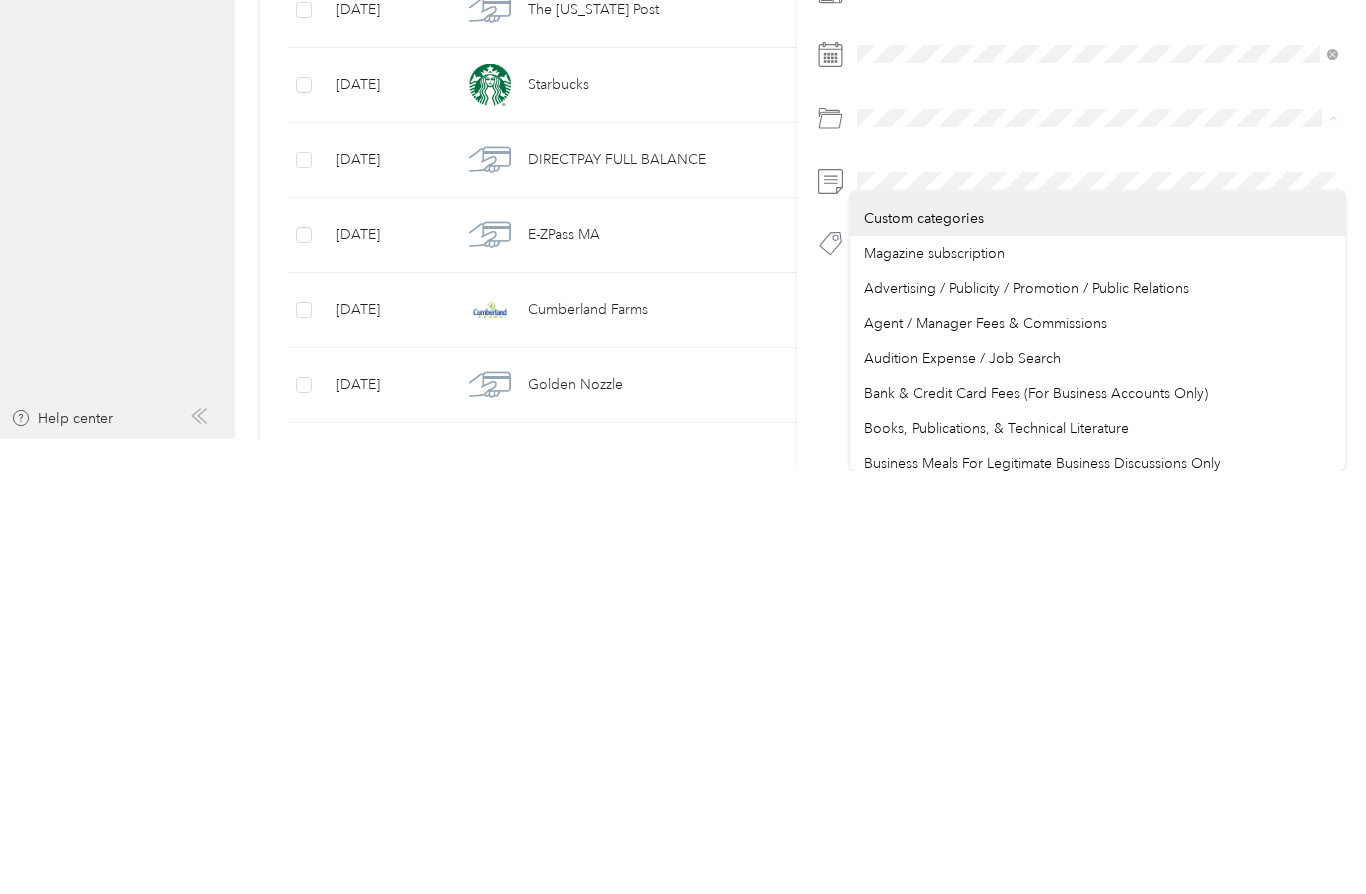 click on "New Revenue  Save + Add receipt" at bounding box center [1081, 408] 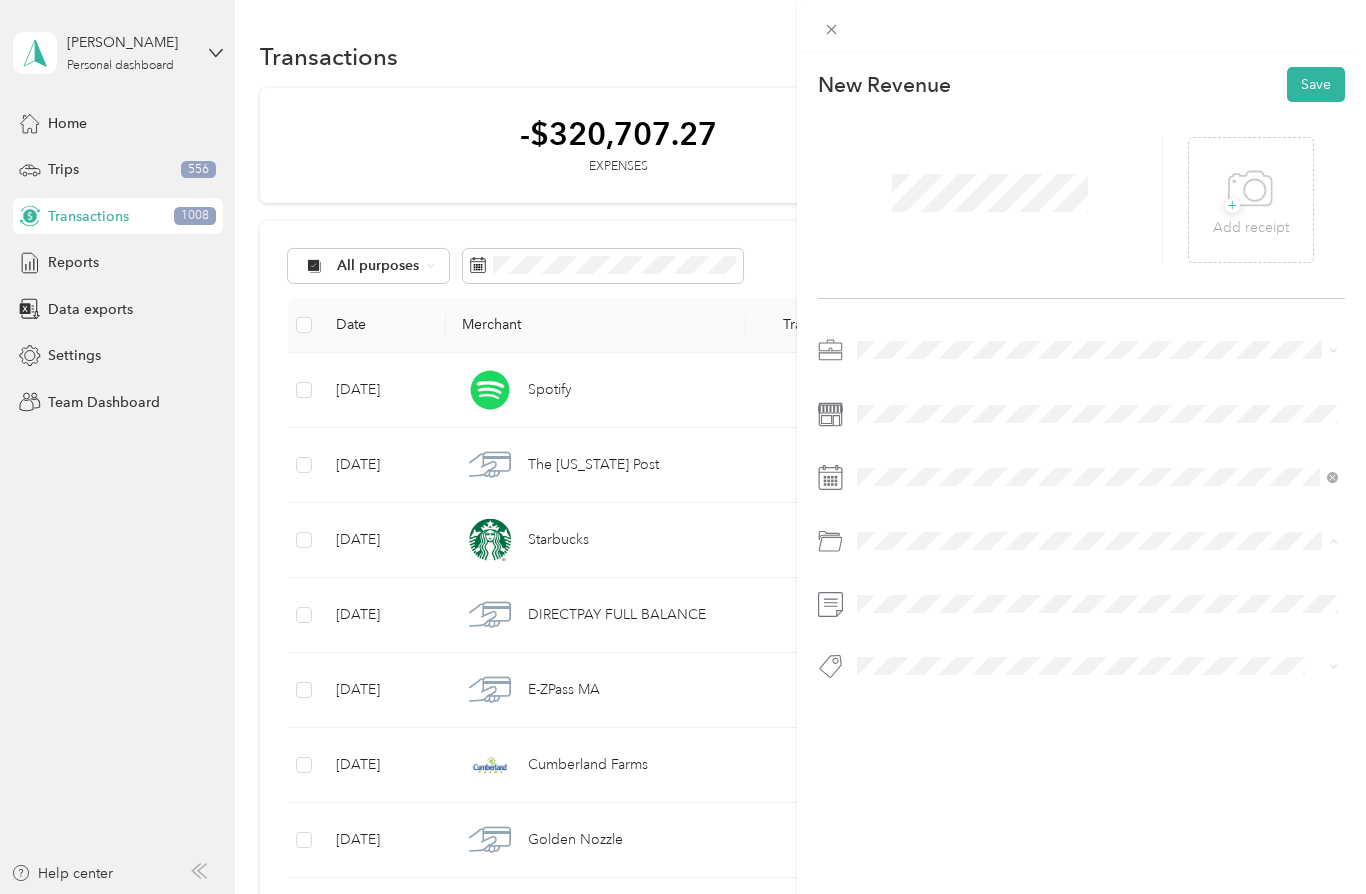 scroll, scrollTop: 0, scrollLeft: 0, axis: both 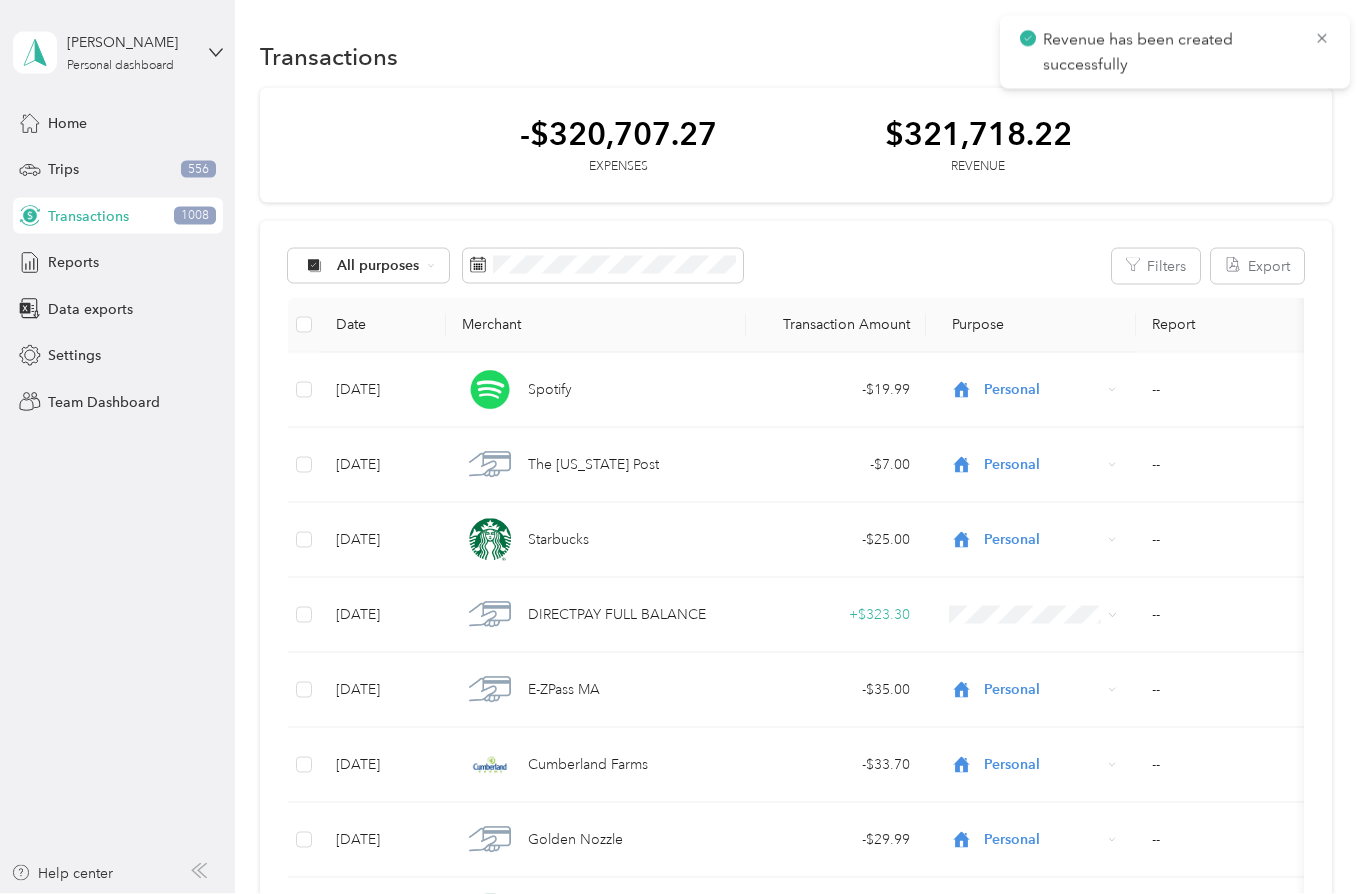 click 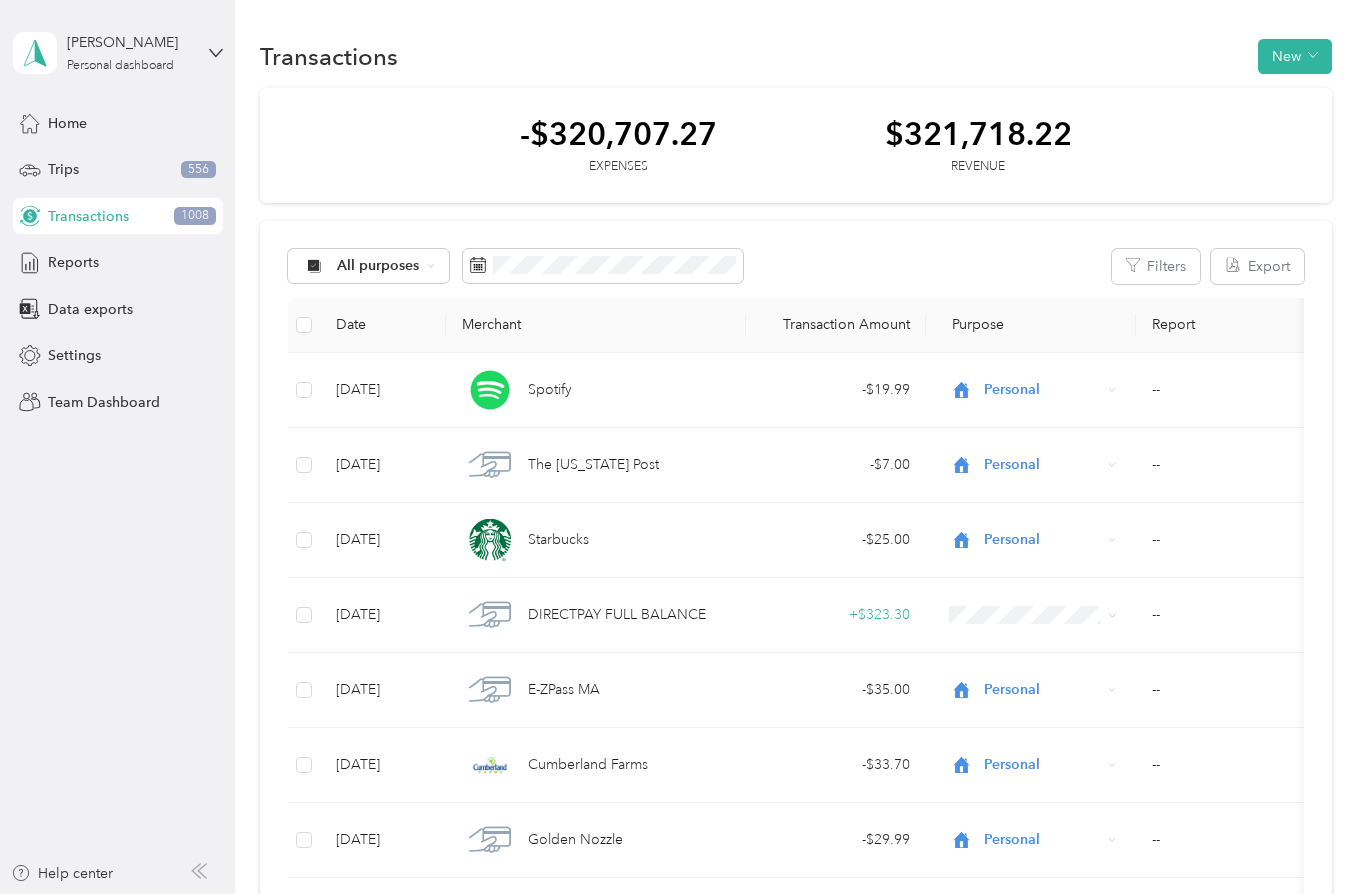 click 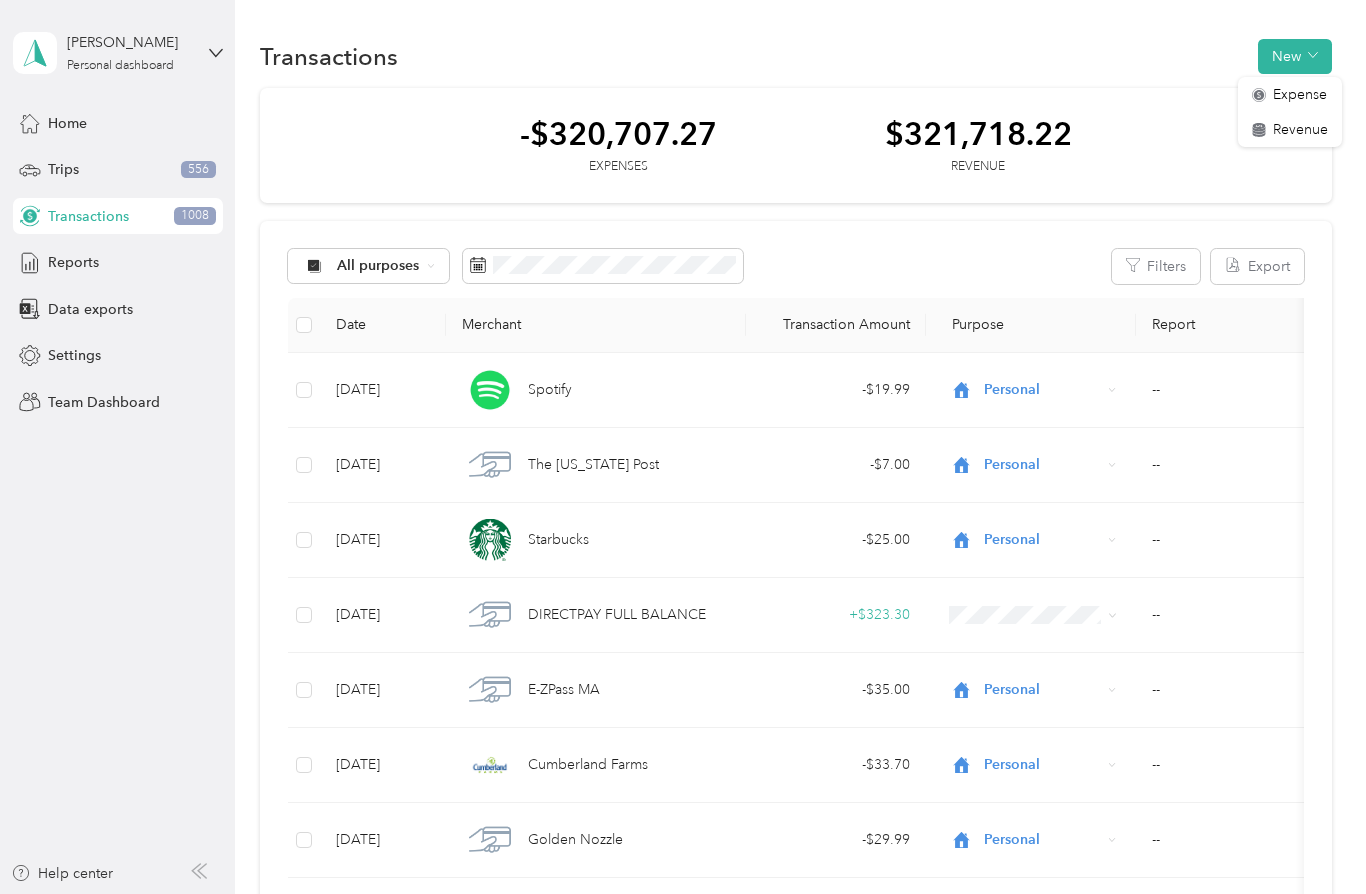 click on "Revenue" at bounding box center [1300, 129] 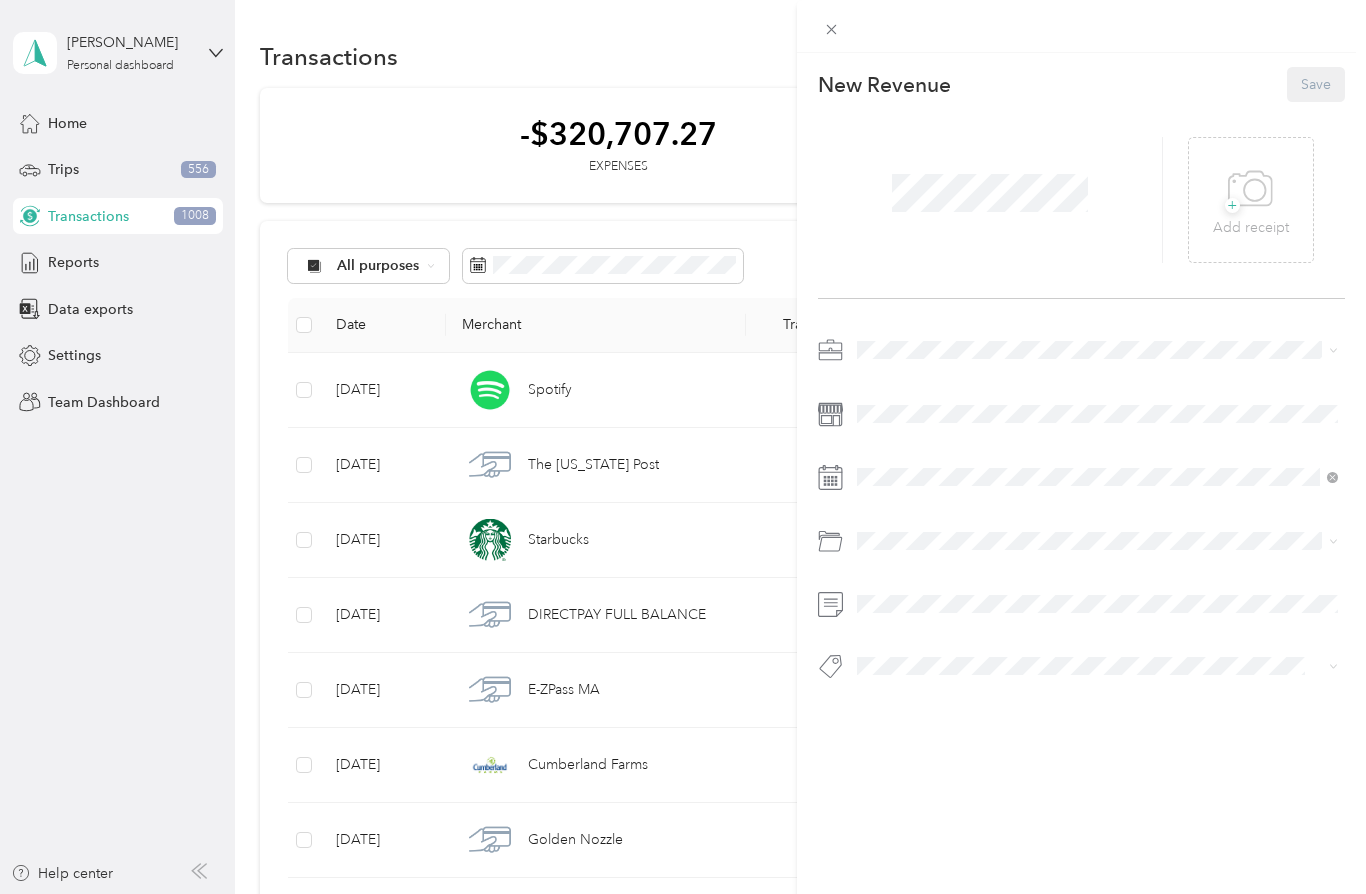 scroll, scrollTop: 0, scrollLeft: 0, axis: both 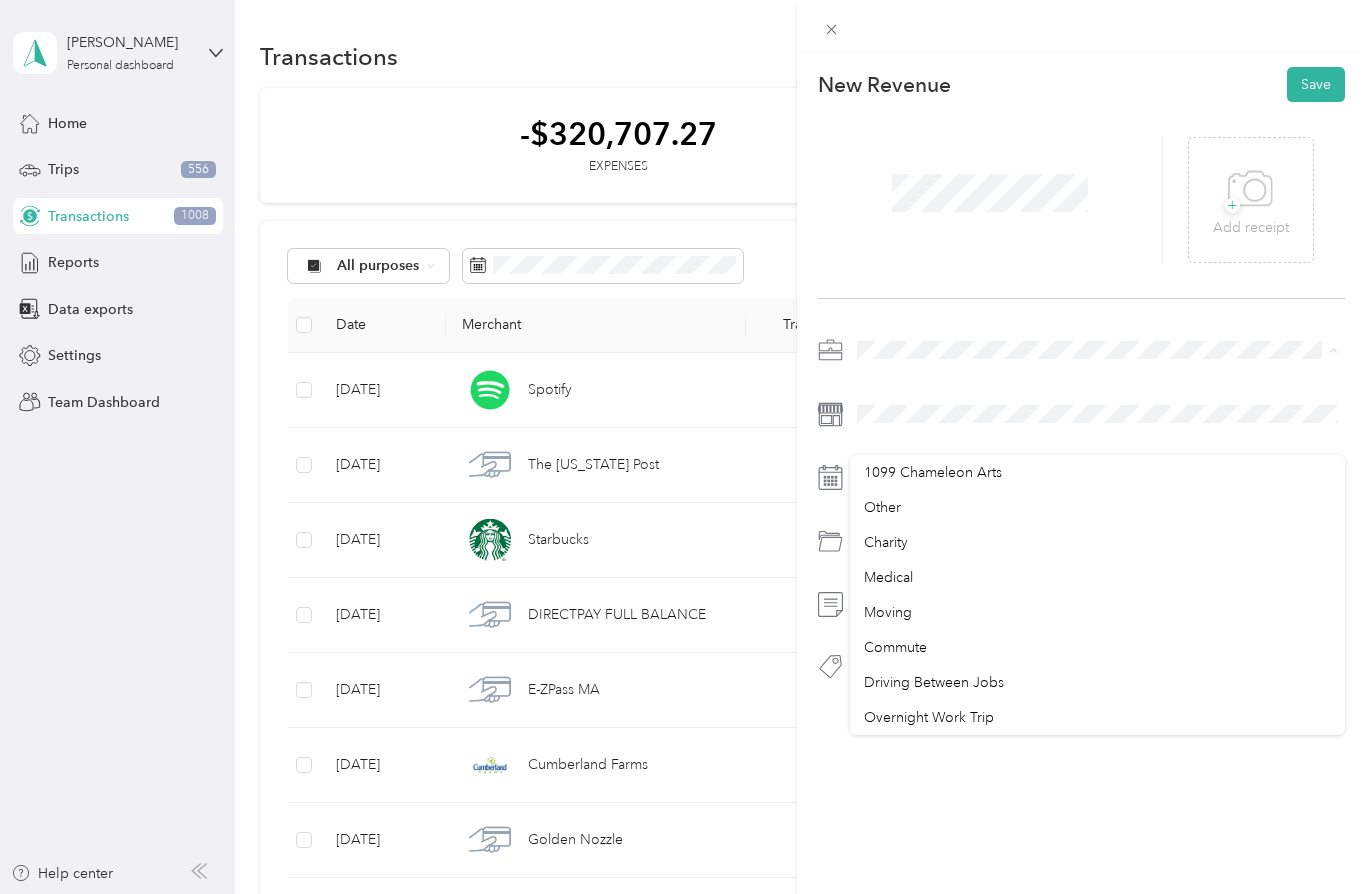 click at bounding box center (1081, 673) 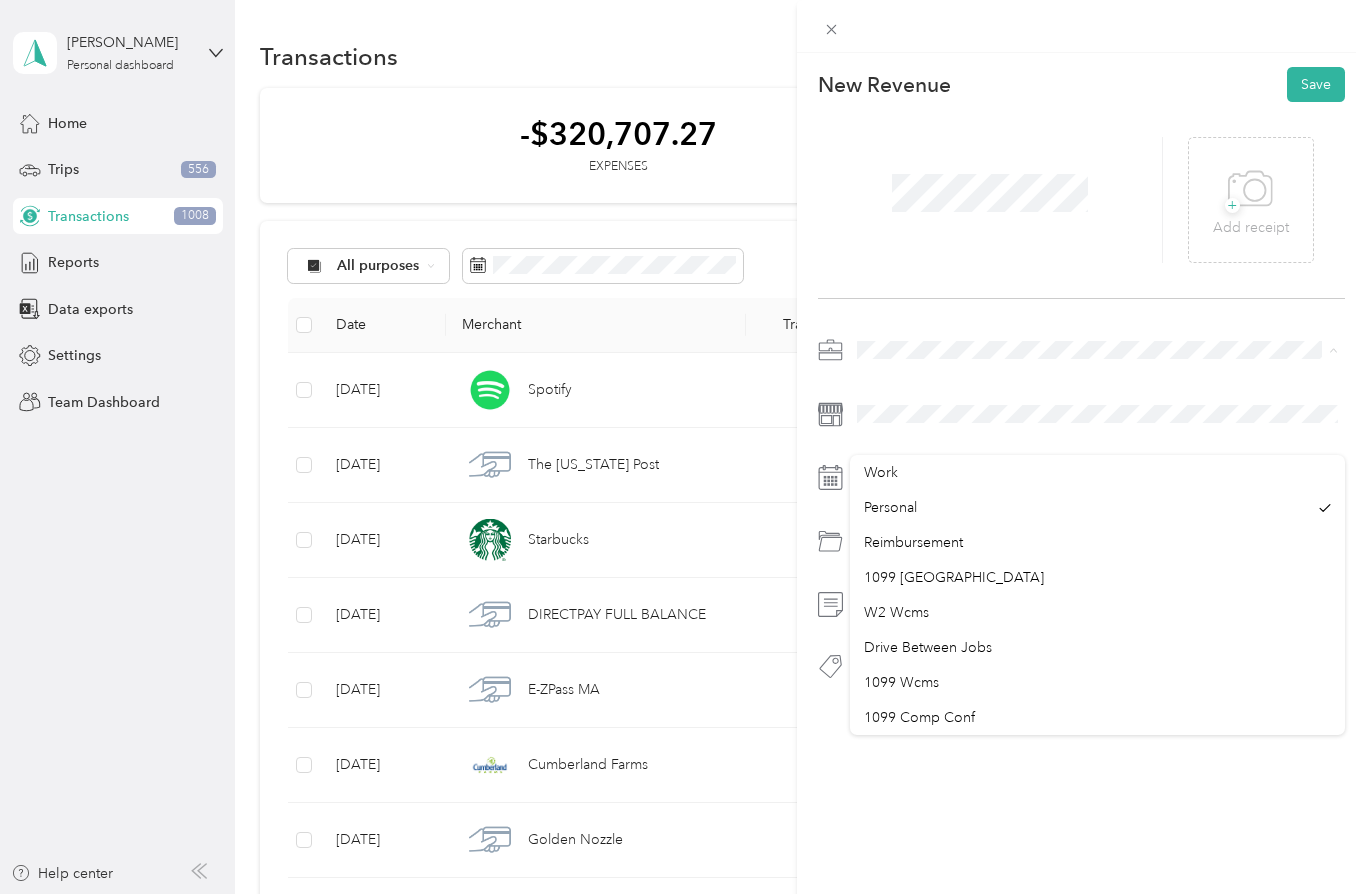 scroll, scrollTop: 0, scrollLeft: 0, axis: both 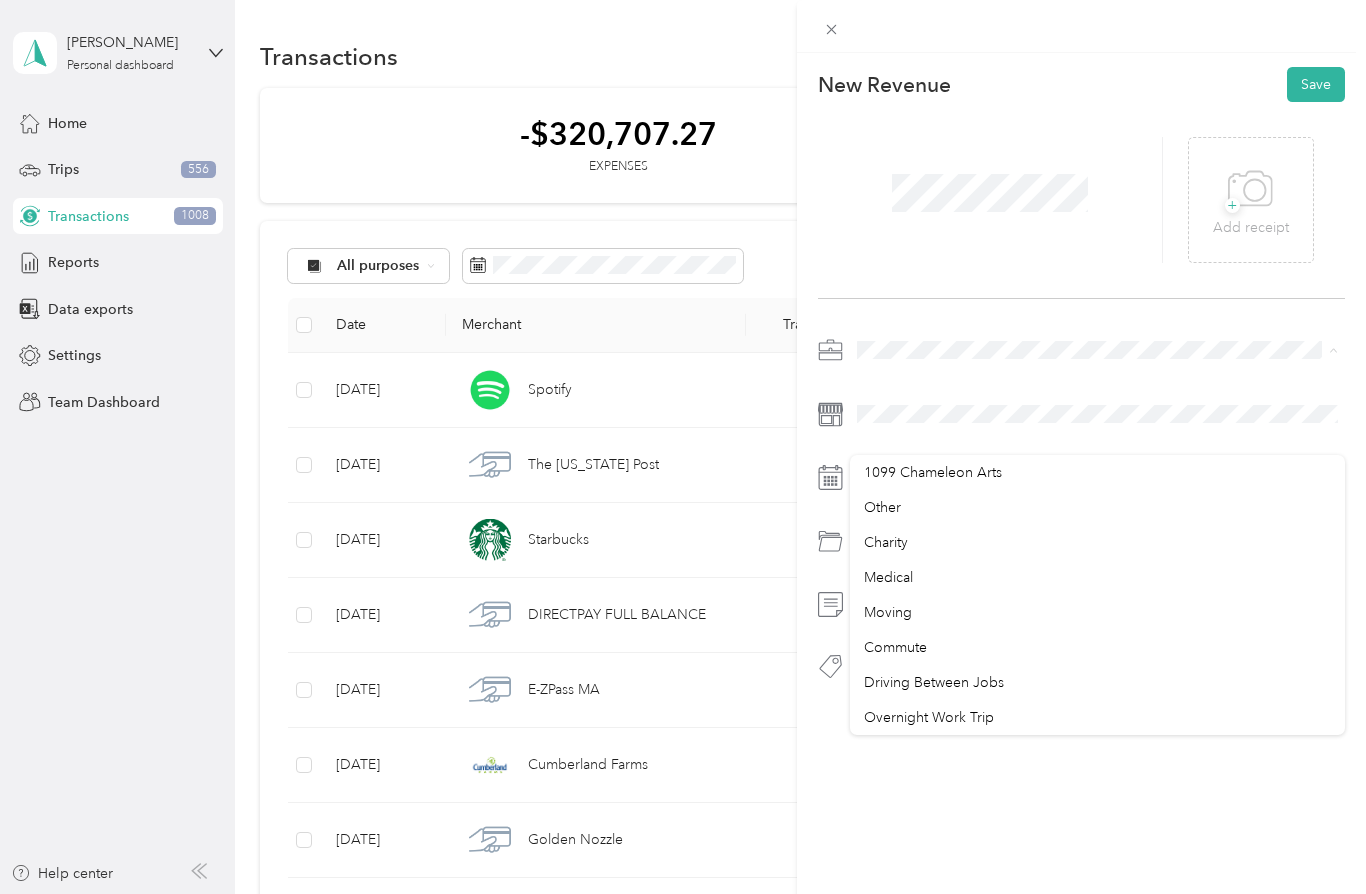 click on "New Revenue  Save + Add receipt" at bounding box center (1081, 408) 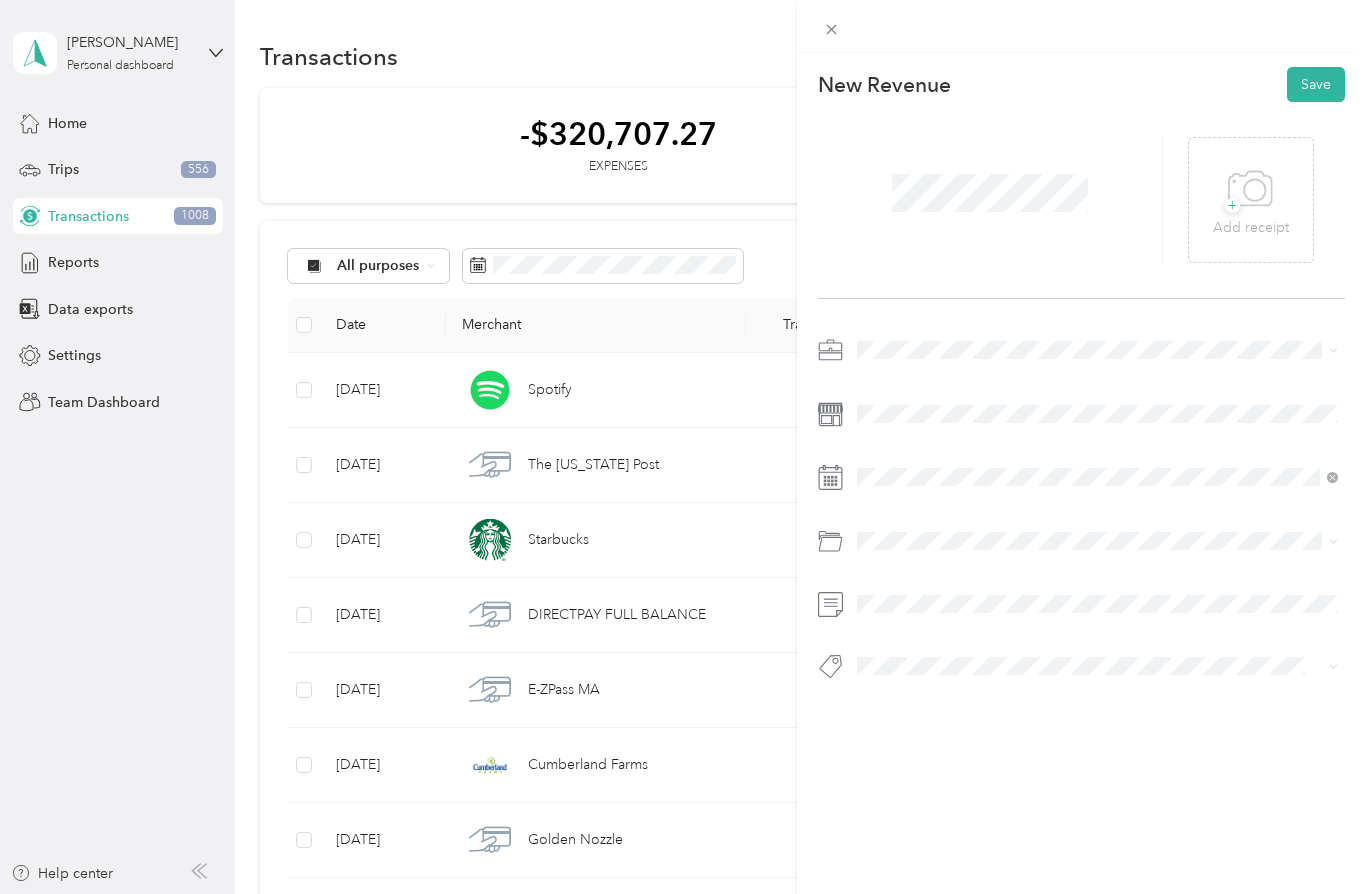 click on "This  revenue  cannot be edited because it is either under review, approved, or paid. Contact your Team Manager to edit it. New Revenue  Save + Add receipt" at bounding box center [683, 447] 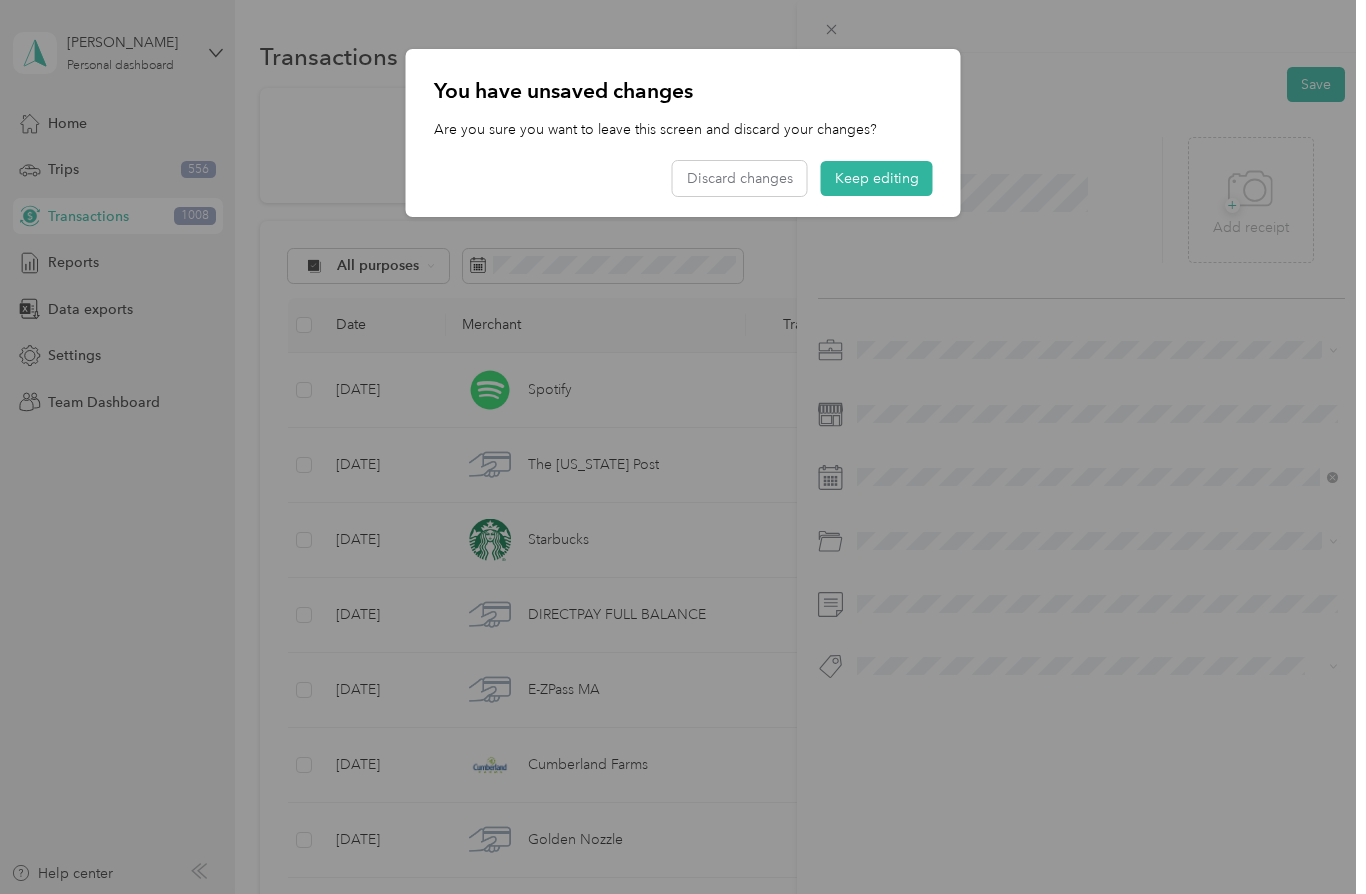 click on "Keep editing" at bounding box center (877, 178) 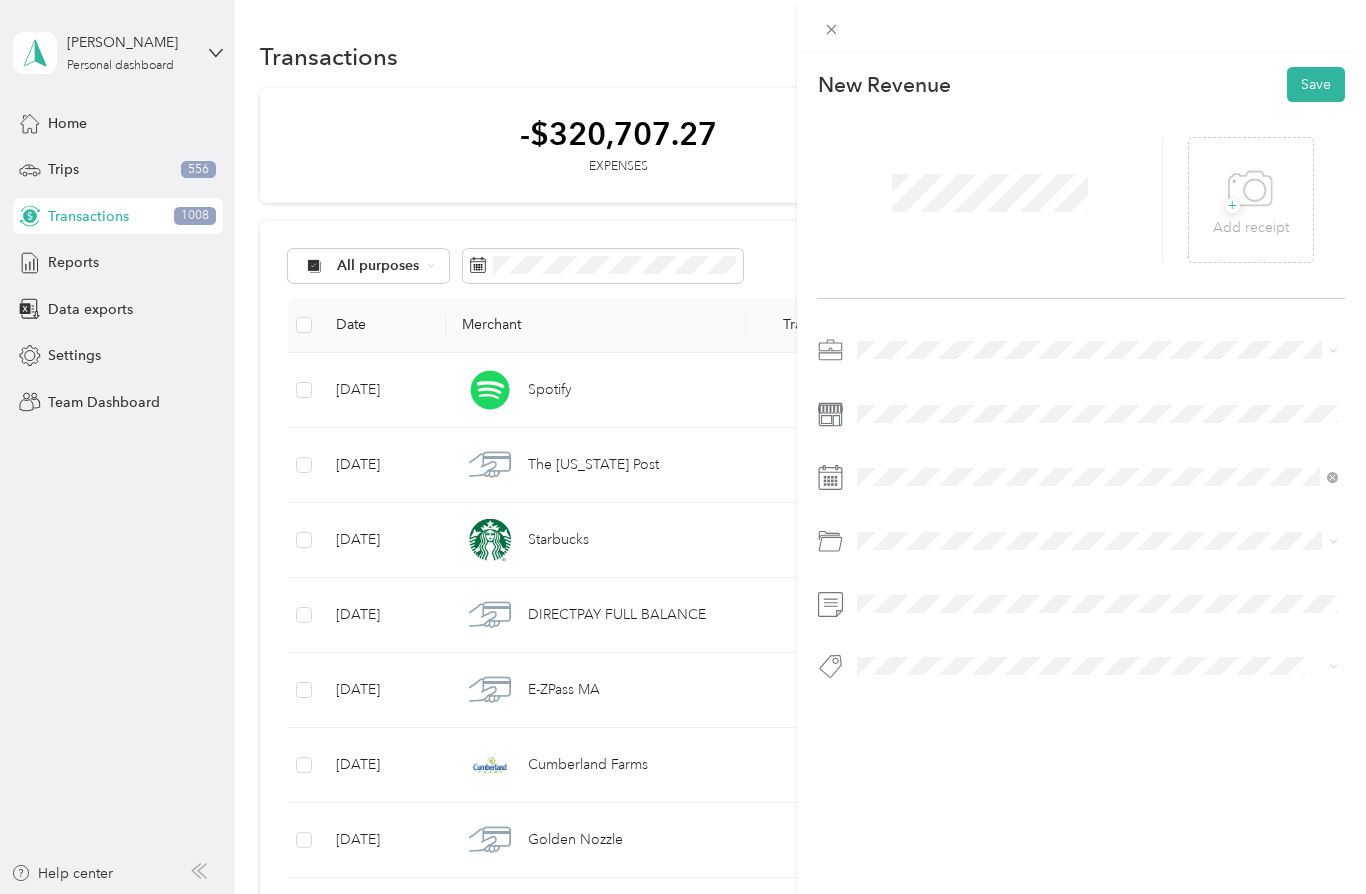 click on "This  revenue  cannot be edited because it is either under review, approved, or paid. Contact your Team Manager to edit it. New Revenue  Save + Add receipt" at bounding box center [683, 447] 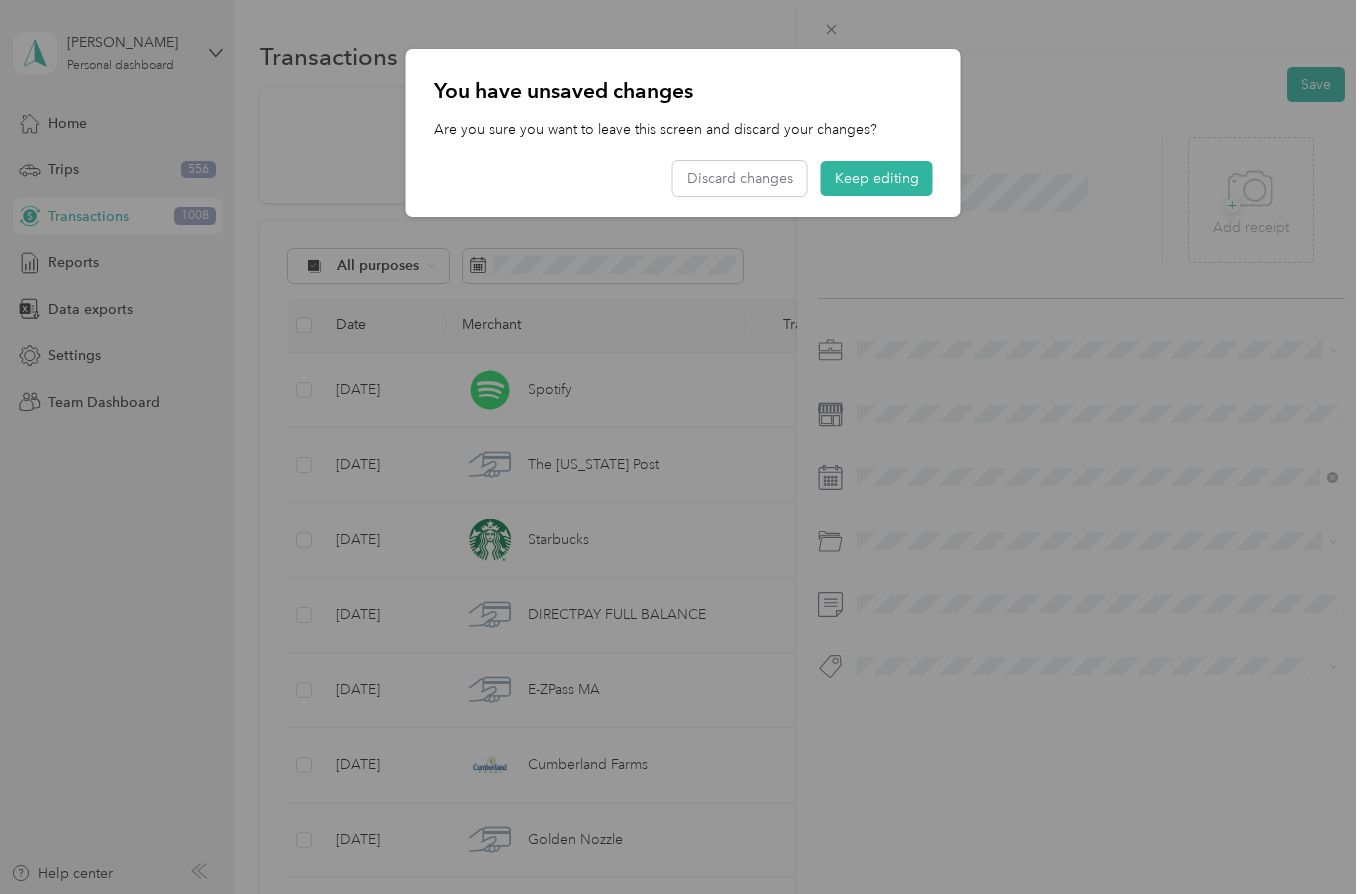 click on "Discard changes" at bounding box center (740, 178) 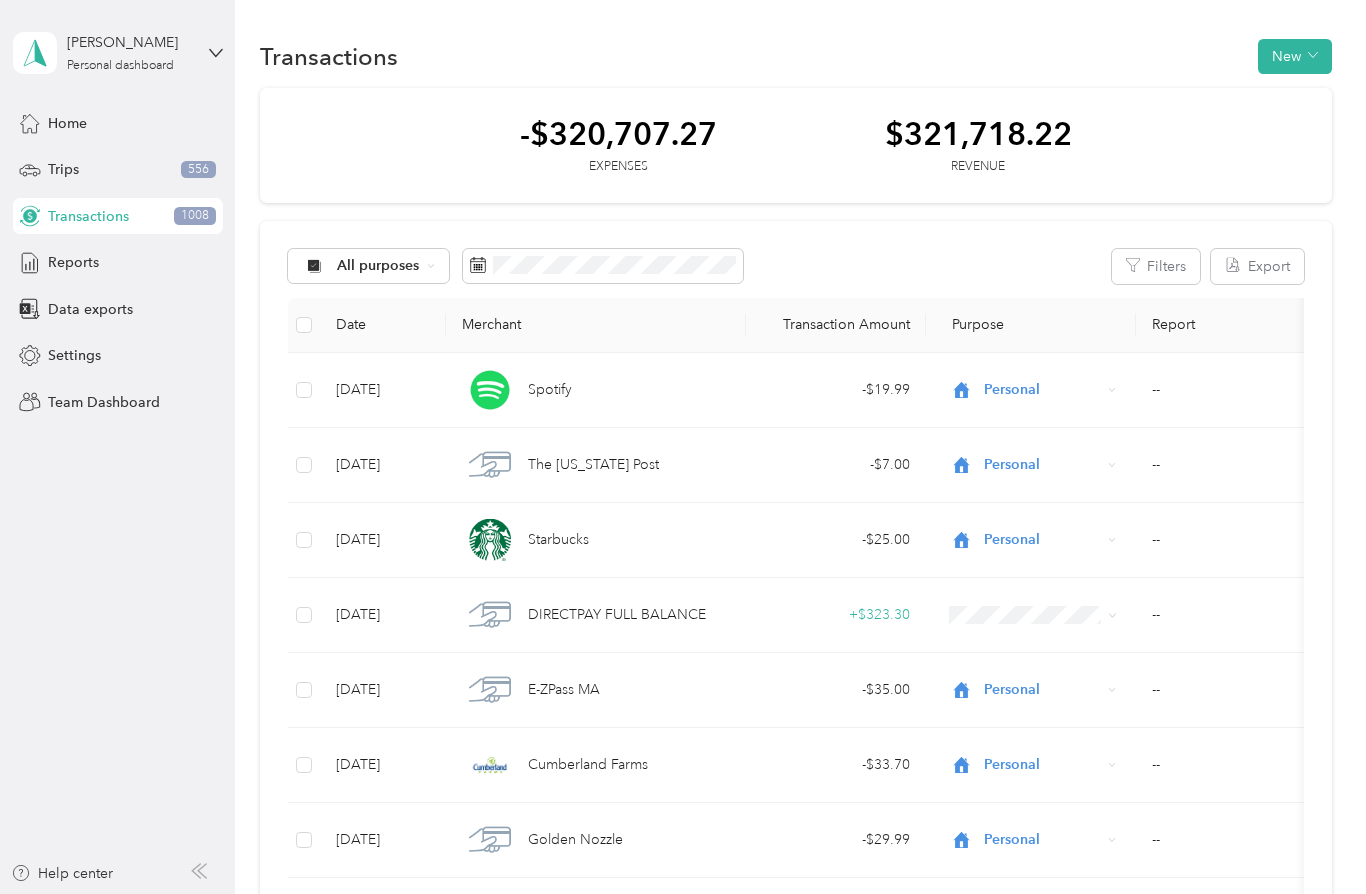 click on "Settings" at bounding box center [74, 355] 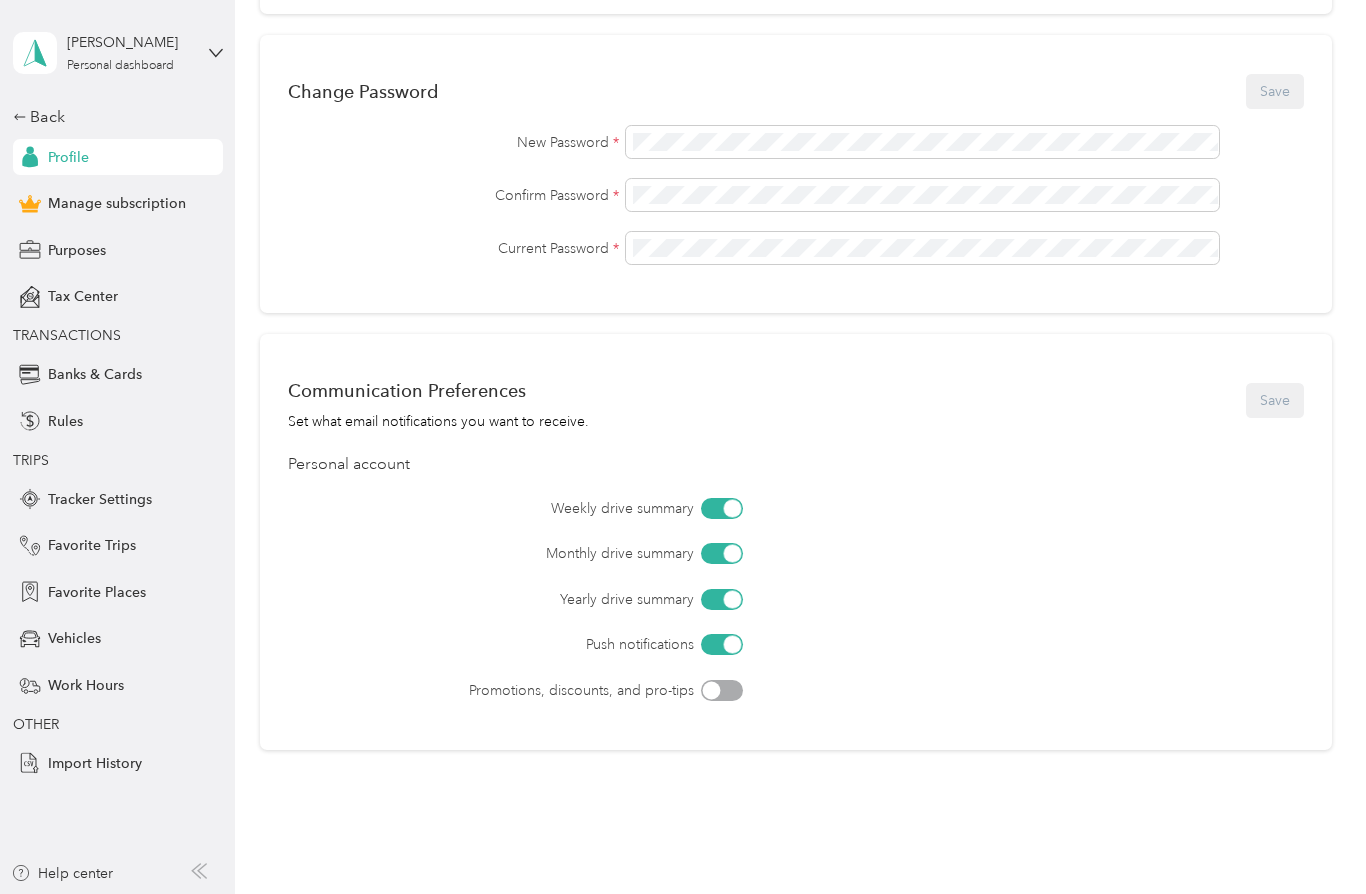 scroll, scrollTop: 557, scrollLeft: 0, axis: vertical 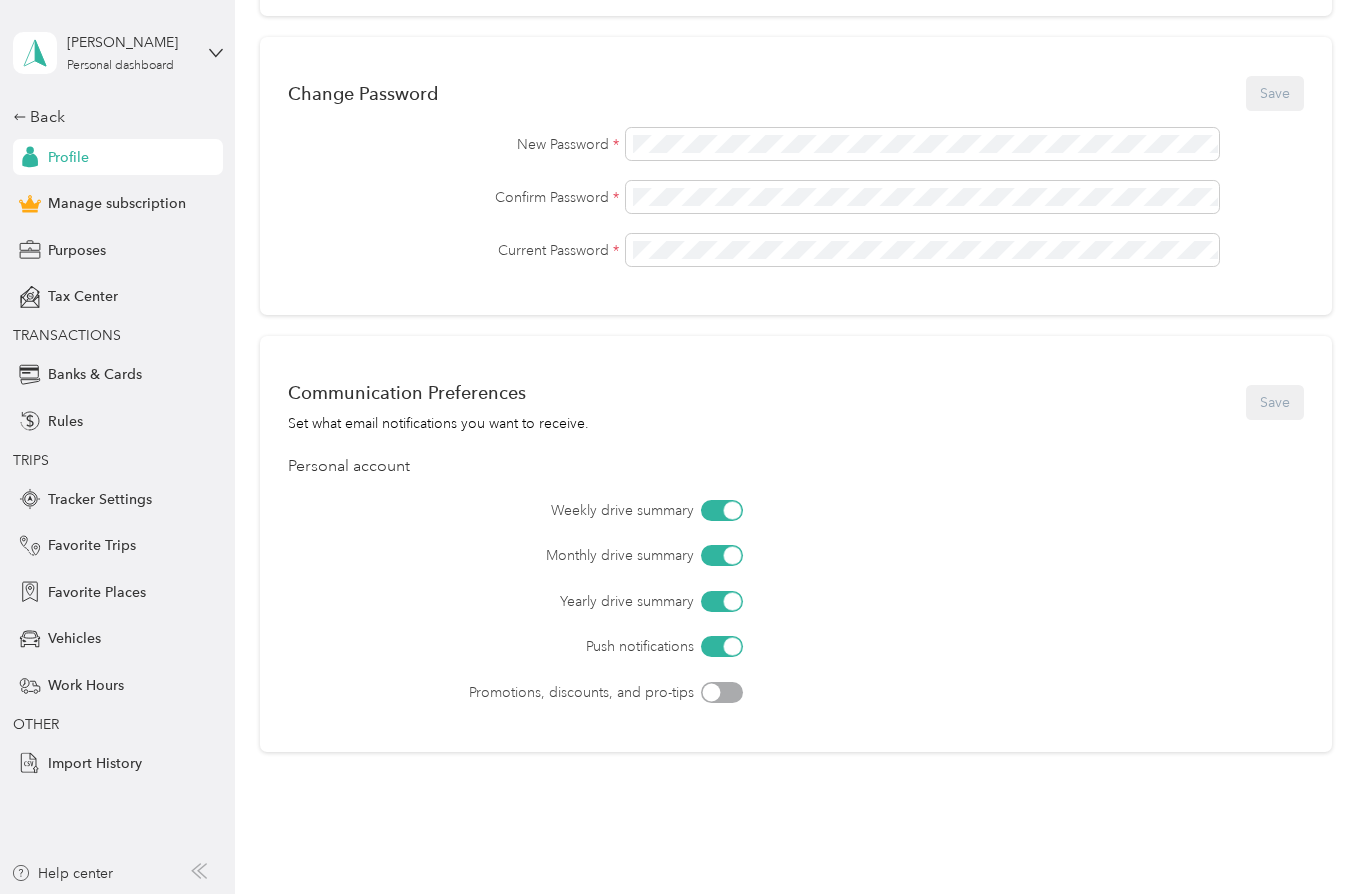 click on "Purposes" at bounding box center (118, 250) 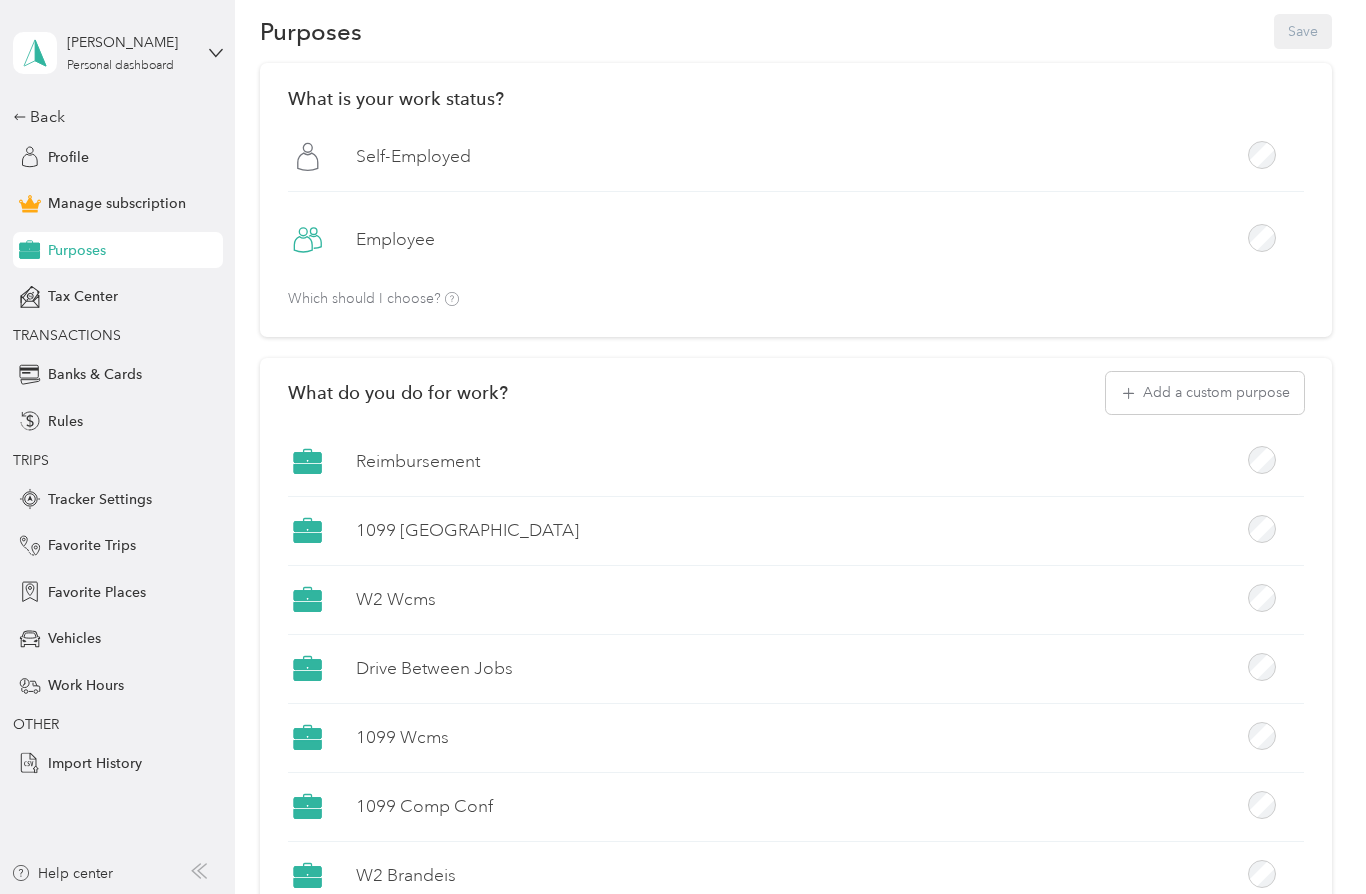scroll, scrollTop: 61, scrollLeft: 0, axis: vertical 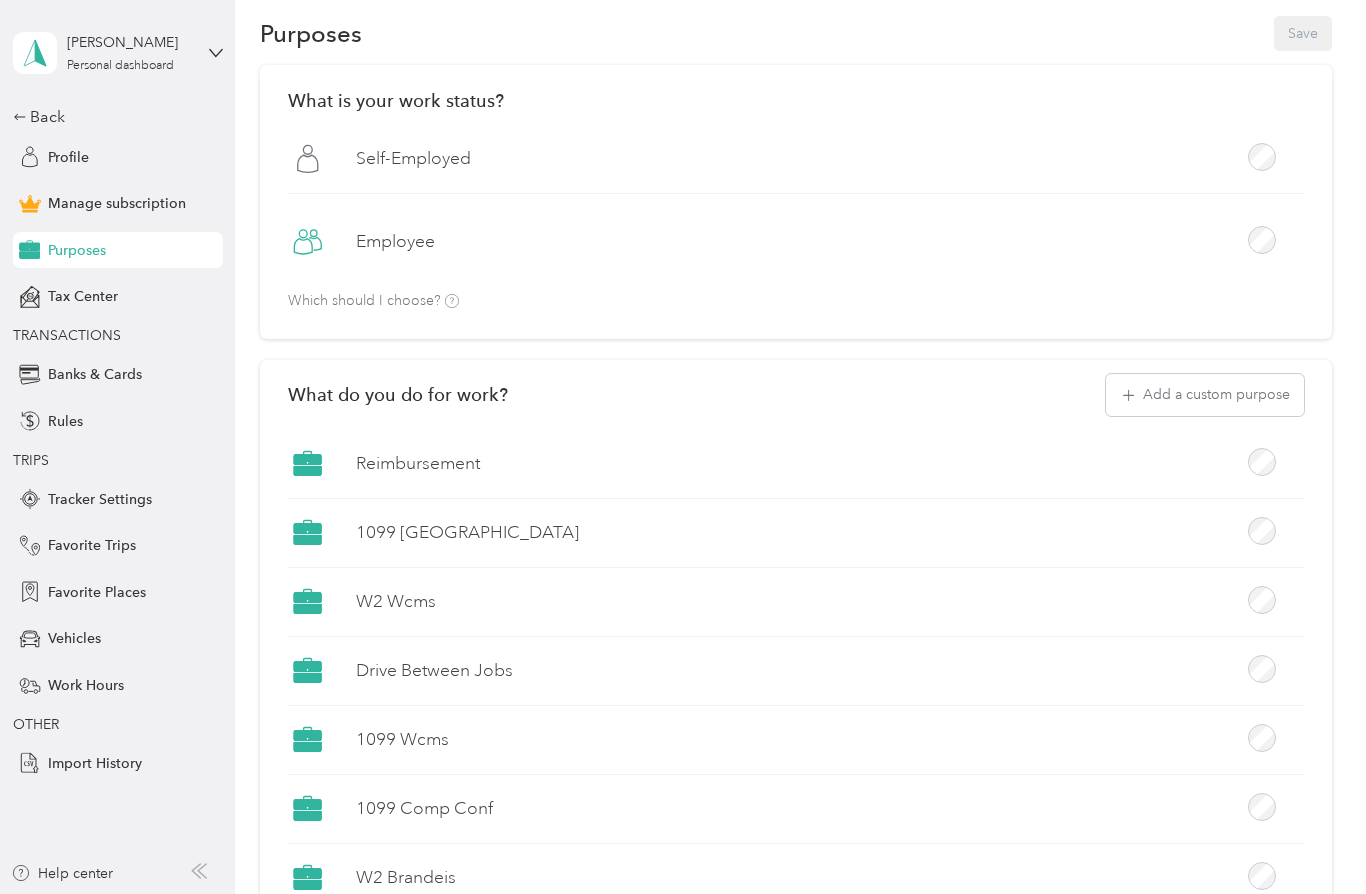 click on "Add a custom purpose" at bounding box center (1205, 395) 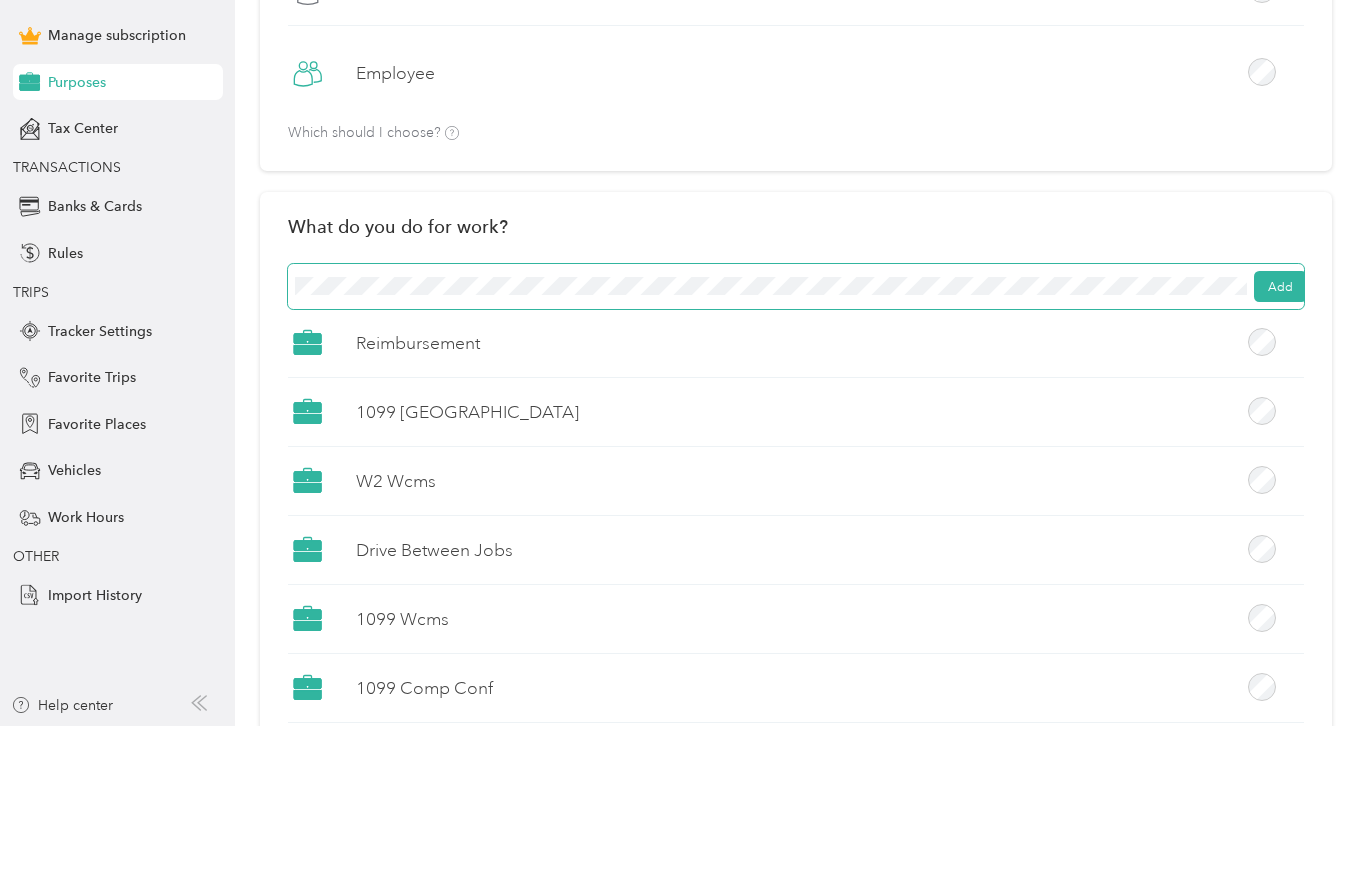 click on "Add" at bounding box center [1280, 455] 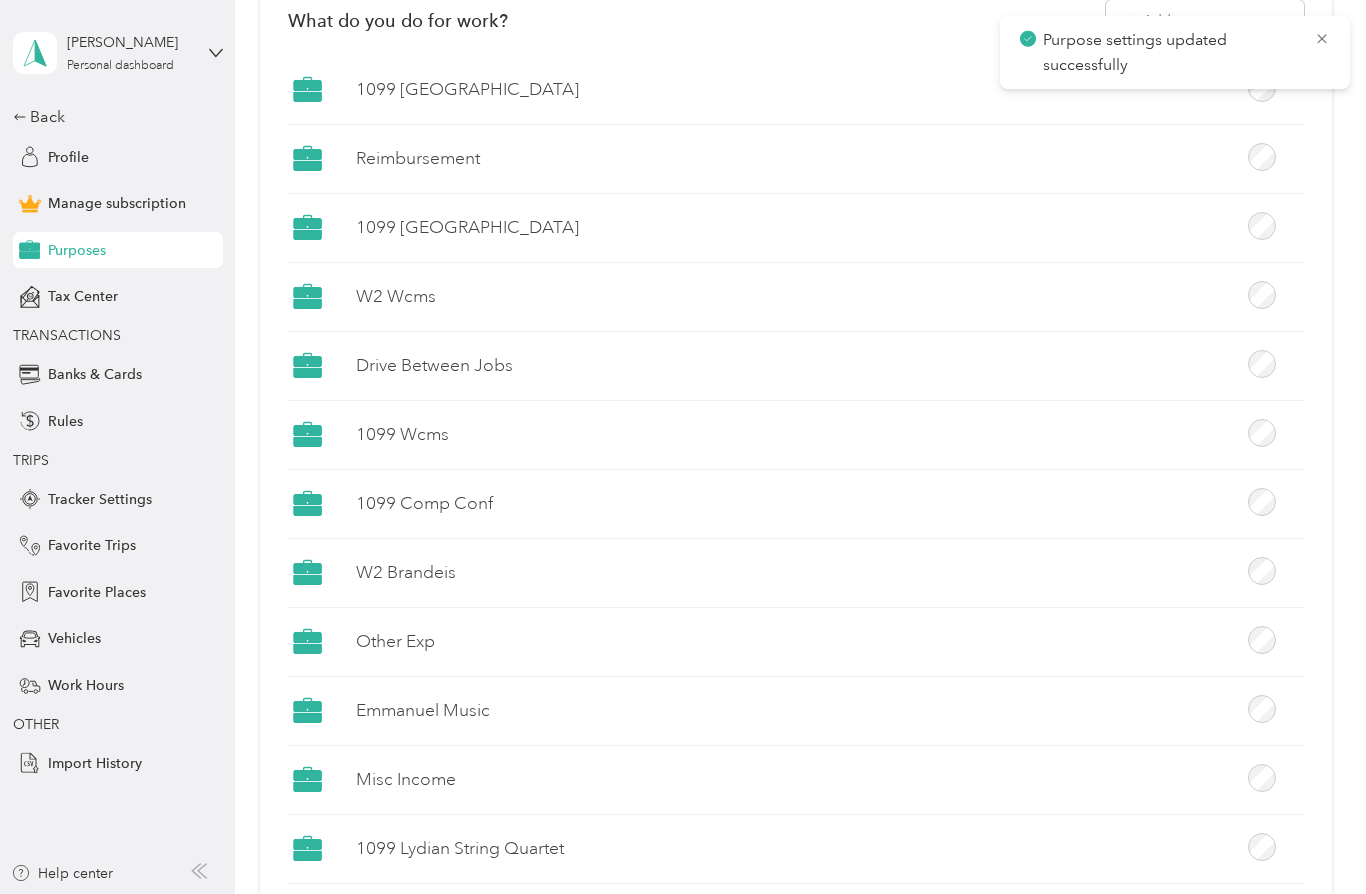 click 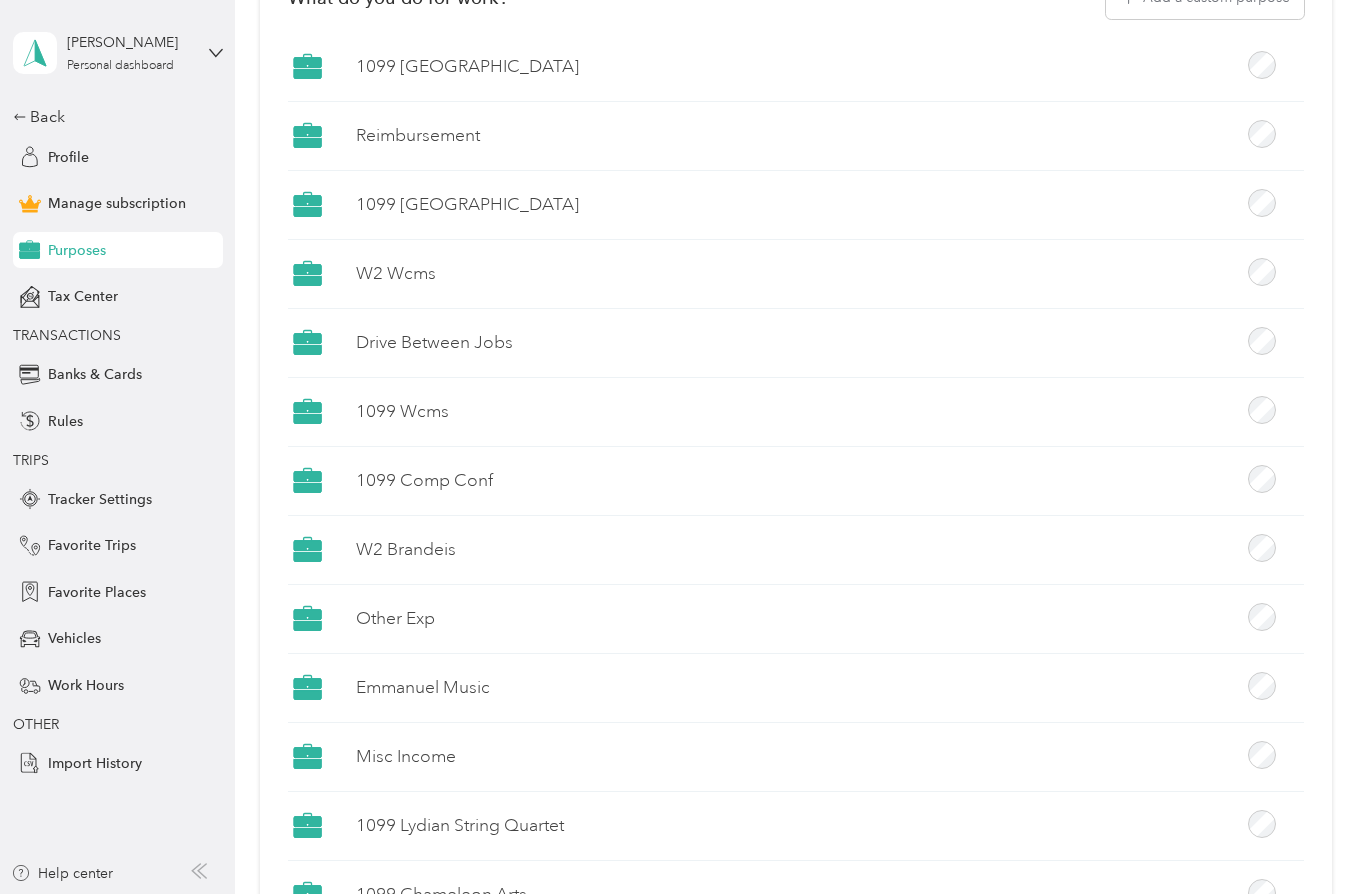 scroll, scrollTop: 460, scrollLeft: 0, axis: vertical 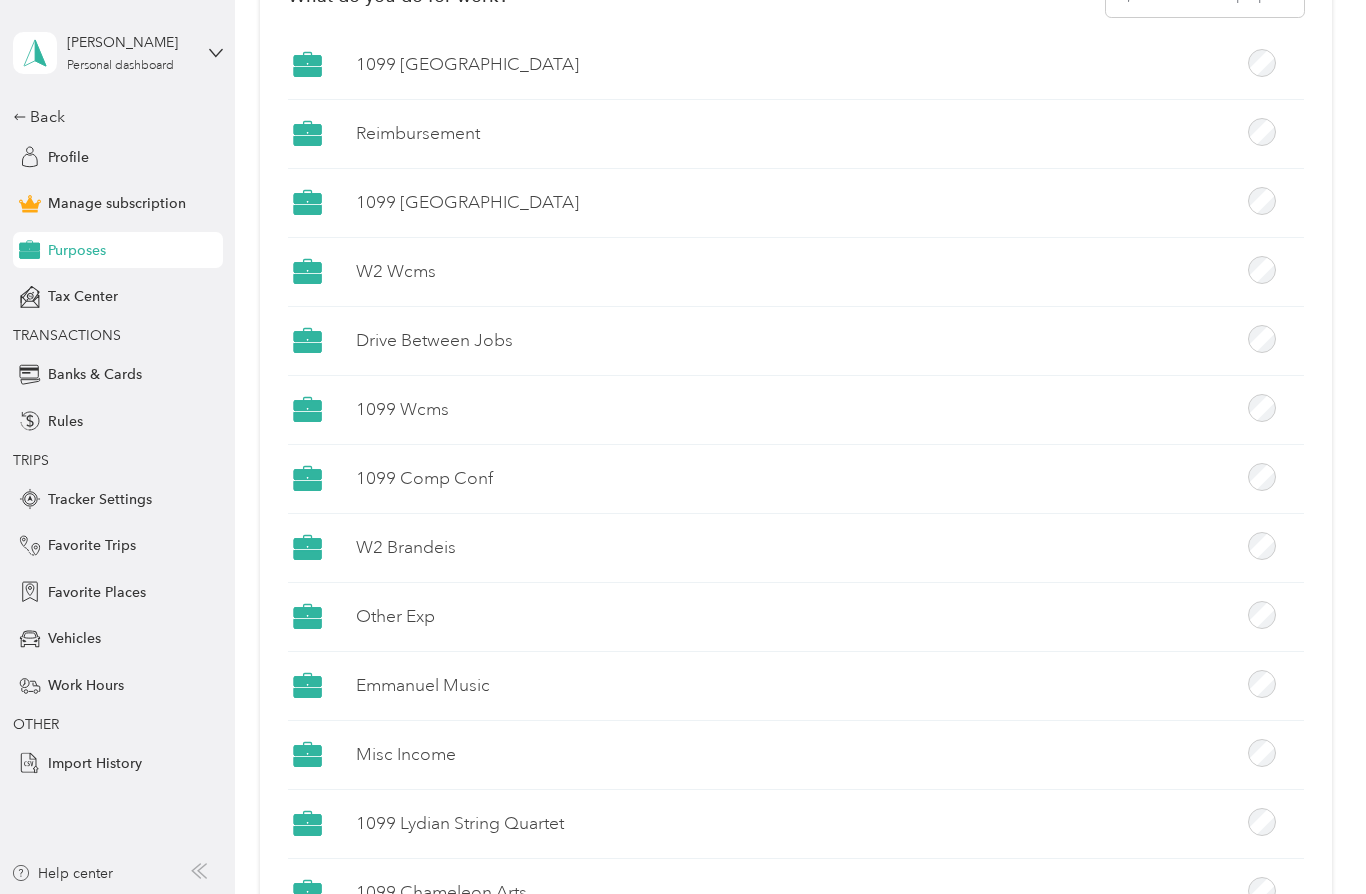 click 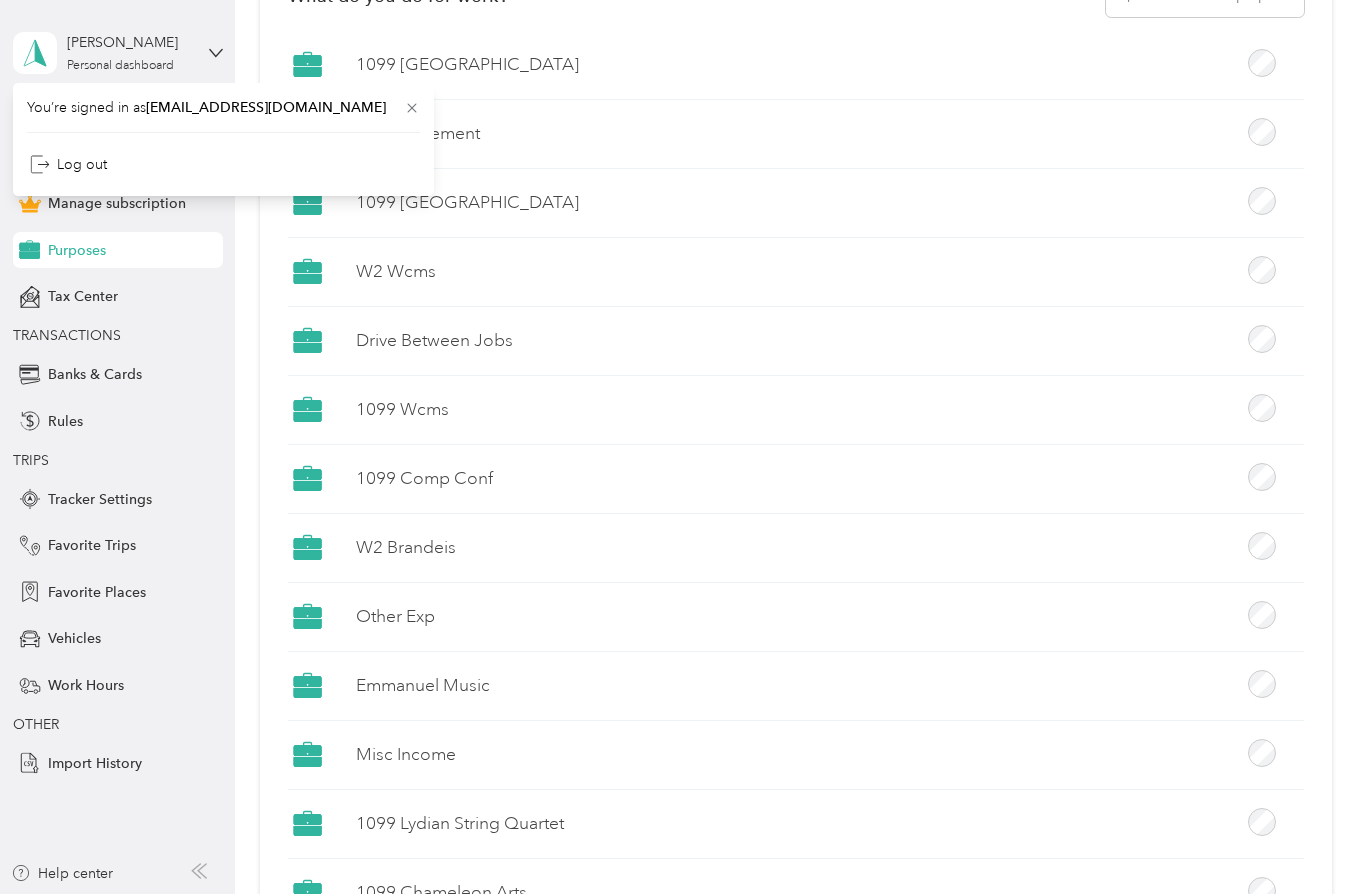 click on "[EMAIL_ADDRESS][DOMAIN_NAME]" at bounding box center (266, 107) 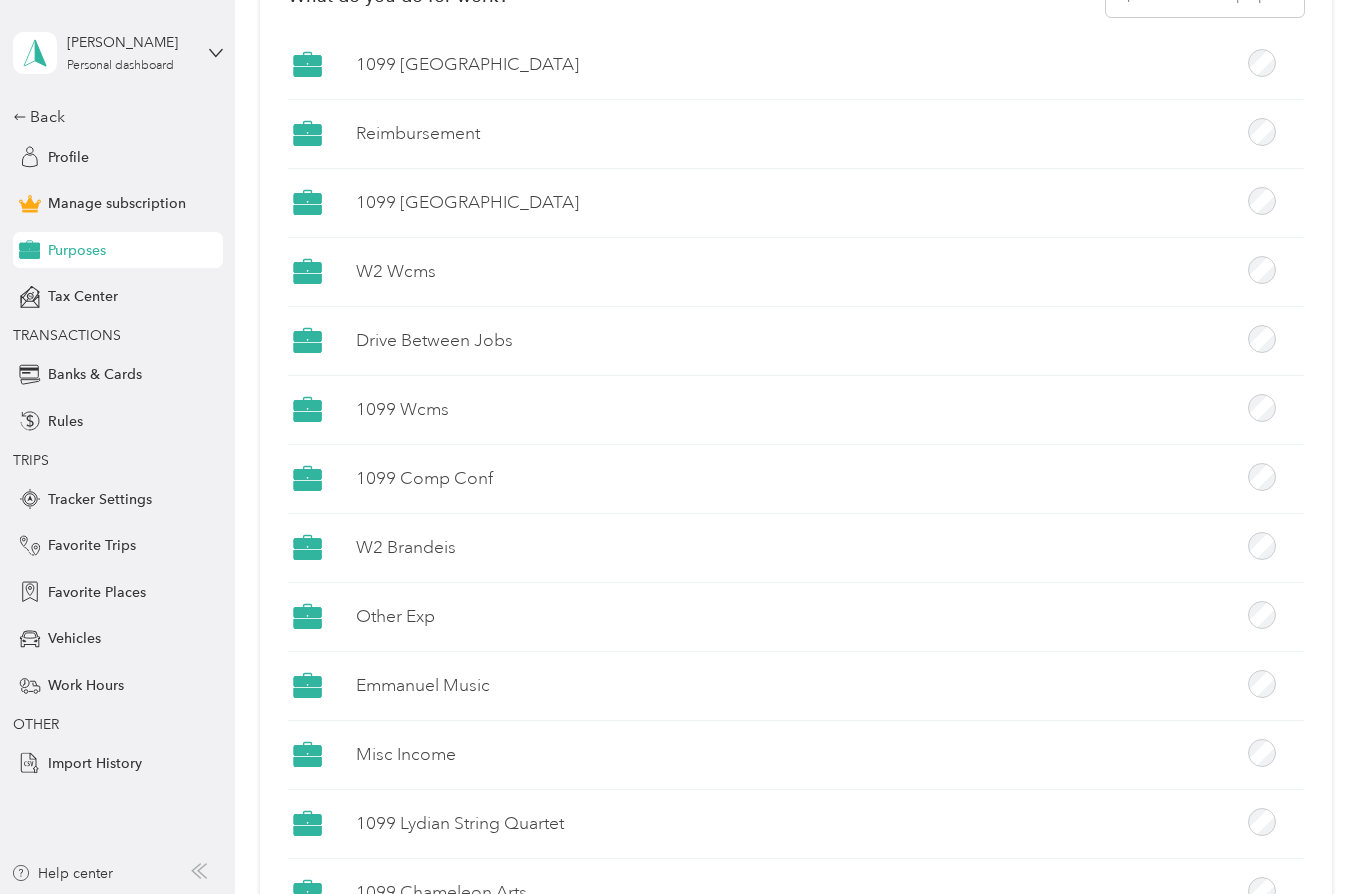 click on "[PERSON_NAME]" at bounding box center [129, 42] 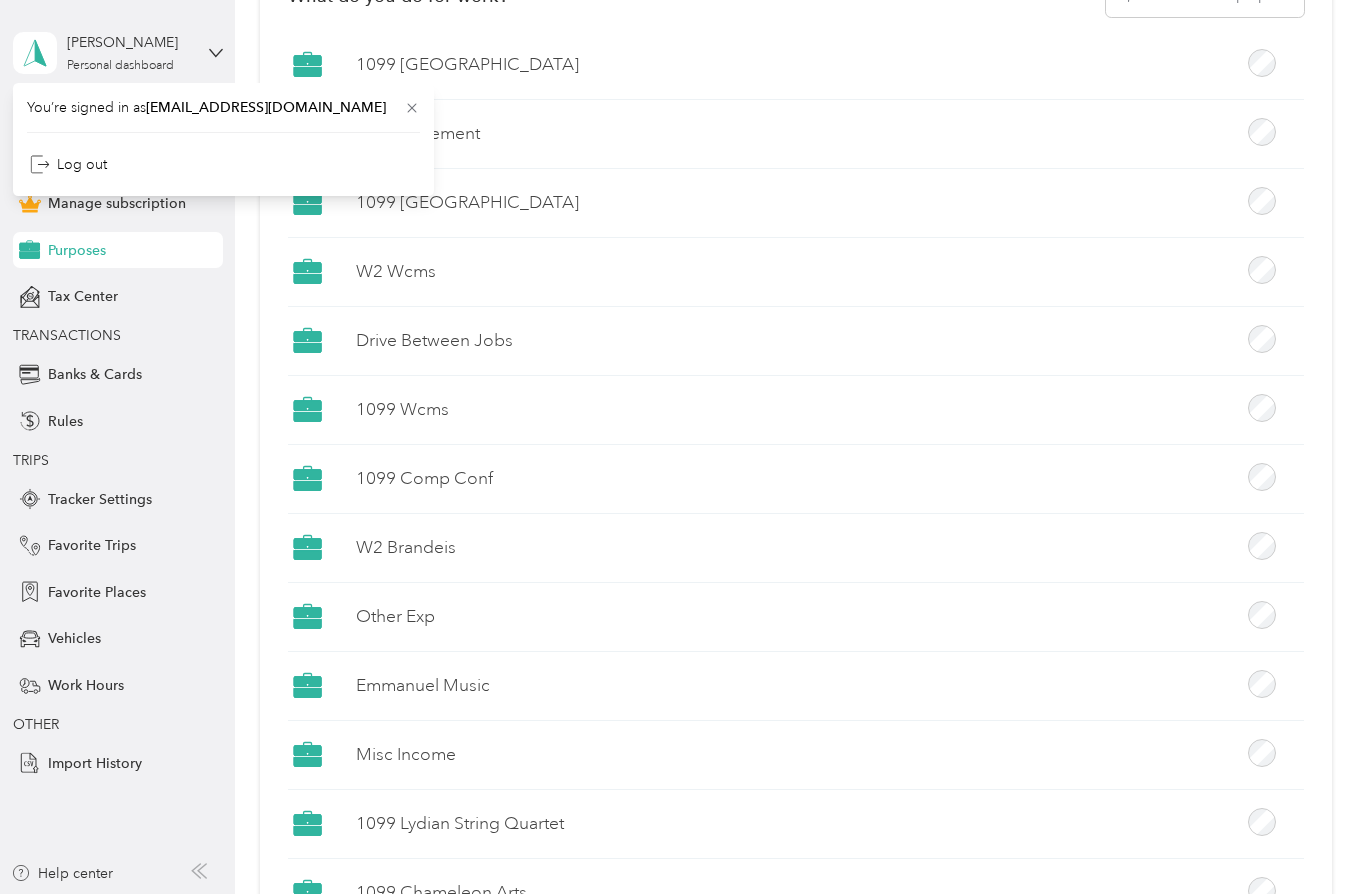 scroll, scrollTop: 0, scrollLeft: 0, axis: both 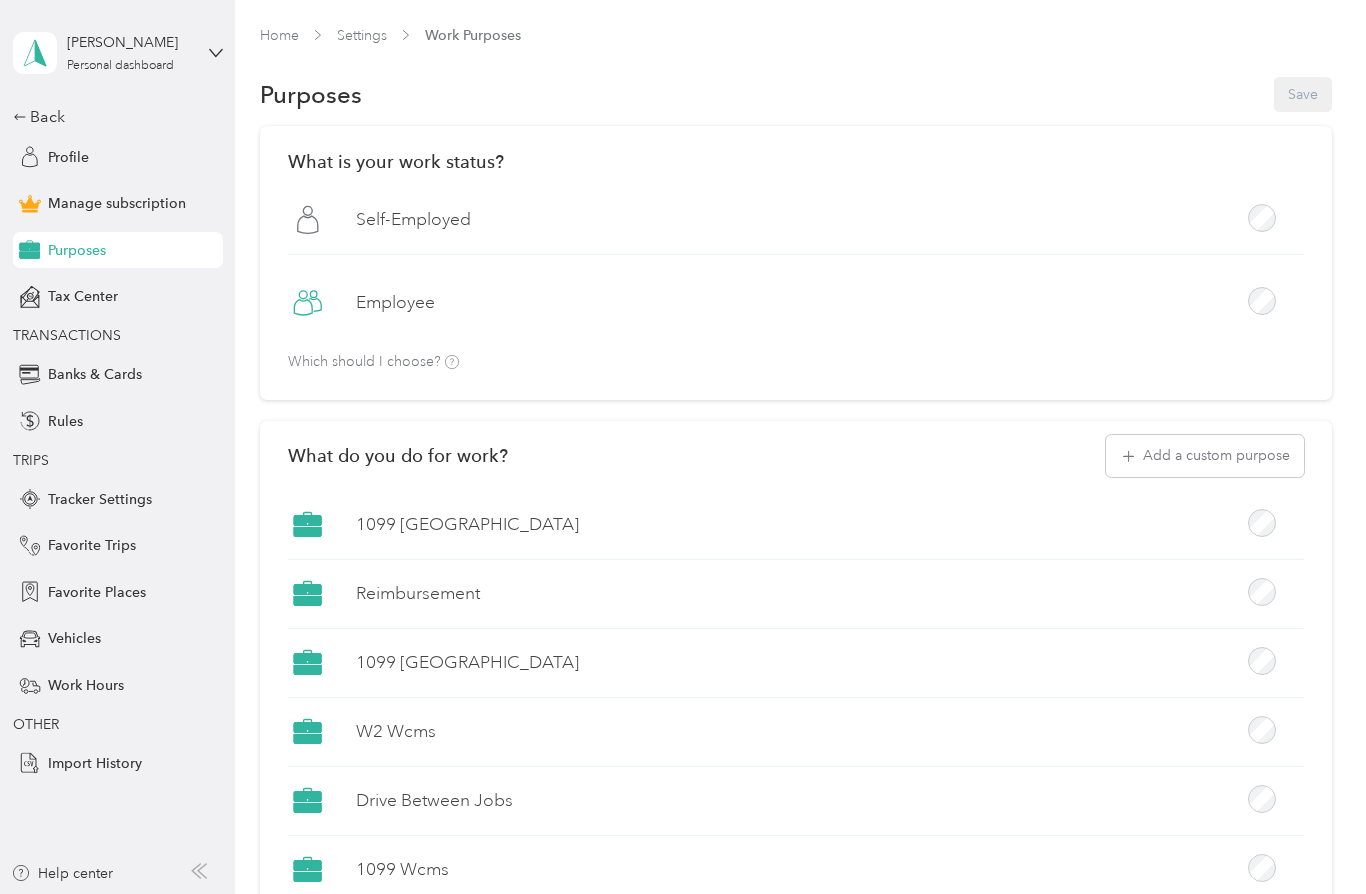 click on "Home" at bounding box center (279, 35) 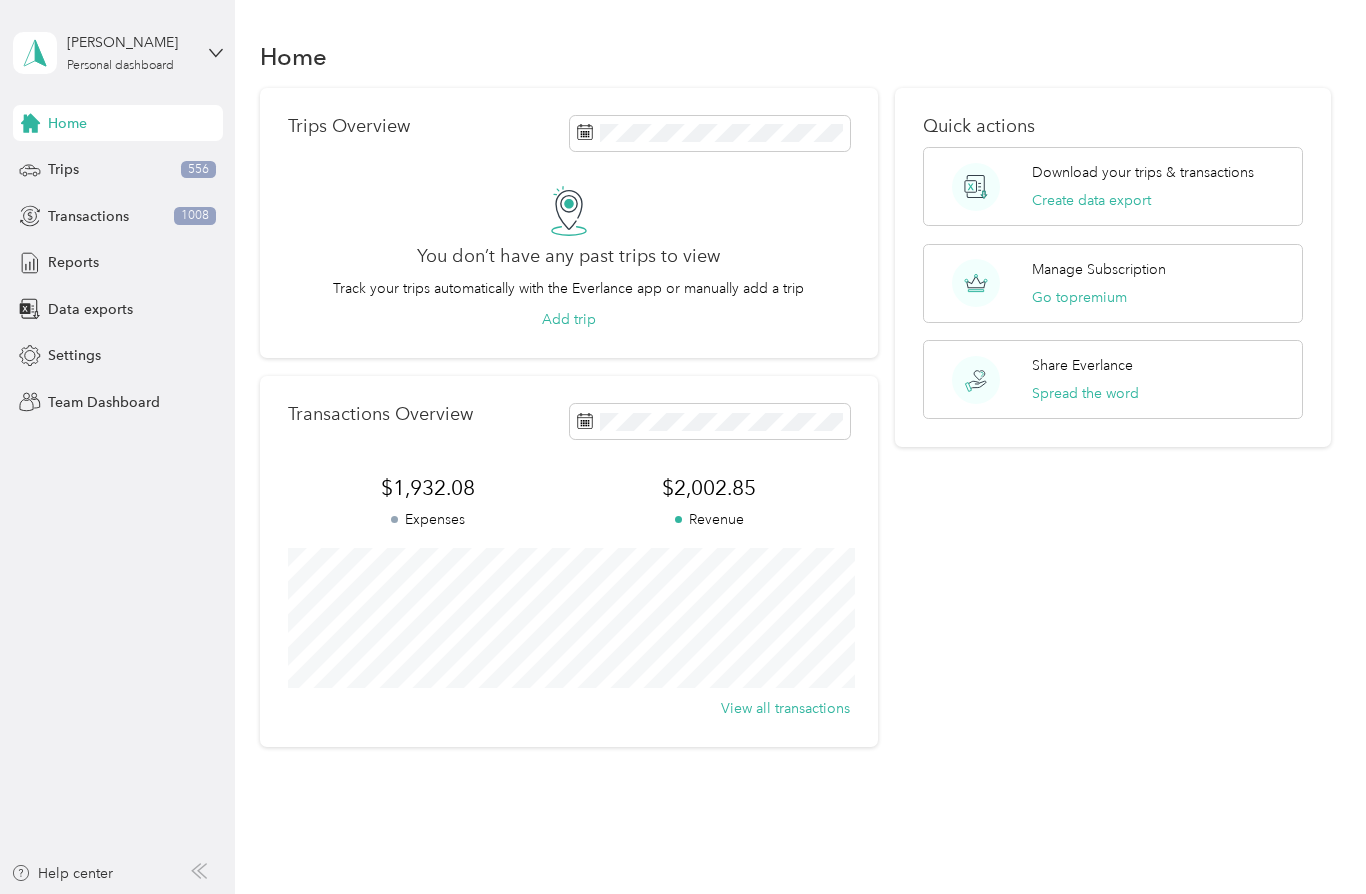click on "Transactions" at bounding box center (88, 216) 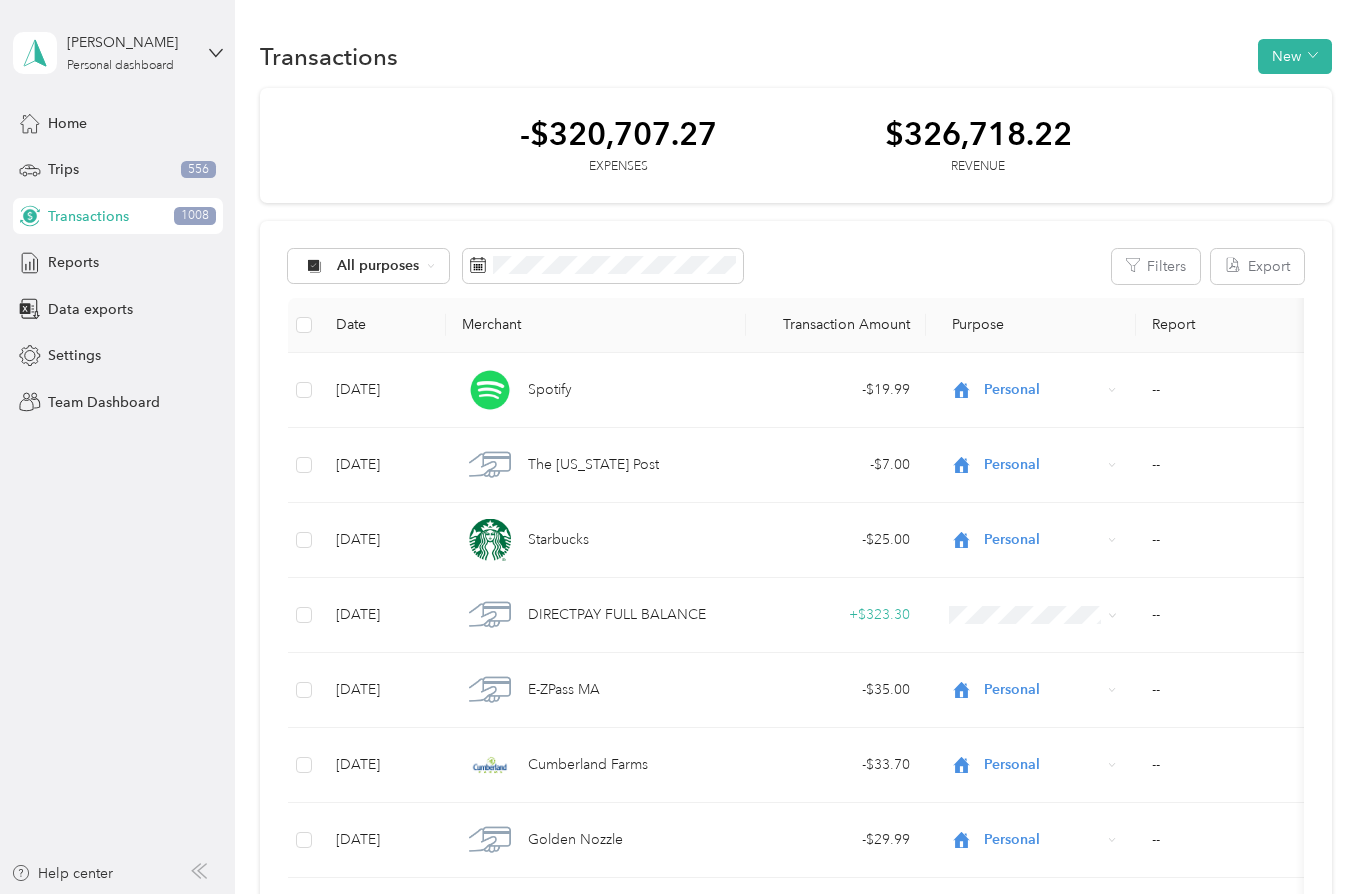 click on "New" at bounding box center (1295, 56) 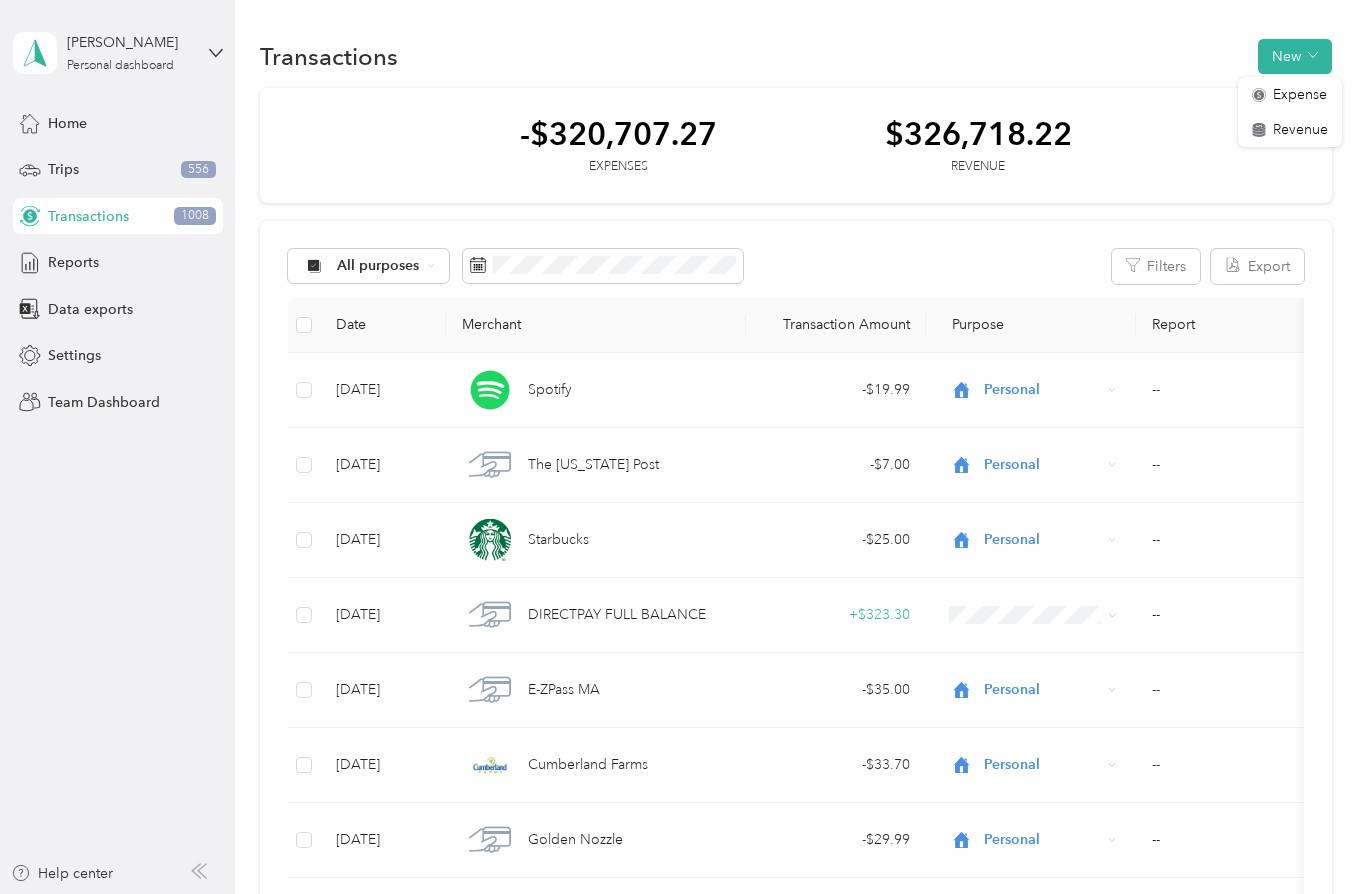 click on "Revenue" at bounding box center [1300, 129] 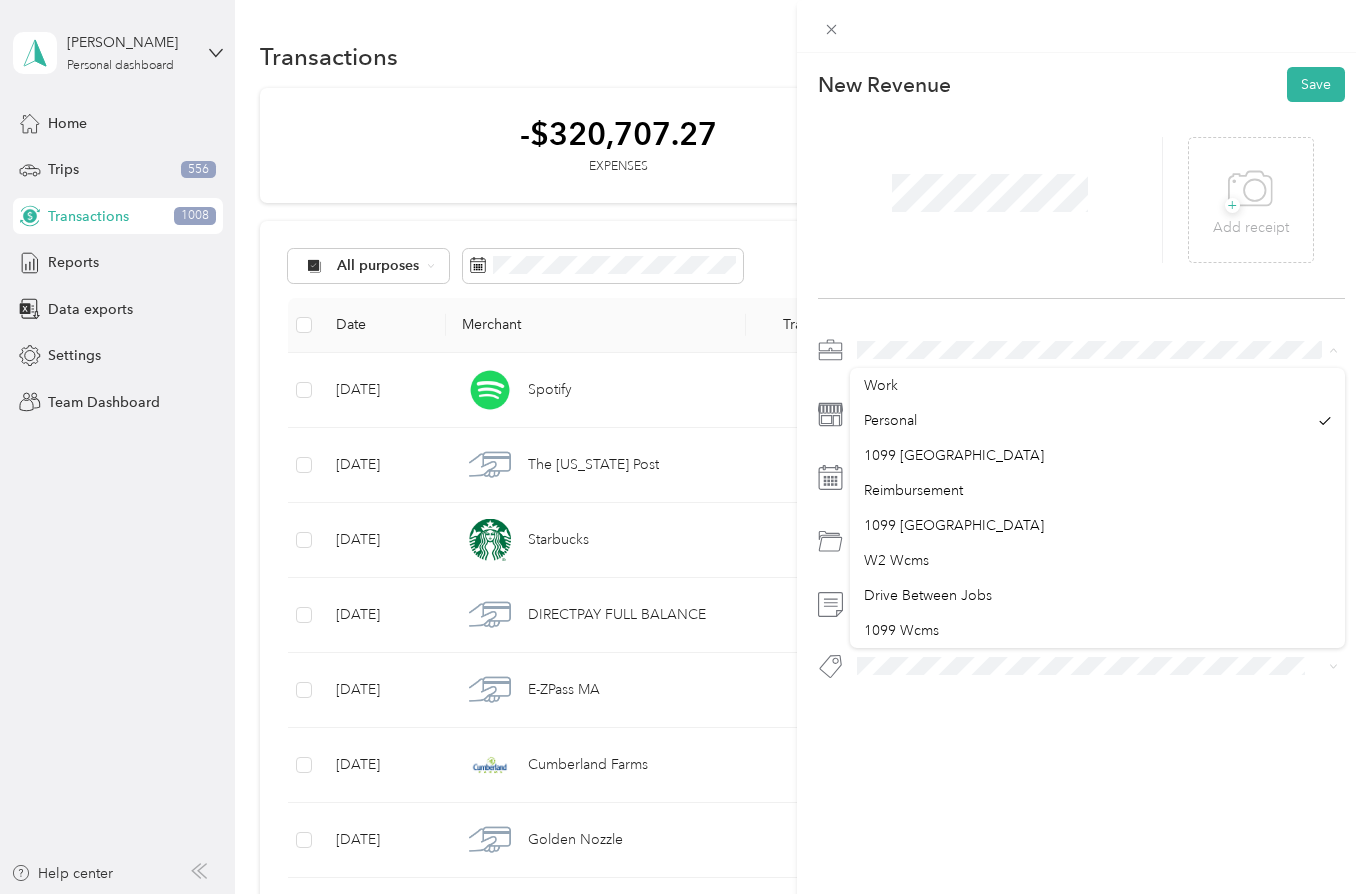 click on "1099 [GEOGRAPHIC_DATA]" at bounding box center [1097, 455] 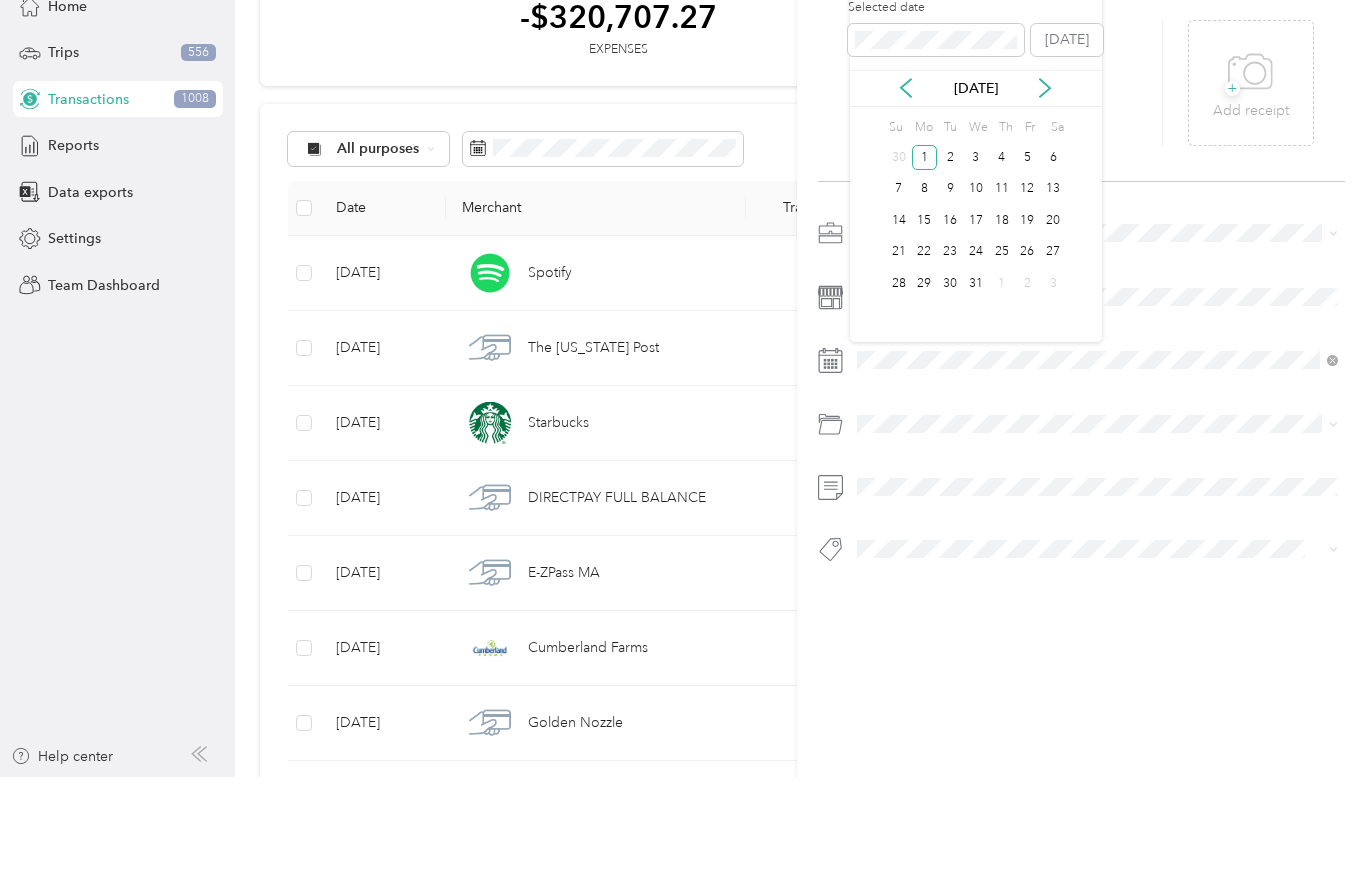 click on "1" at bounding box center (925, 274) 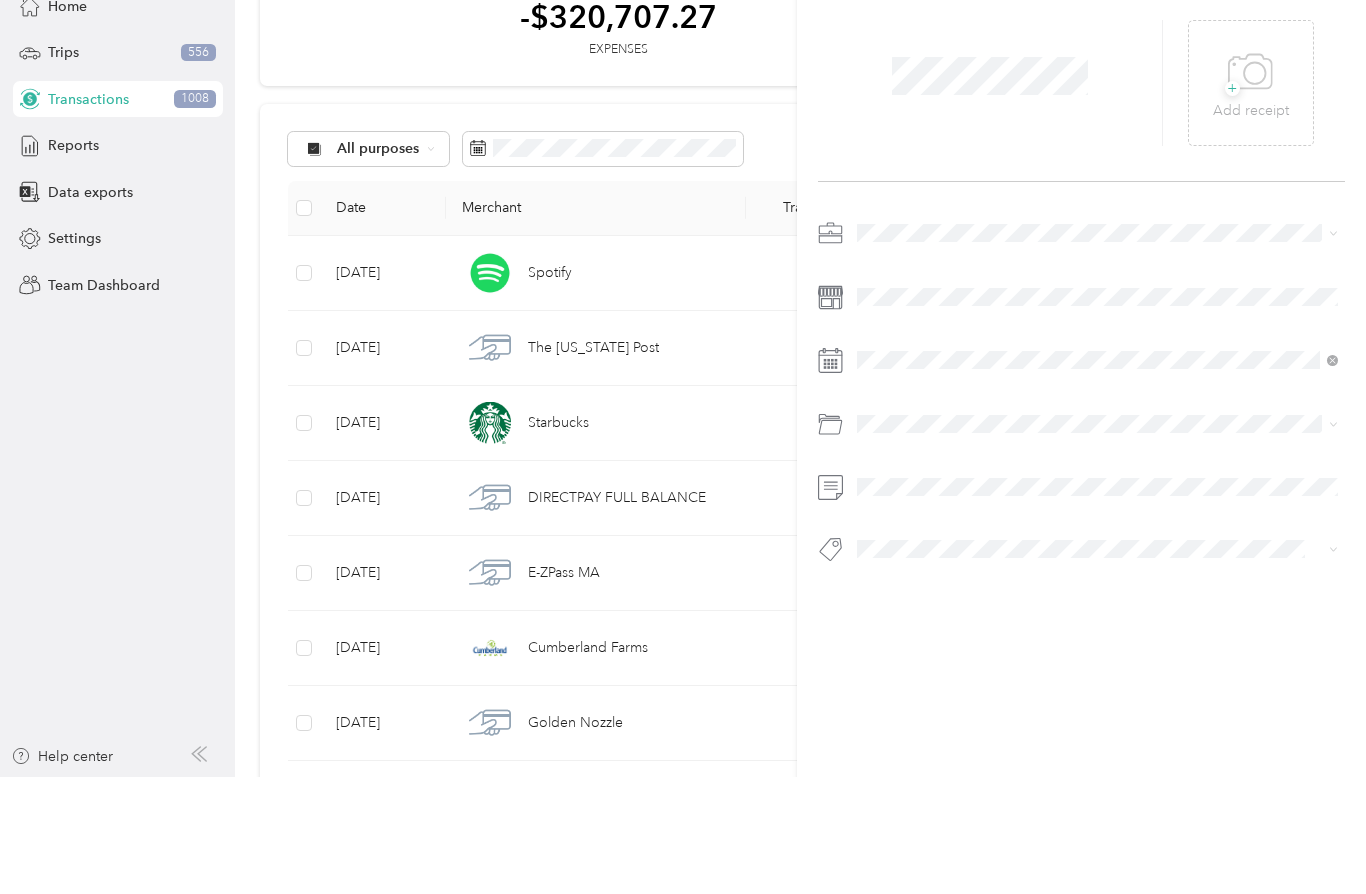 scroll, scrollTop: 87, scrollLeft: 0, axis: vertical 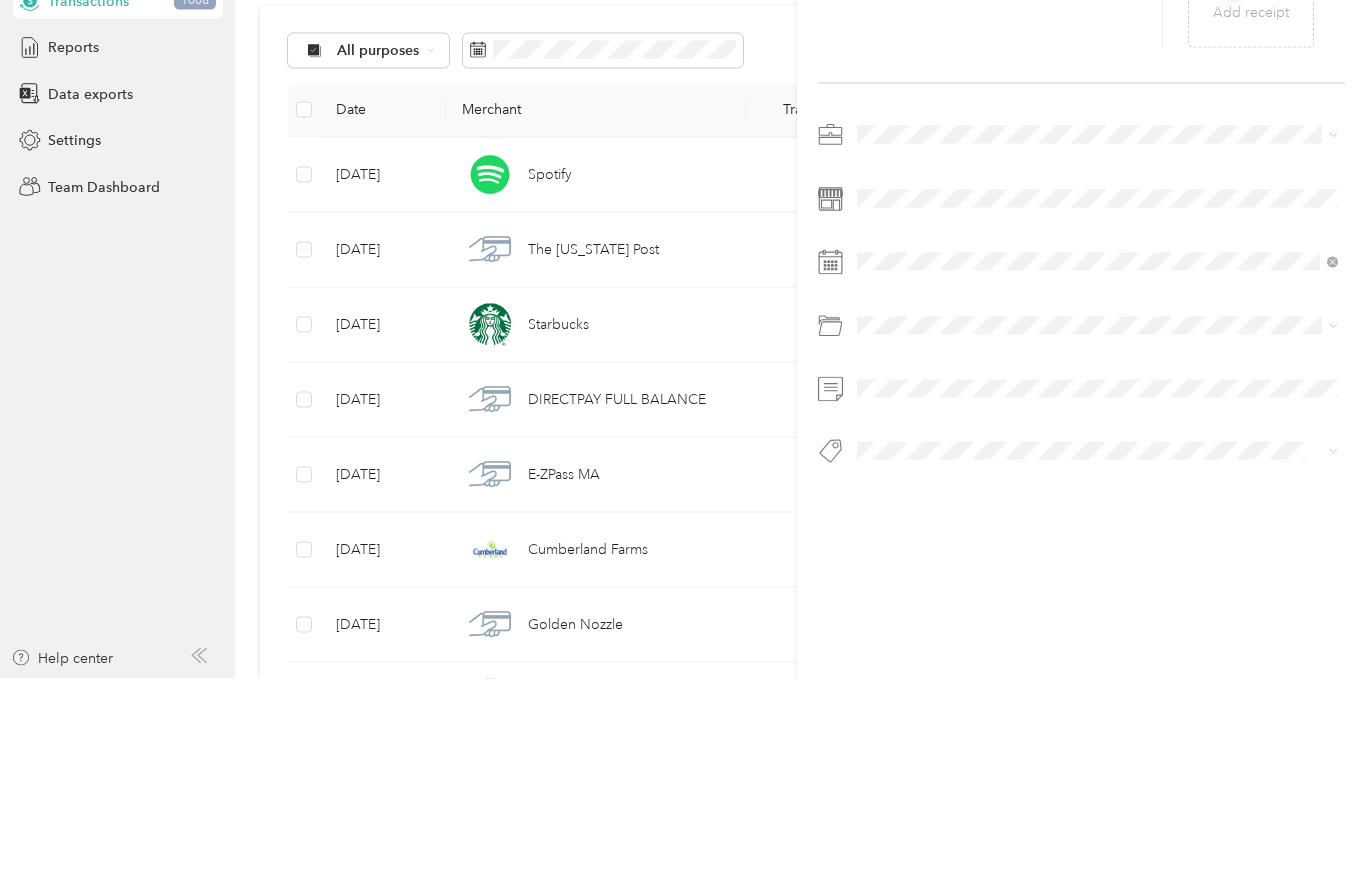 click at bounding box center [1097, 414] 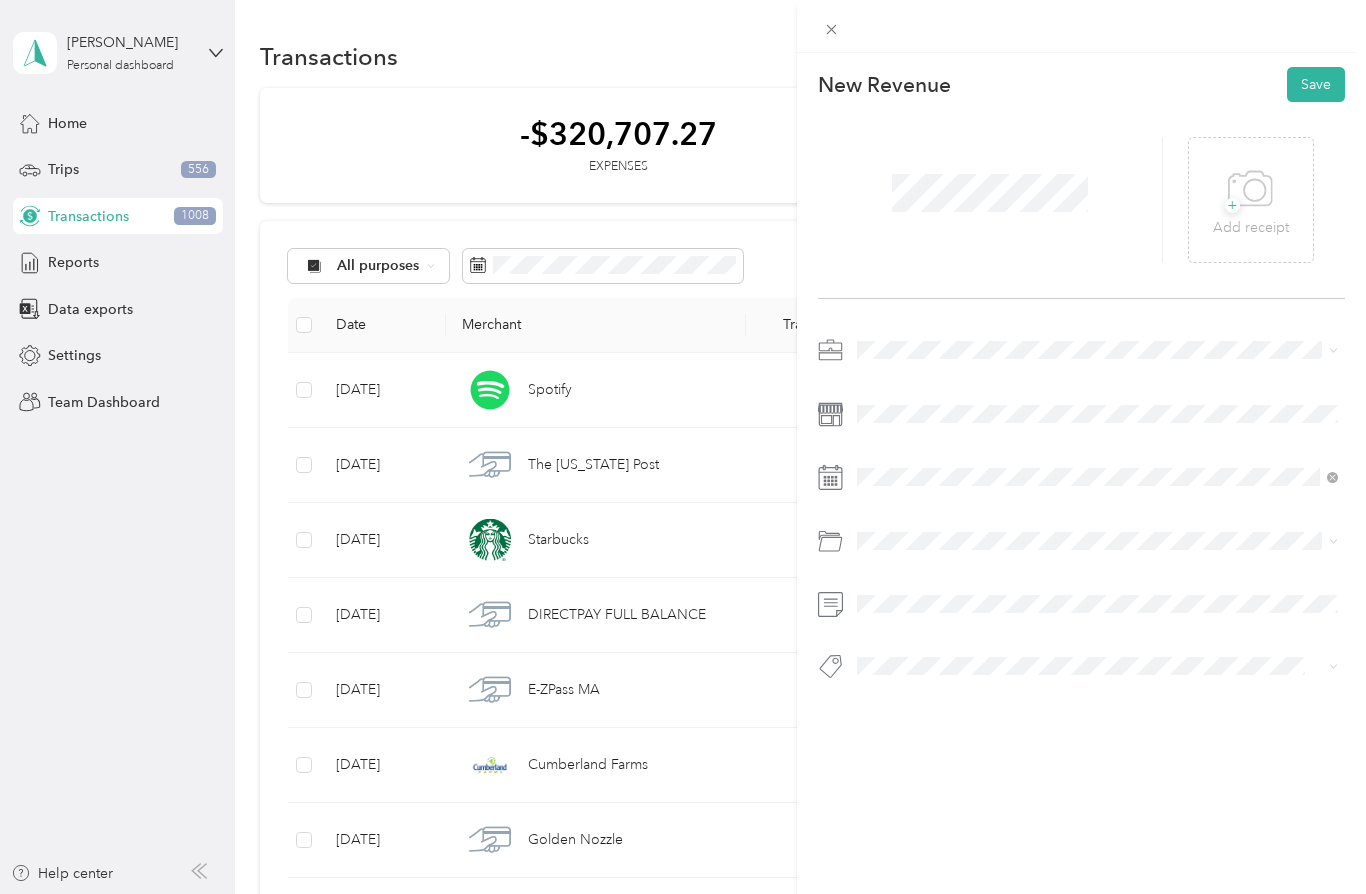 click at bounding box center [1097, 414] 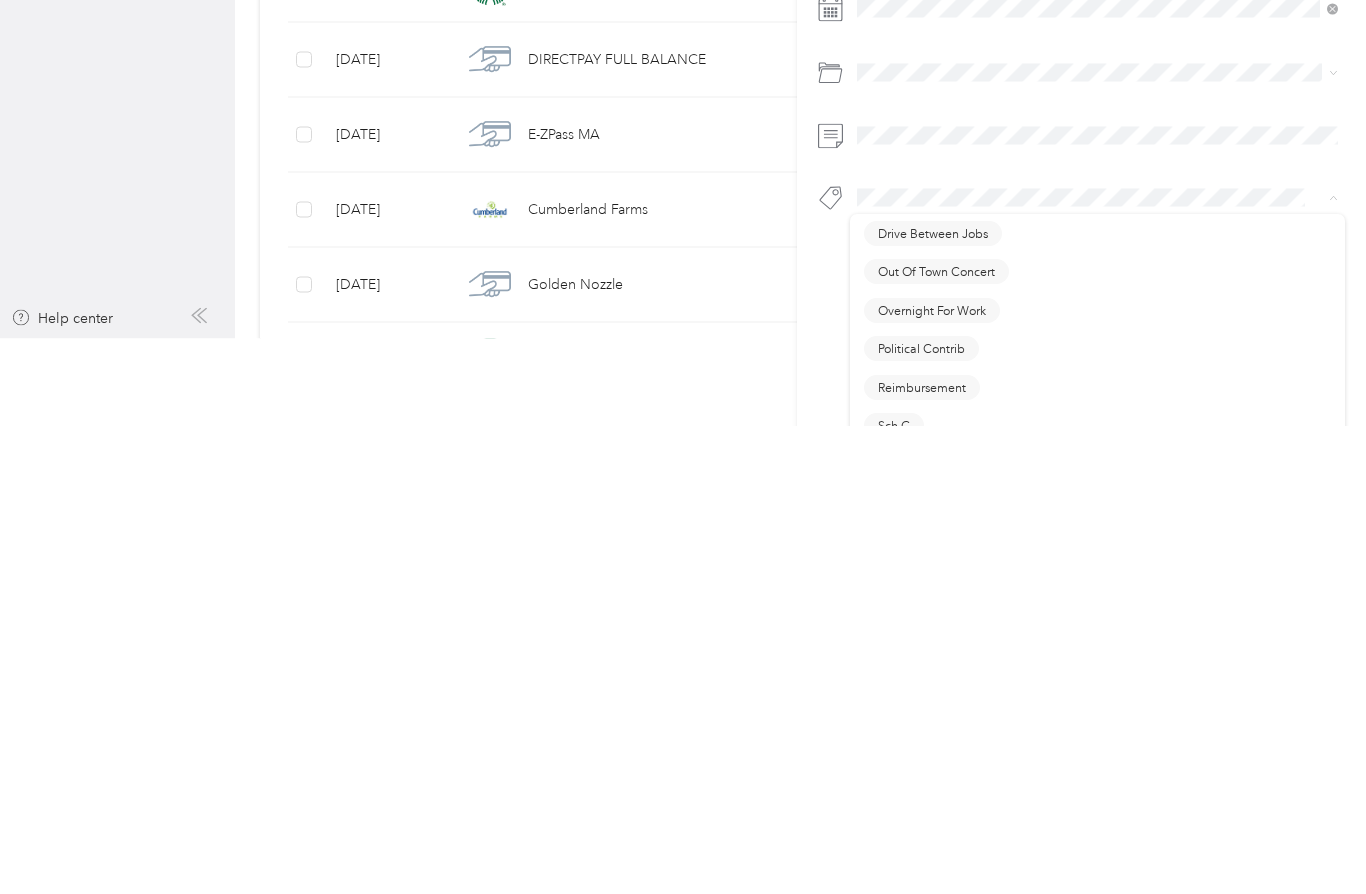 click on "Overnight For Work" at bounding box center (932, 779) 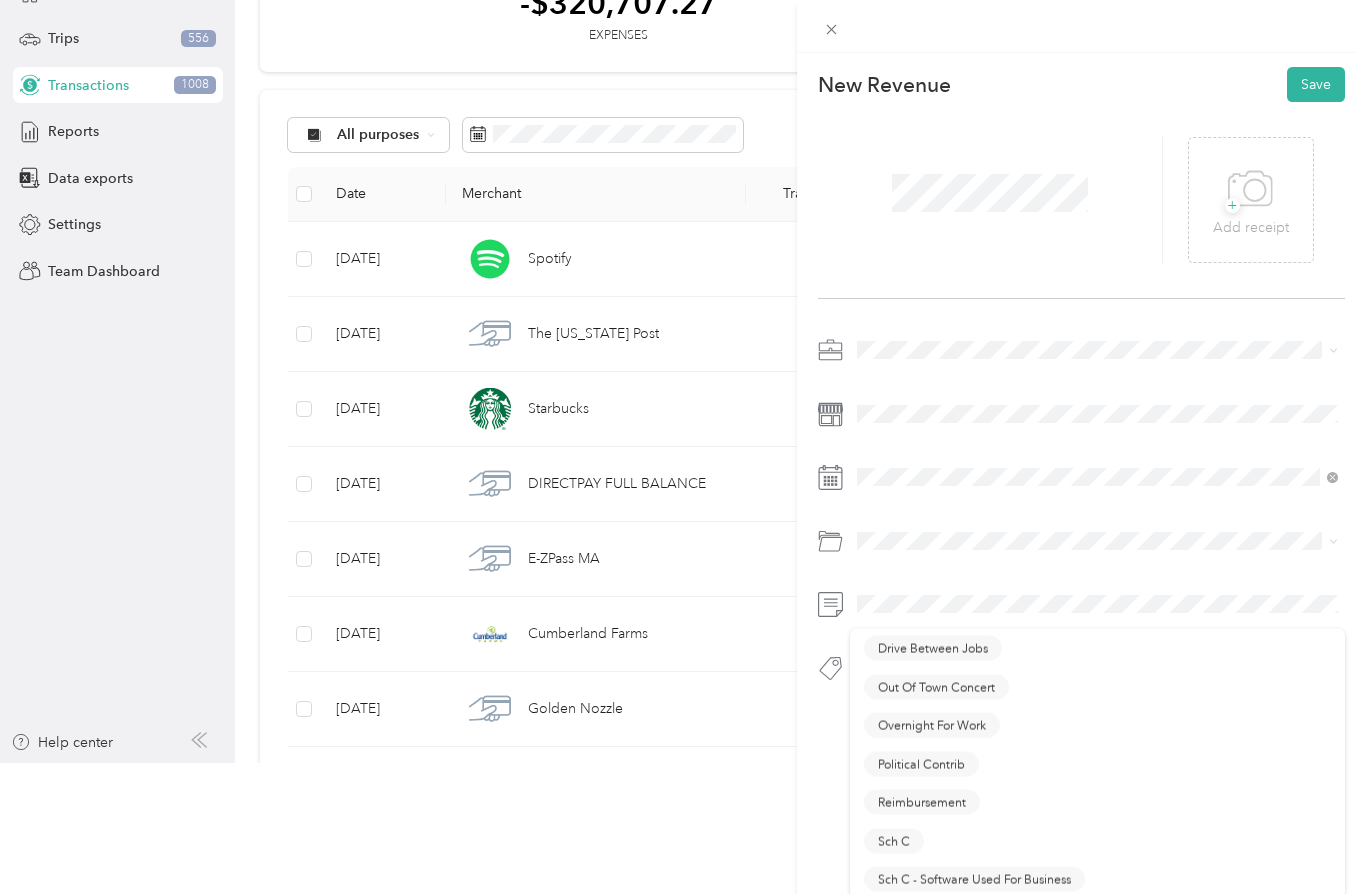 scroll, scrollTop: 87, scrollLeft: 0, axis: vertical 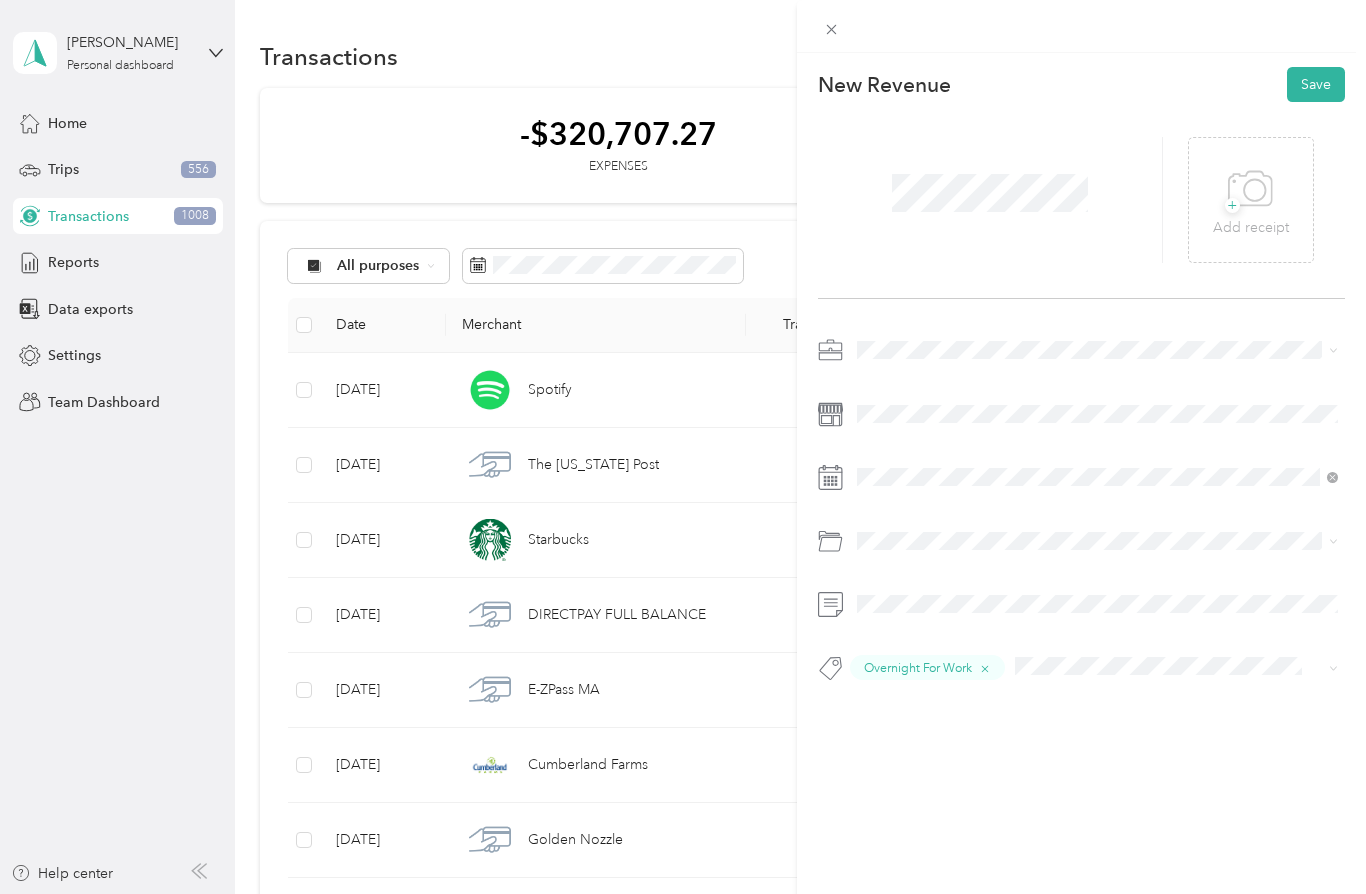 click on "Save" at bounding box center [1316, 84] 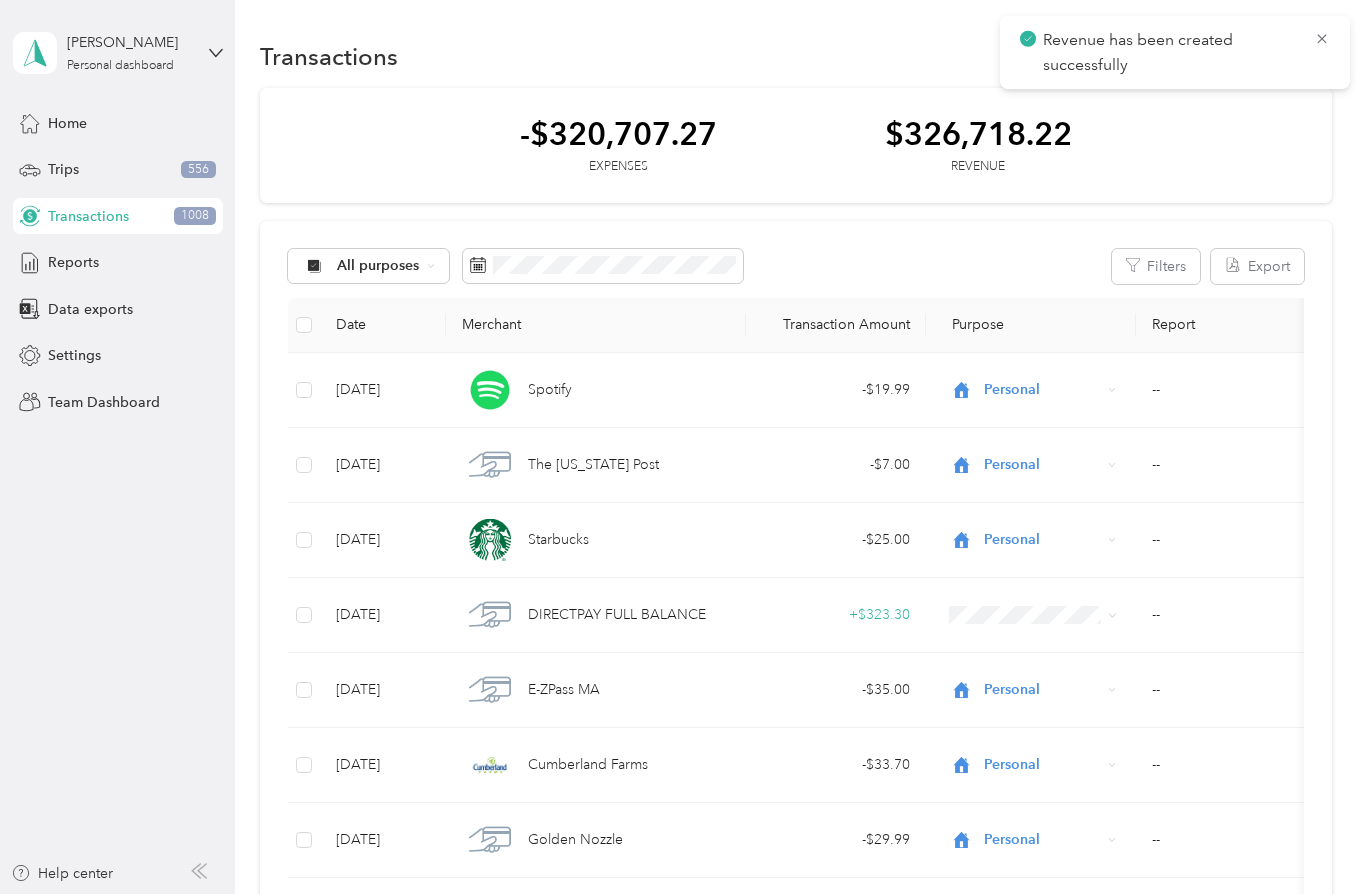 click 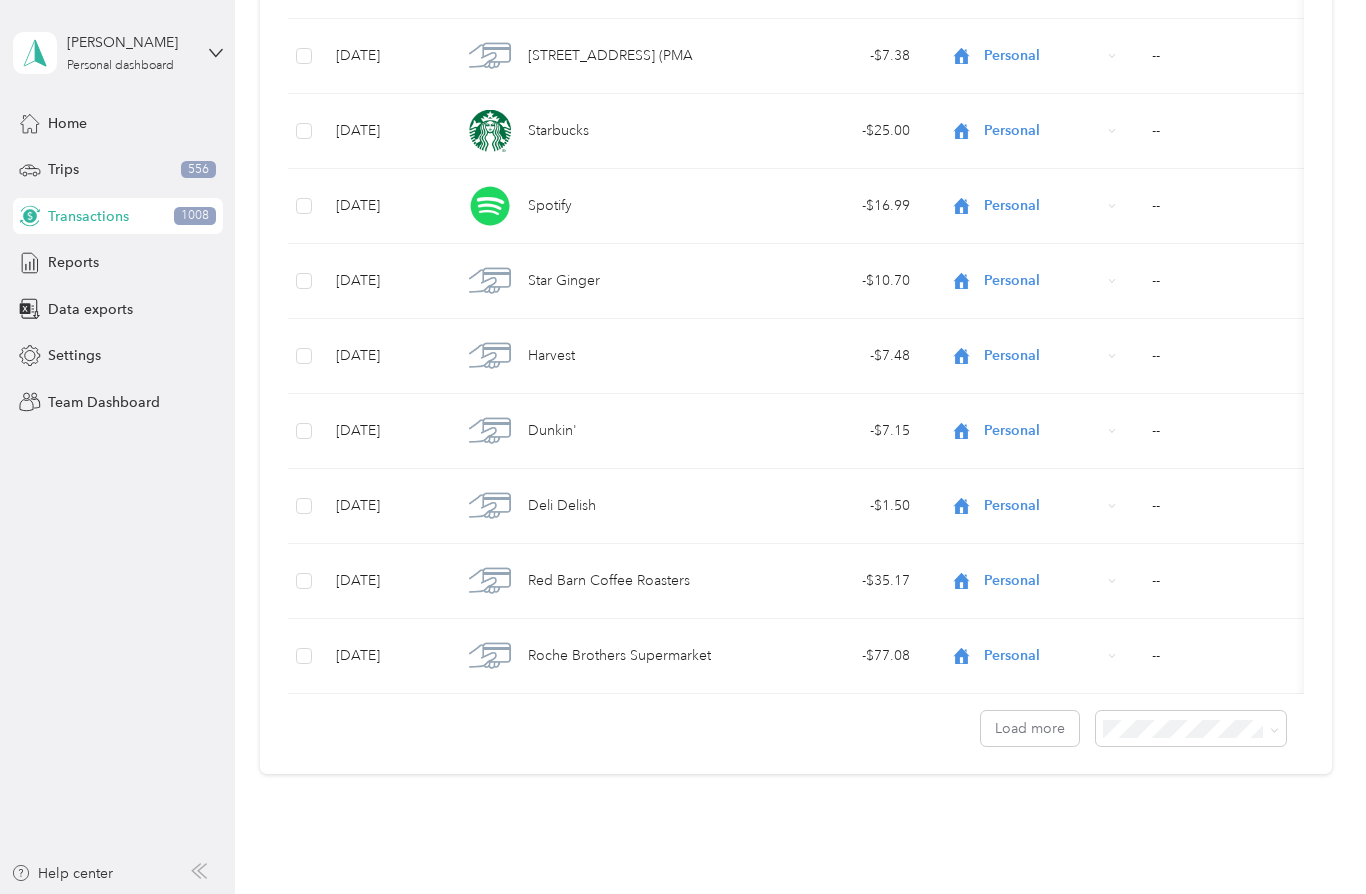 scroll, scrollTop: 7152, scrollLeft: 0, axis: vertical 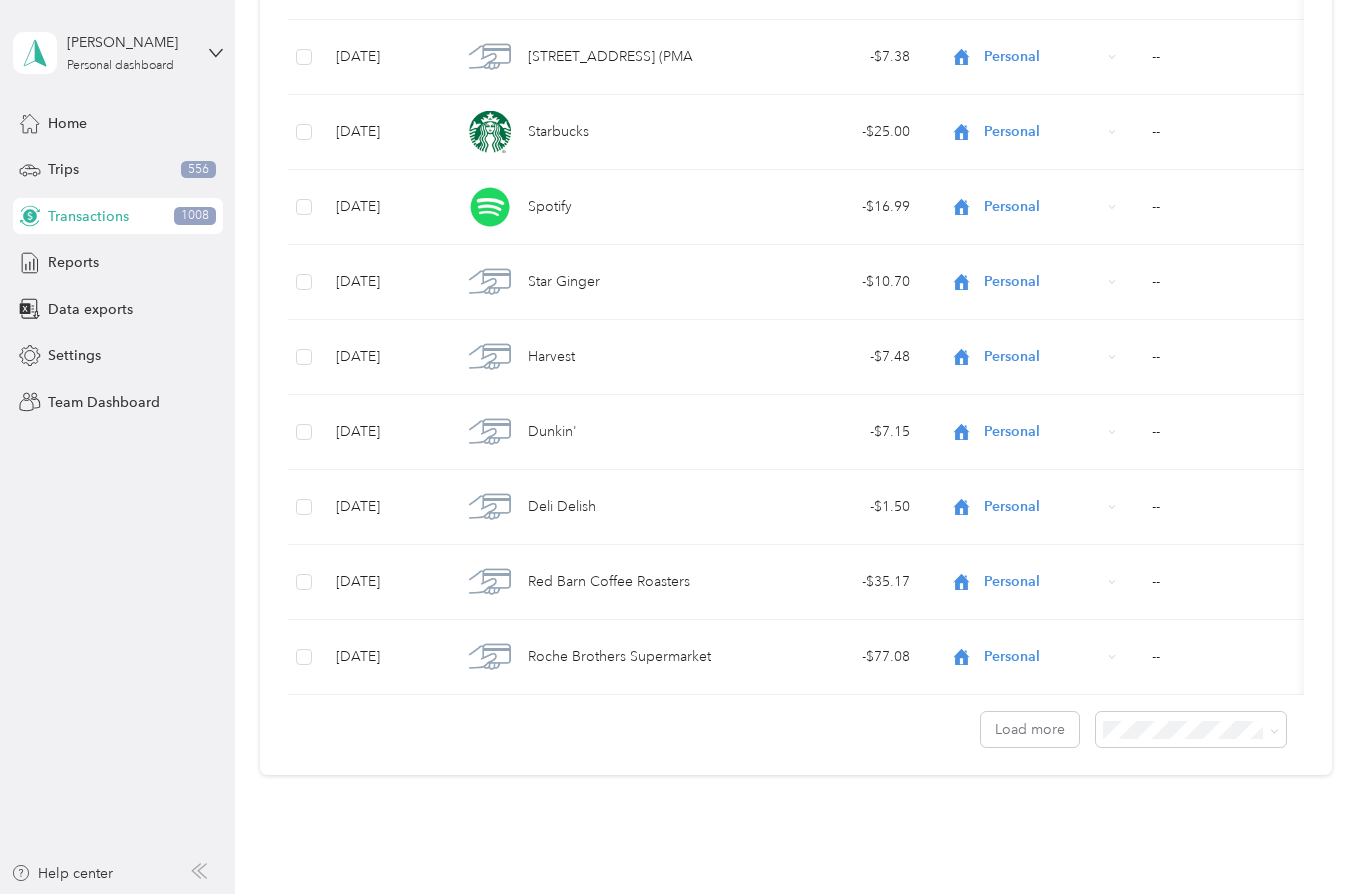 click on "Load more" at bounding box center [1030, 729] 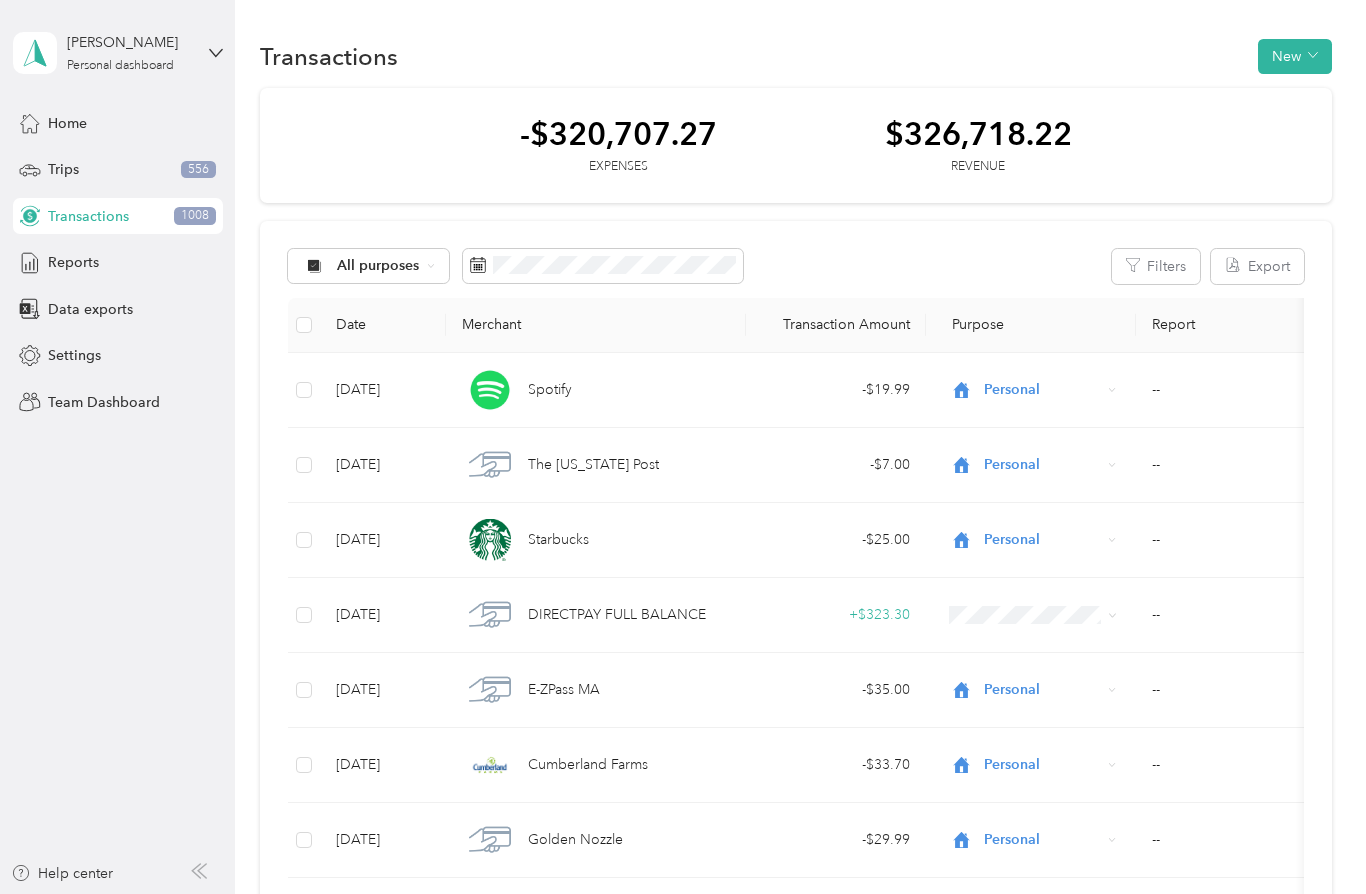 scroll, scrollTop: 0, scrollLeft: 0, axis: both 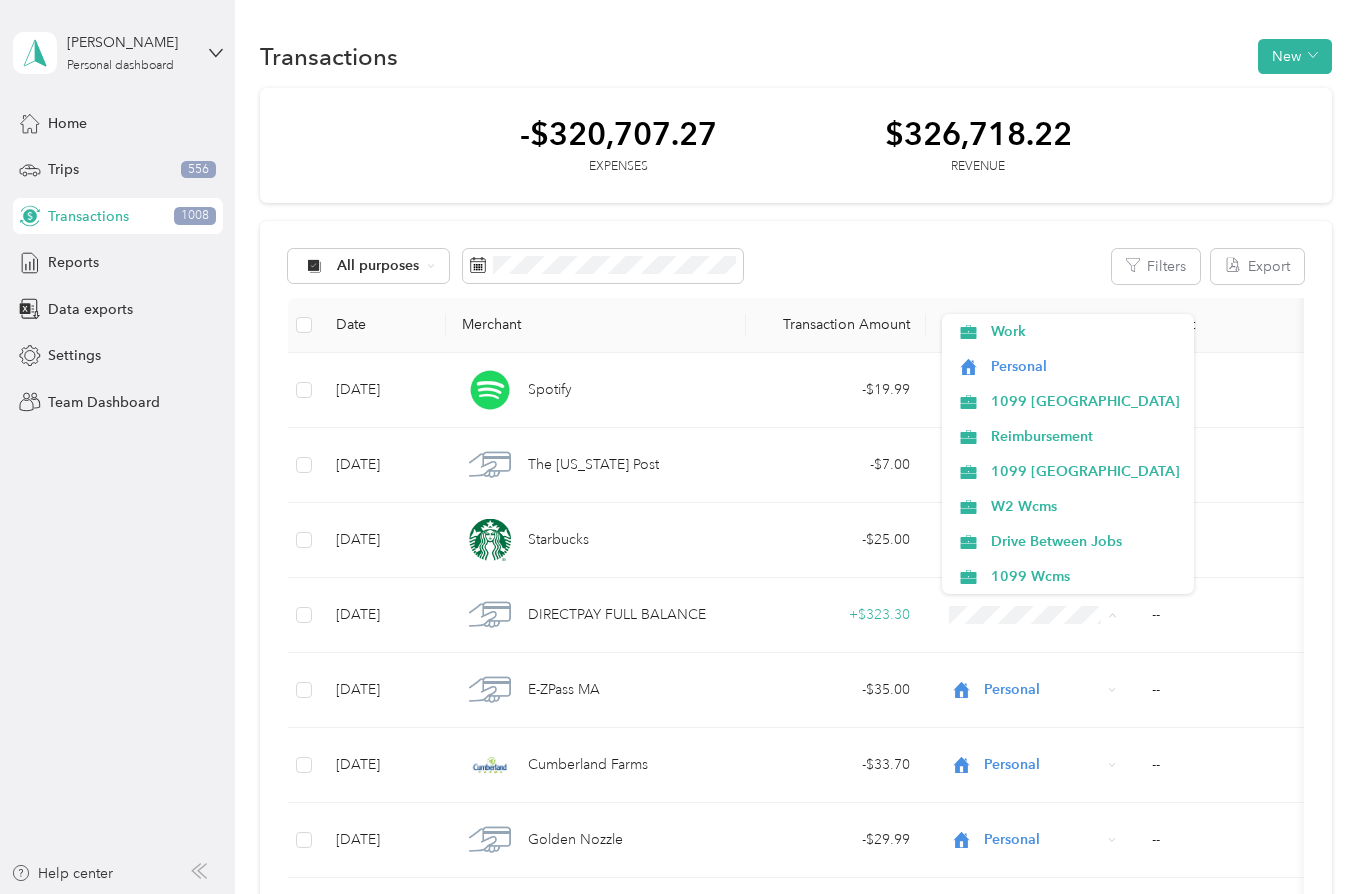 click on "Settings" at bounding box center [74, 355] 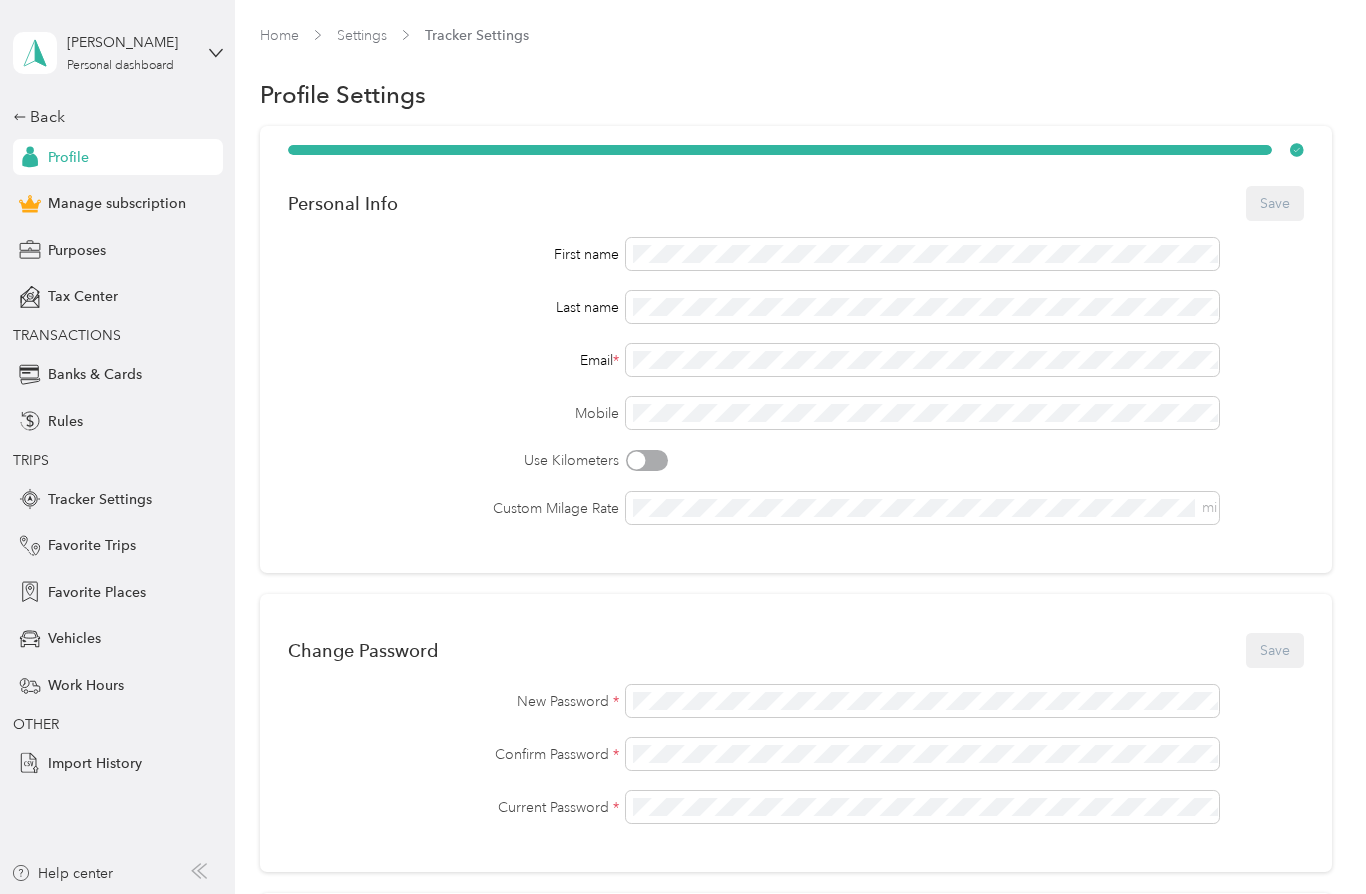 click on "Purposes" at bounding box center [77, 250] 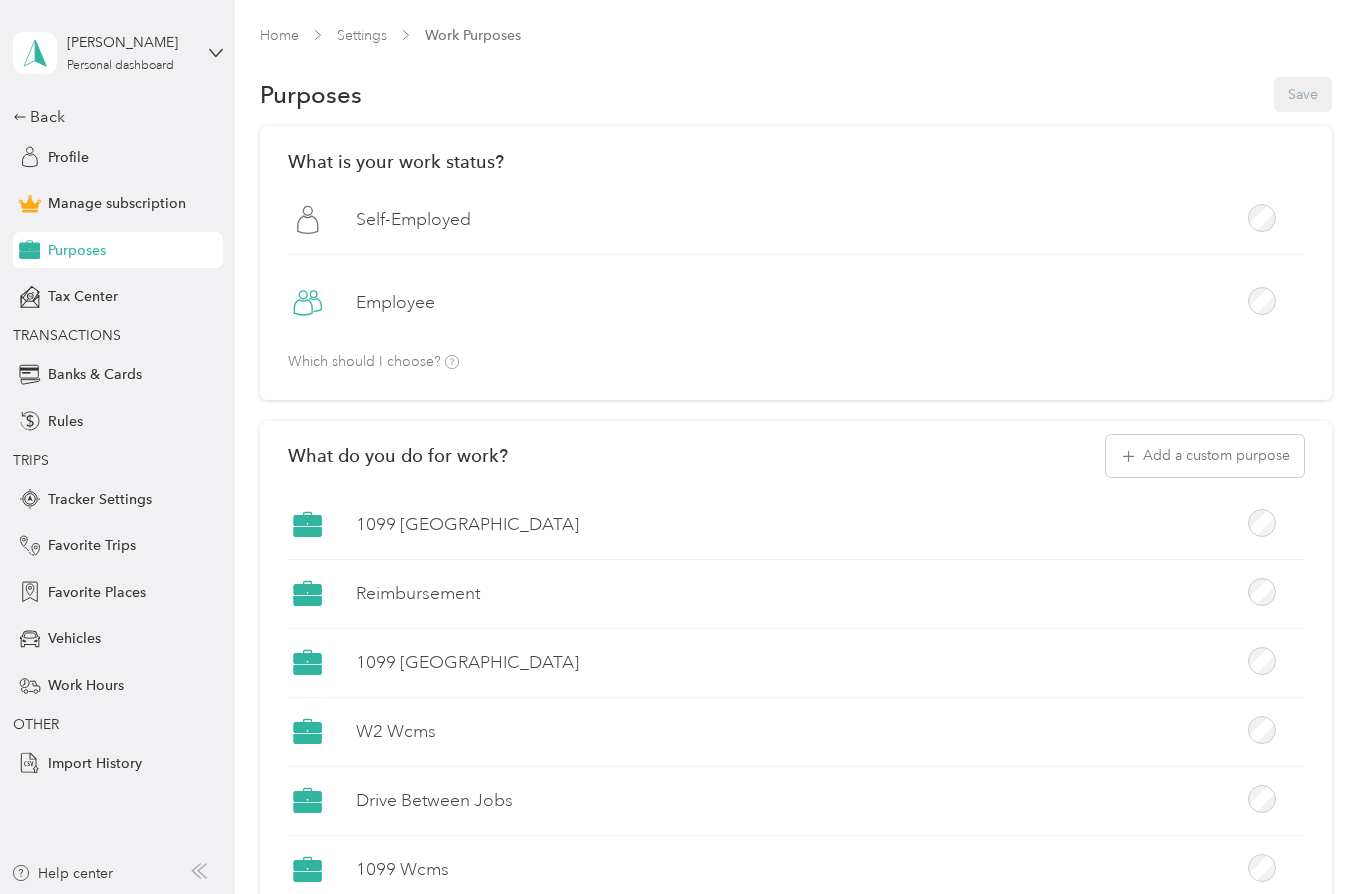 scroll, scrollTop: 0, scrollLeft: 0, axis: both 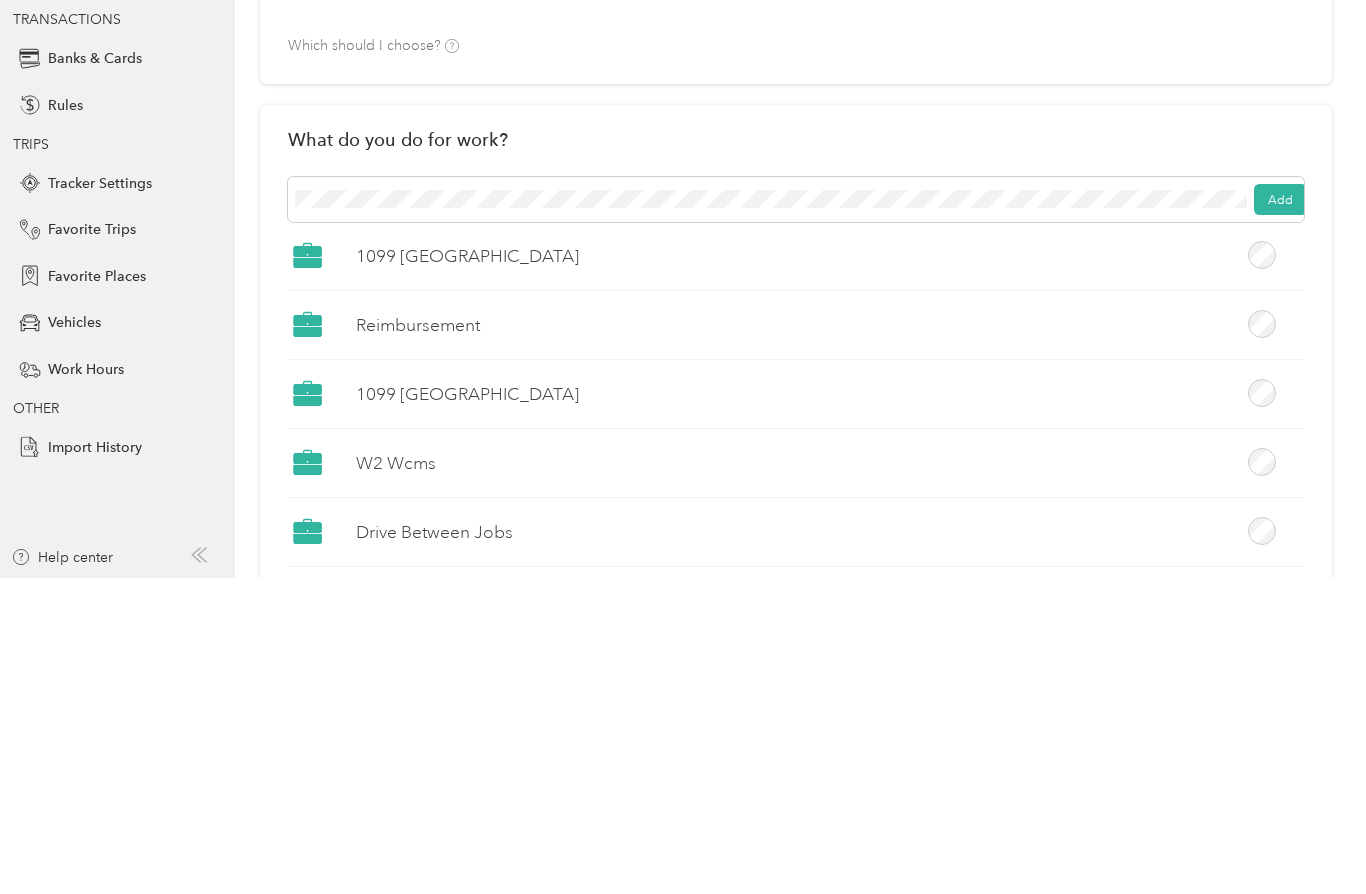 click on "Add" at bounding box center (1280, 516) 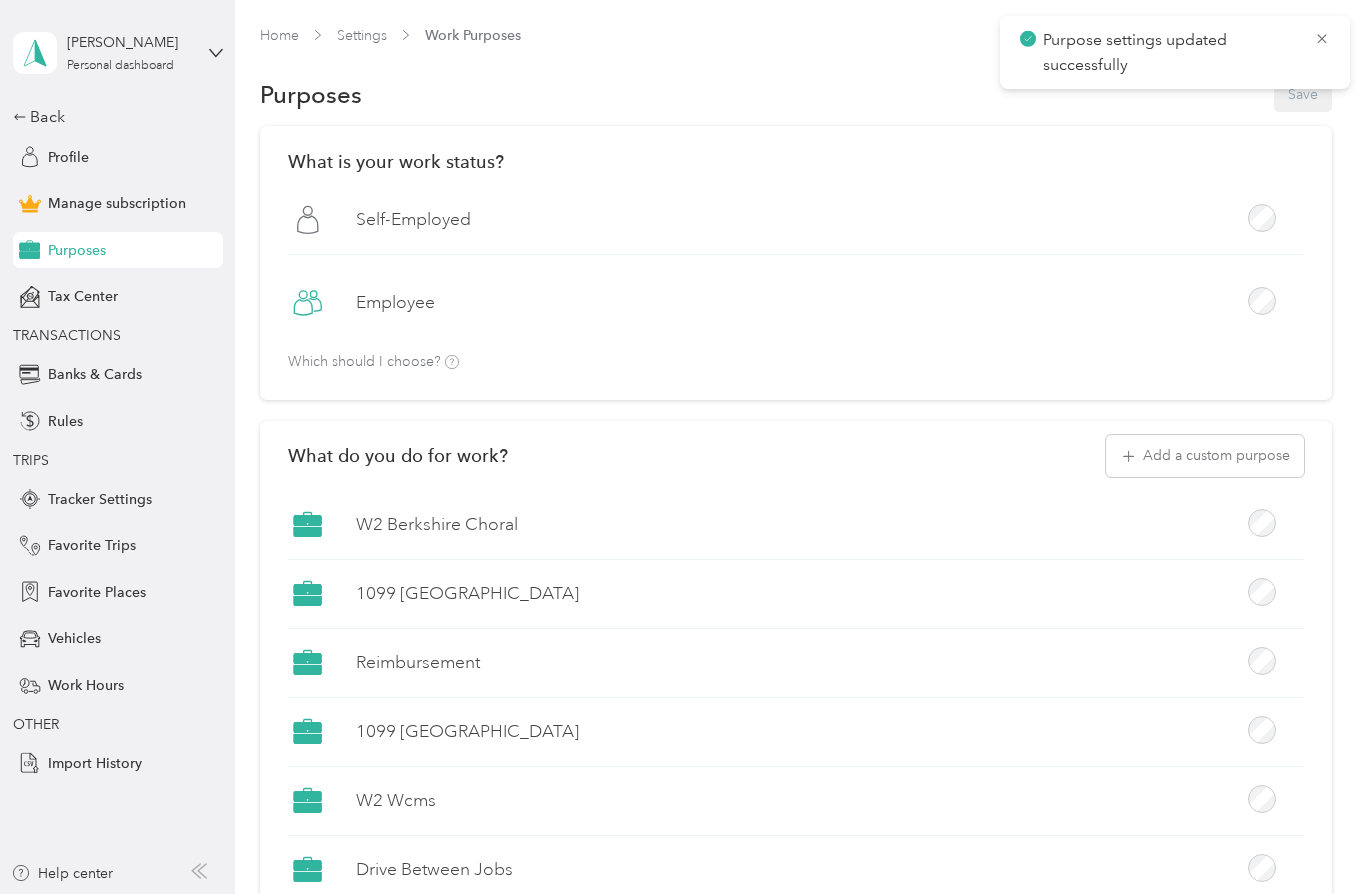 click on "W2 Wcms" at bounding box center (396, 800) 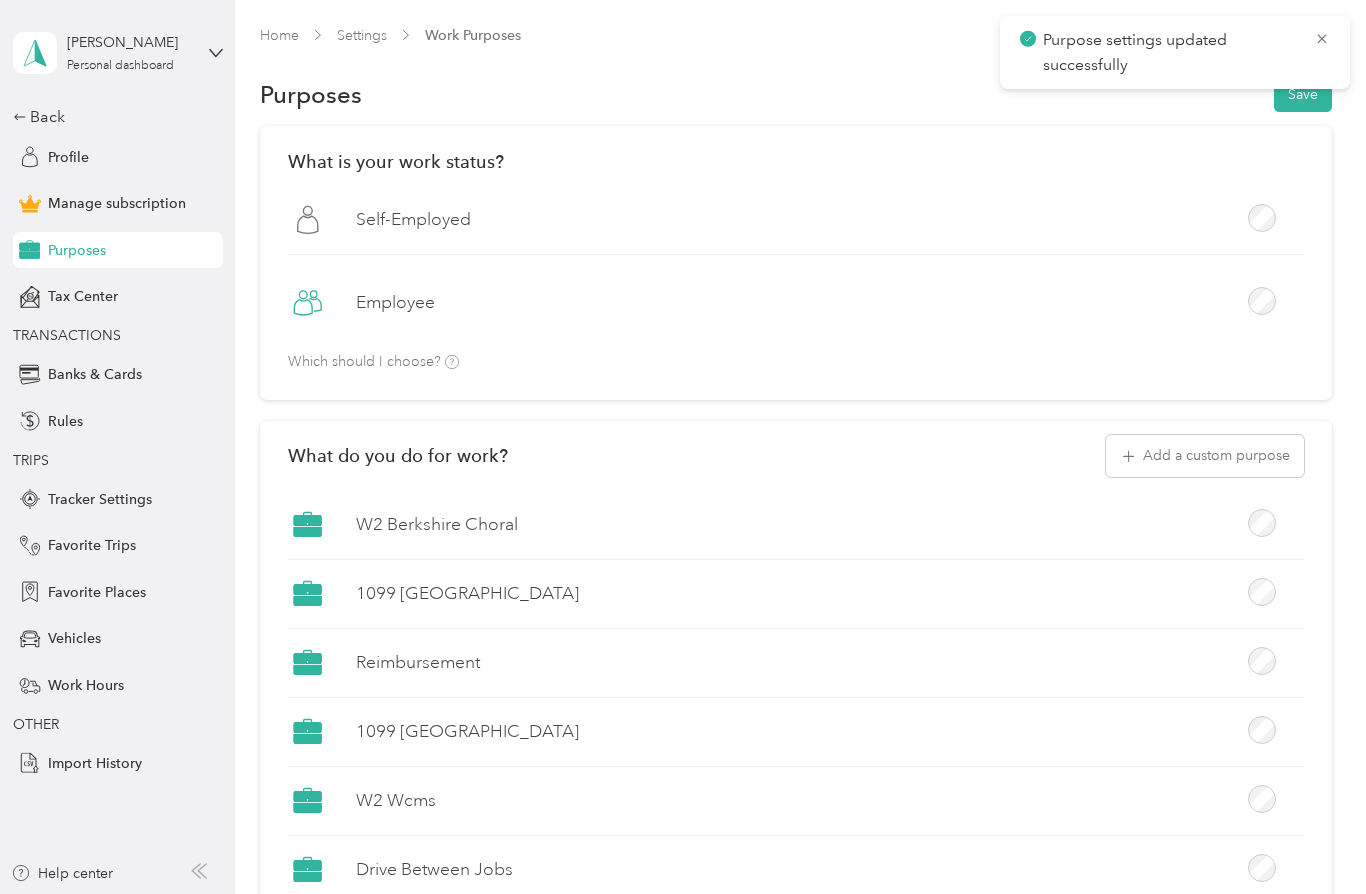 click on "W2 Wcms" at bounding box center (396, 800) 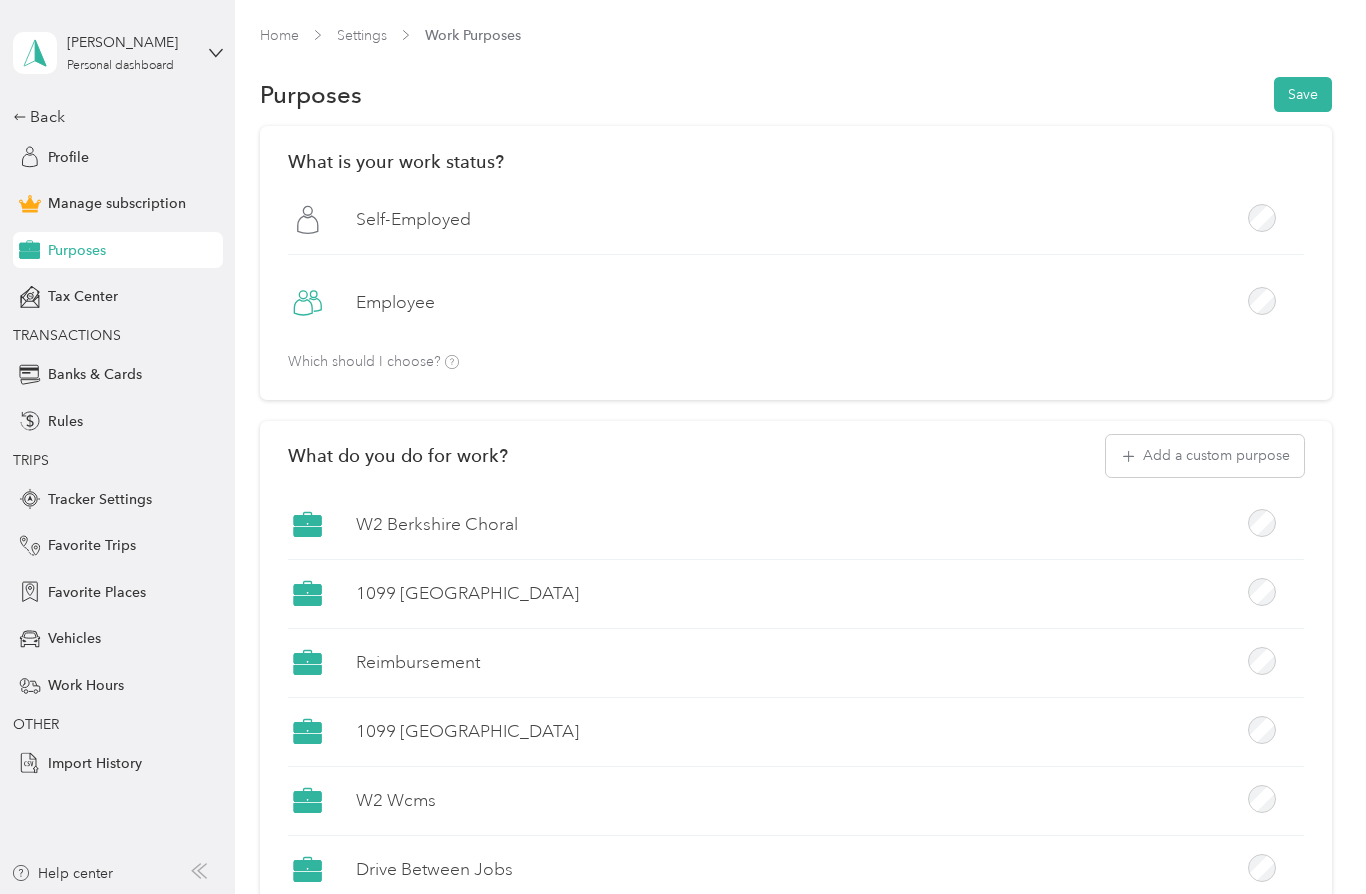 click on "W2 Wcms" at bounding box center [796, 808] 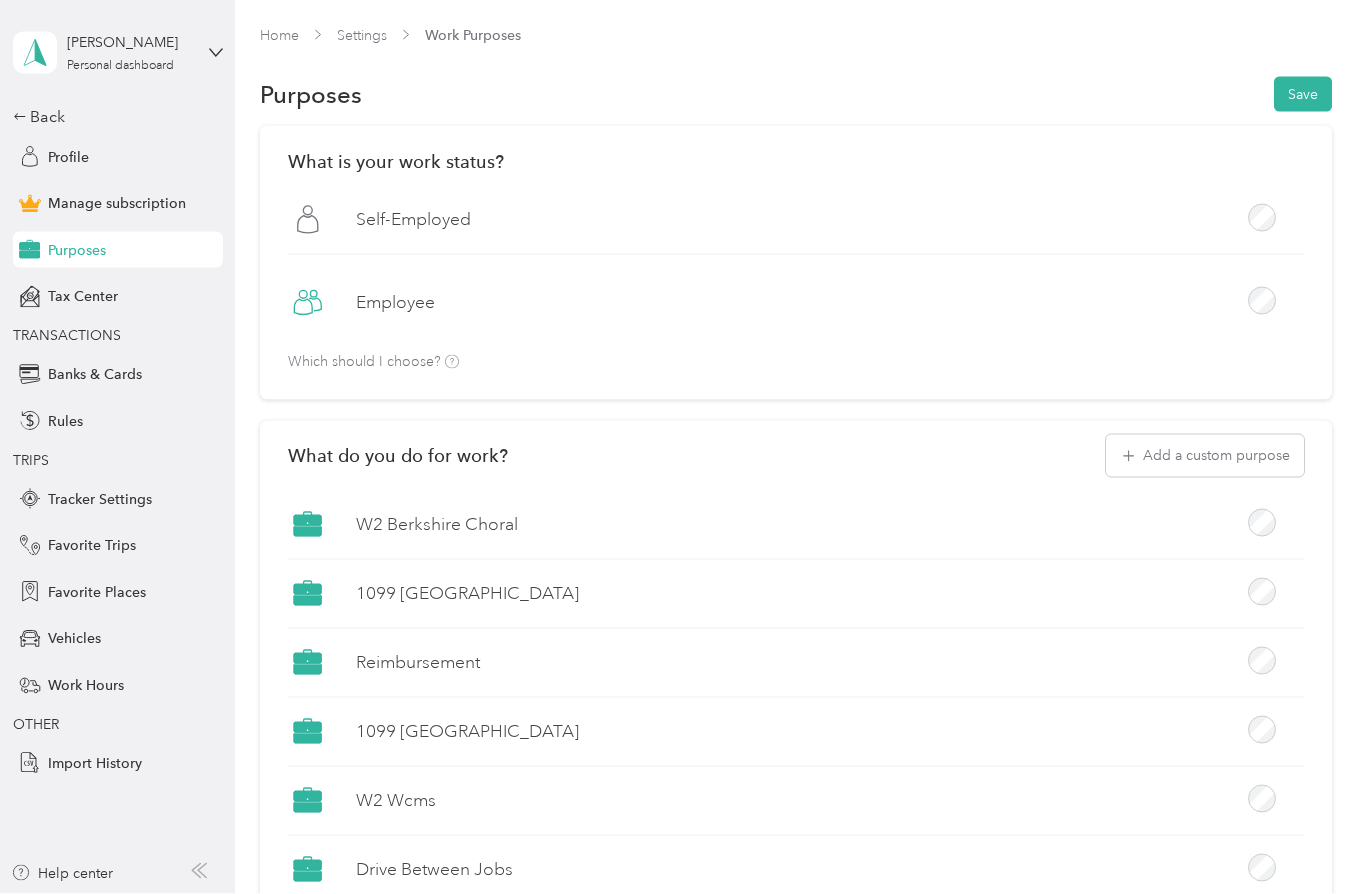scroll, scrollTop: 0, scrollLeft: 0, axis: both 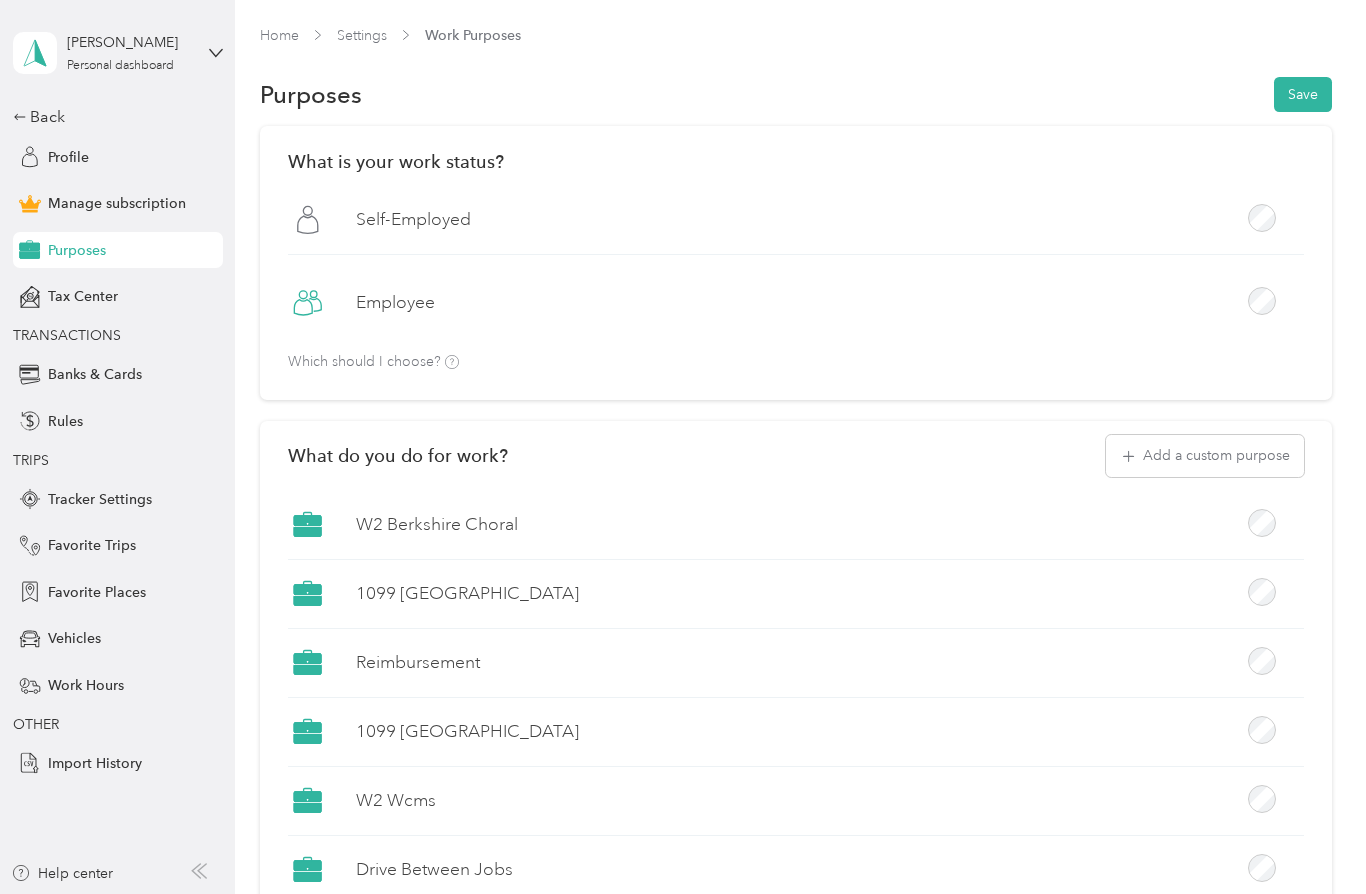 click on "Save" at bounding box center [1303, 94] 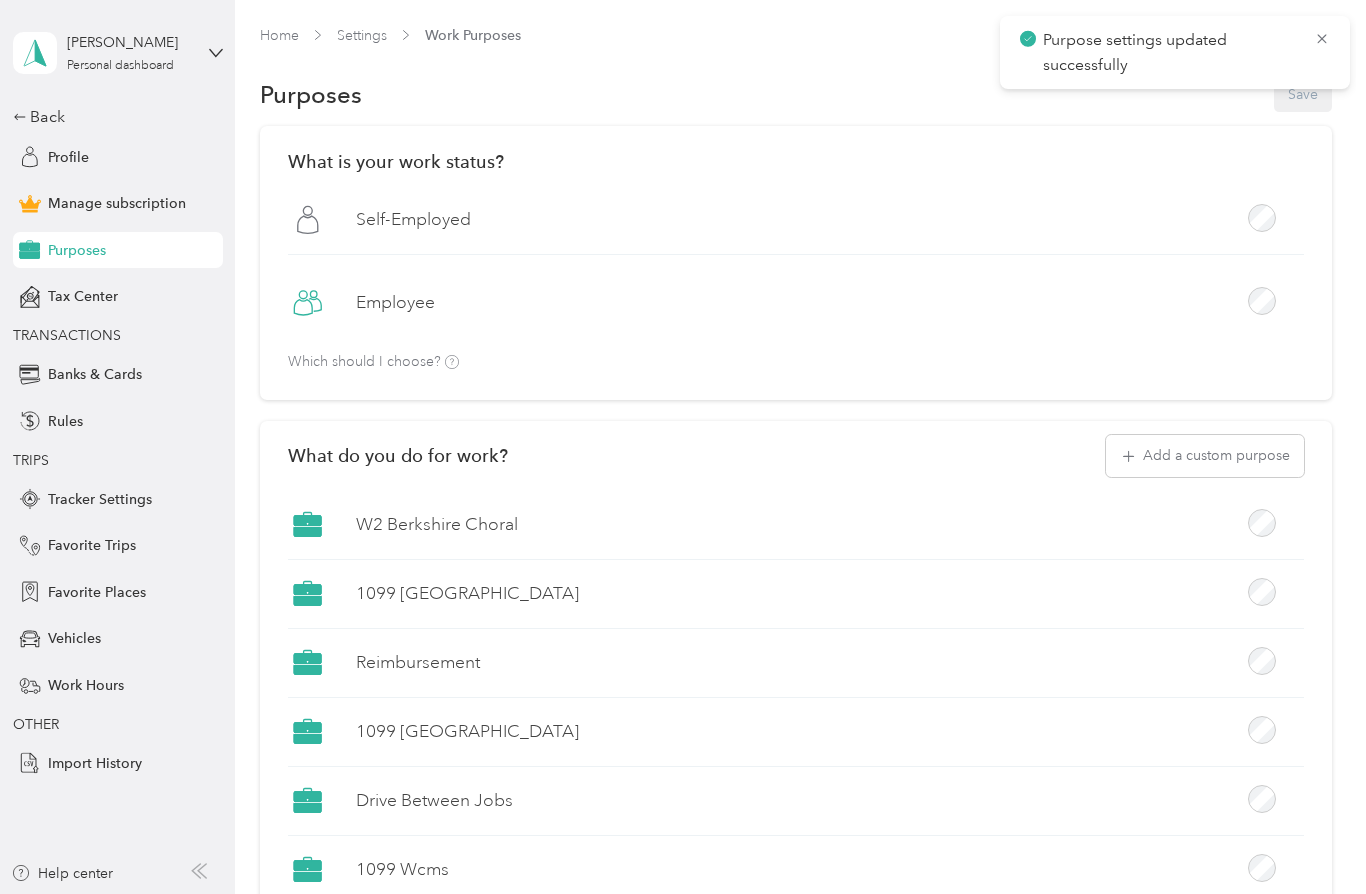 click on "Back" at bounding box center [113, 117] 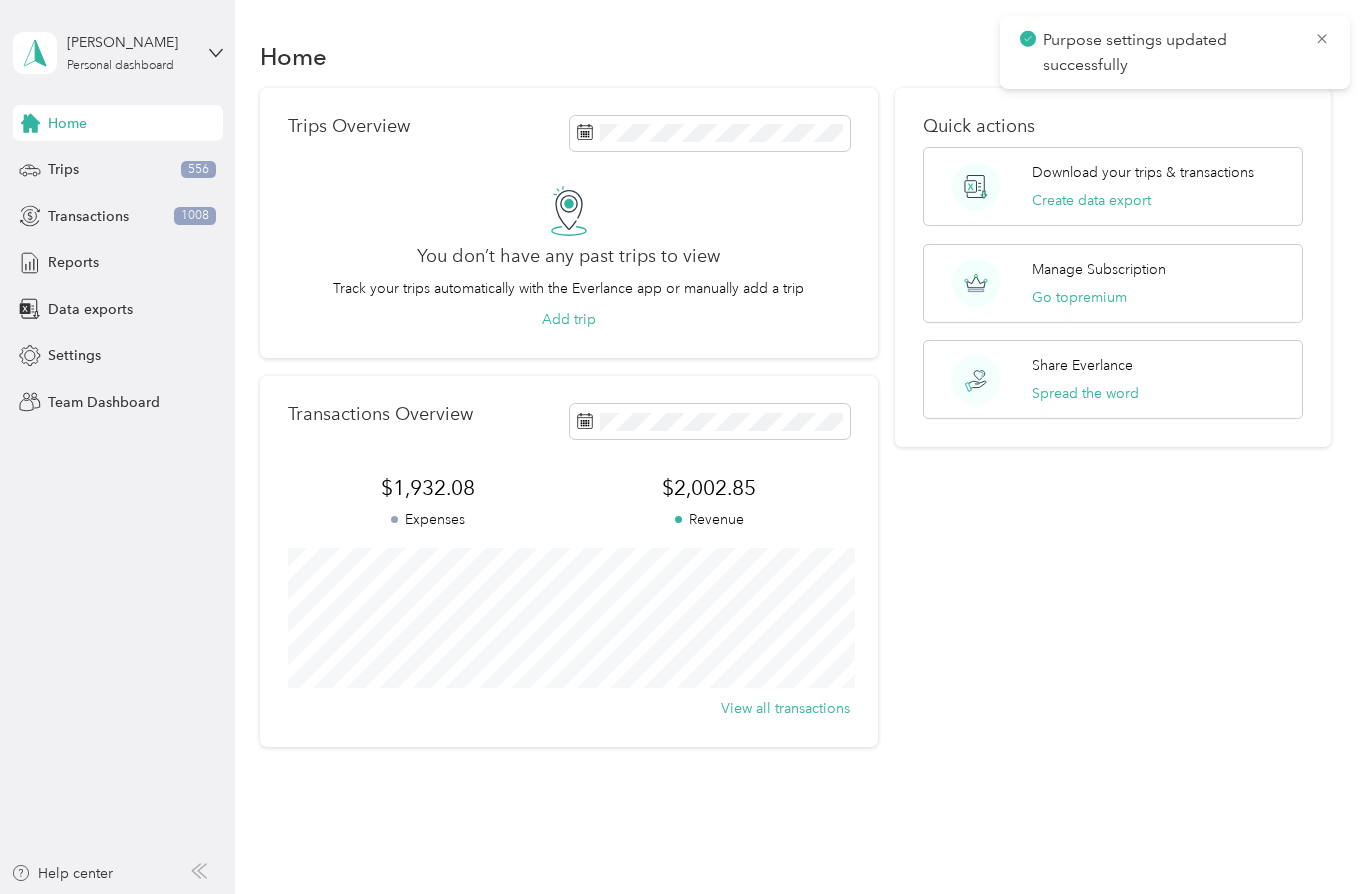 click on "Transactions 1008" at bounding box center (118, 216) 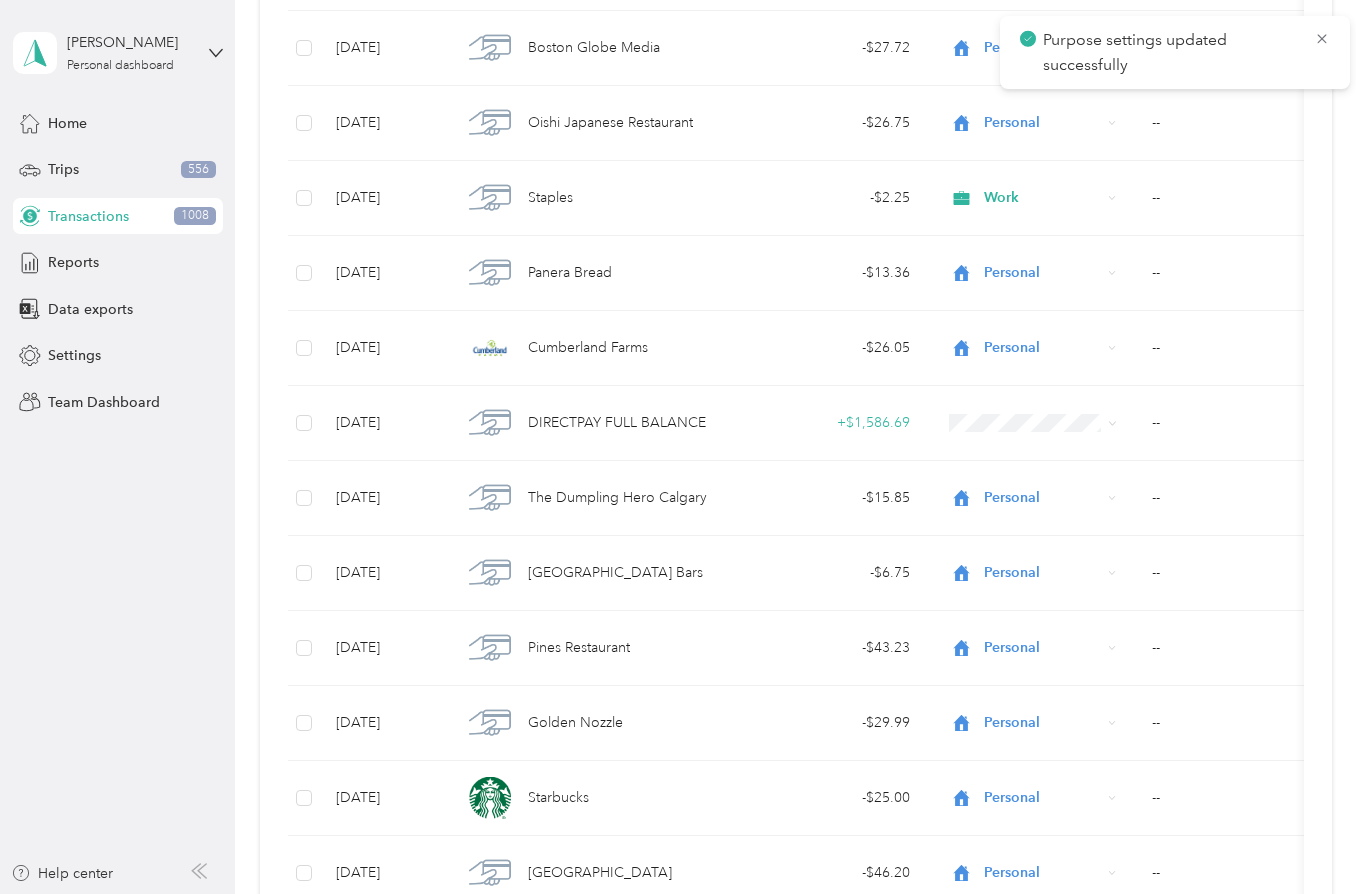 scroll, scrollTop: 5286, scrollLeft: 0, axis: vertical 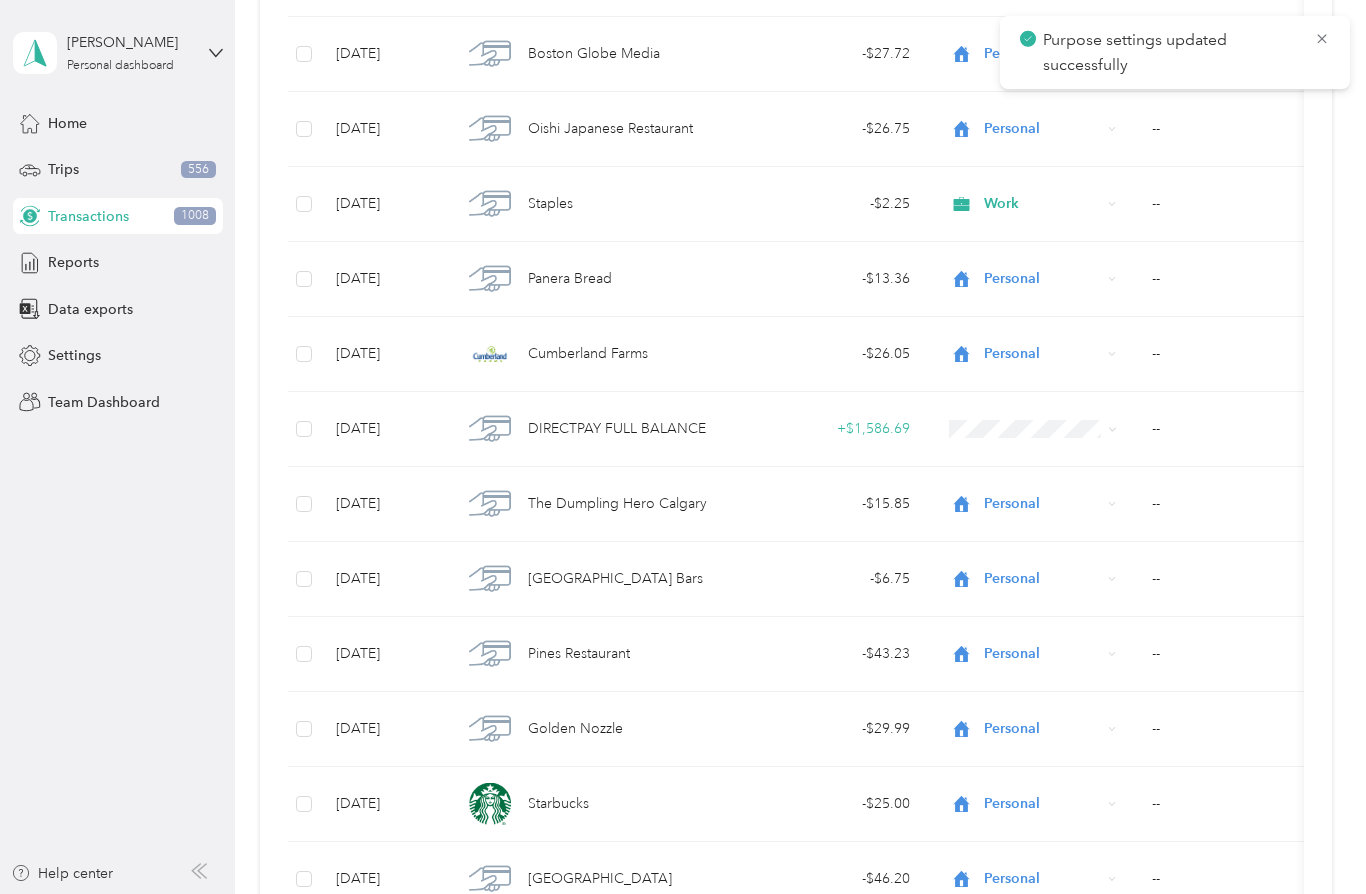 click on "Purpose settings updated successfully" at bounding box center [1175, 52] 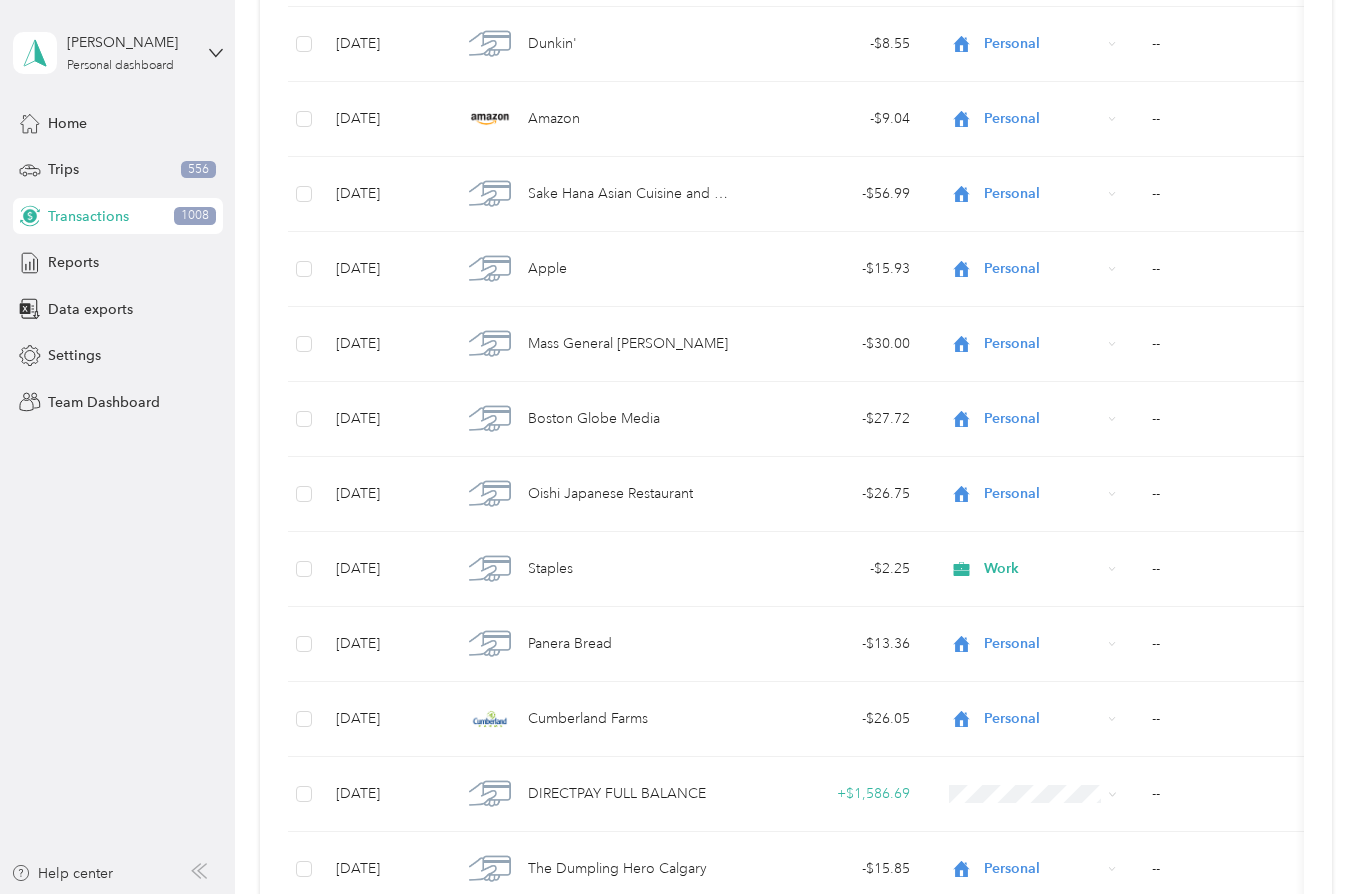 scroll, scrollTop: 4920, scrollLeft: 0, axis: vertical 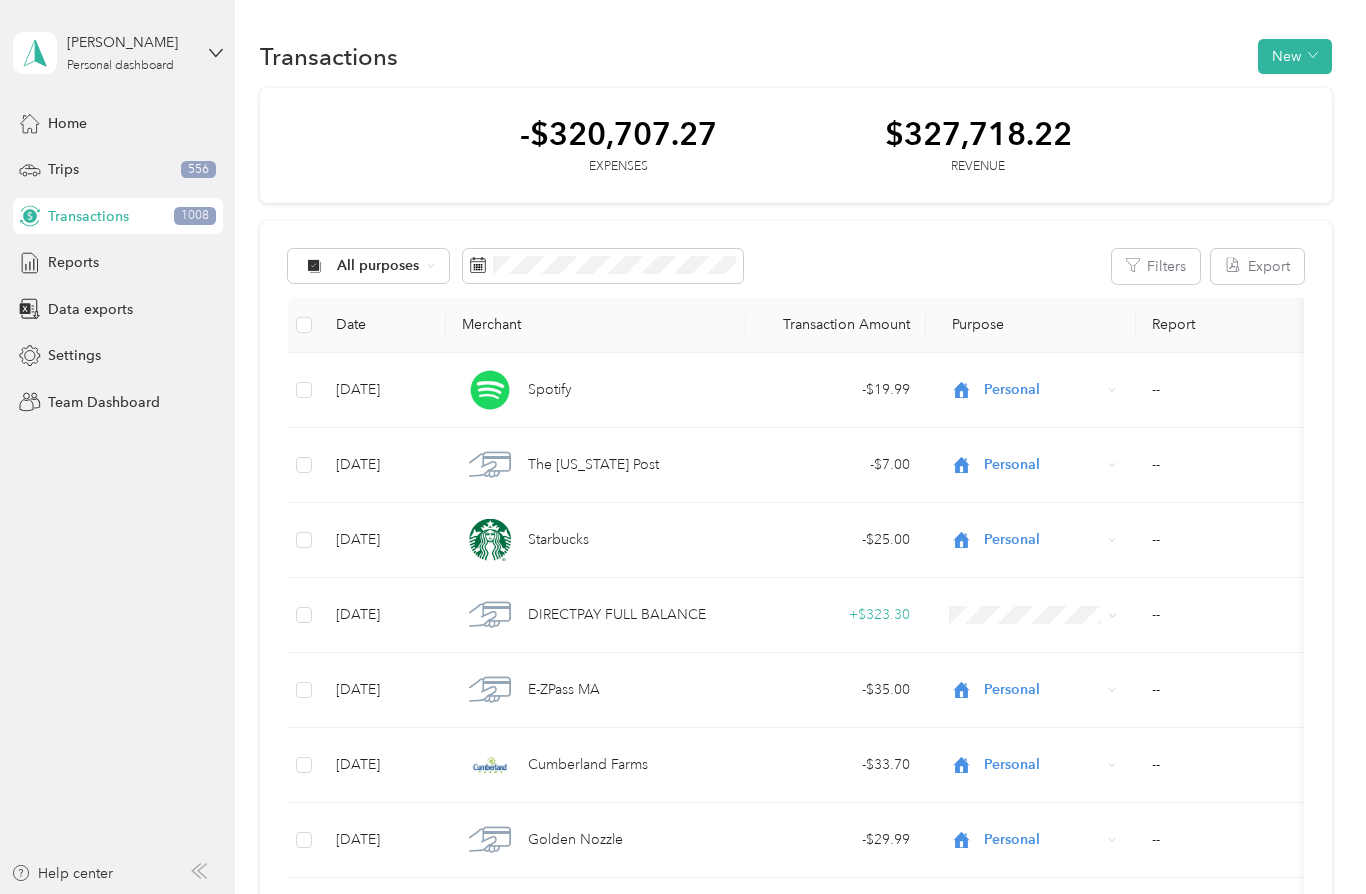 click 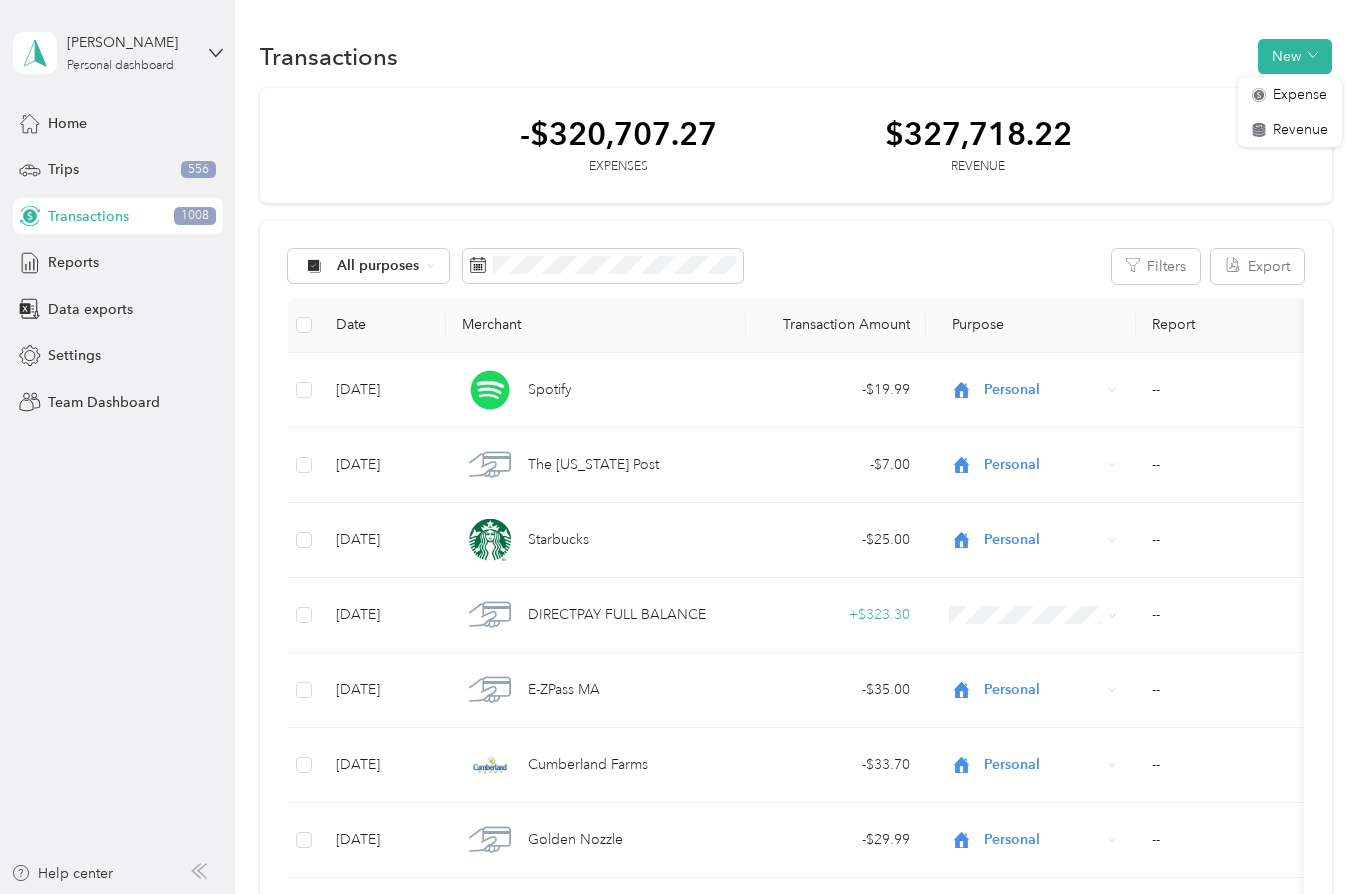 click on "Revenue" at bounding box center (1300, 129) 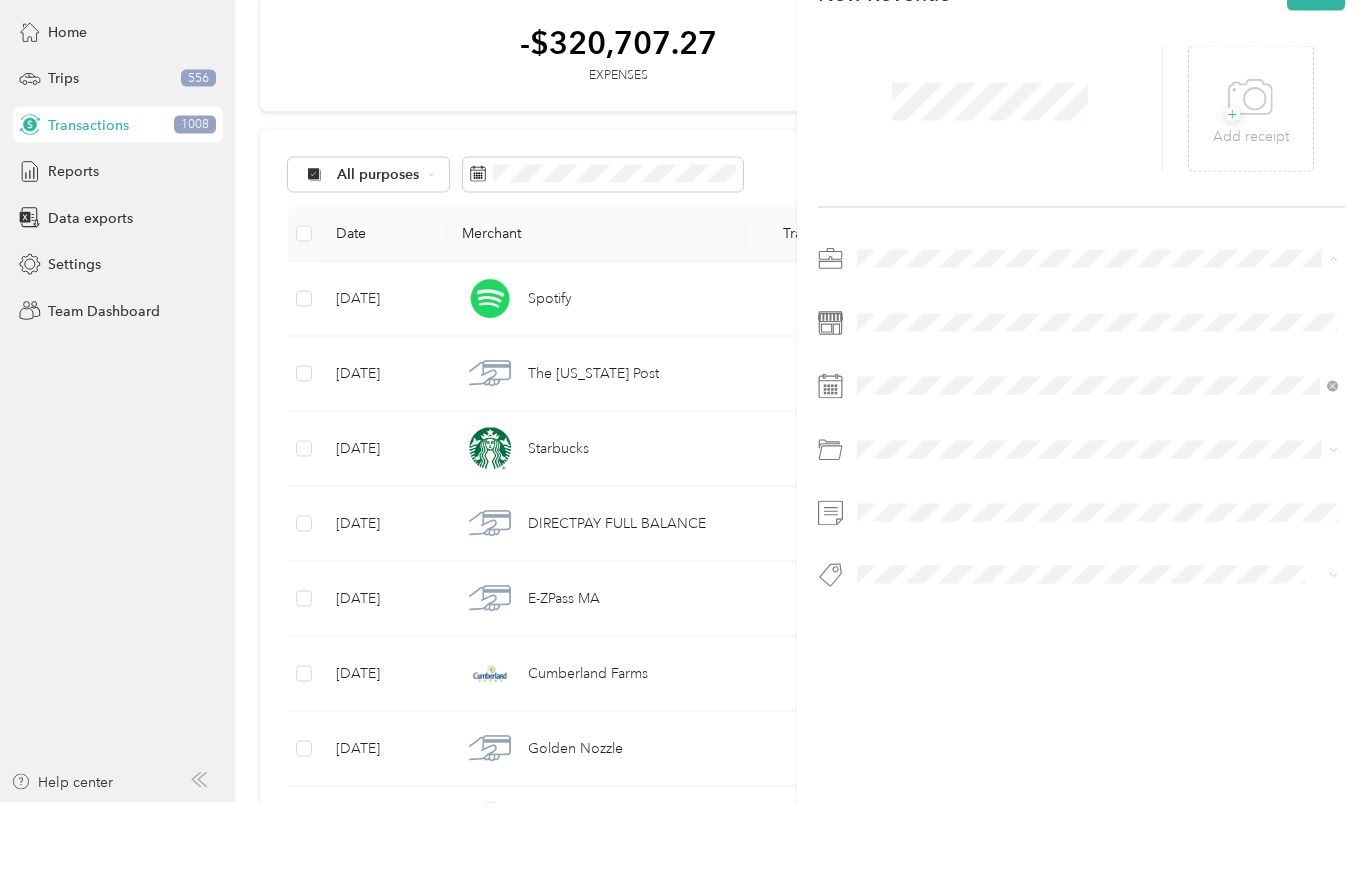 scroll, scrollTop: 87, scrollLeft: 0, axis: vertical 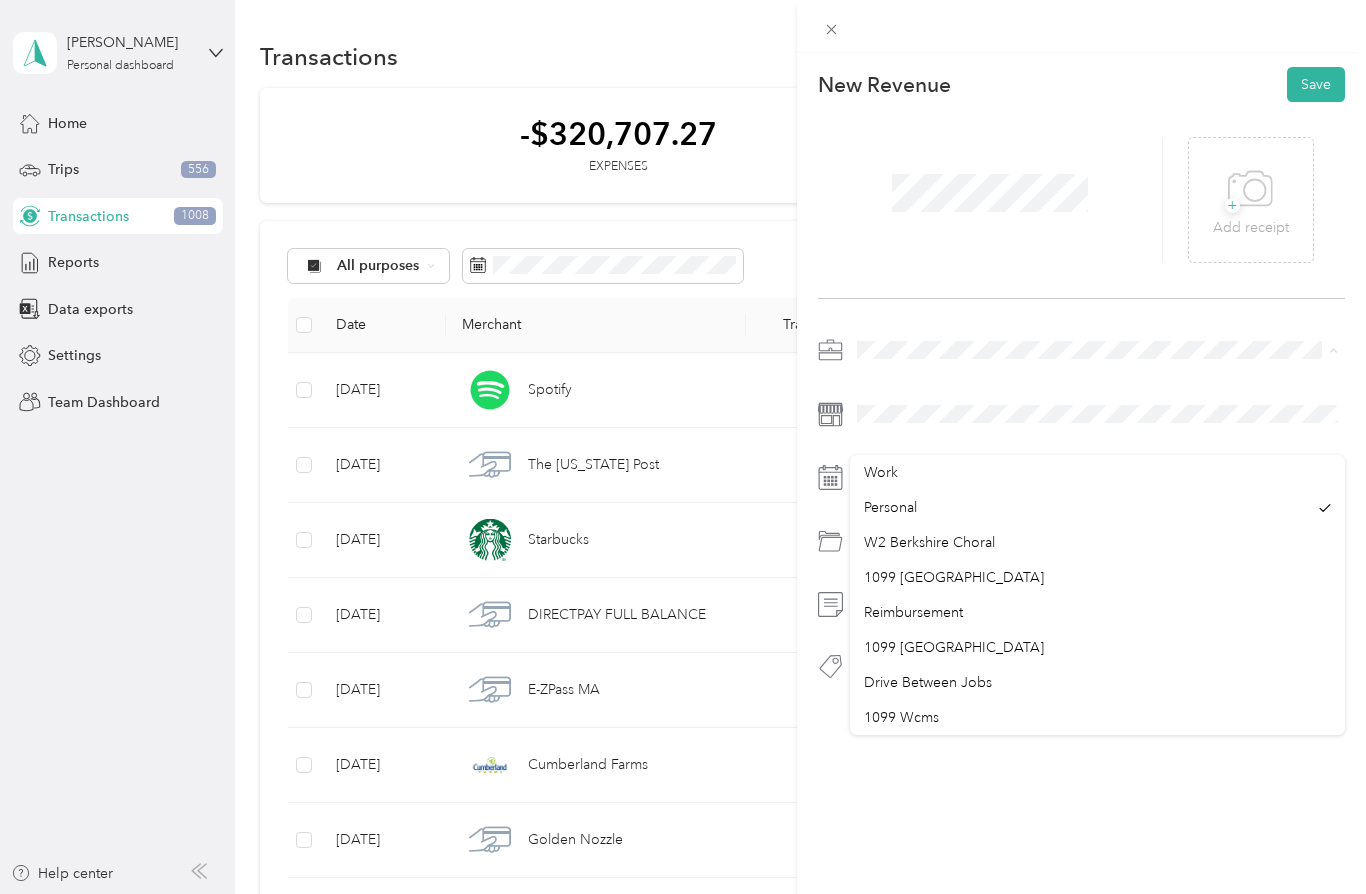 click on "W2 Berkshire Choral" at bounding box center [929, 542] 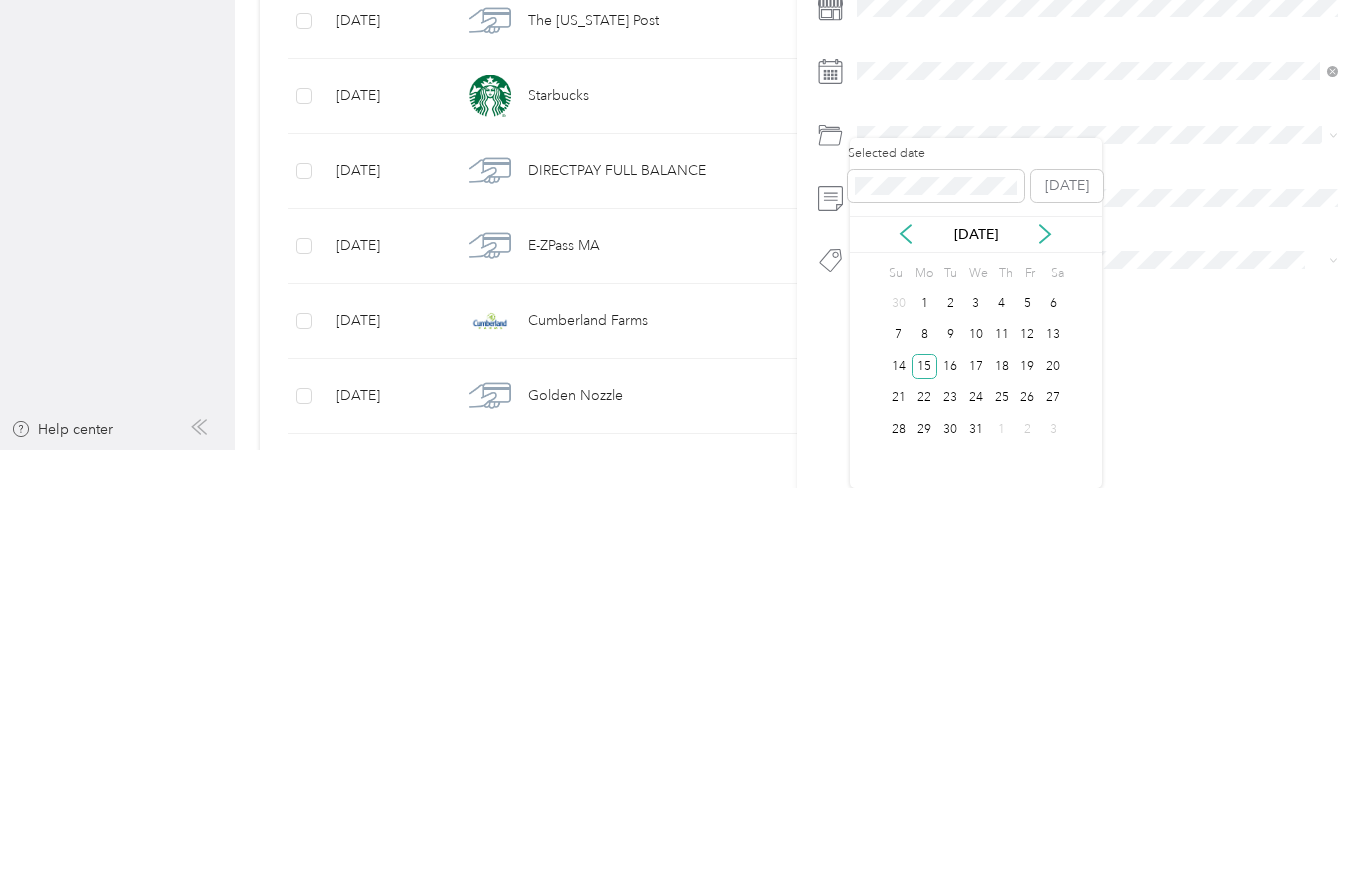click 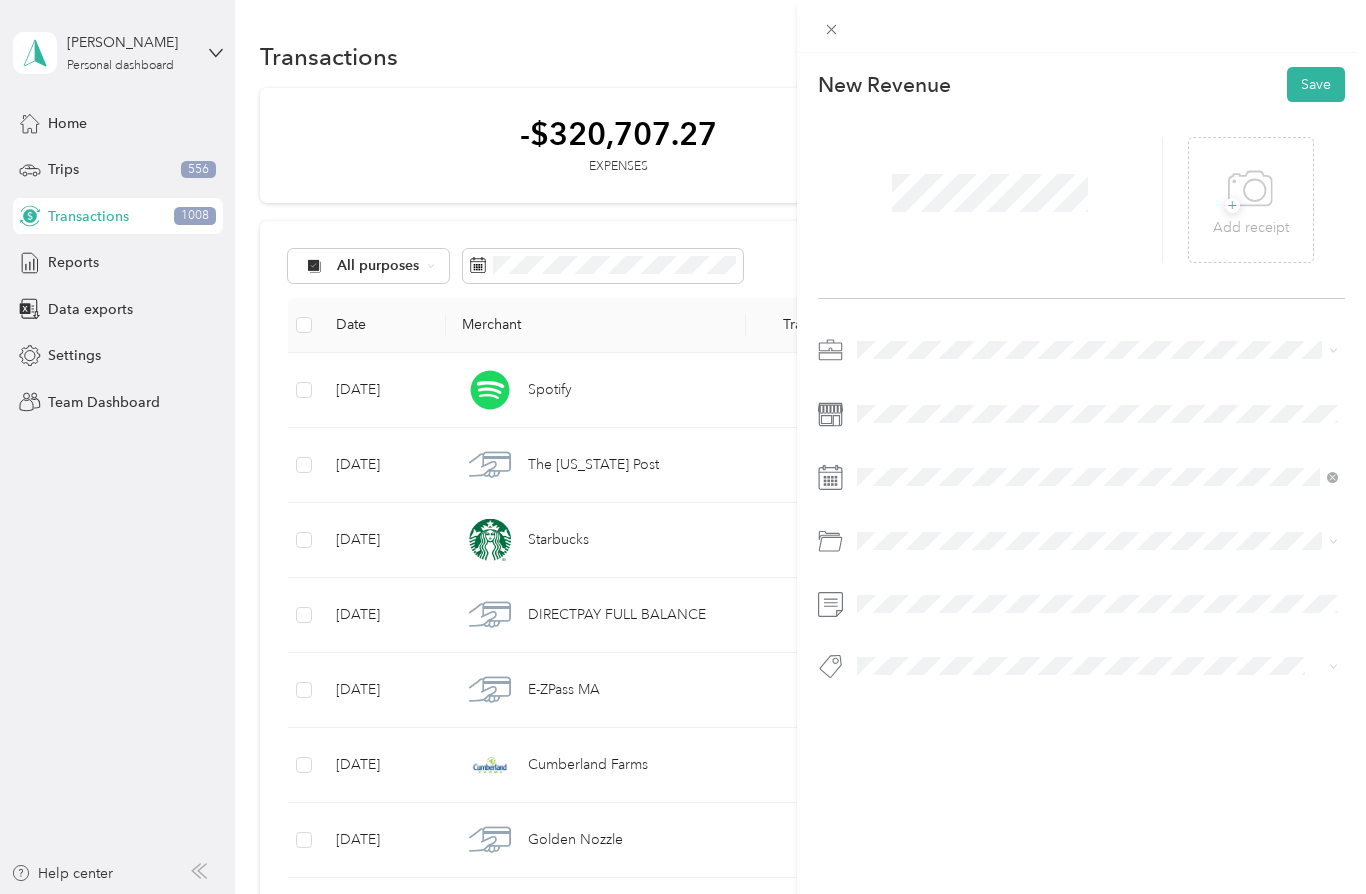 click on "Save" at bounding box center (1316, 84) 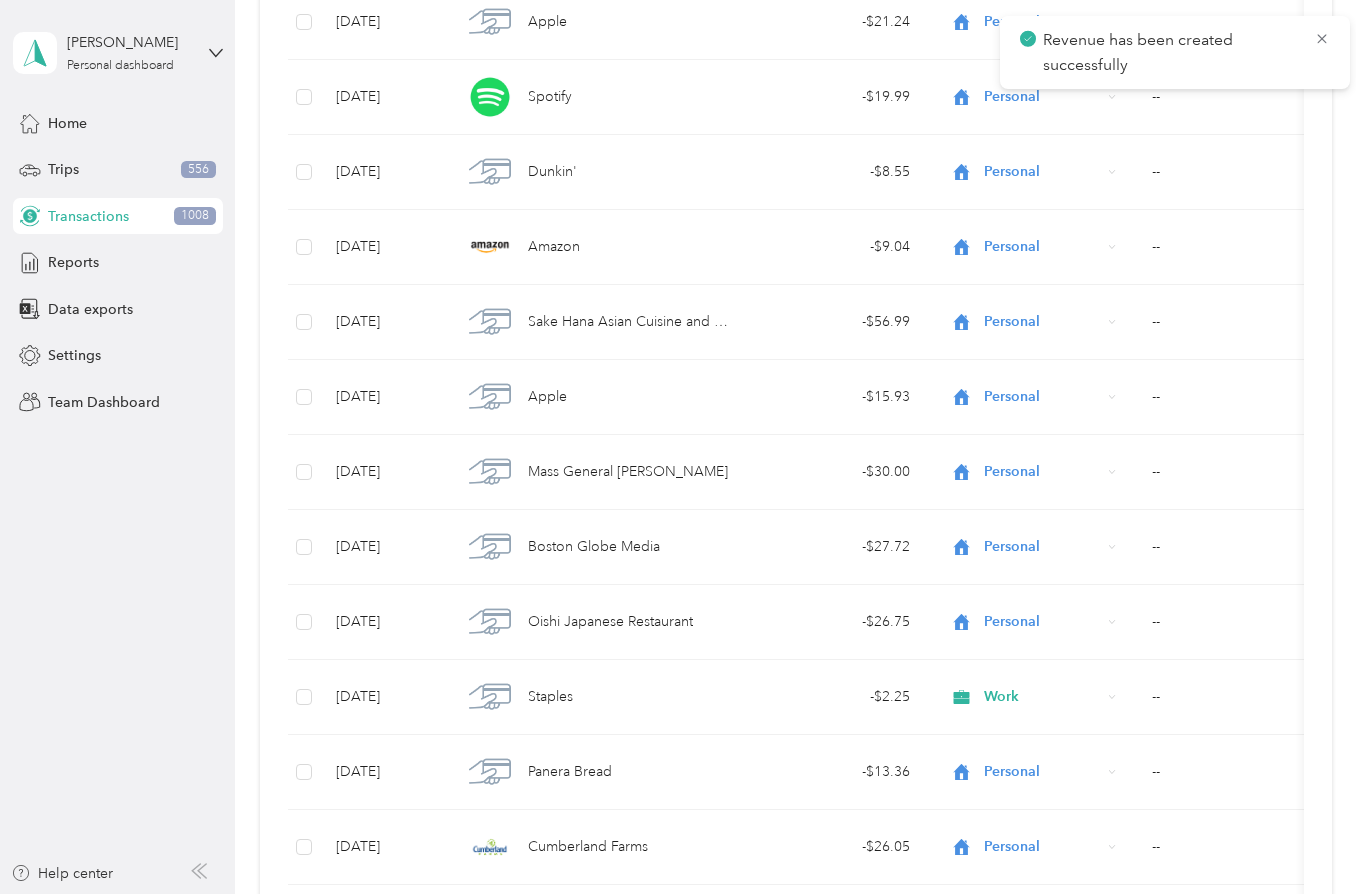 scroll, scrollTop: 4812, scrollLeft: 0, axis: vertical 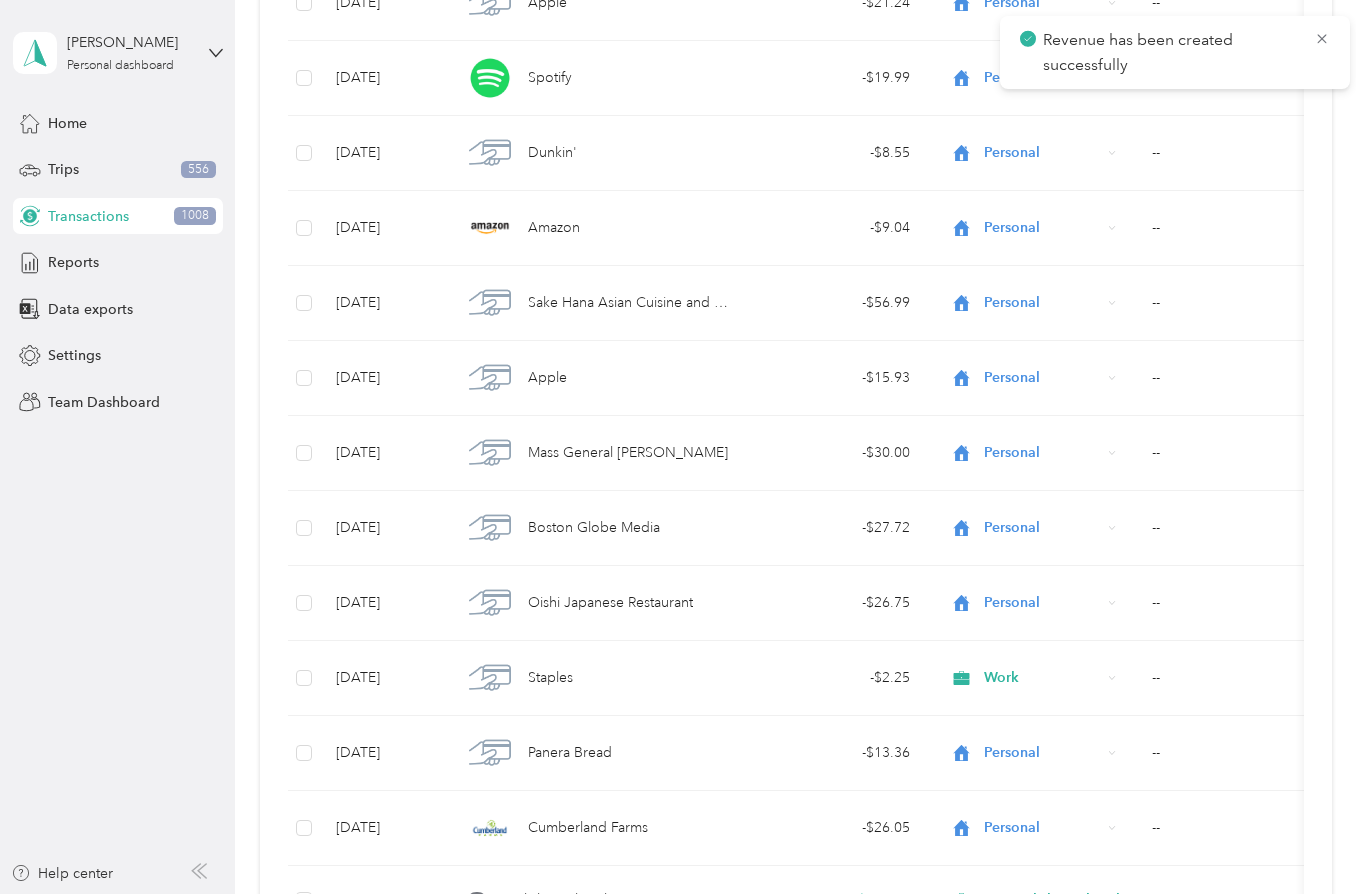 click on "-  $2.25" at bounding box center [836, 678] 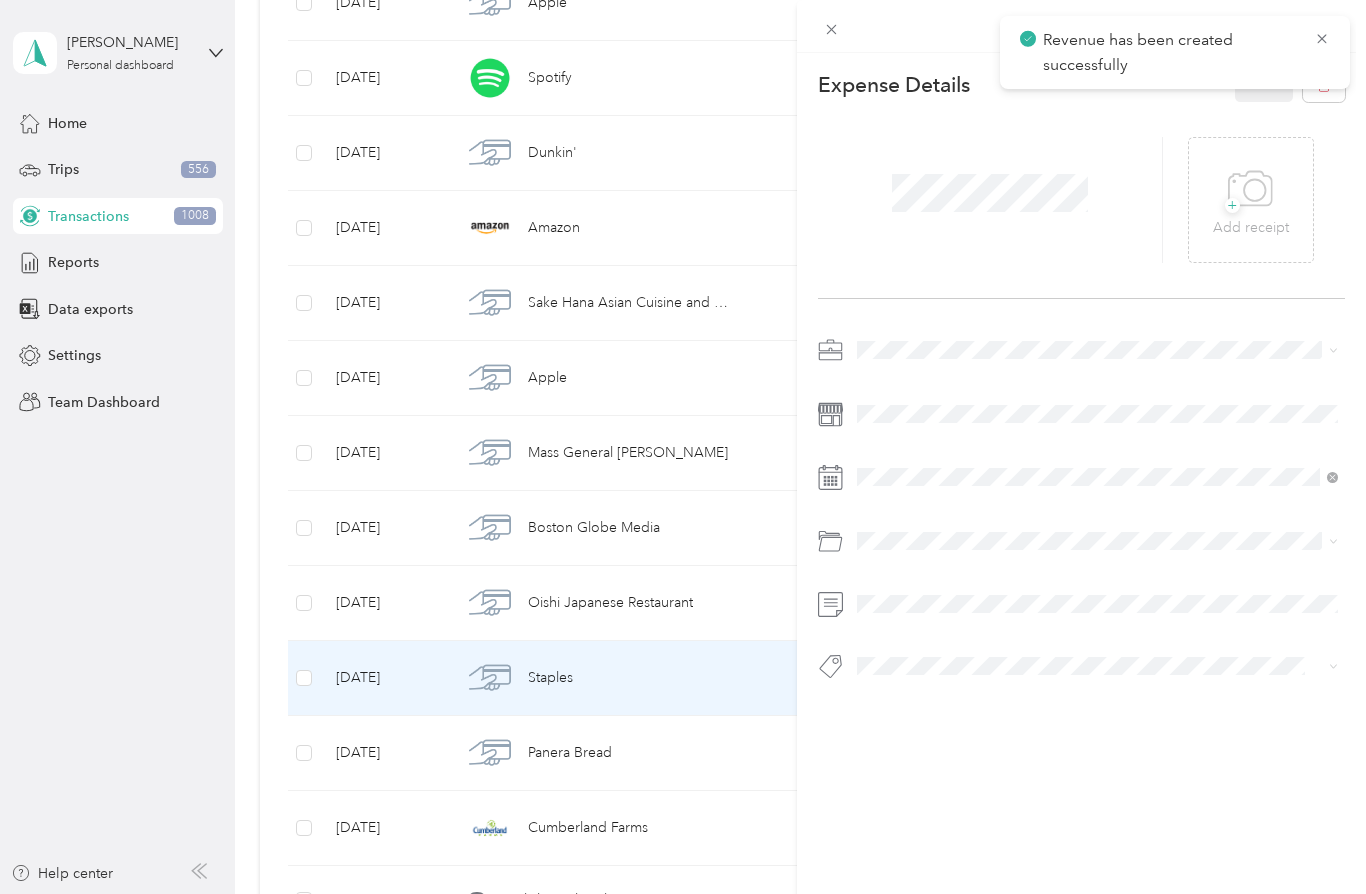 click on "This  expense  cannot be edited because it is either under review, approved, or paid. Contact your Team Manager to edit it.  Expense Details Save + Add receipt" at bounding box center [683, 447] 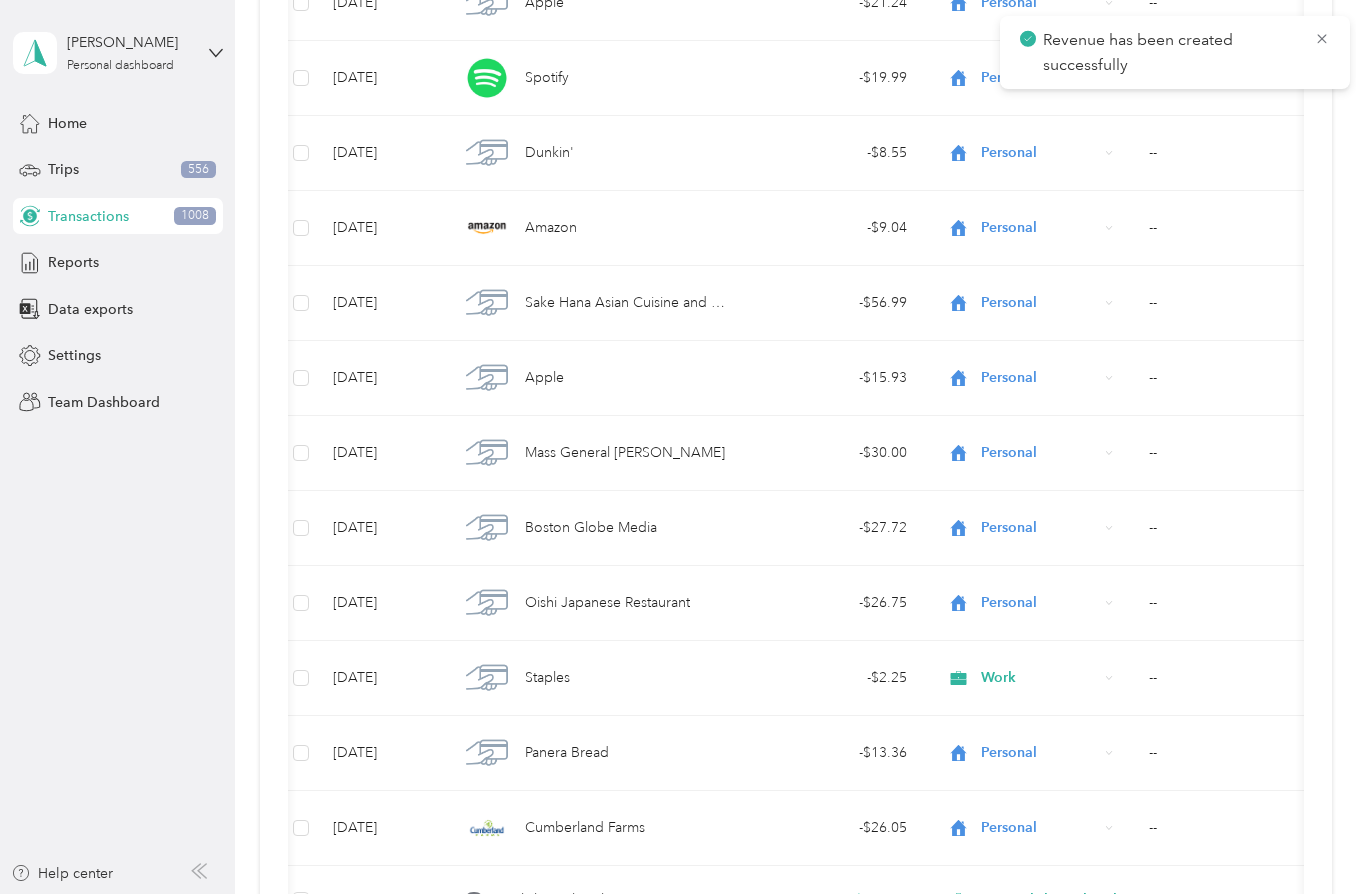 scroll, scrollTop: 0, scrollLeft: 1, axis: horizontal 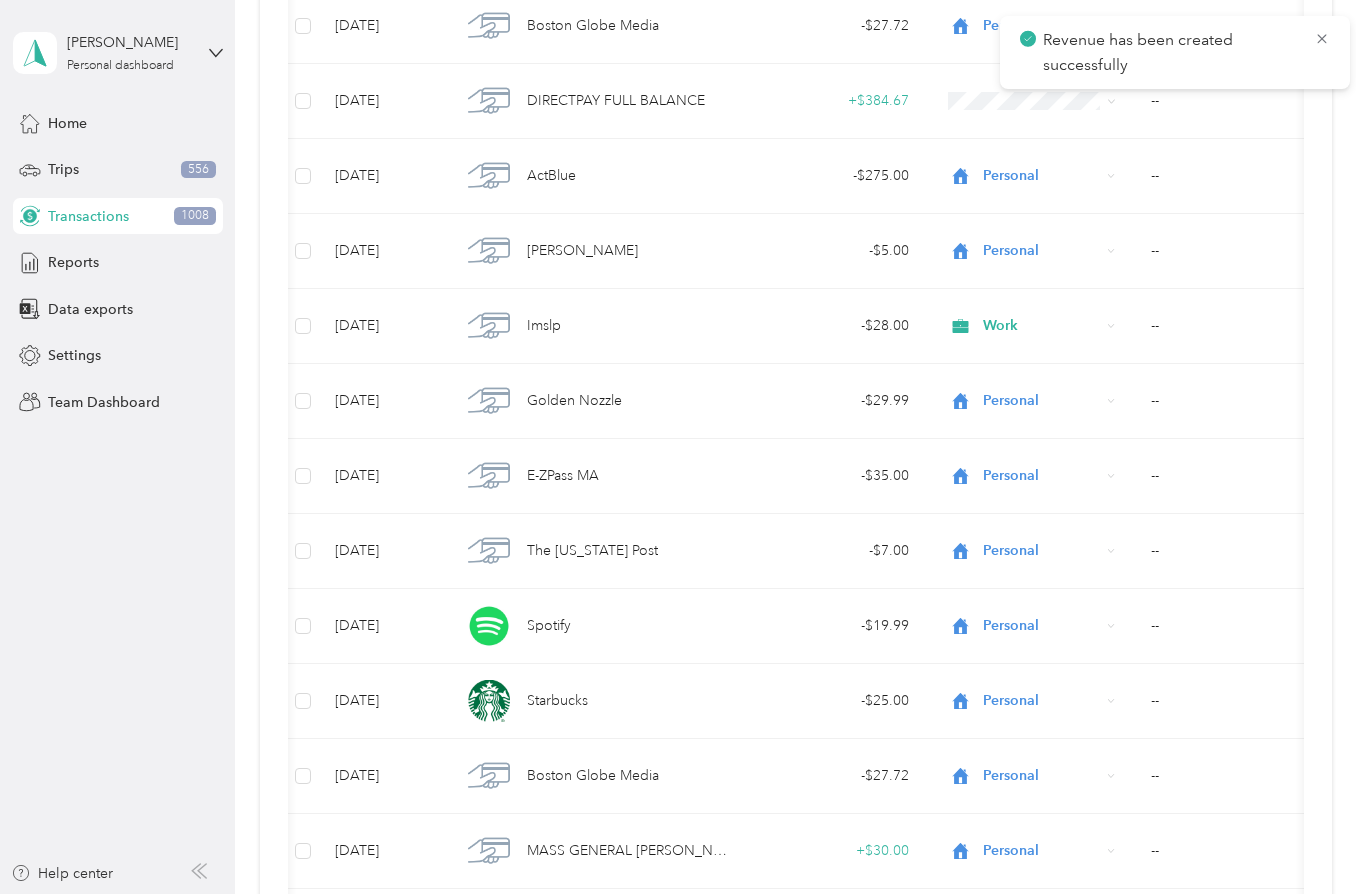 click 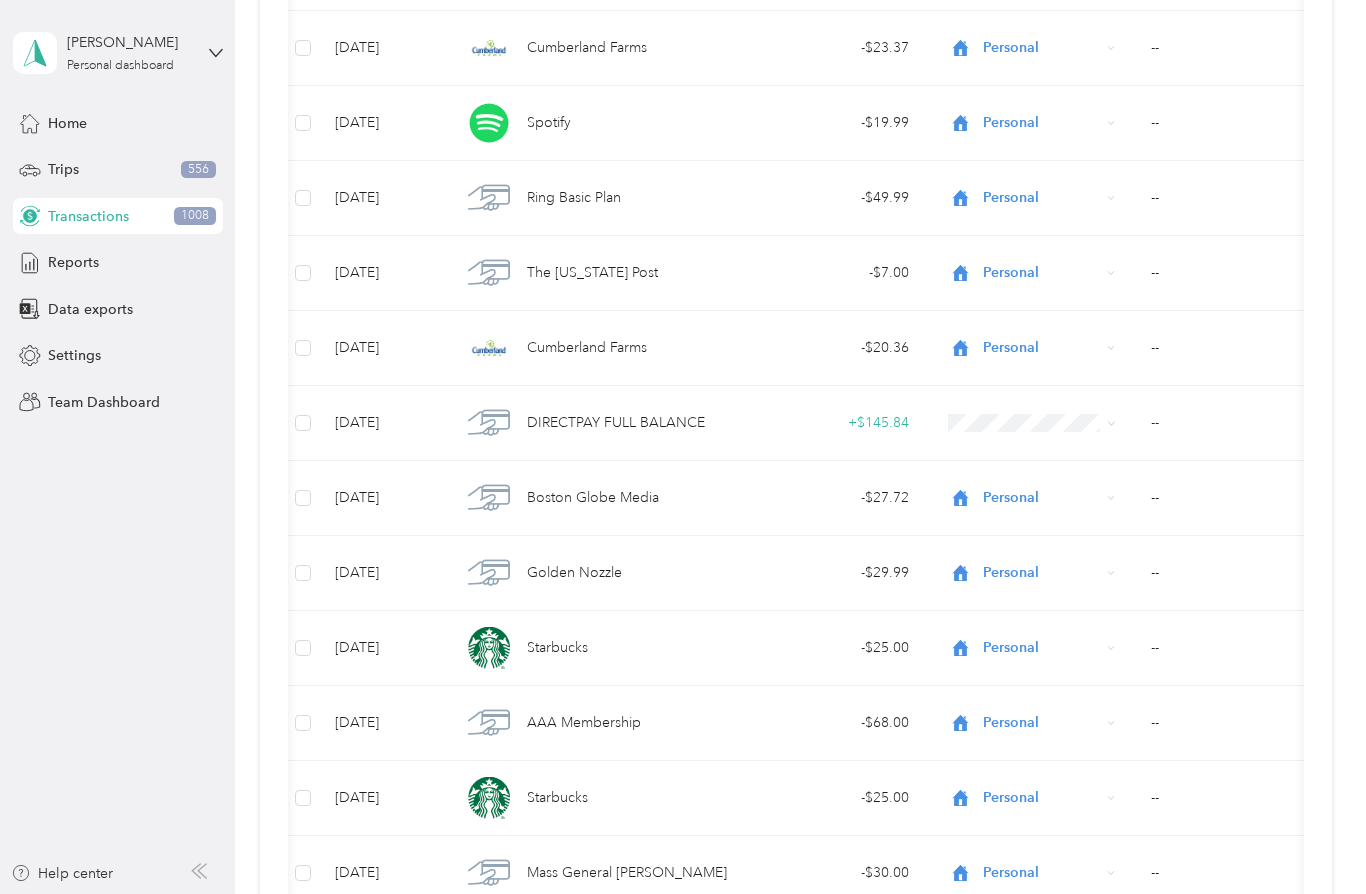 scroll, scrollTop: 1070, scrollLeft: 0, axis: vertical 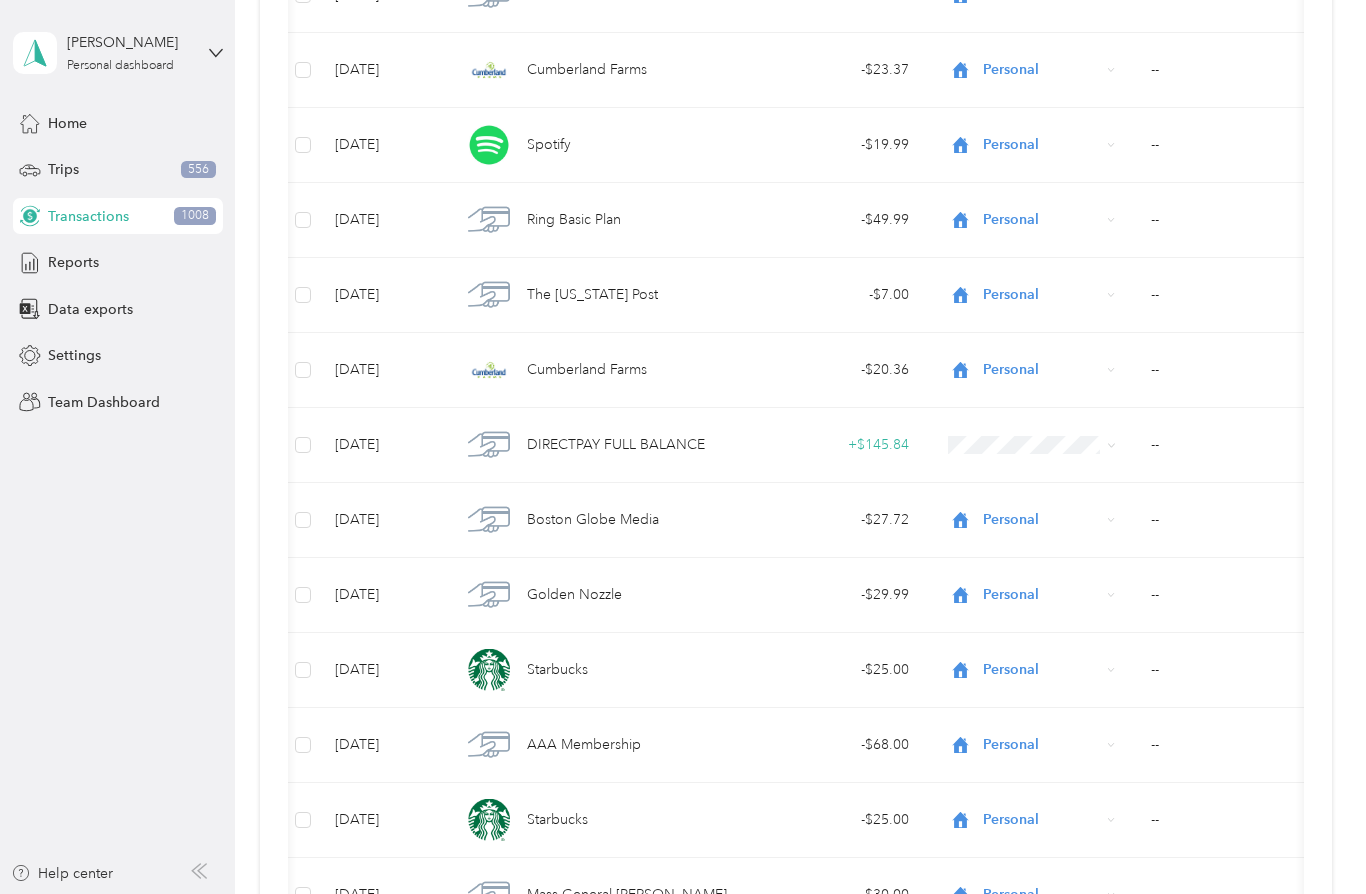 click on "-  $25.00" at bounding box center (835, 820) 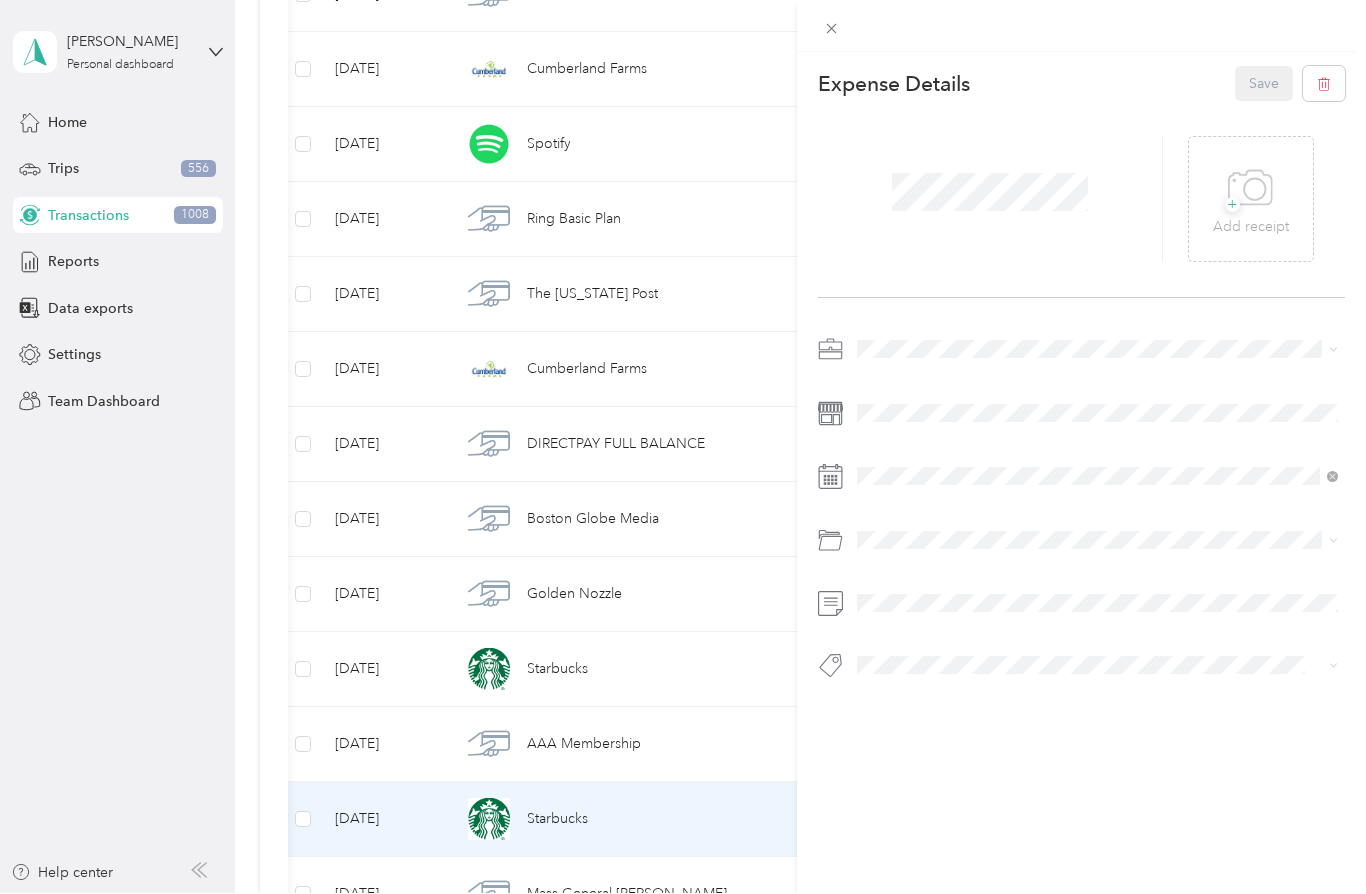 scroll, scrollTop: 0, scrollLeft: 0, axis: both 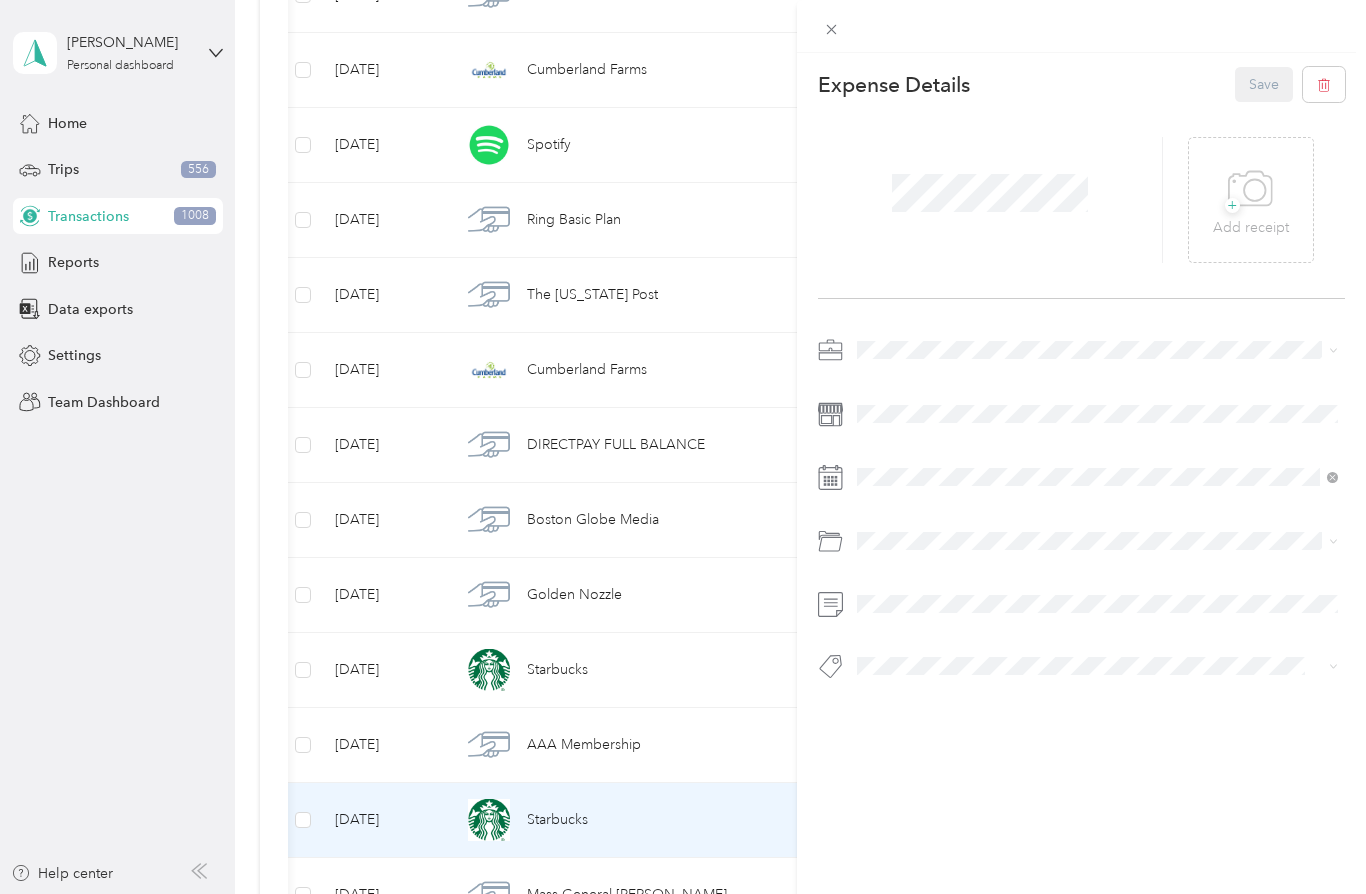 click 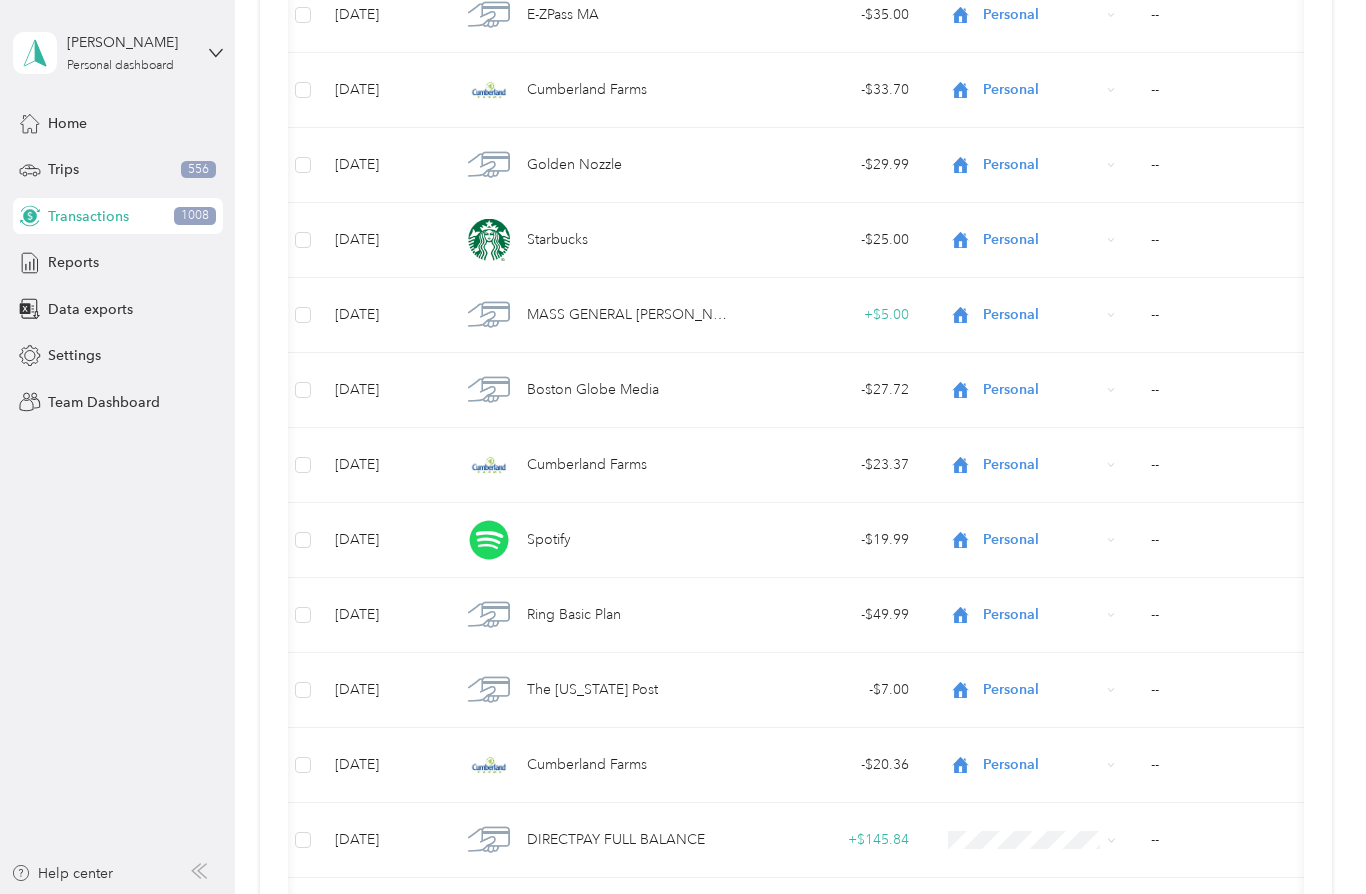 scroll, scrollTop: 658, scrollLeft: 0, axis: vertical 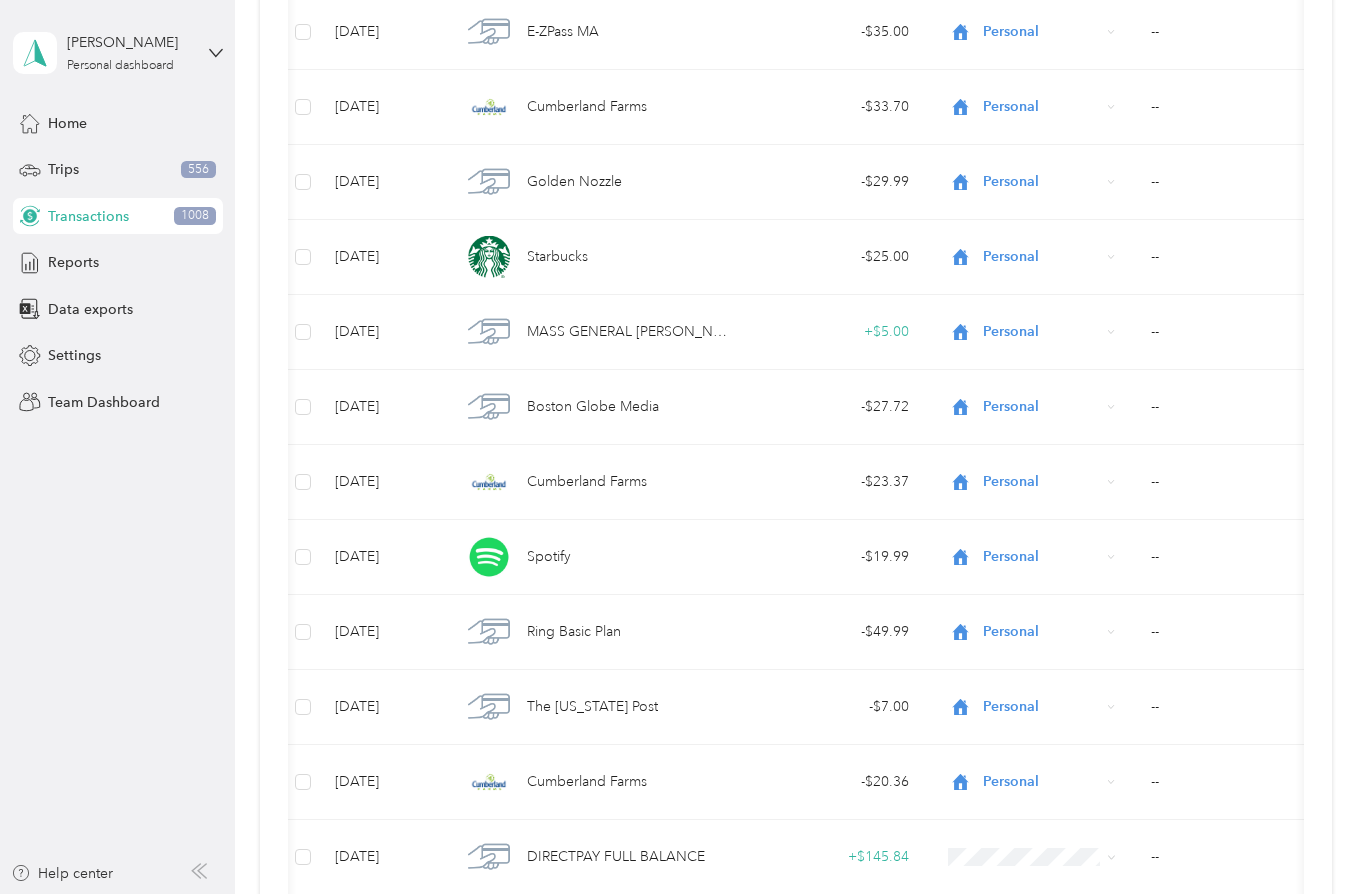 click on "The [US_STATE] Post" at bounding box center (595, 707) 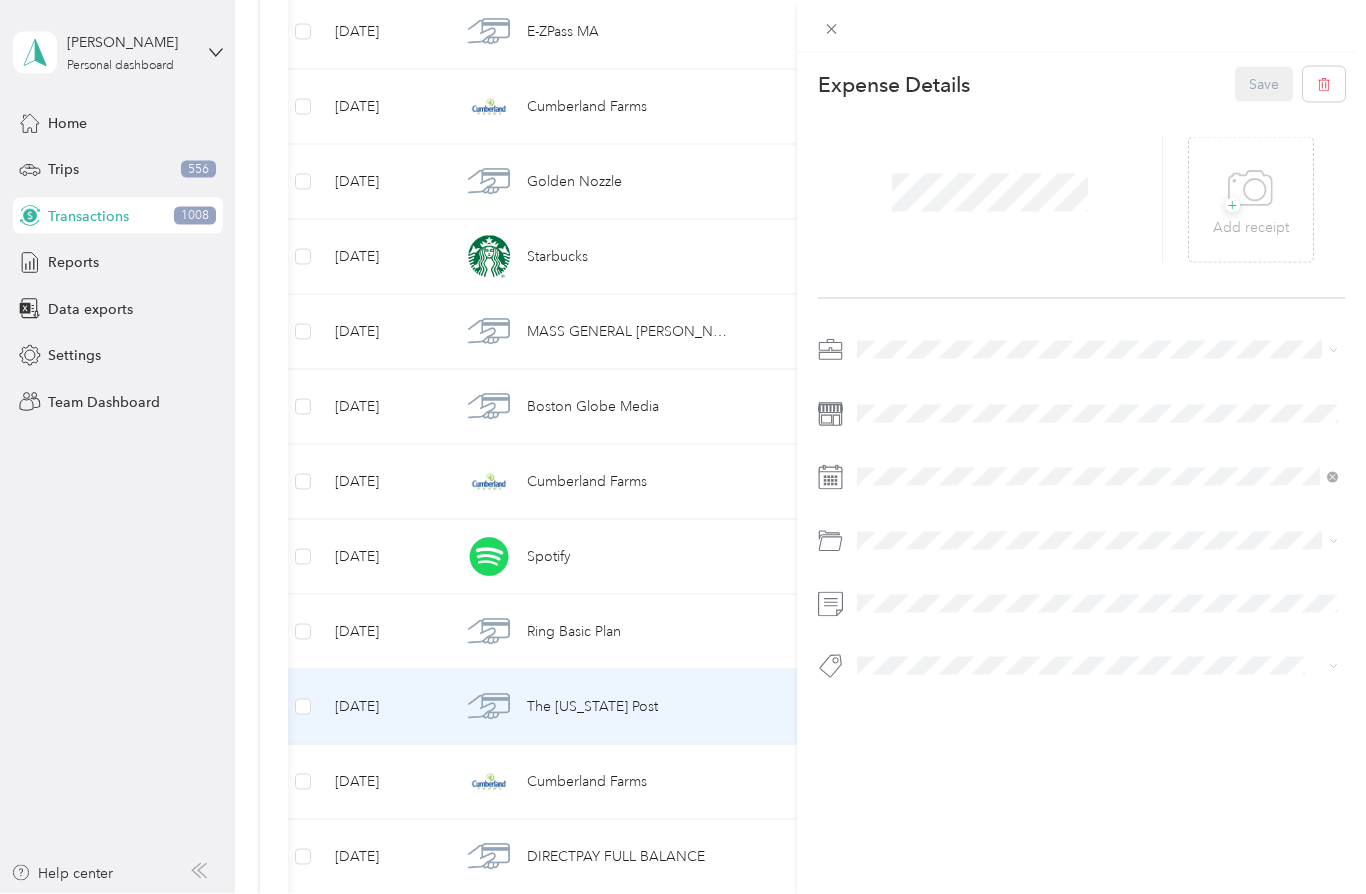 scroll, scrollTop: 4, scrollLeft: 0, axis: vertical 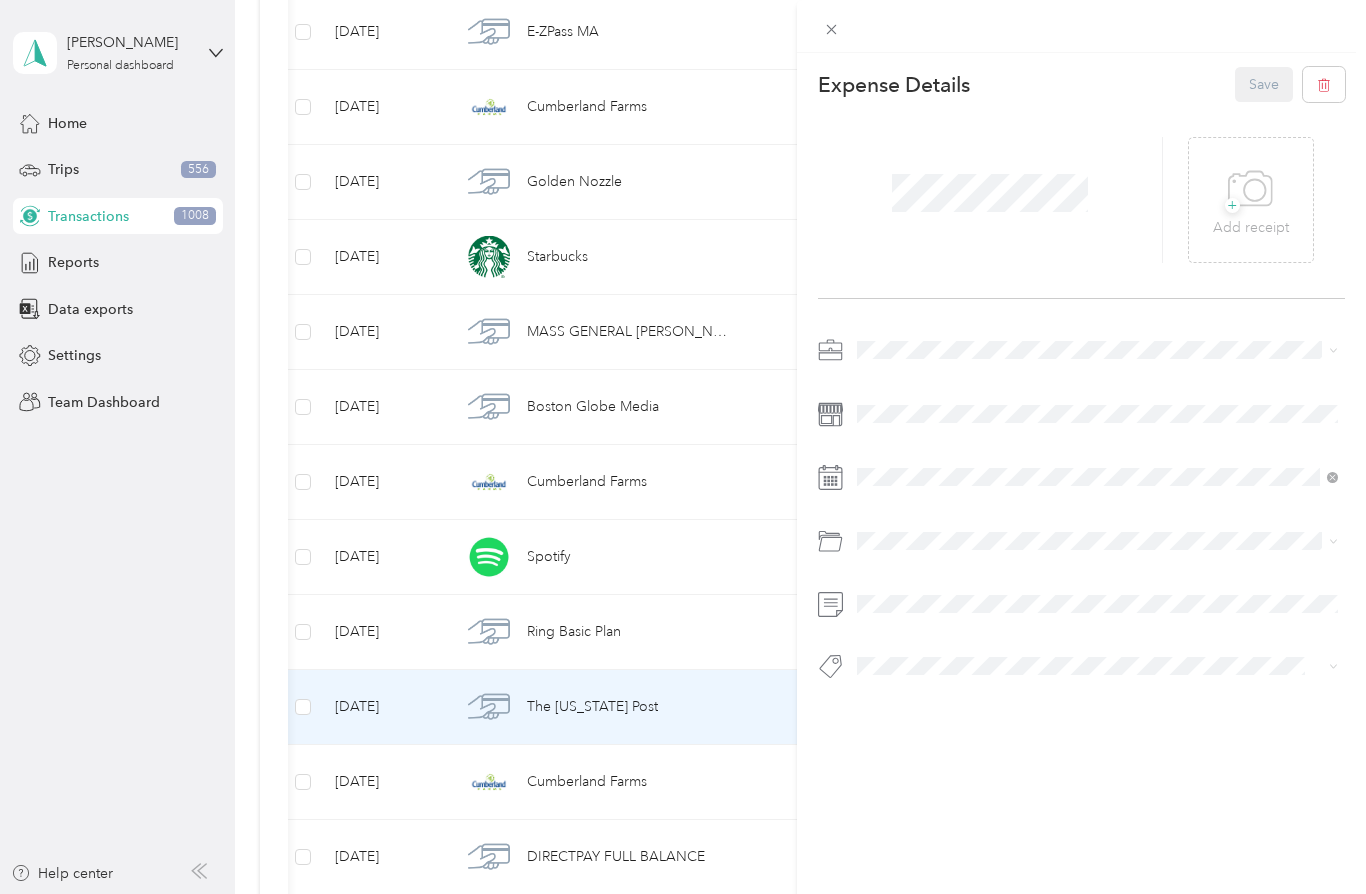 click at bounding box center [832, 29] 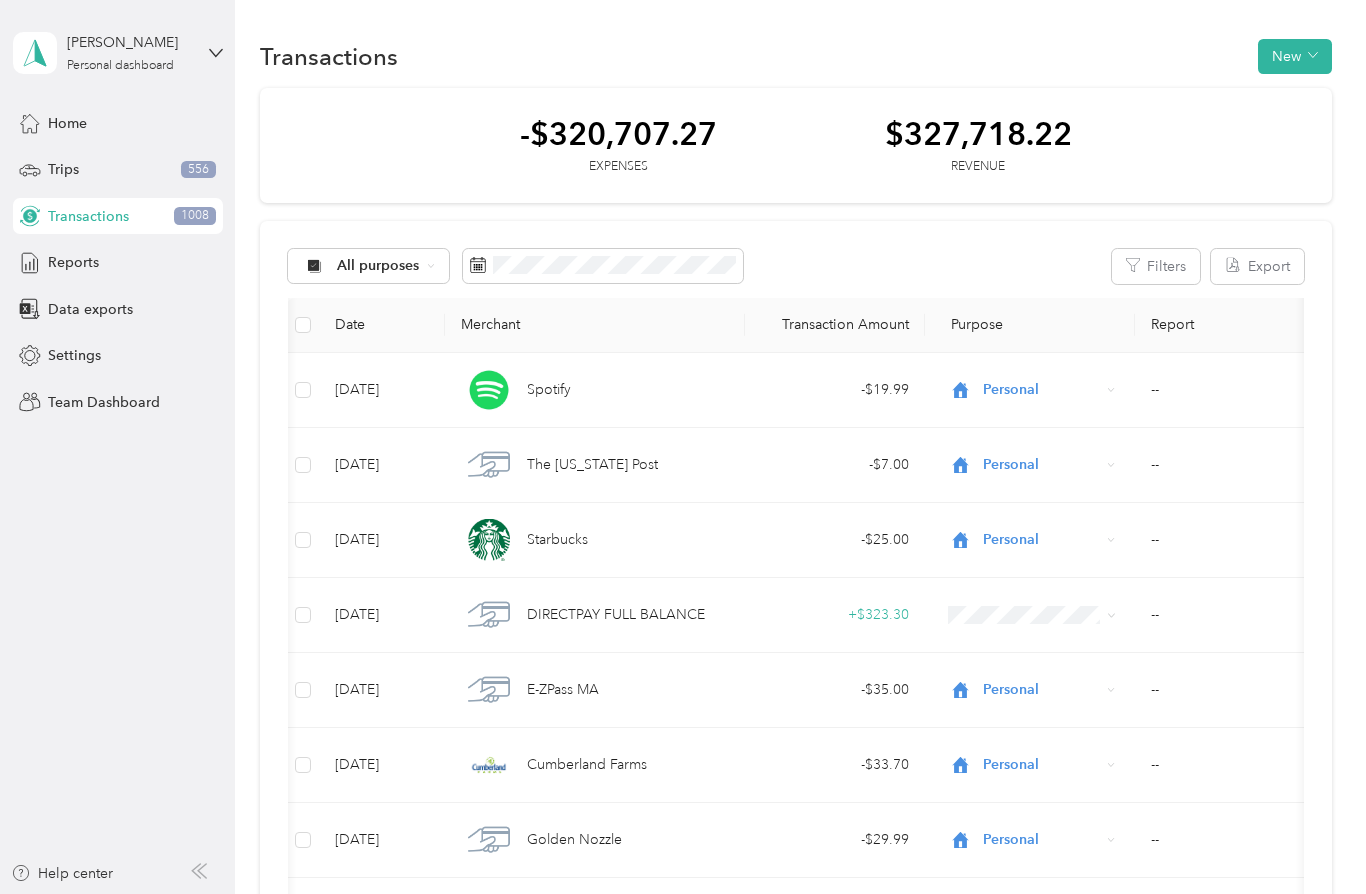 scroll, scrollTop: 0, scrollLeft: 0, axis: both 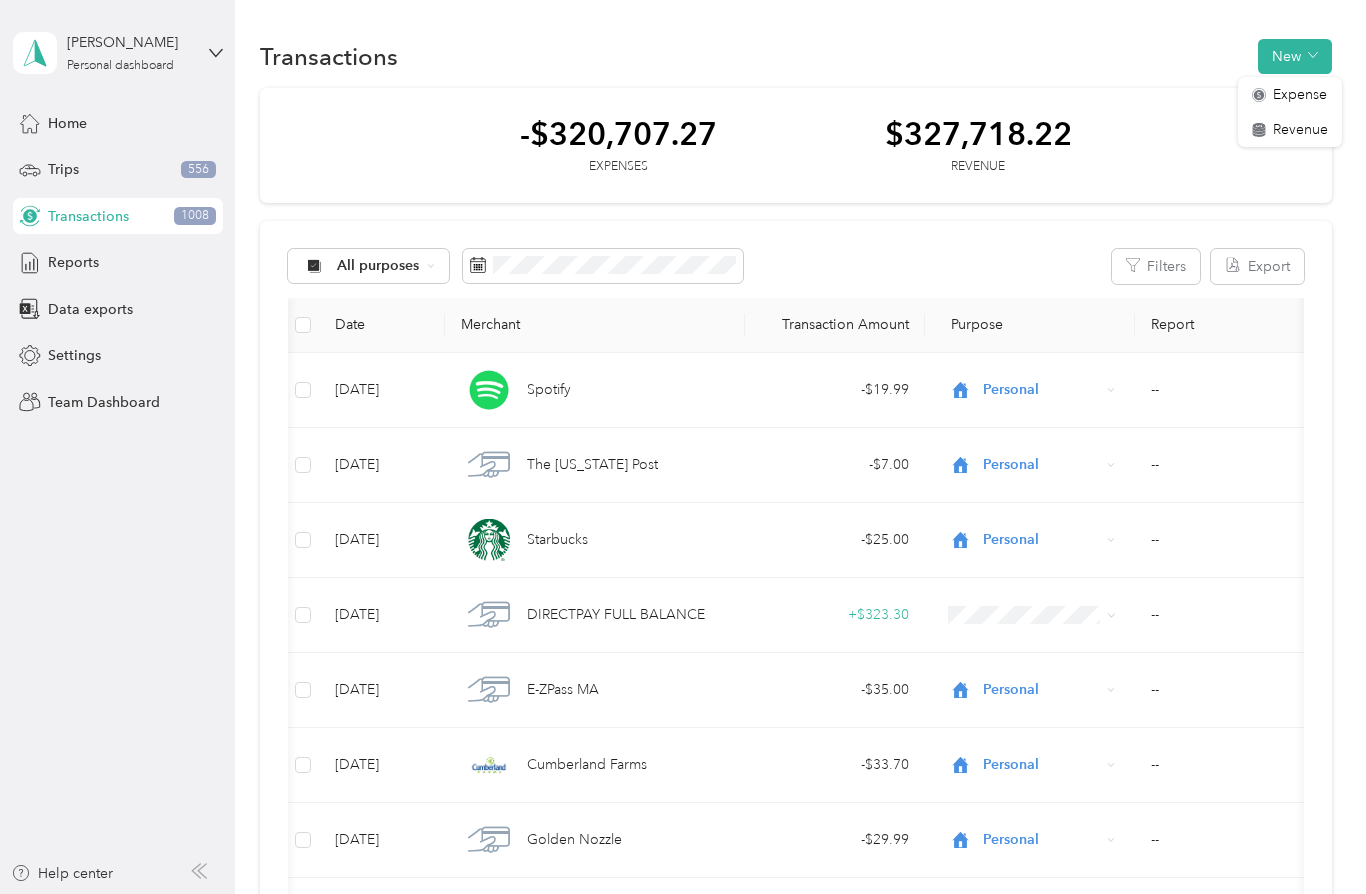 click on "Revenue" at bounding box center (1300, 129) 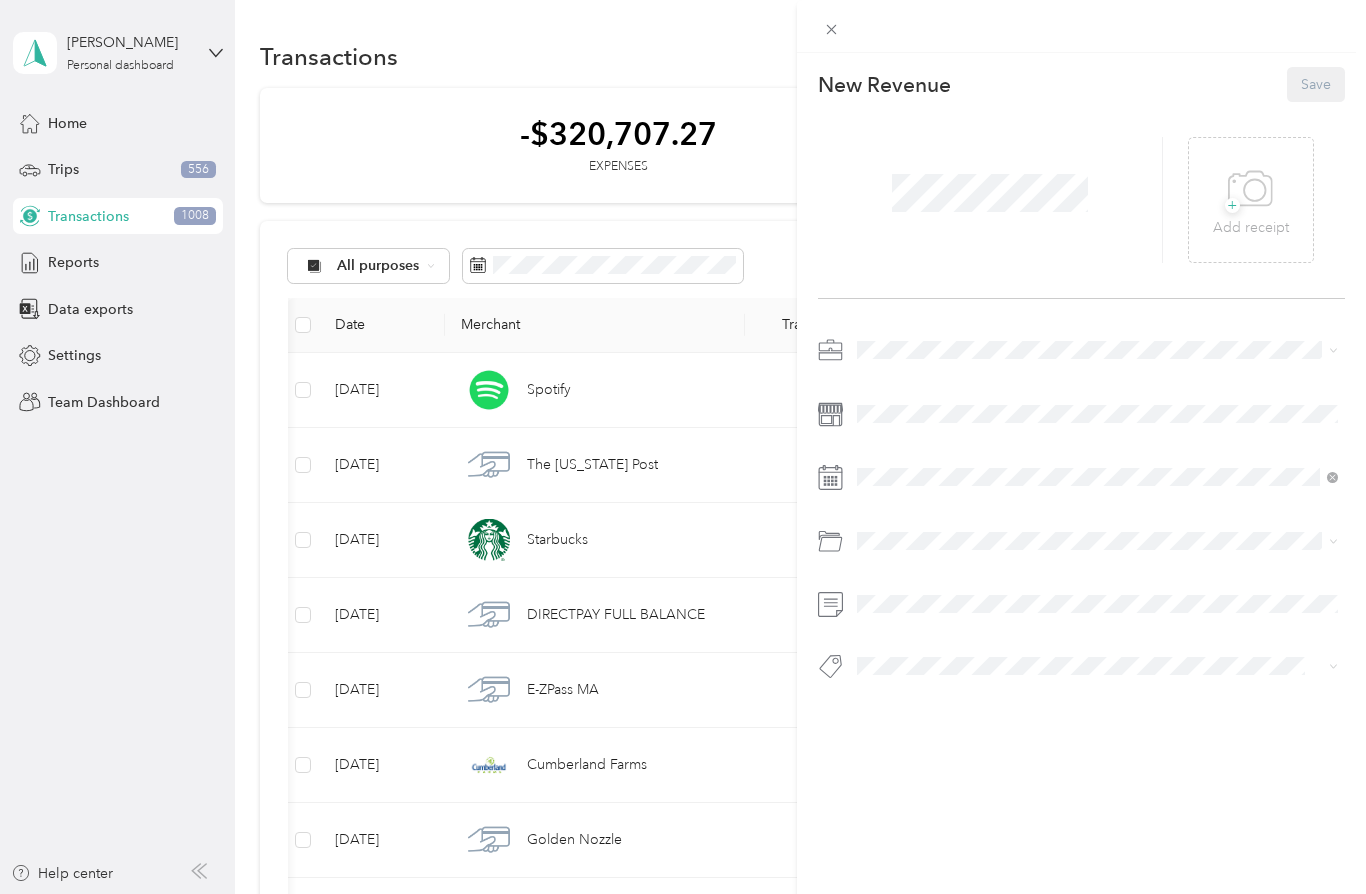 scroll, scrollTop: 3, scrollLeft: 0, axis: vertical 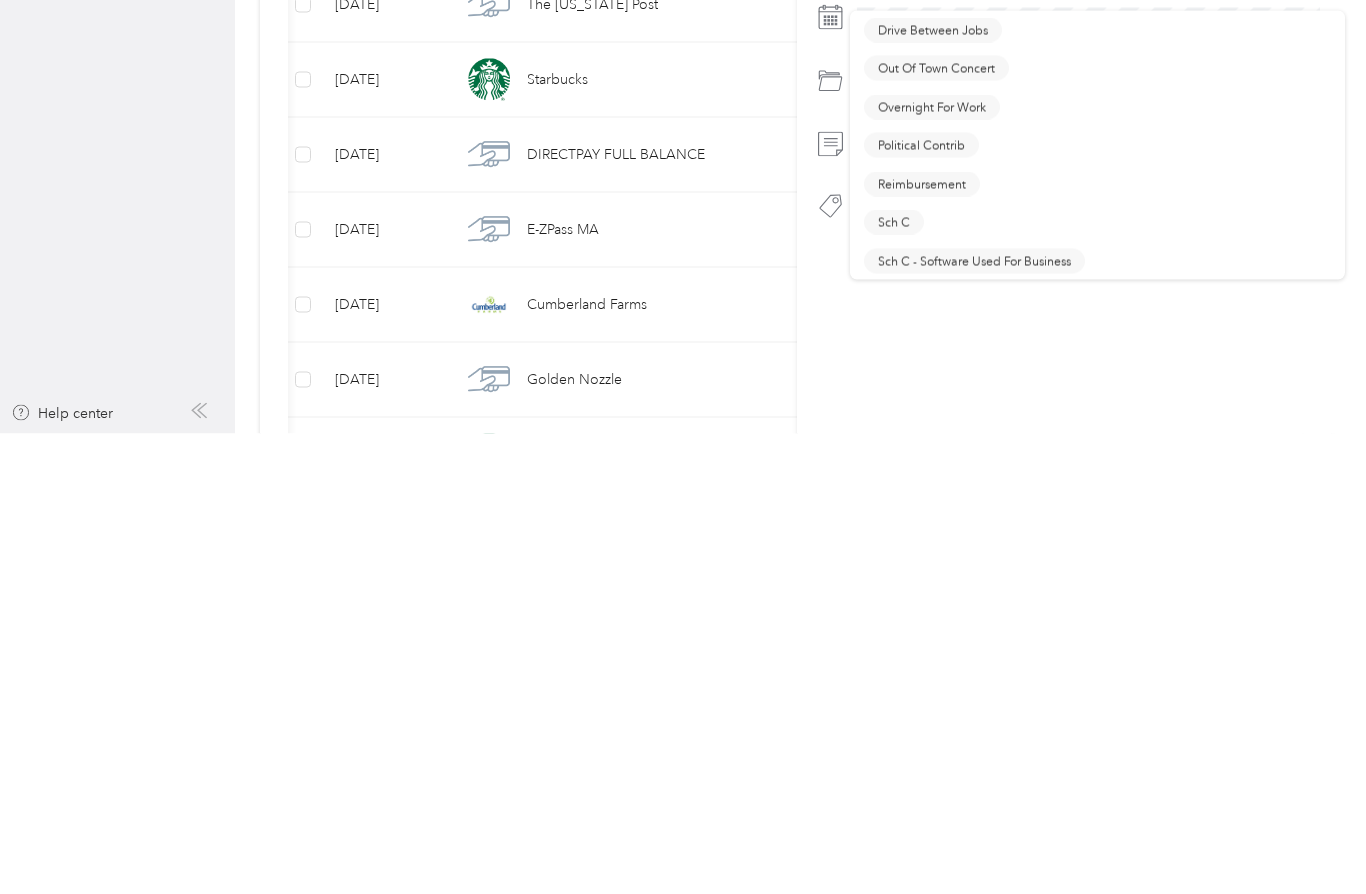 click 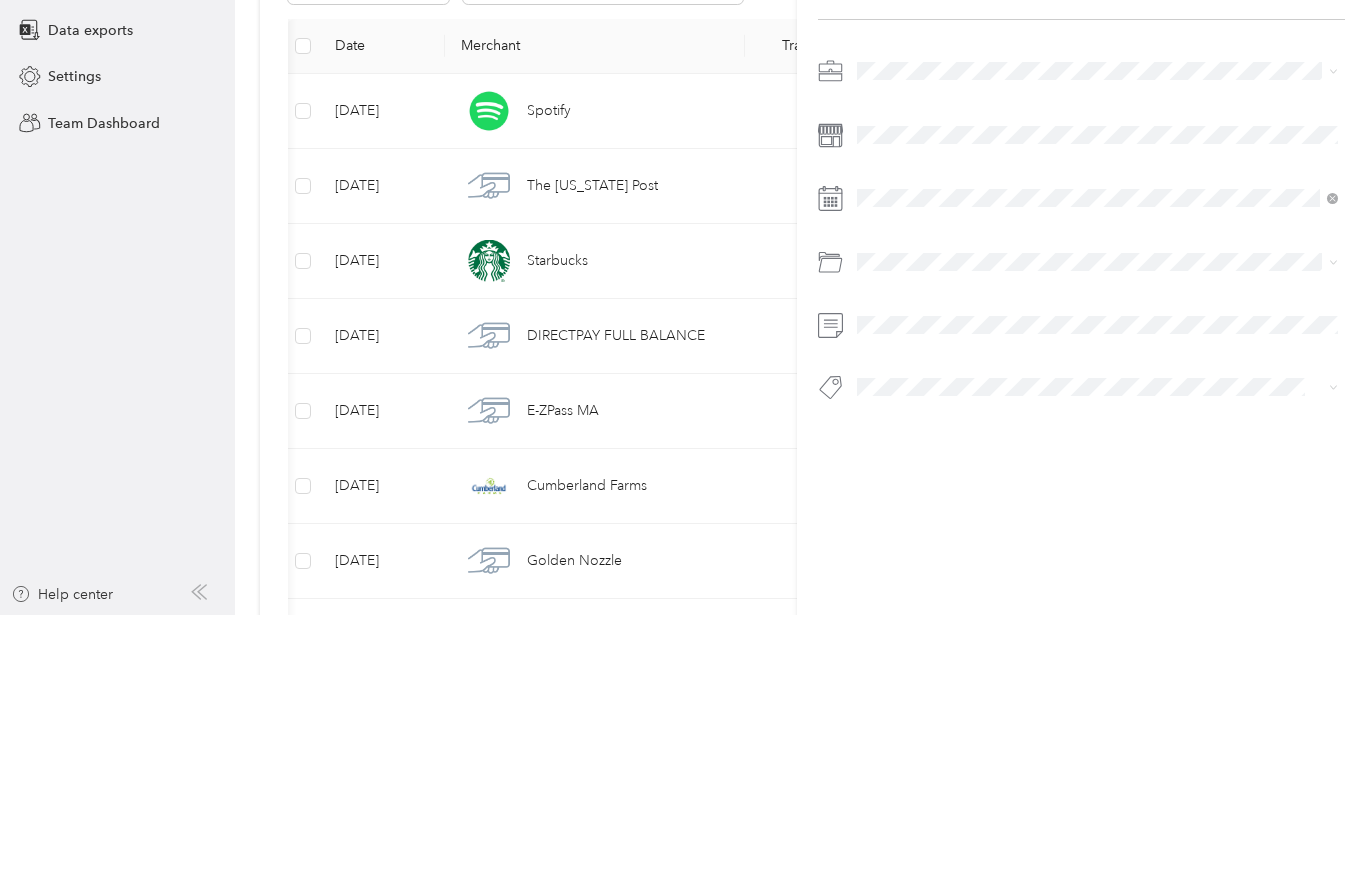 scroll, scrollTop: 46, scrollLeft: 0, axis: vertical 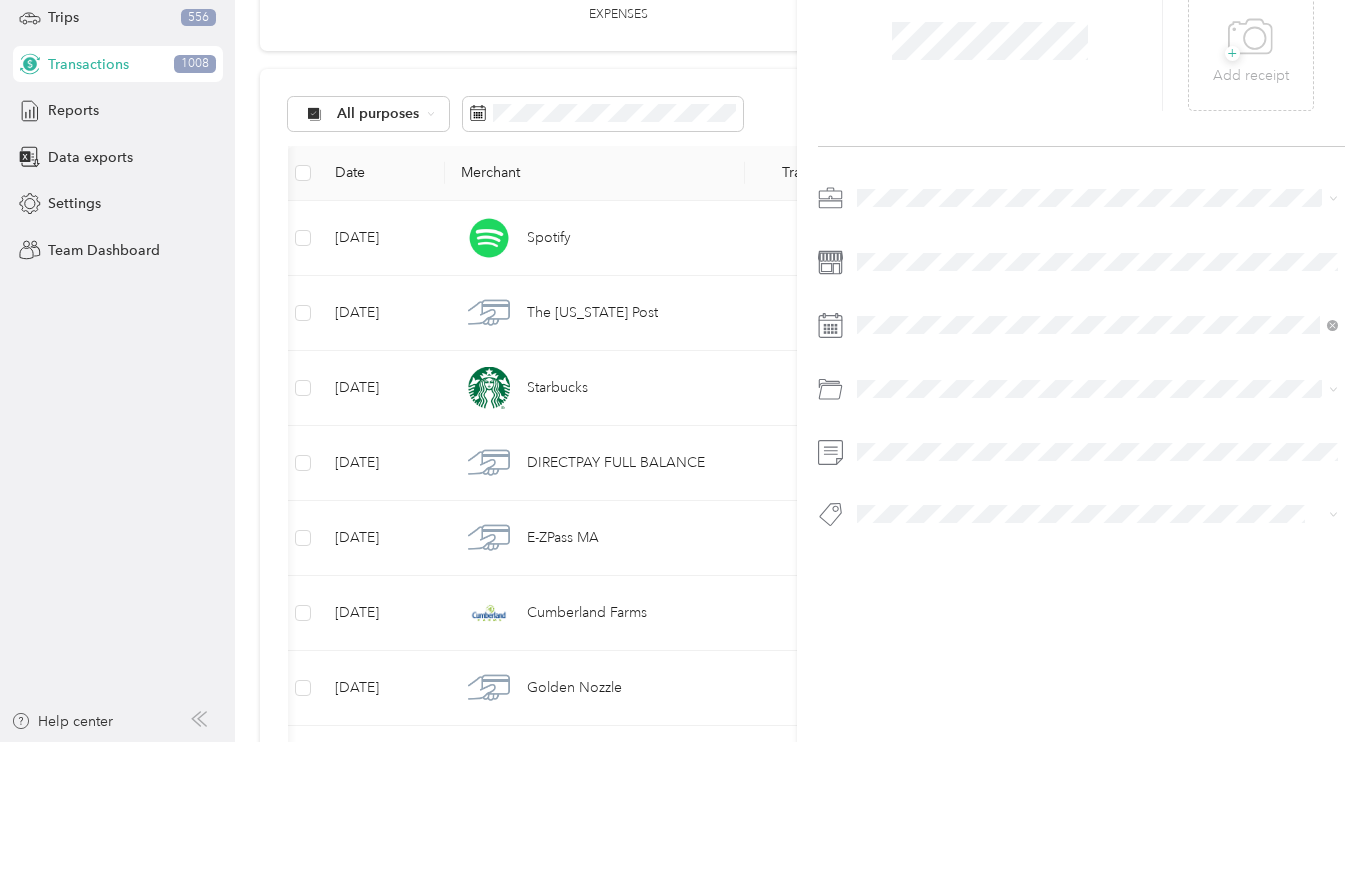 click at bounding box center [1329, 477] 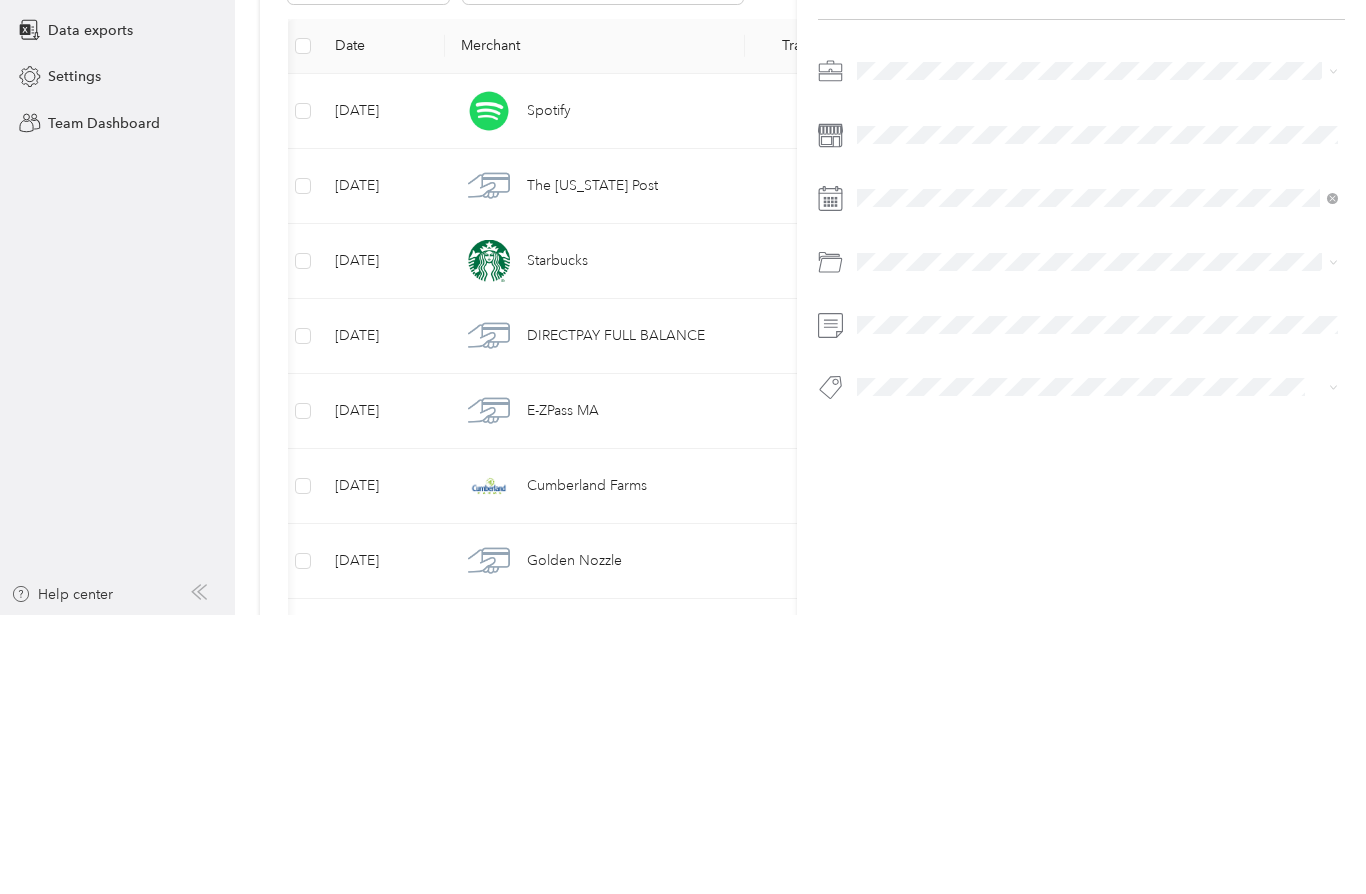 scroll, scrollTop: 46, scrollLeft: 0, axis: vertical 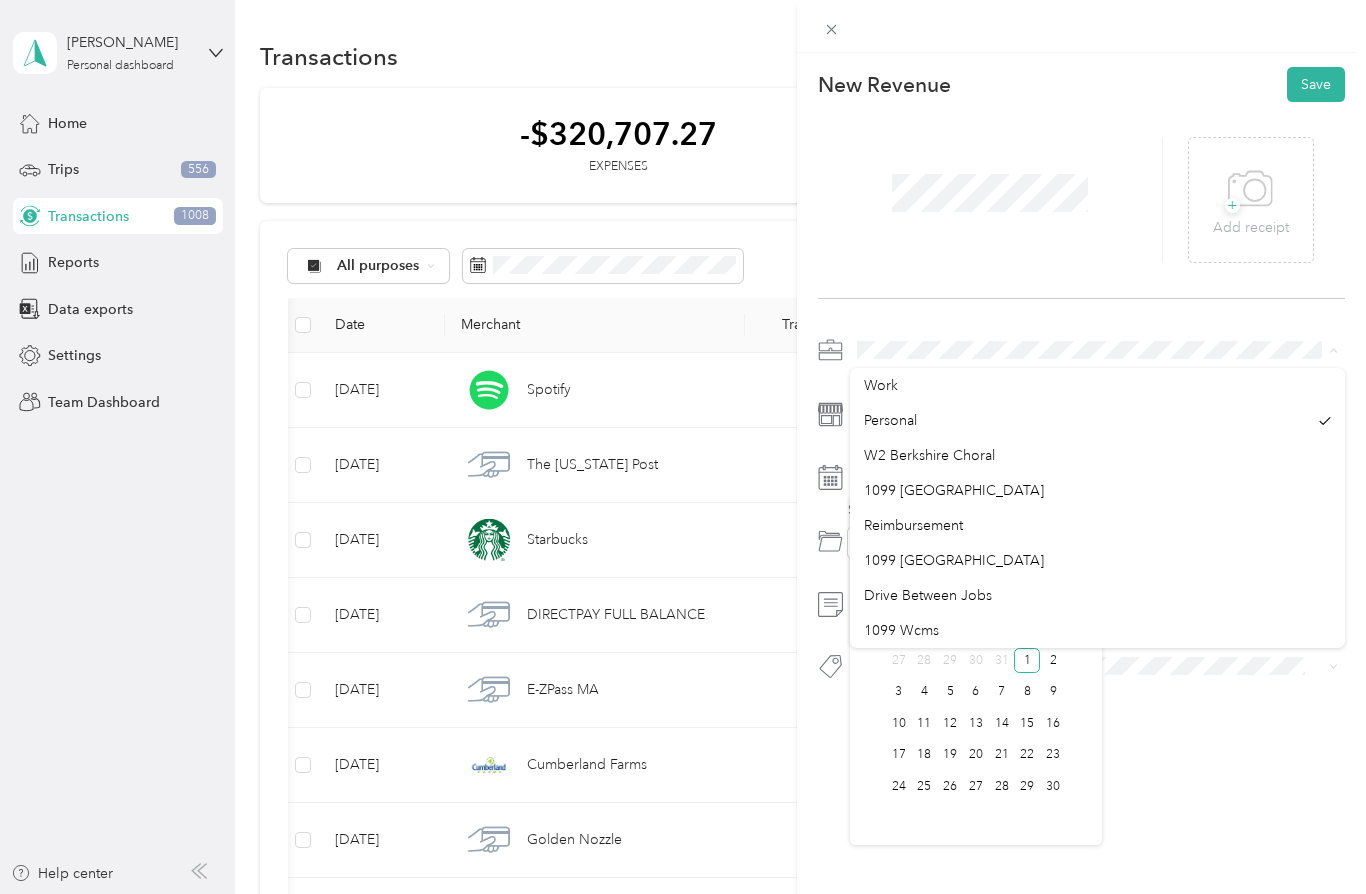 click at bounding box center (991, 200) 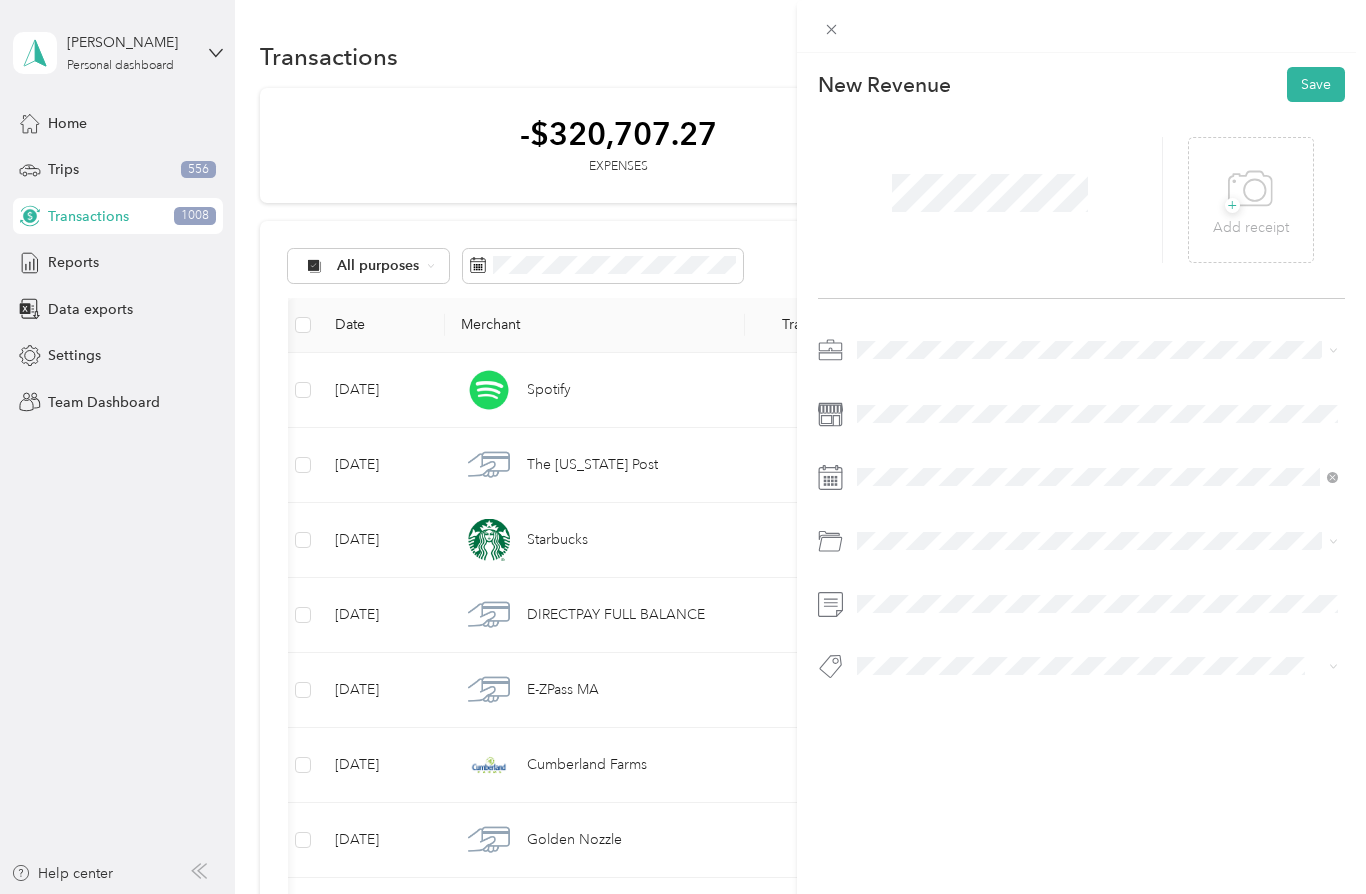 click on "Save" at bounding box center [1316, 84] 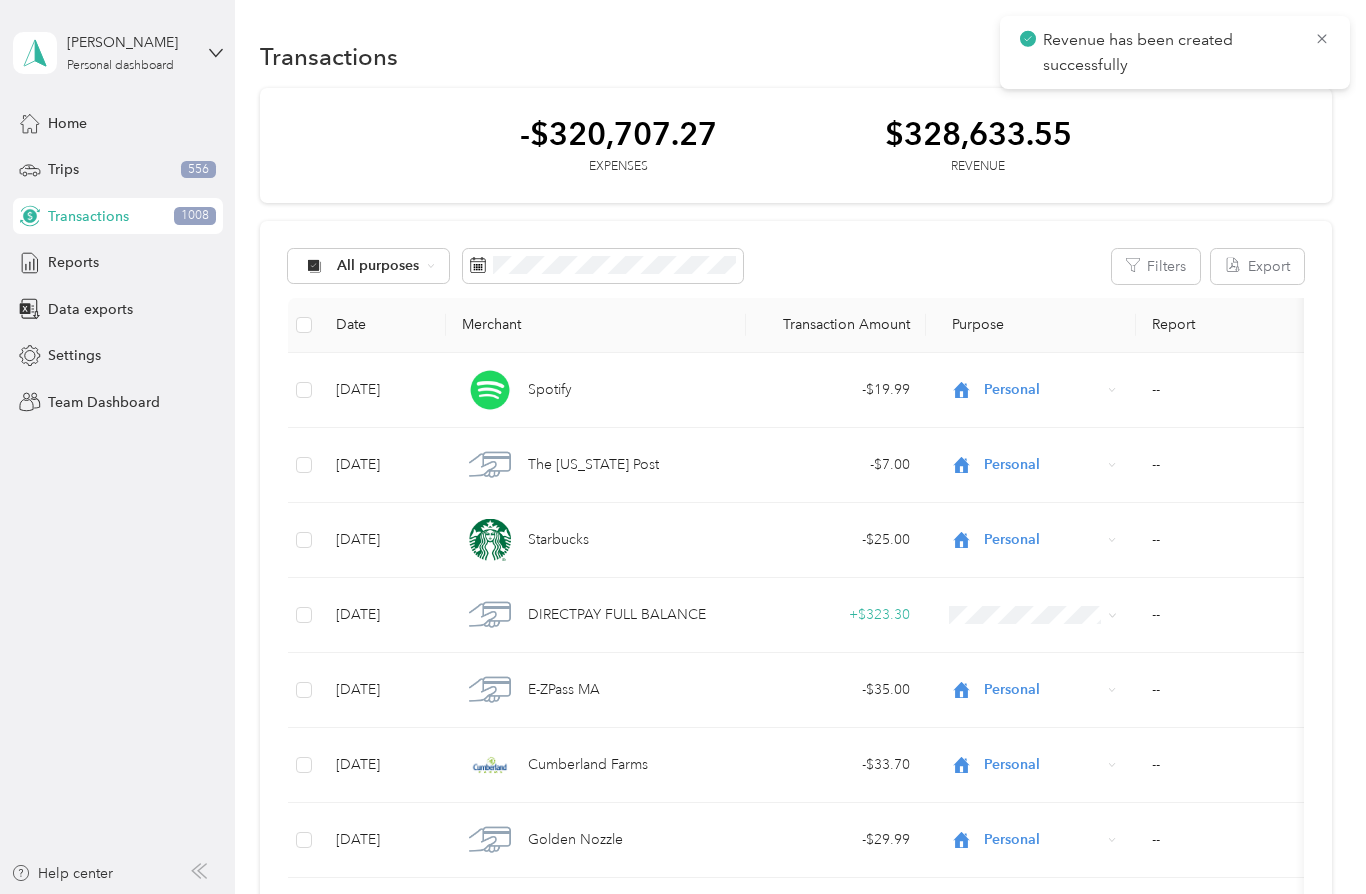 scroll, scrollTop: 0, scrollLeft: 0, axis: both 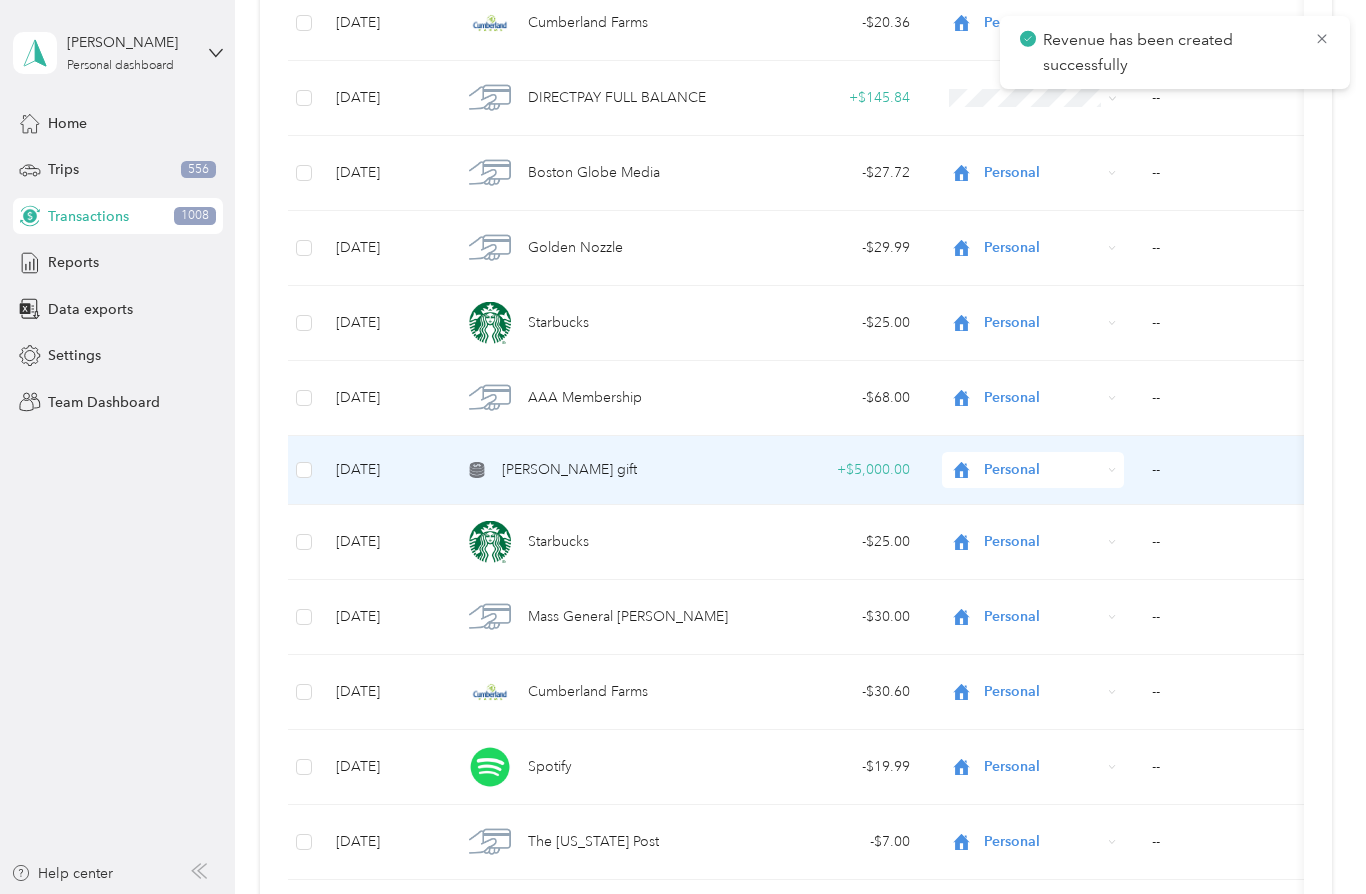 click on "[PERSON_NAME] gift" at bounding box center (596, 470) 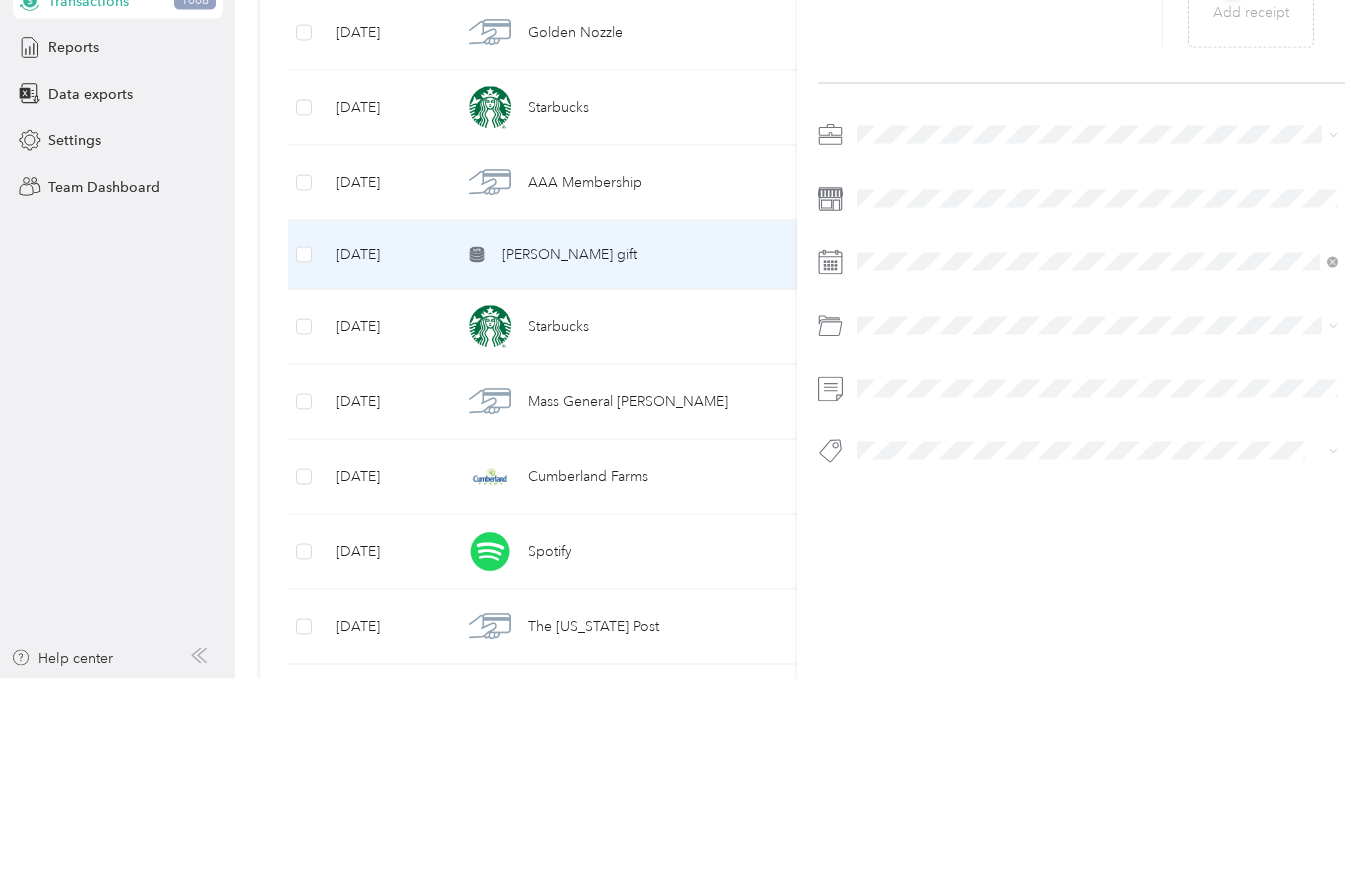 click at bounding box center (1081, 514) 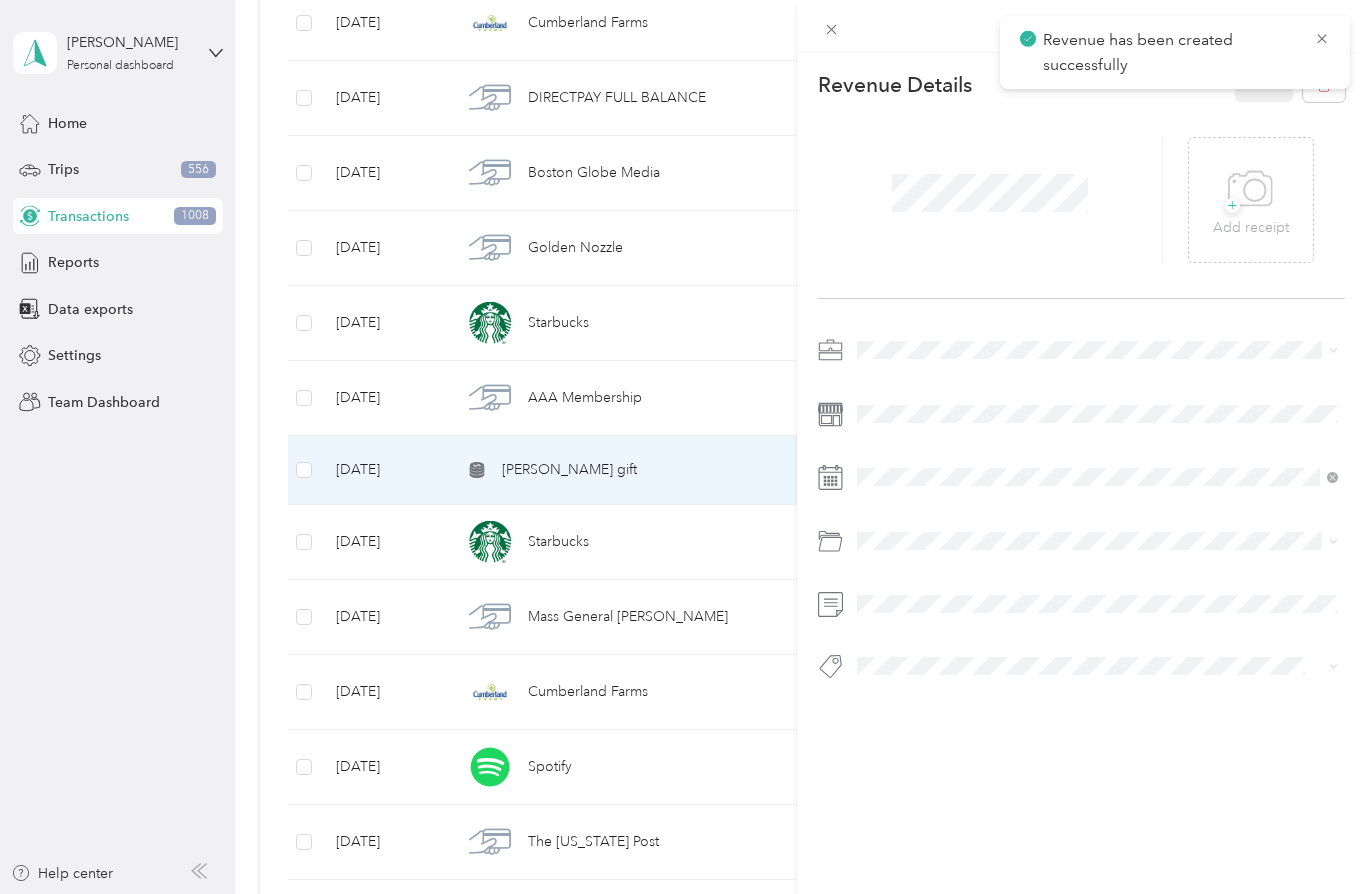 click at bounding box center [832, 29] 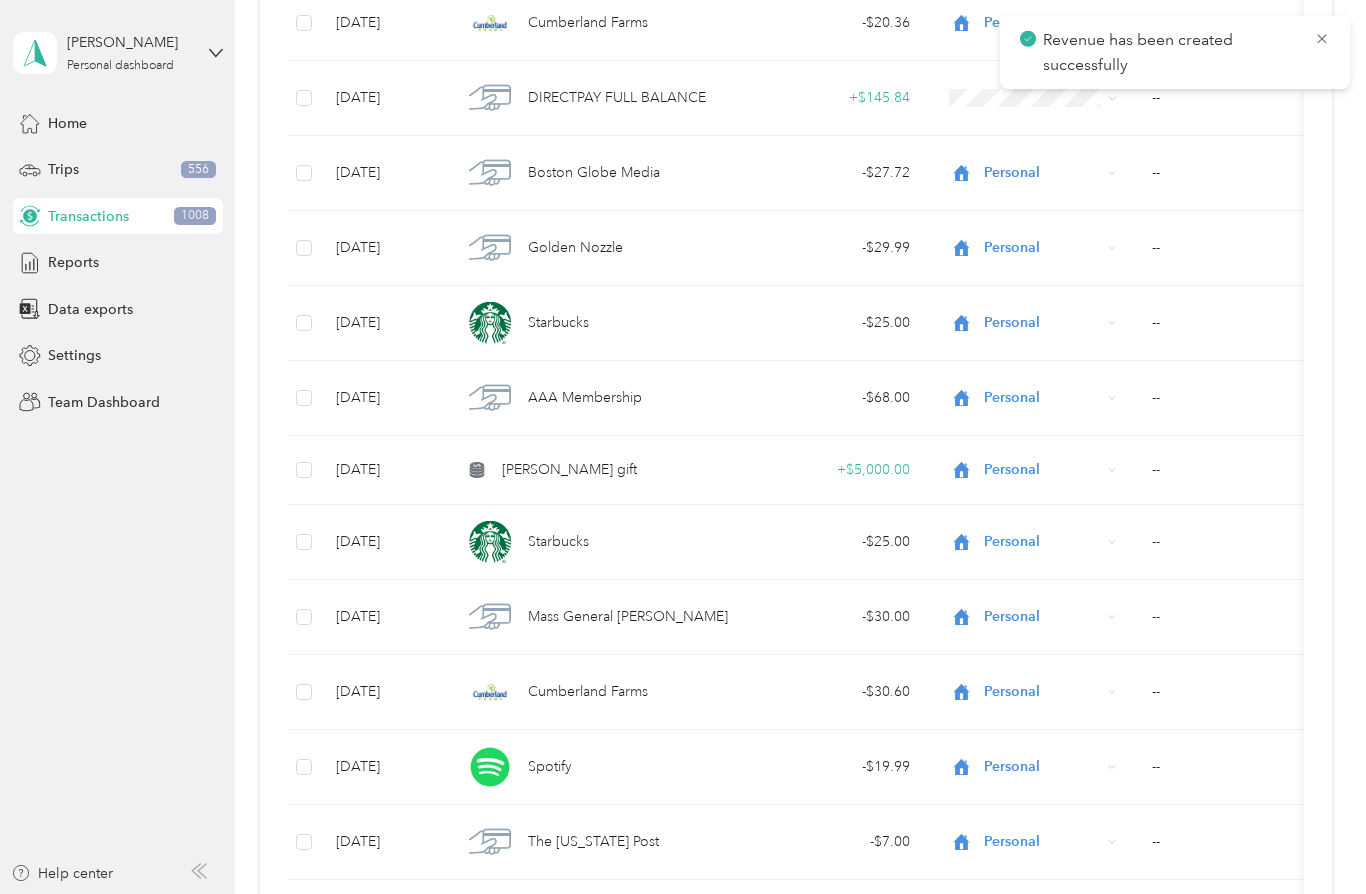 click 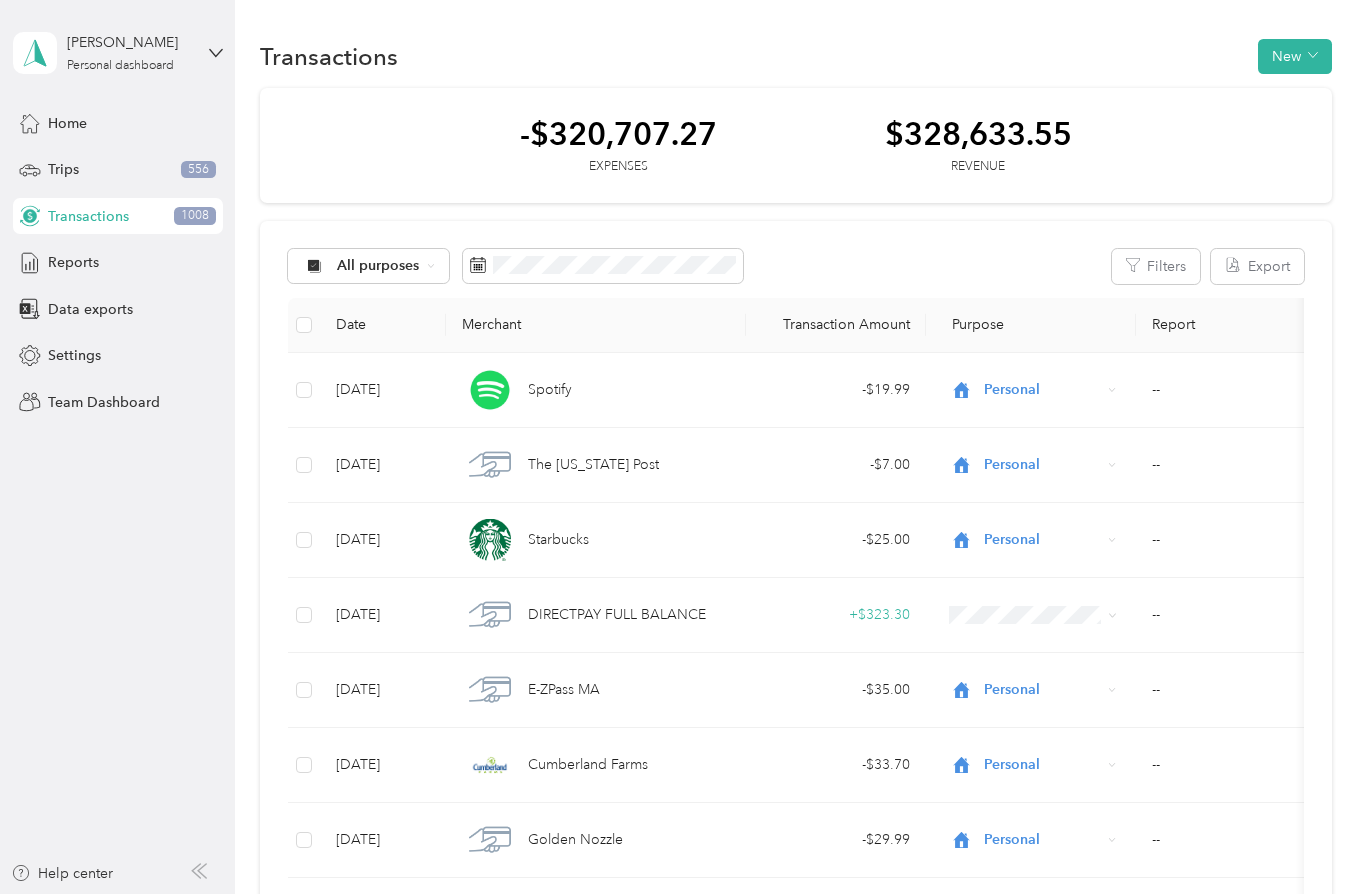 scroll, scrollTop: 0, scrollLeft: 0, axis: both 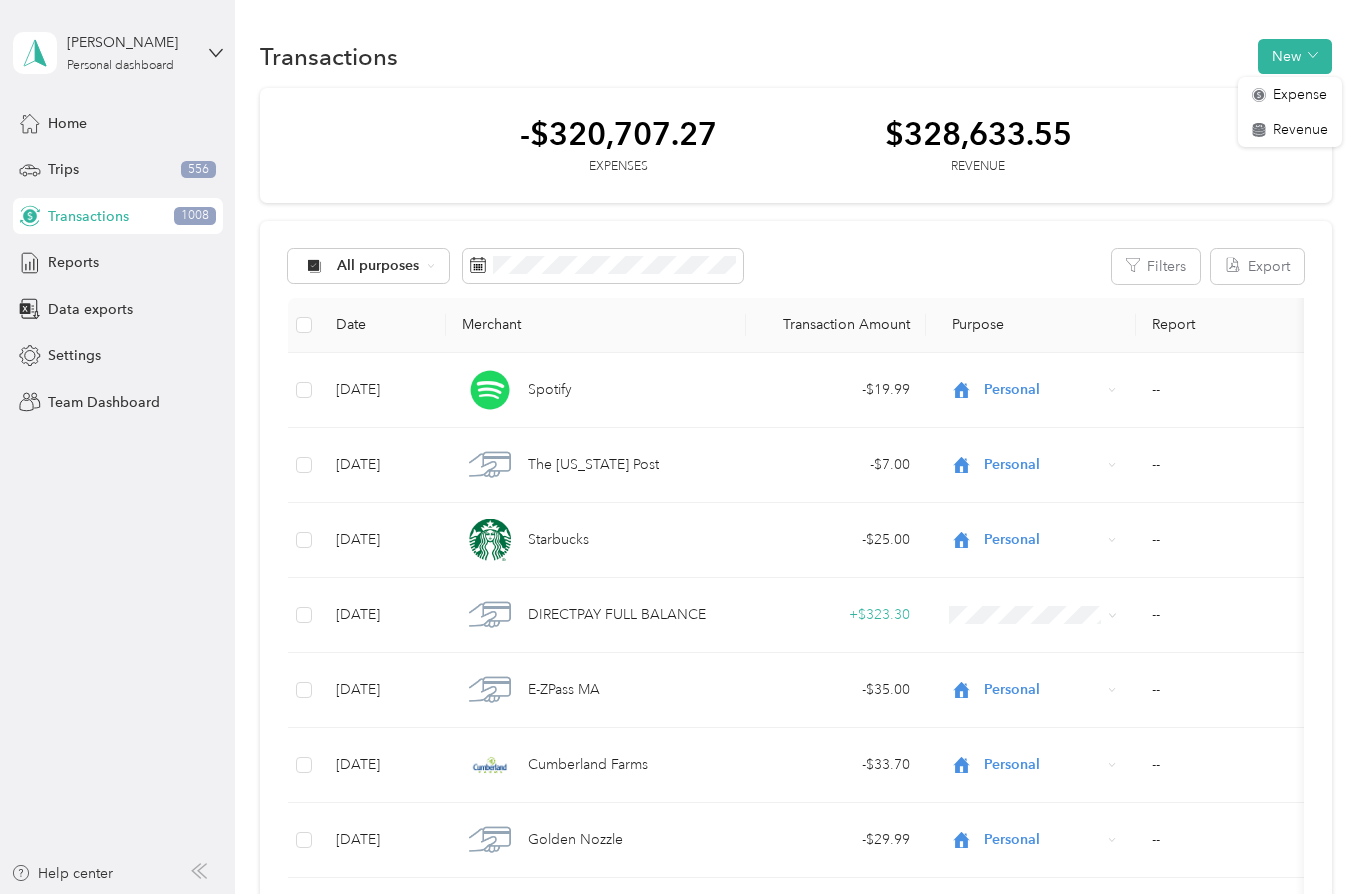 click on "Revenue" at bounding box center [1300, 129] 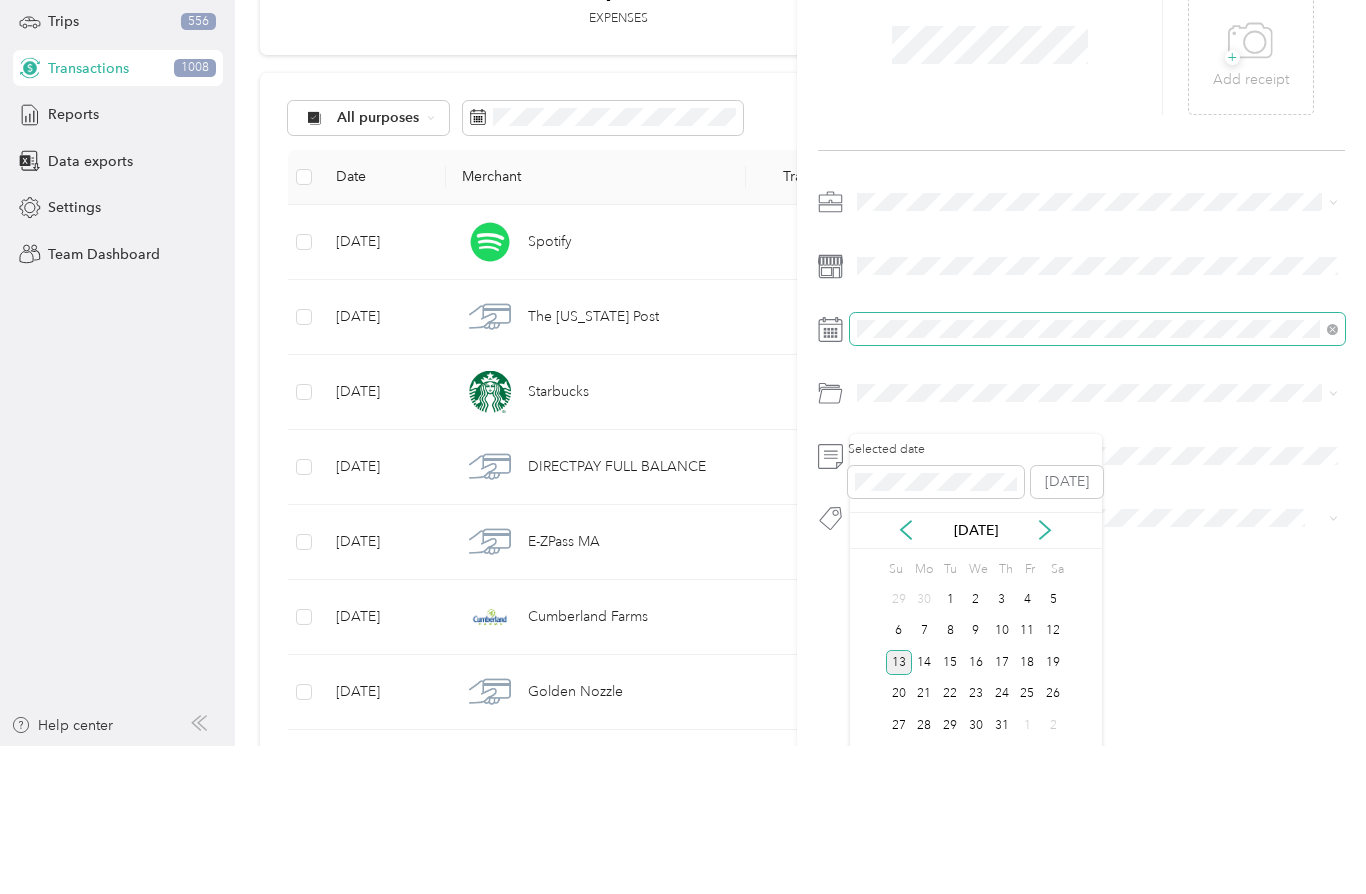 scroll, scrollTop: 87, scrollLeft: 0, axis: vertical 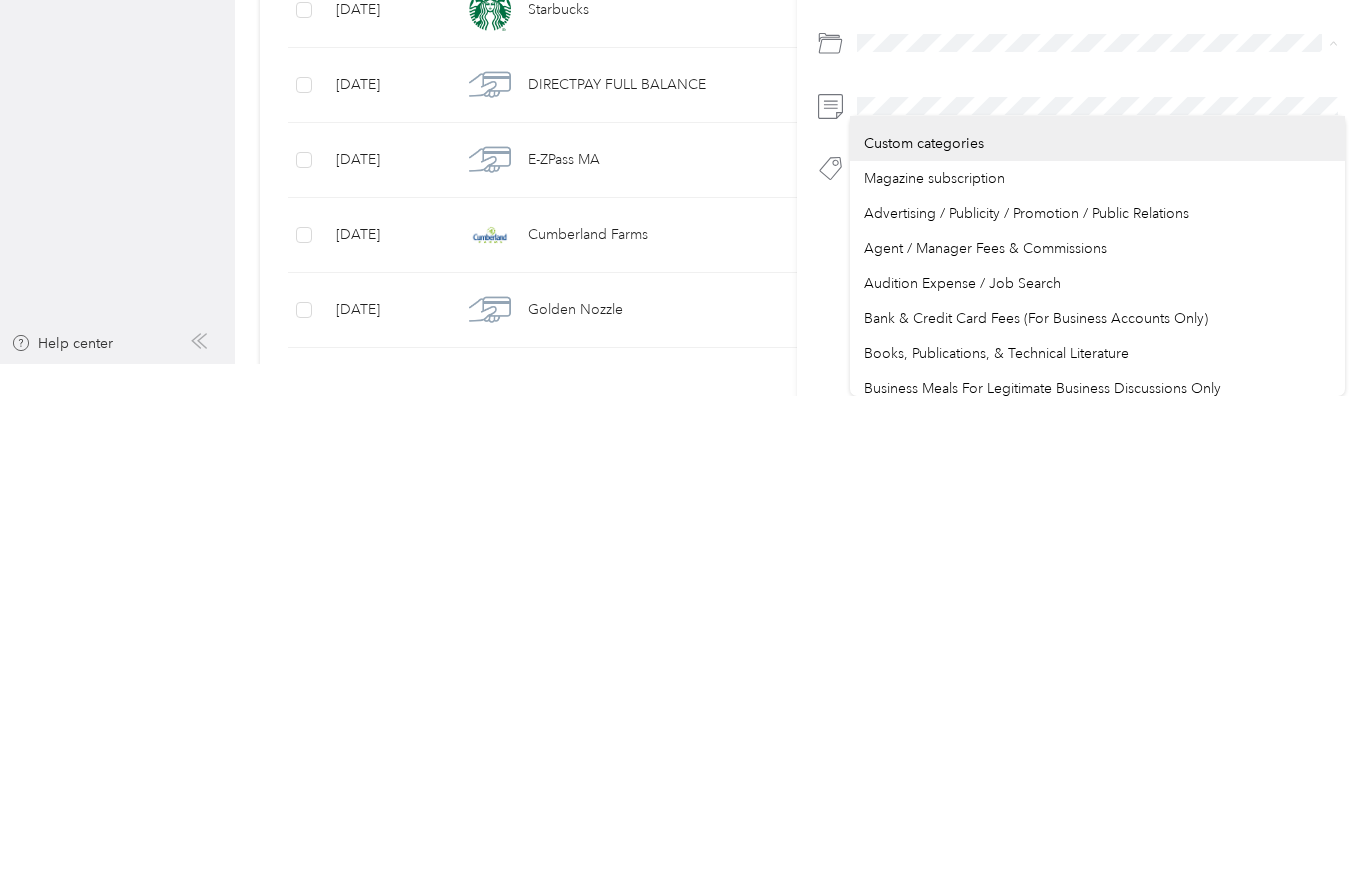 click on "New Revenue  Save + Add receipt" at bounding box center [1081, 408] 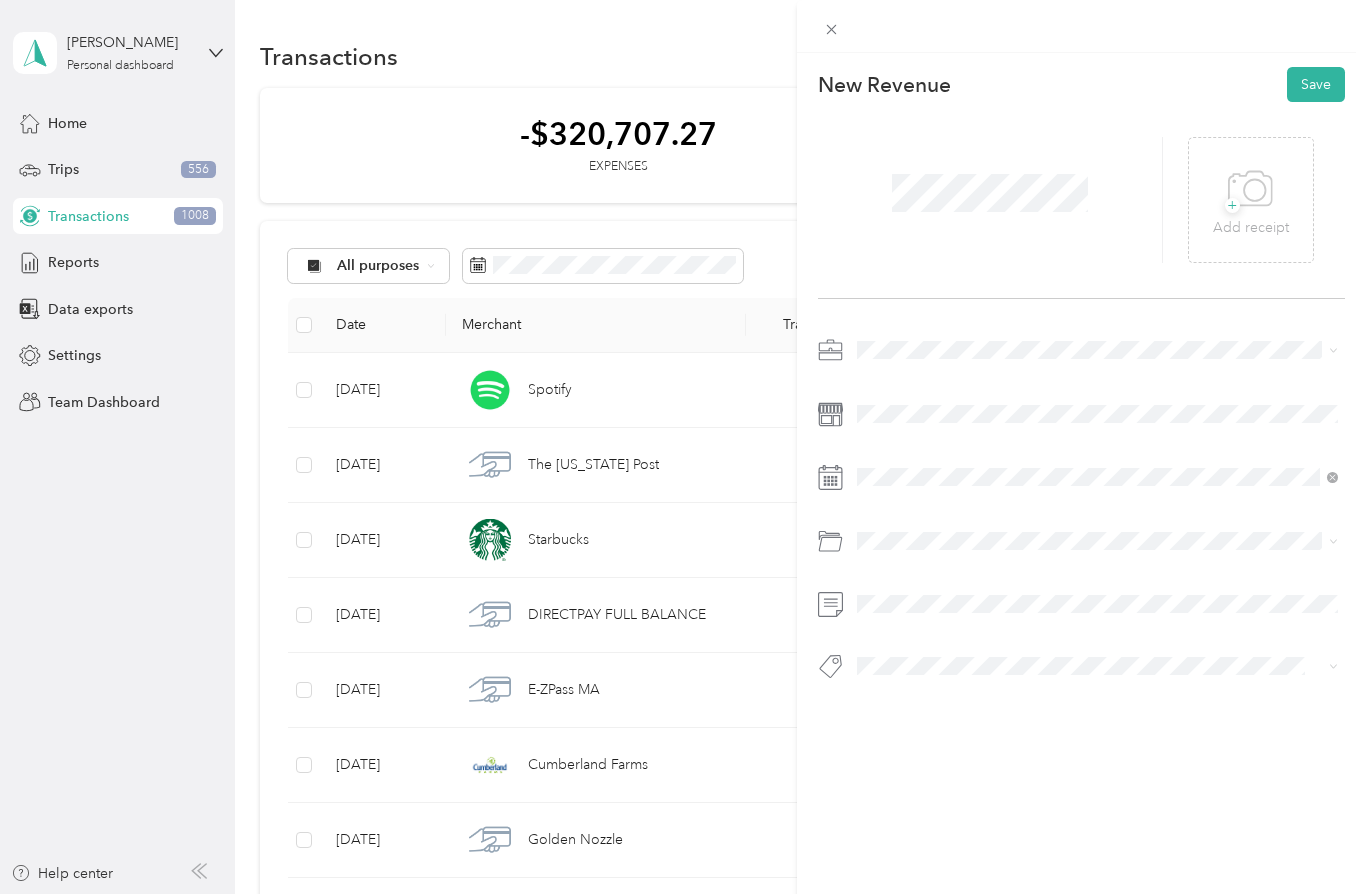 click on "Save" at bounding box center (1316, 84) 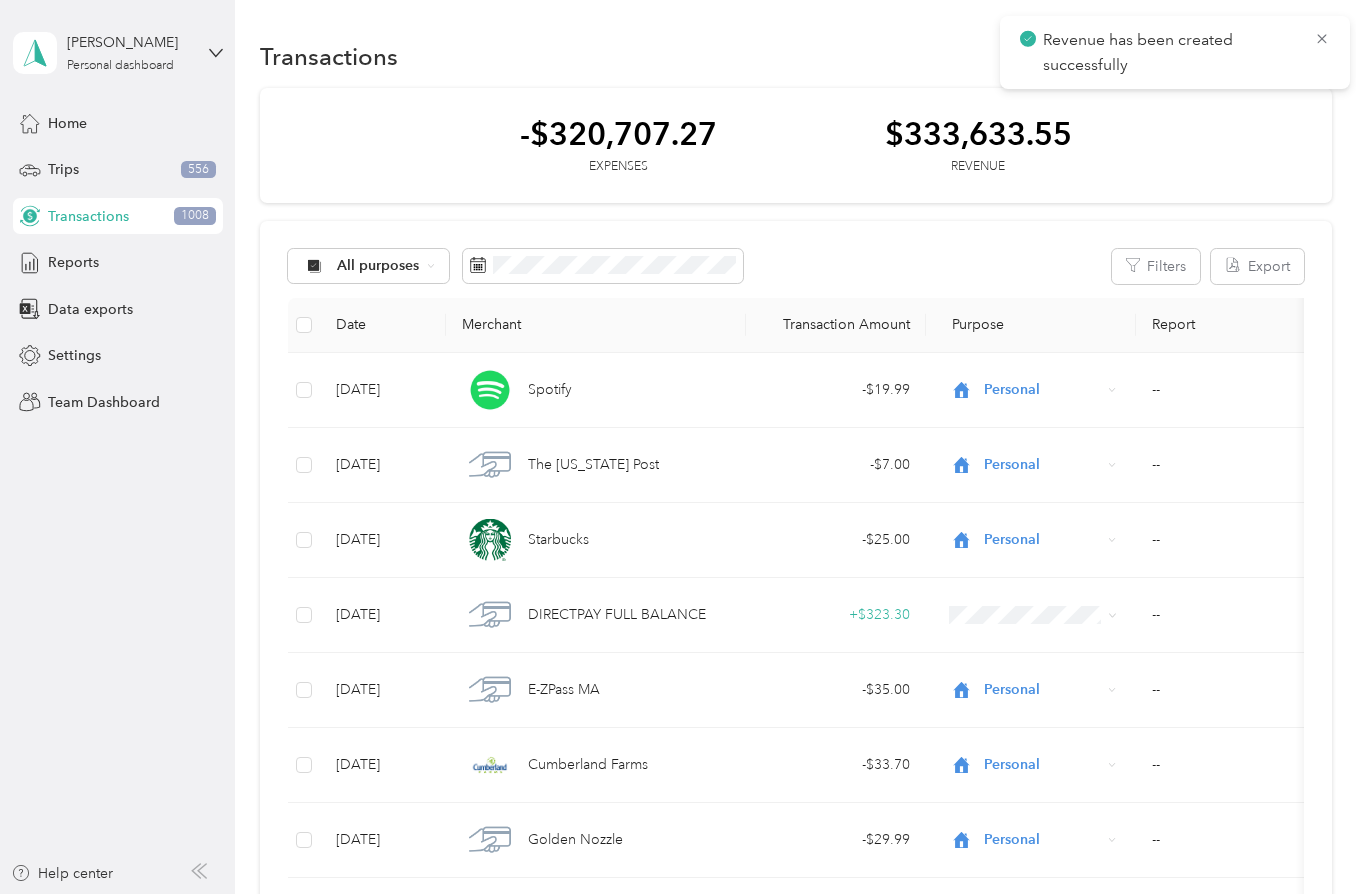 click 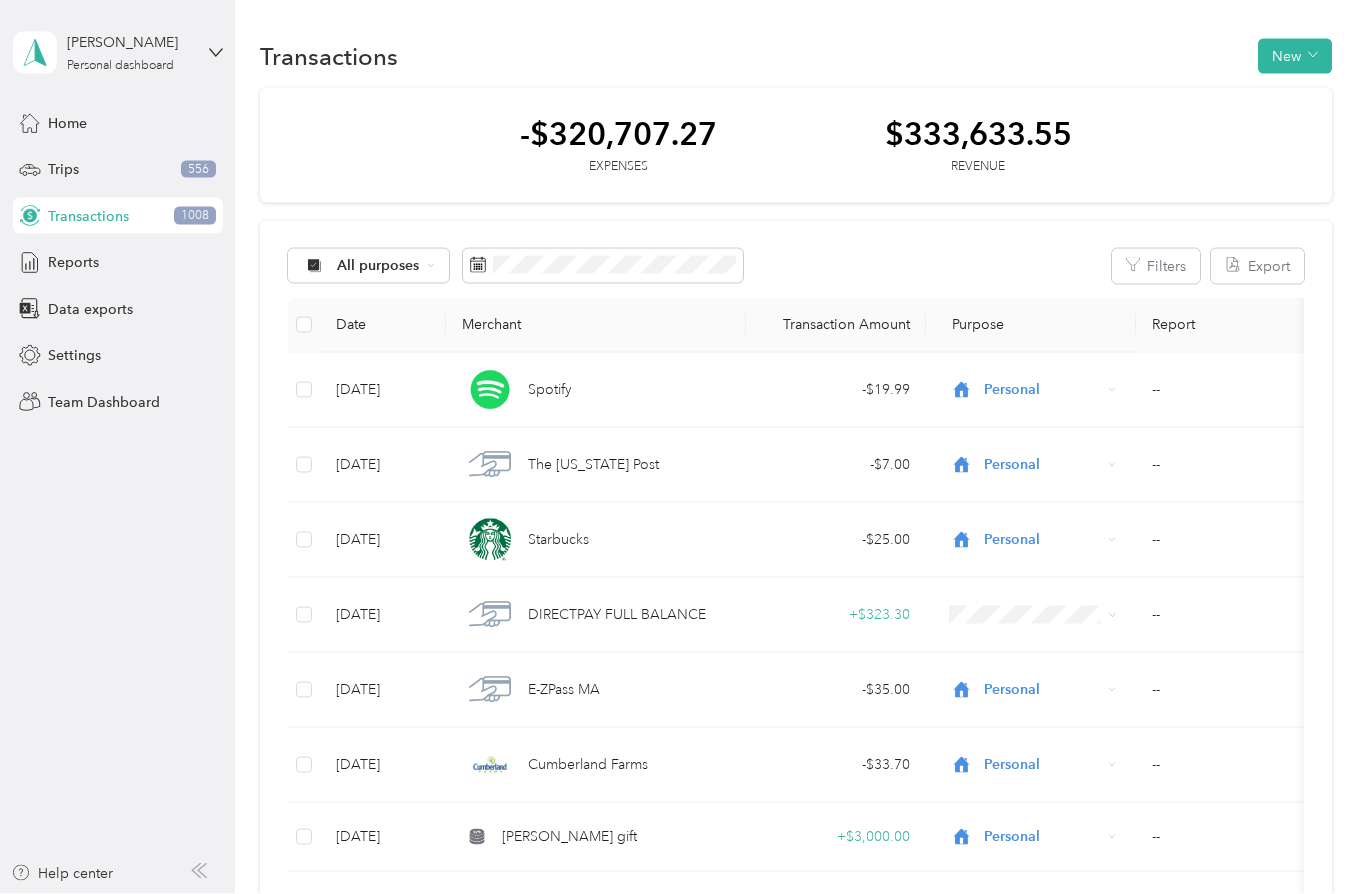 scroll, scrollTop: 0, scrollLeft: 0, axis: both 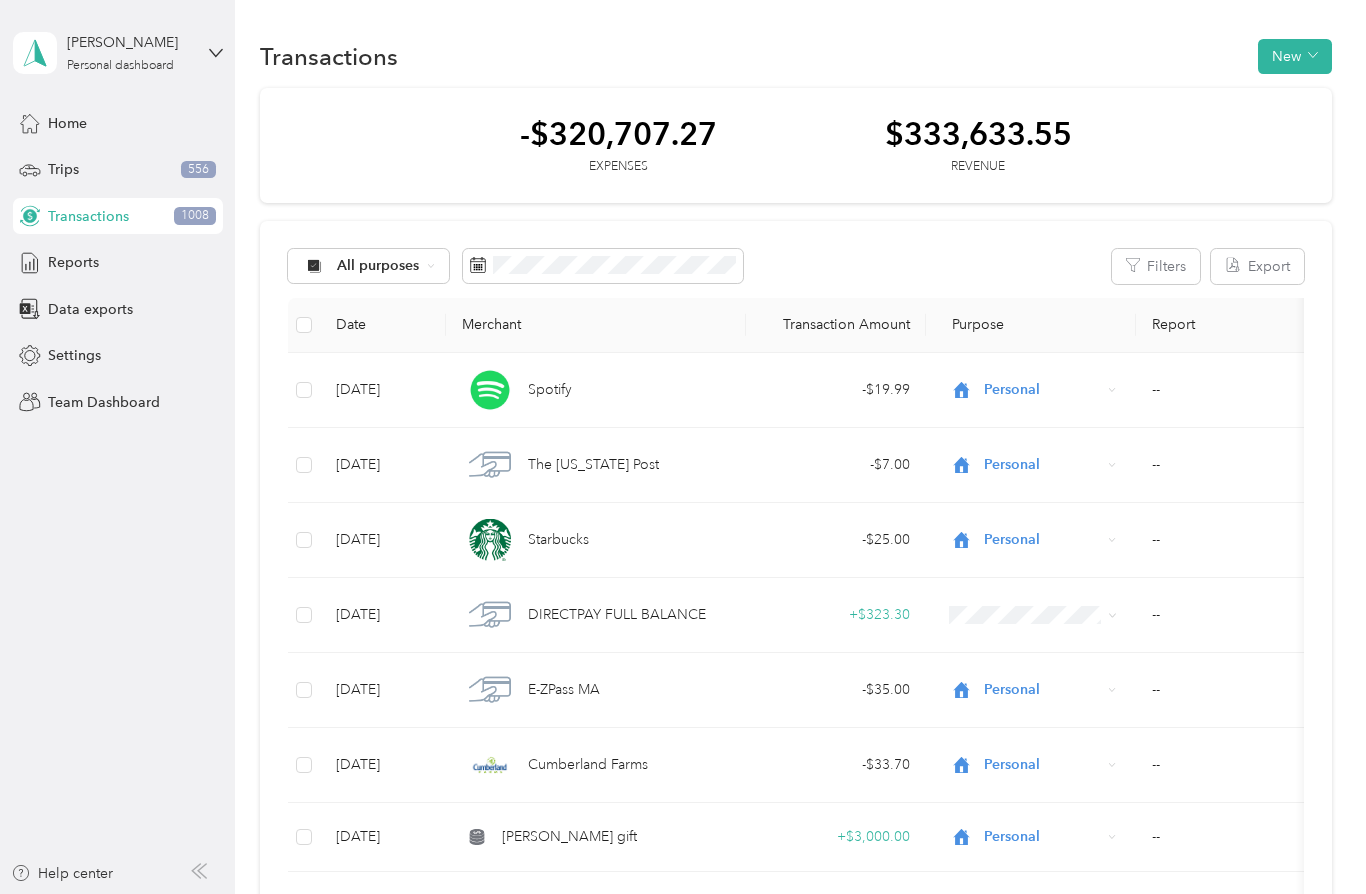 click on "Settings" at bounding box center [118, 356] 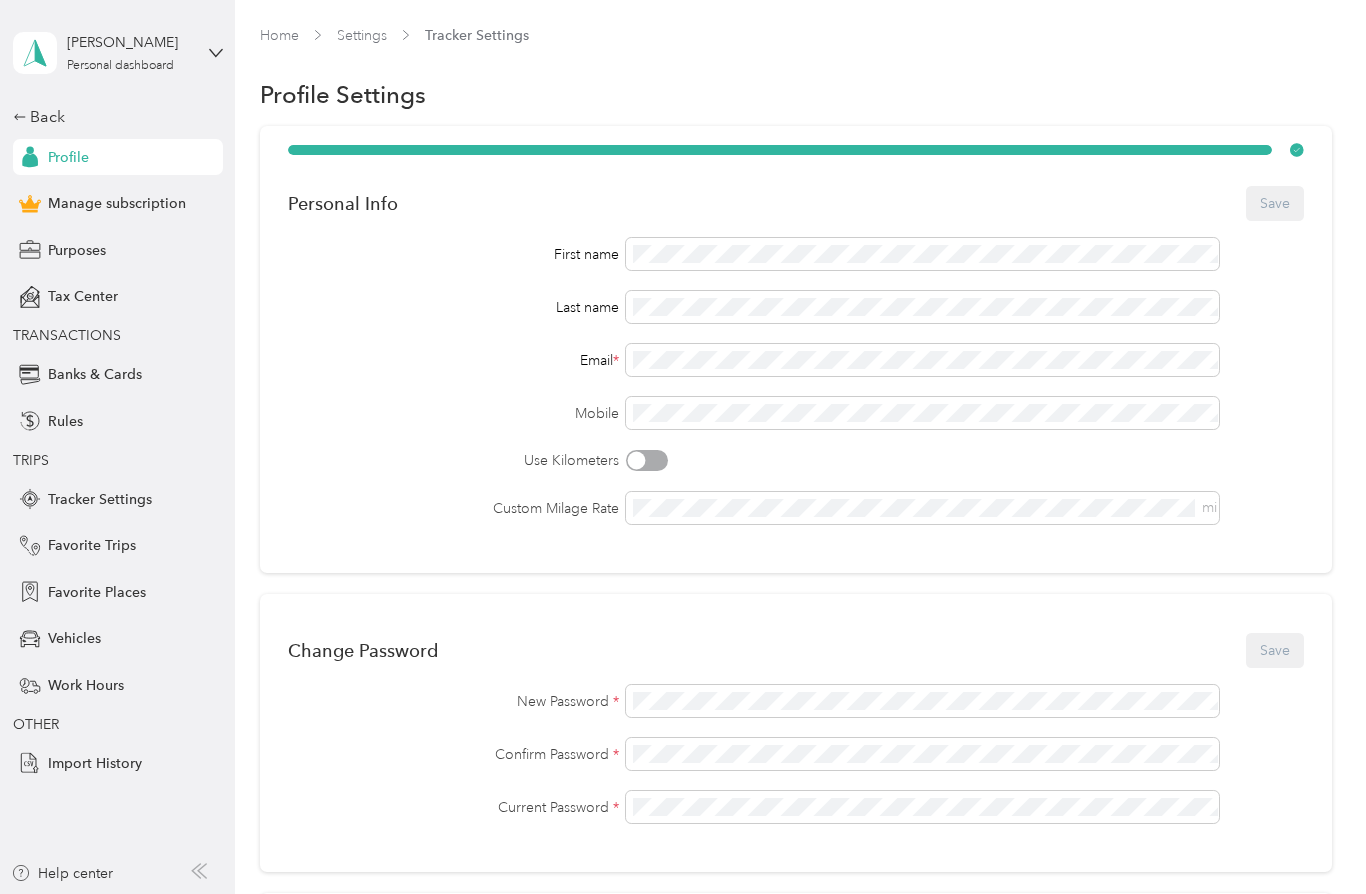 click on "Banks & Cards" at bounding box center [95, 374] 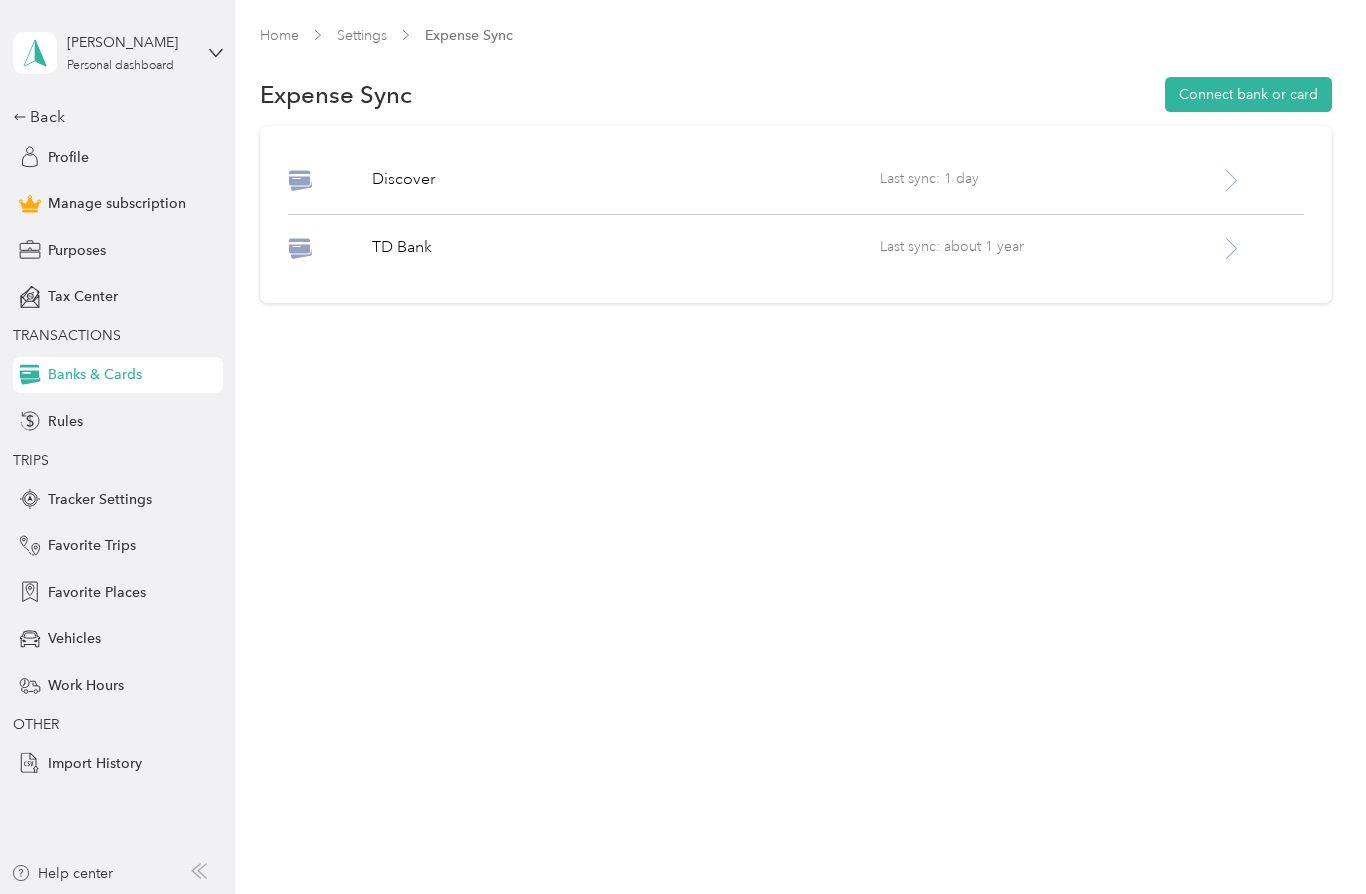 click on "Last sync: 1 day" at bounding box center (1049, 180) 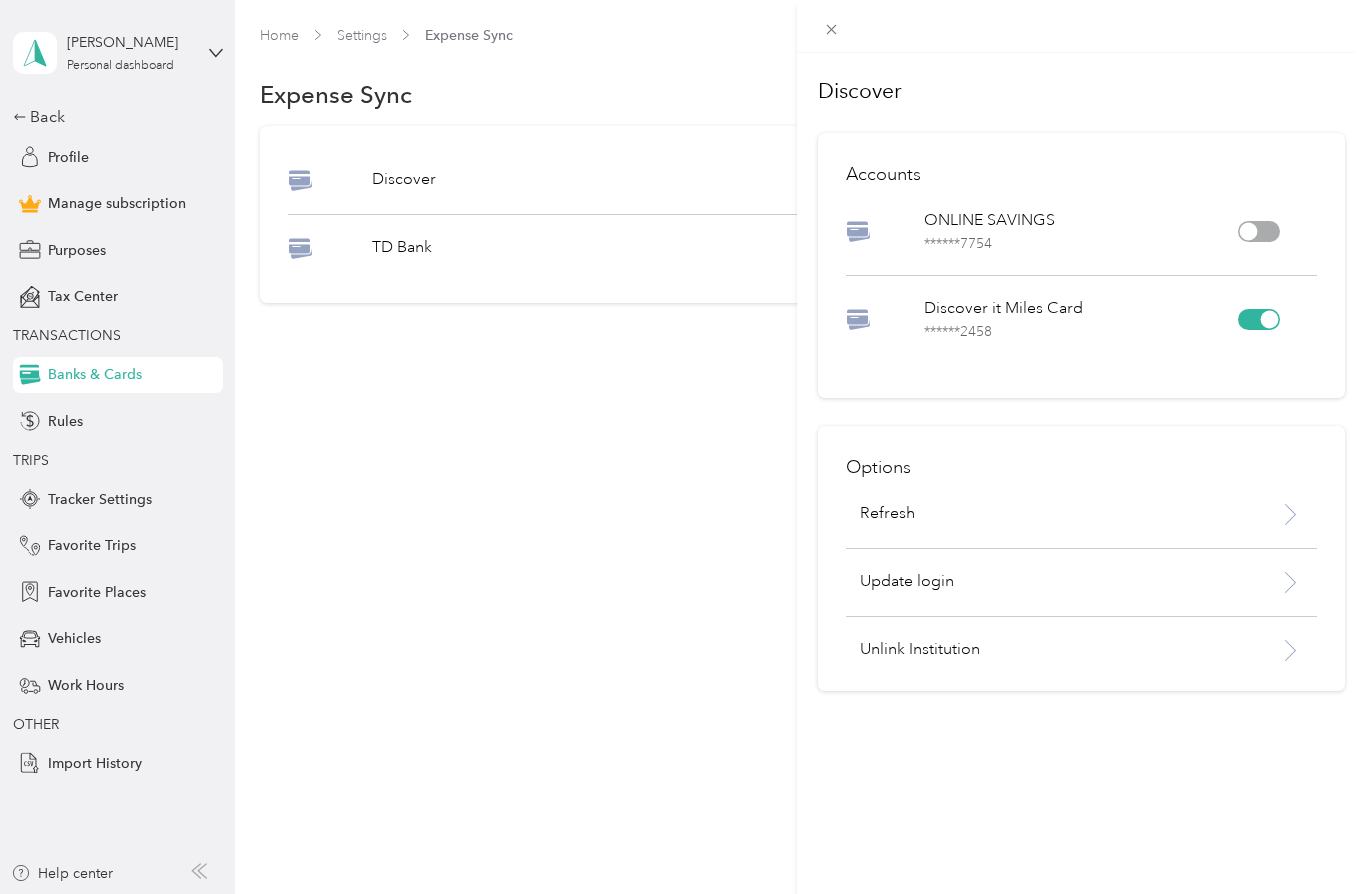 click 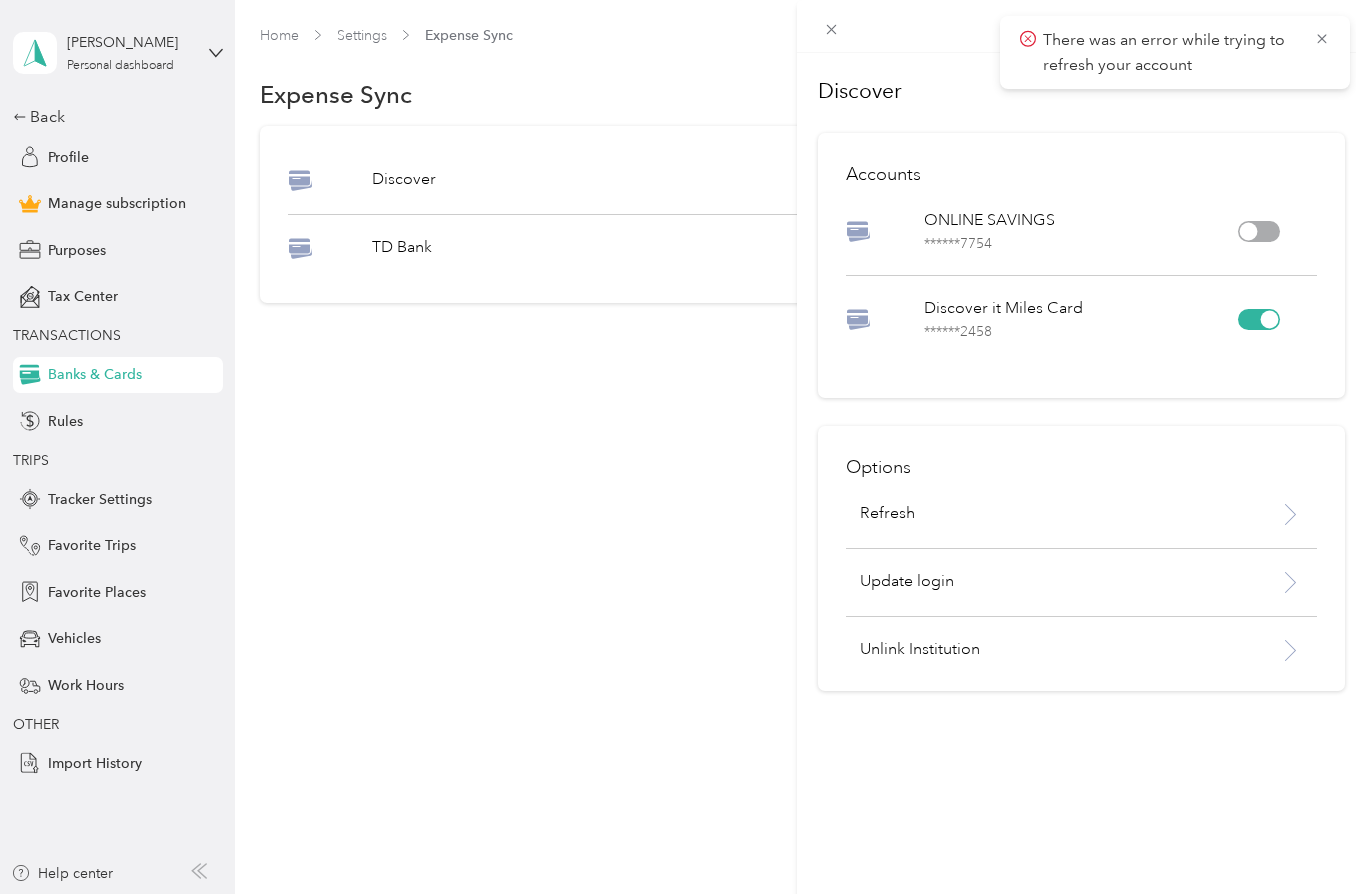 click at bounding box center (1277, 582) 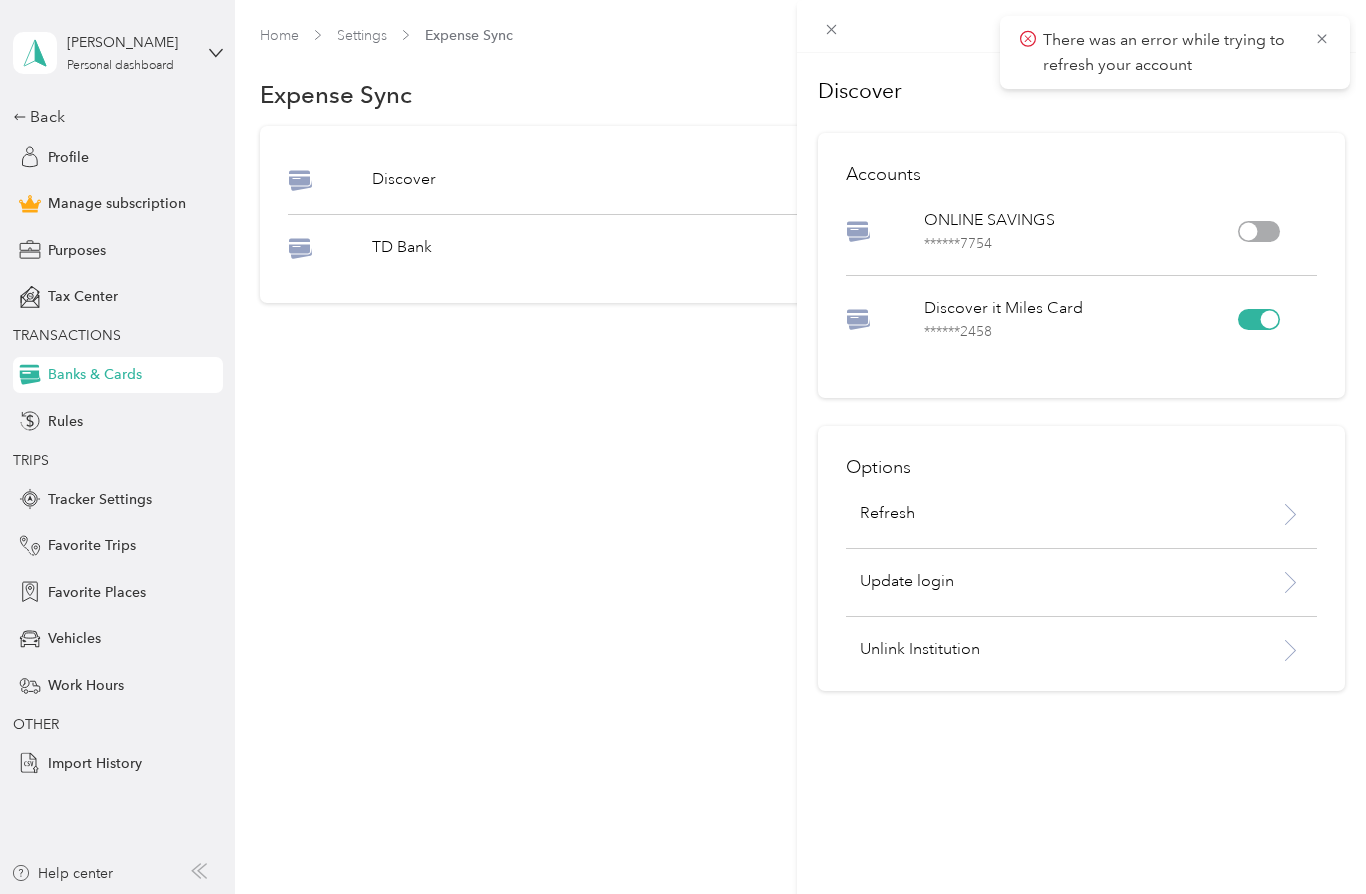 click 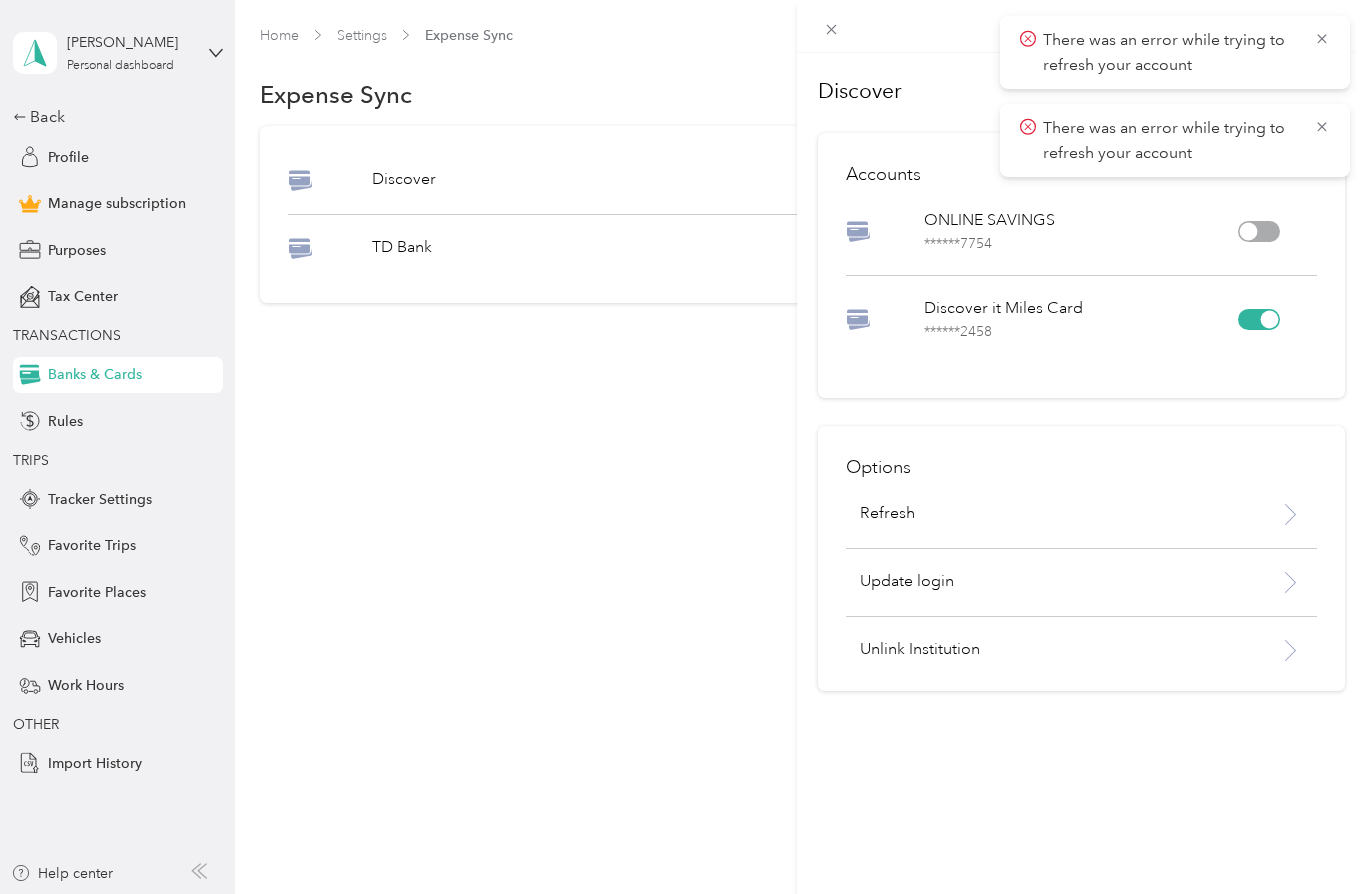 click 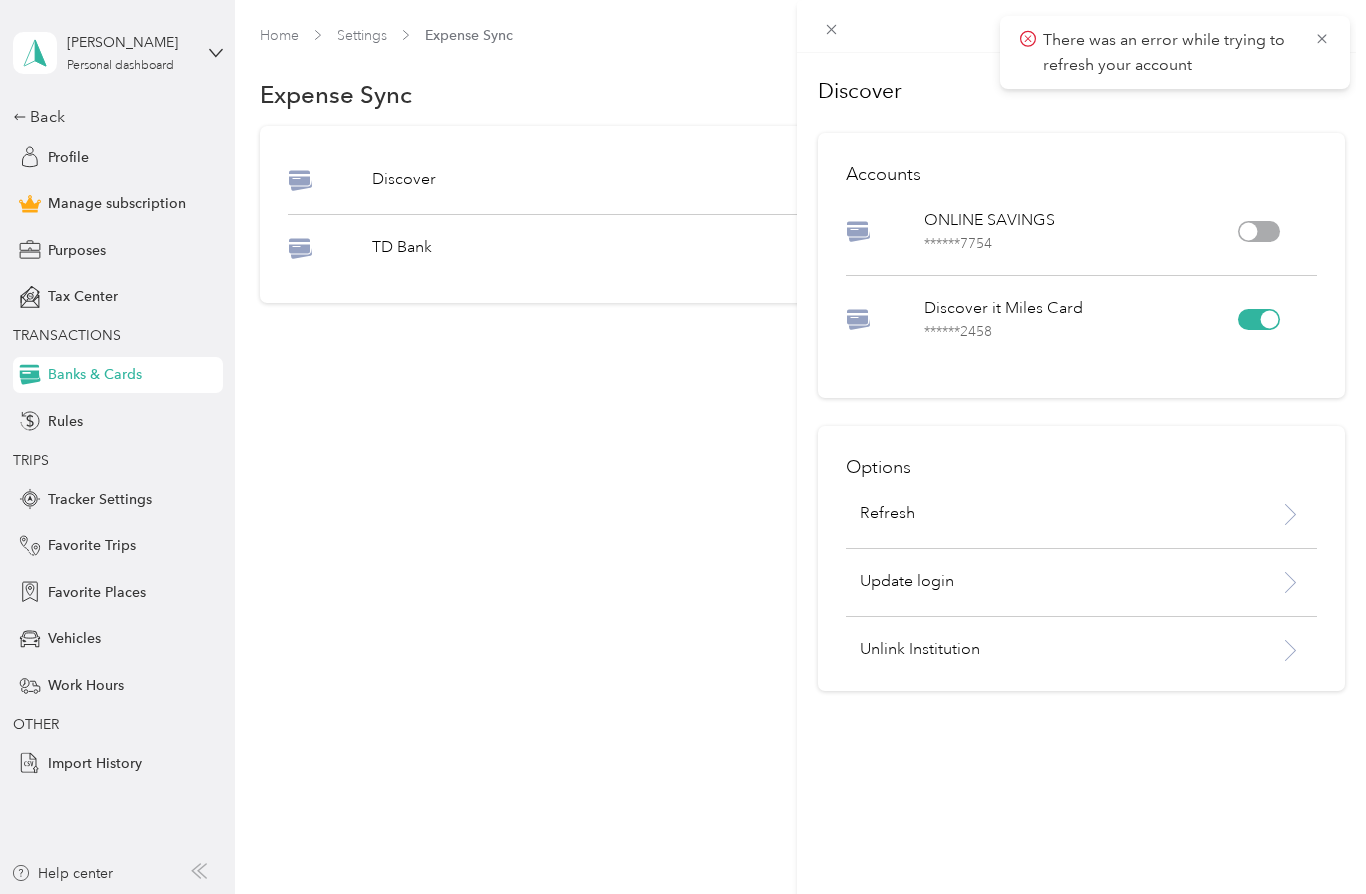 click 